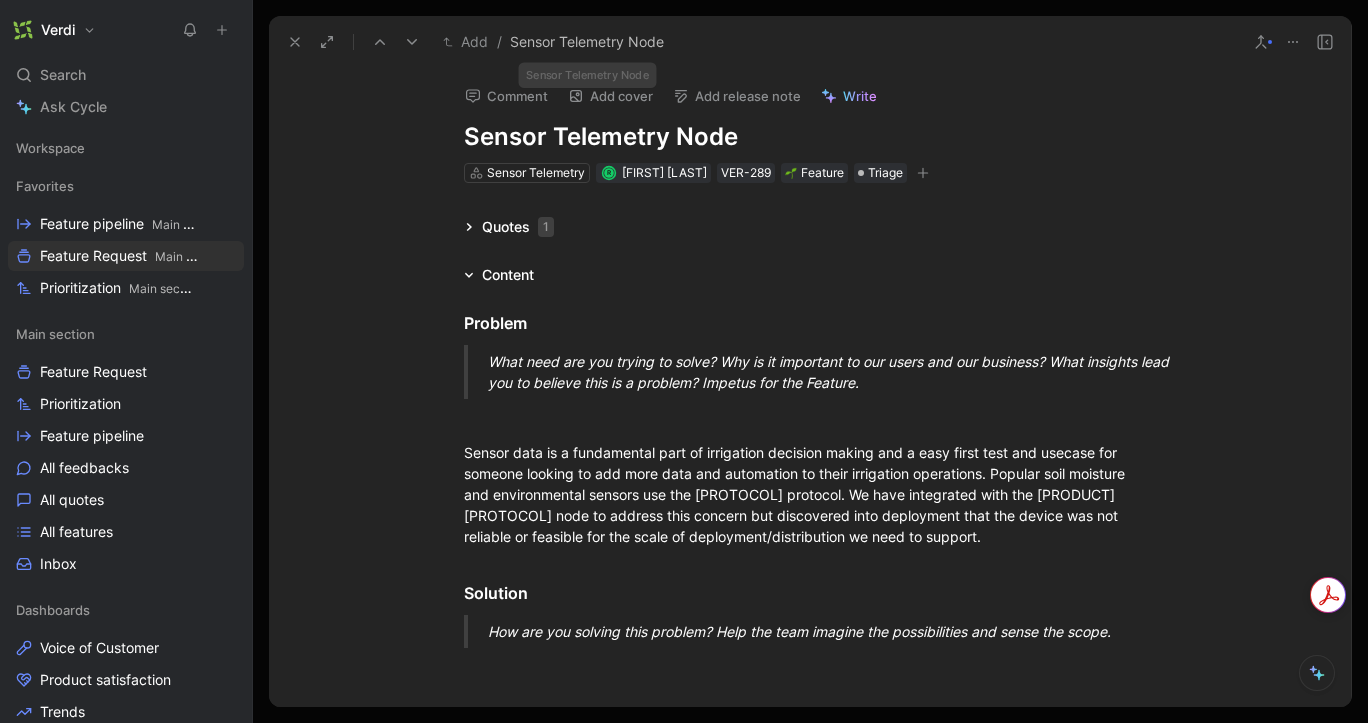 scroll, scrollTop: 0, scrollLeft: 0, axis: both 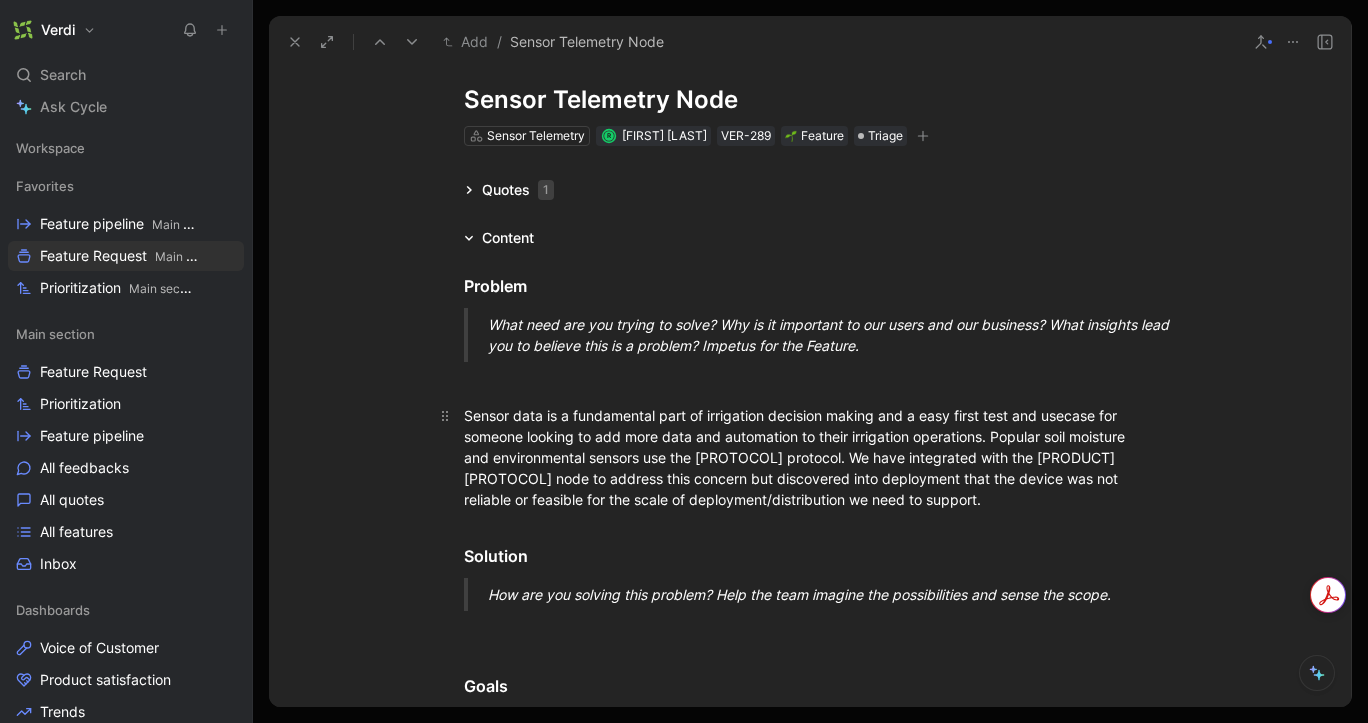 click on "Sensor data is a fundamental part of irrigation decision making and a easy first test and usecase for someone looking to add more data and automation to their irrigation operations. Popular soil moisture and environmental sensors use the [PROTOCOL] protocol. We have integrated with the [PRODUCT] [PROTOCOL] node to address this concern but discovered into deployment that the device was not reliable or feasible for the scale of deployment/distribution we need to support." at bounding box center [810, 457] 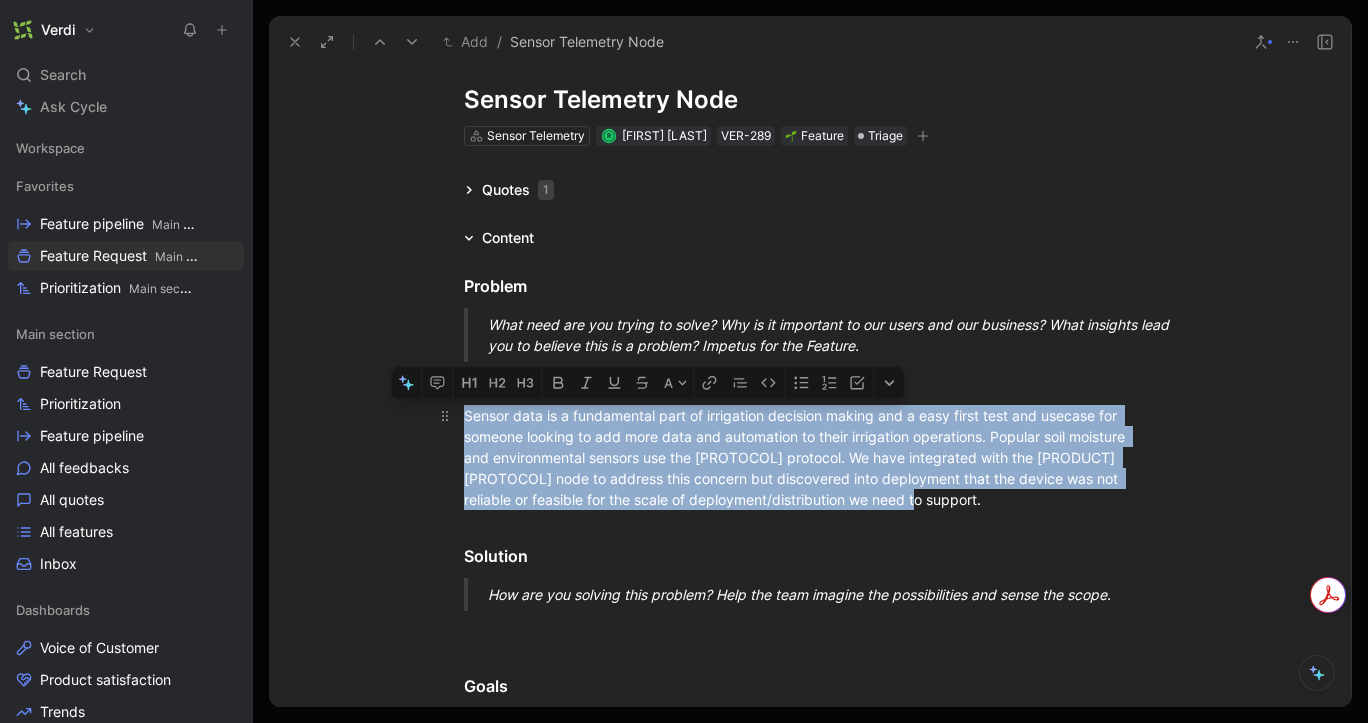 drag, startPoint x: 876, startPoint y: 507, endPoint x: 454, endPoint y: 423, distance: 430.279 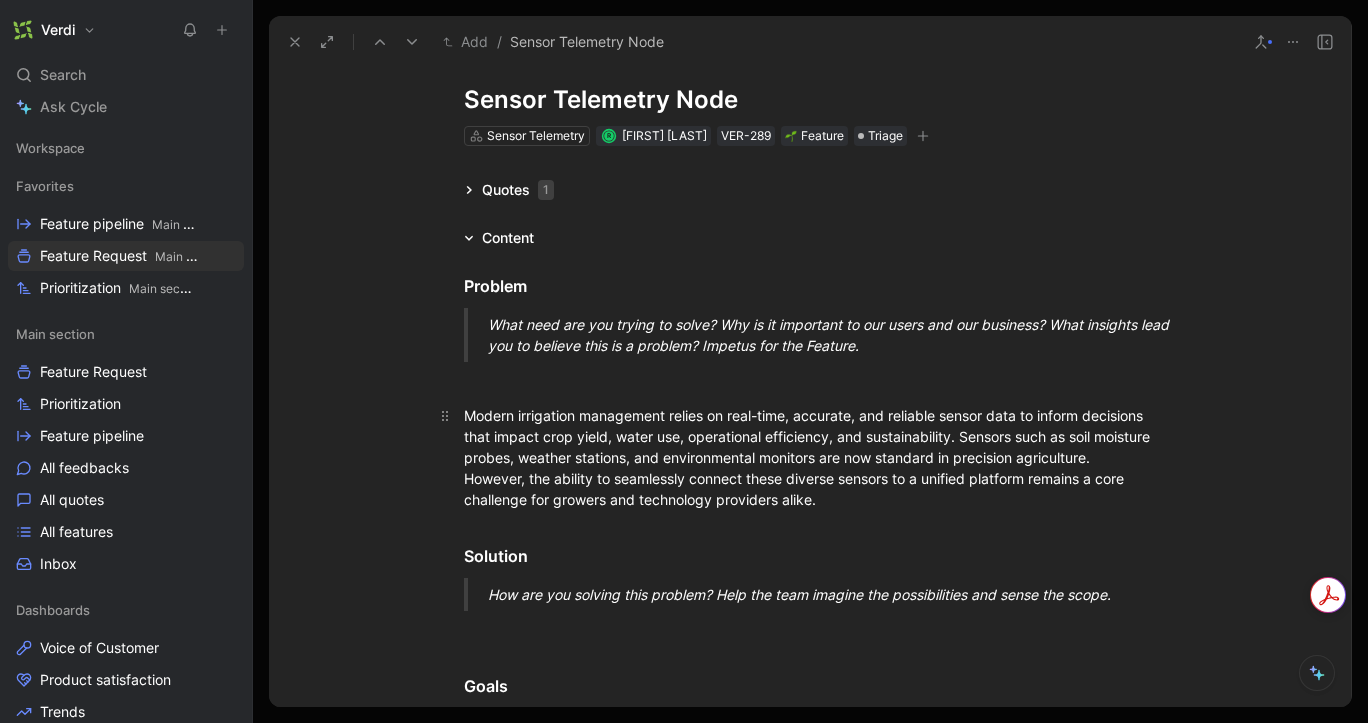 click on "Modern irrigation management relies on real-time, accurate, and reliable sensor data to inform decisions that impact crop yield, water use, operational efficiency, and sustainability. Sensors such as soil moisture probes, weather stations, and environmental monitors are now standard in precision agriculture. However, the ability to seamlessly connect these diverse sensors to a unified platform remains a core challenge for growers and technology providers alike." at bounding box center [810, 457] 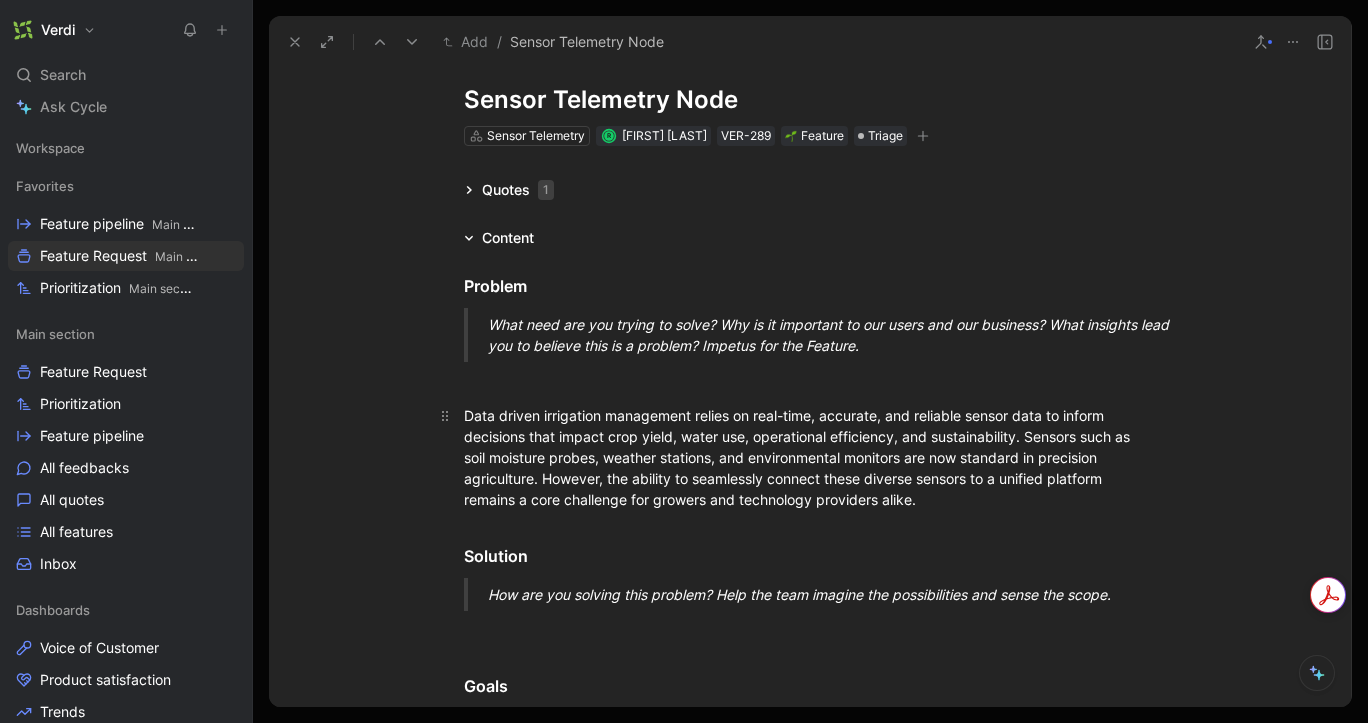 drag, startPoint x: 769, startPoint y: 416, endPoint x: 864, endPoint y: 418, distance: 95.02105 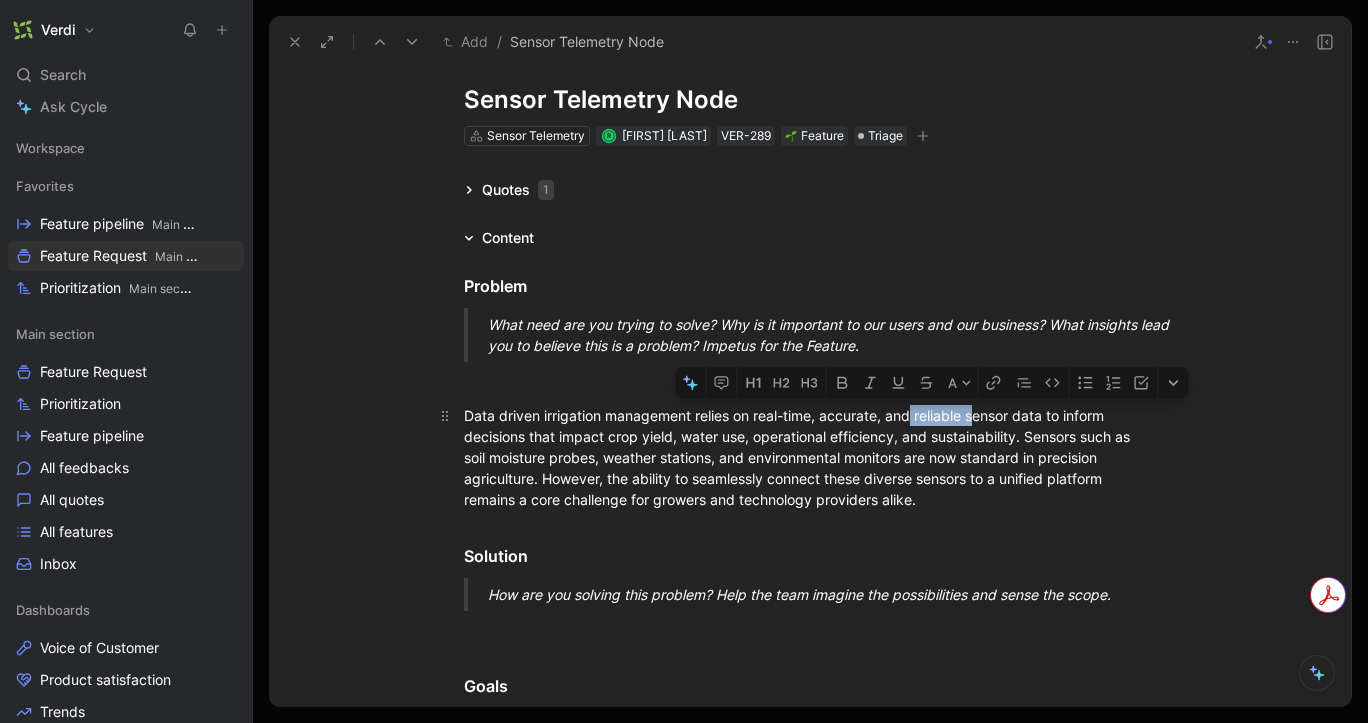 drag, startPoint x: 911, startPoint y: 414, endPoint x: 977, endPoint y: 417, distance: 66.068146 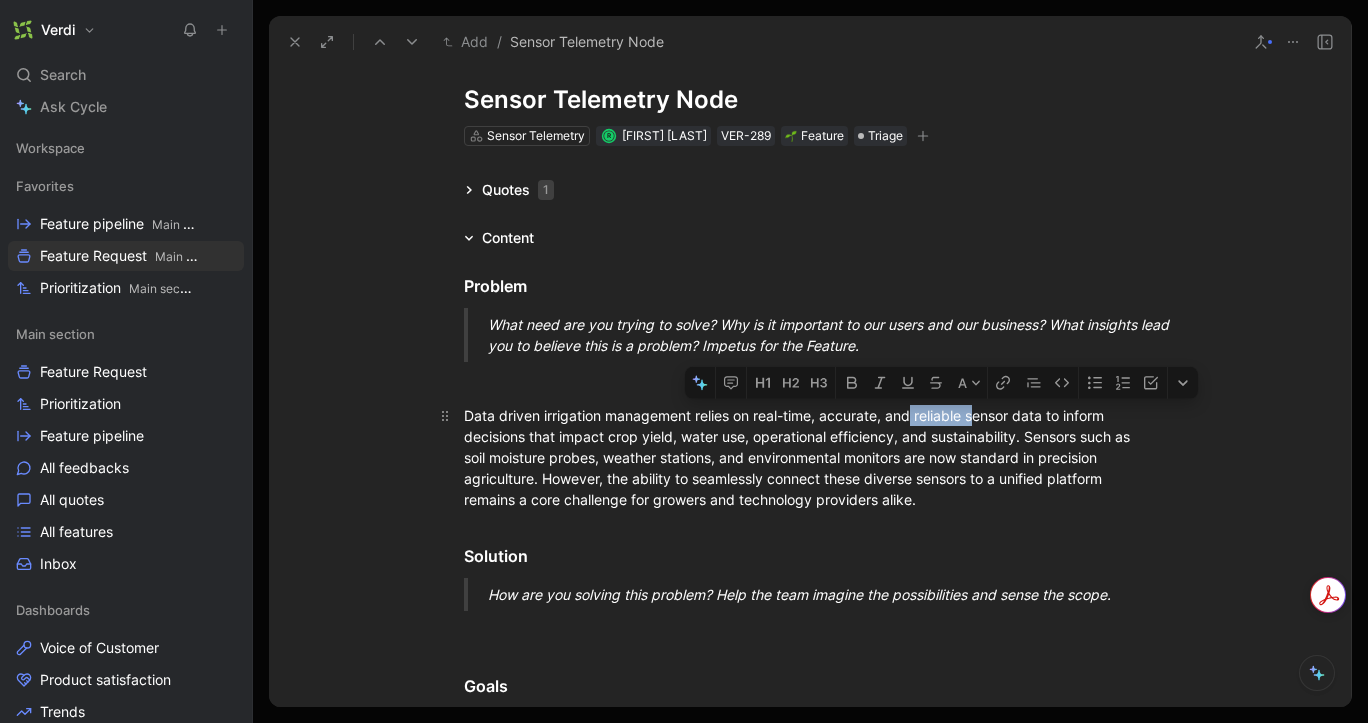 click on "Data driven irrigation management relies on real-time, accurate, and reliable sensor data to inform decisions that impact crop yield, water use, operational efficiency, and sustainability. Sensors such as soil moisture probes, weather stations, and environmental monitors are now standard in precision agriculture. However, the ability to seamlessly connect these diverse sensors to a unified platform remains a core challenge for growers and technology providers alike." at bounding box center (810, 457) 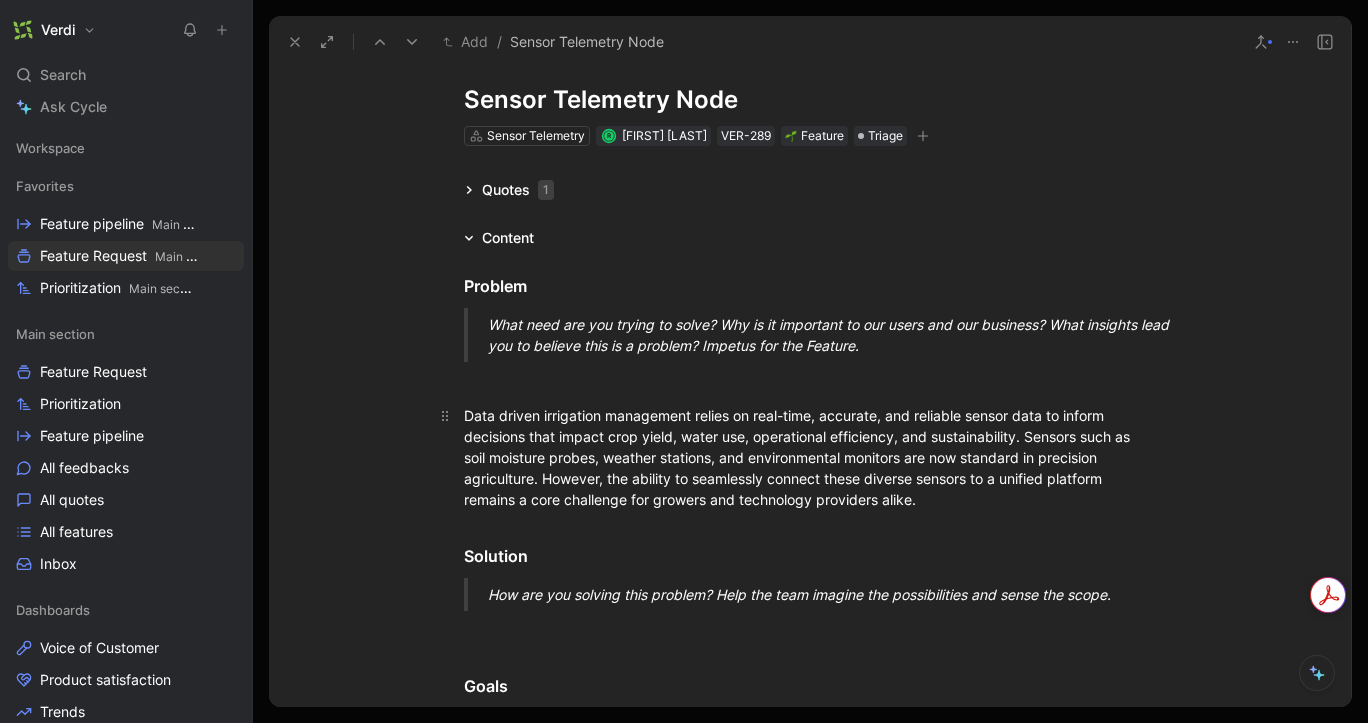 click on "Data driven irrigation management relies on real-time, accurate, and reliable sensor data to inform decisions that impact crop yield, water use, operational efficiency, and sustainability. Sensors such as soil moisture probes, weather stations, and environmental monitors are now standard in precision agriculture. However, the ability to seamlessly connect these diverse sensors to a unified platform remains a core challenge for growers and technology providers alike." at bounding box center (810, 457) 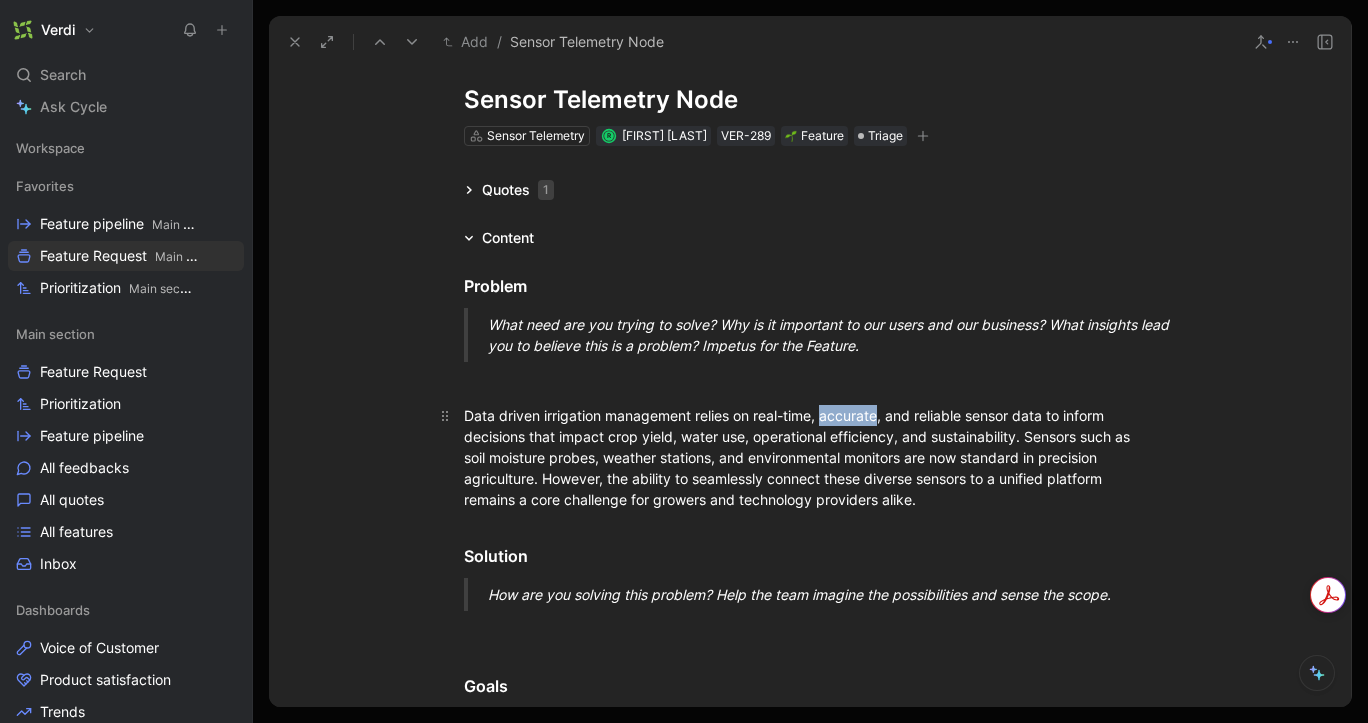 click on "Data driven irrigation management relies on real-time, accurate, and reliable sensor data to inform decisions that impact crop yield, water use, operational efficiency, and sustainability. Sensors such as soil moisture probes, weather stations, and environmental monitors are now standard in precision agriculture. However, the ability to seamlessly connect these diverse sensors to a unified platform remains a core challenge for growers and technology providers alike." at bounding box center [810, 457] 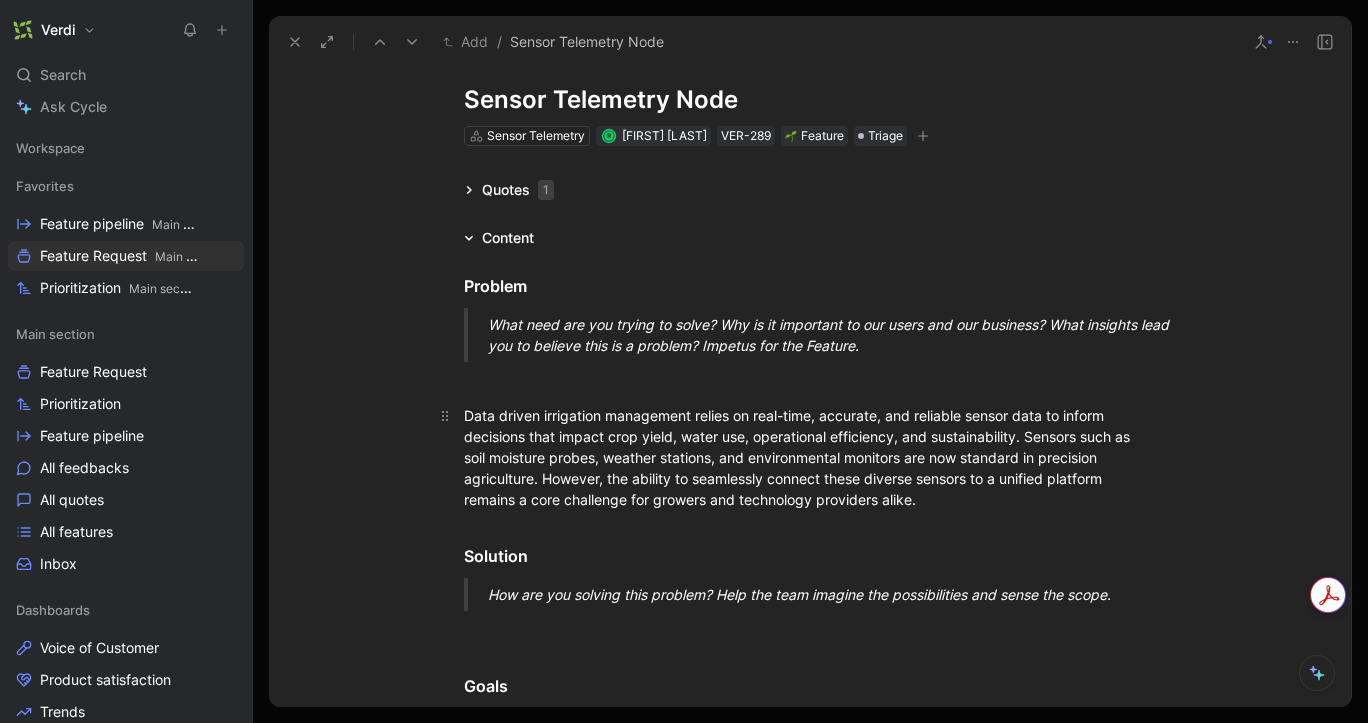 click on "Data driven irrigation management relies on real-time, accurate, and reliable sensor data to inform decisions that impact crop yield, water use, operational efficiency, and sustainability. Sensors such as soil moisture probes, weather stations, and environmental monitors are now standard in precision agriculture. However, the ability to seamlessly connect these diverse sensors to a unified platform remains a core challenge for growers and technology providers alike." at bounding box center (810, 457) 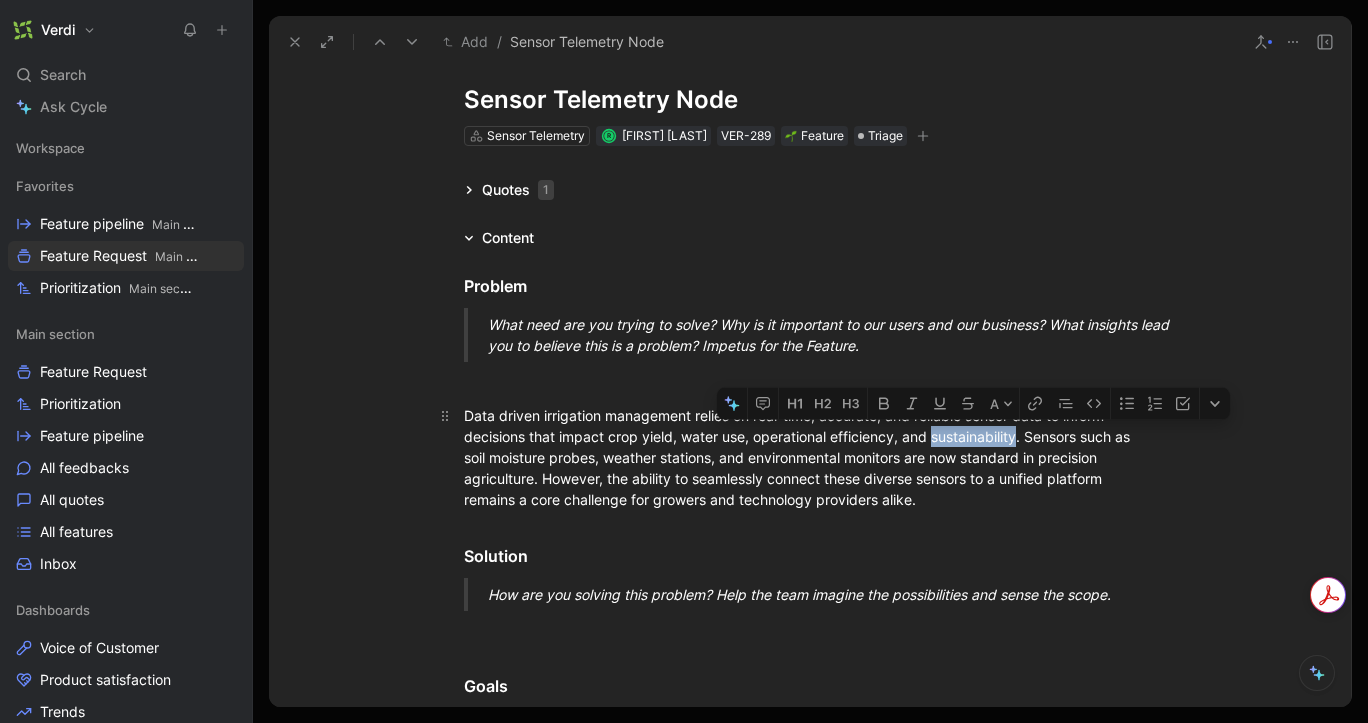 click on "Data driven irrigation management relies on real-time, accurate, and reliable sensor data to inform decisions that impact crop yield, water use, operational efficiency, and sustainability. Sensors such as soil moisture probes, weather stations, and environmental monitors are now standard in precision agriculture. However, the ability to seamlessly connect these diverse sensors to a unified platform remains a core challenge for growers and technology providers alike." at bounding box center [810, 457] 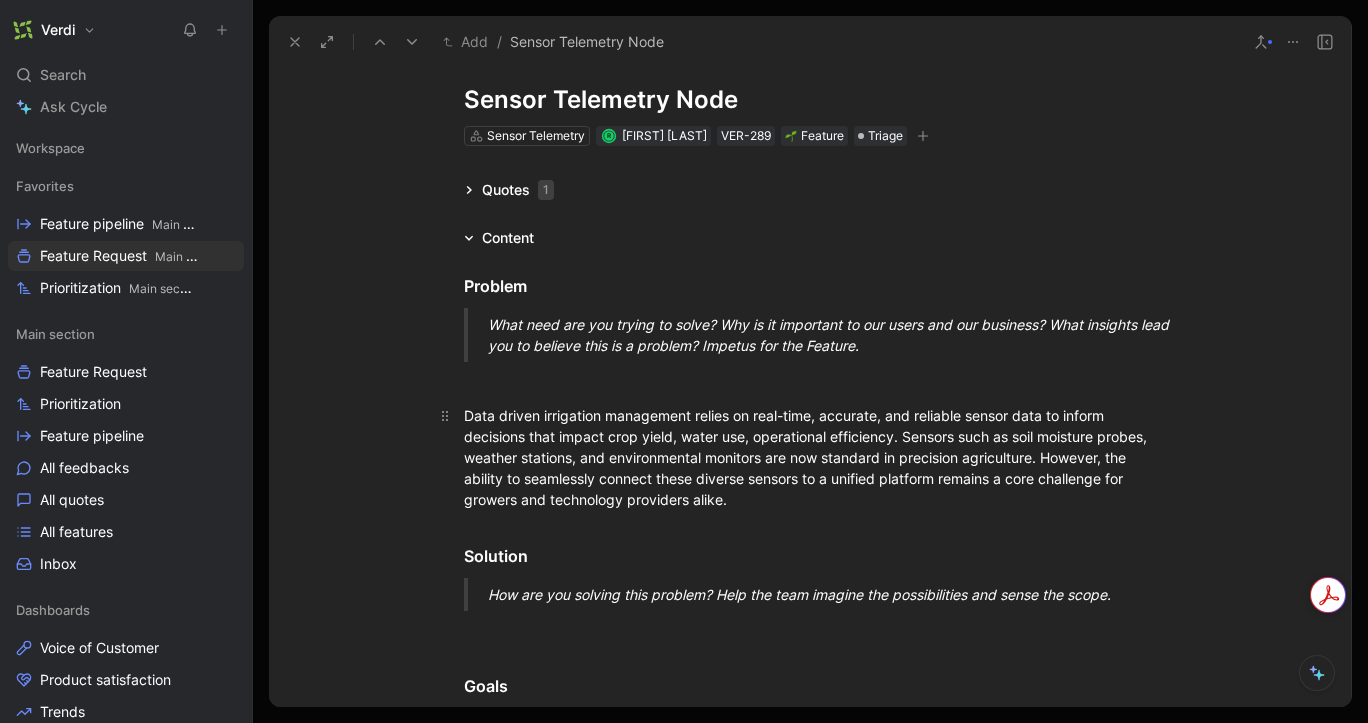 click on "Data driven irrigation management relies on real-time, accurate, and reliable sensor data to inform decisions that impact crop yield, water use, operational efficiency. Sensors such as soil moisture probes, weather stations, and environmental monitors are now standard in precision agriculture. However, the ability to seamlessly connect these diverse sensors to a unified platform remains a core challenge for growers and technology providers alike." at bounding box center (810, 457) 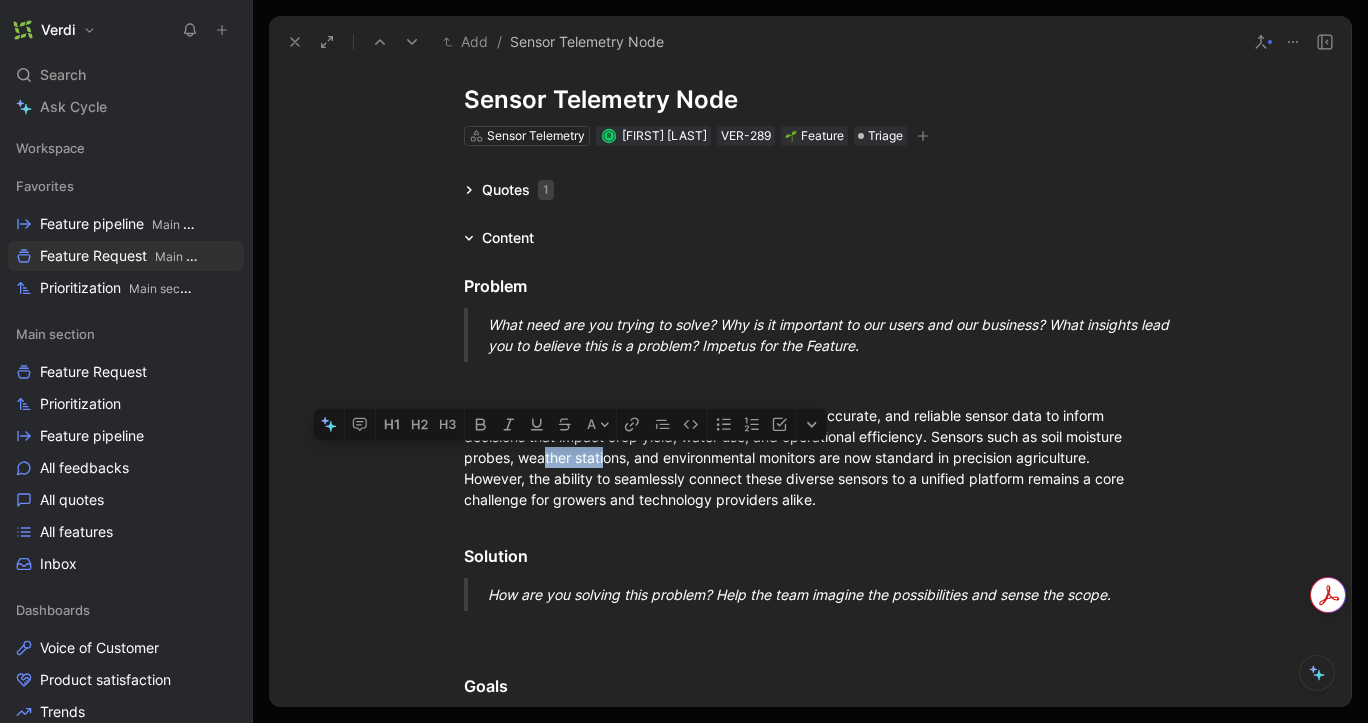 drag, startPoint x: 577, startPoint y: 460, endPoint x: 601, endPoint y: 460, distance: 24 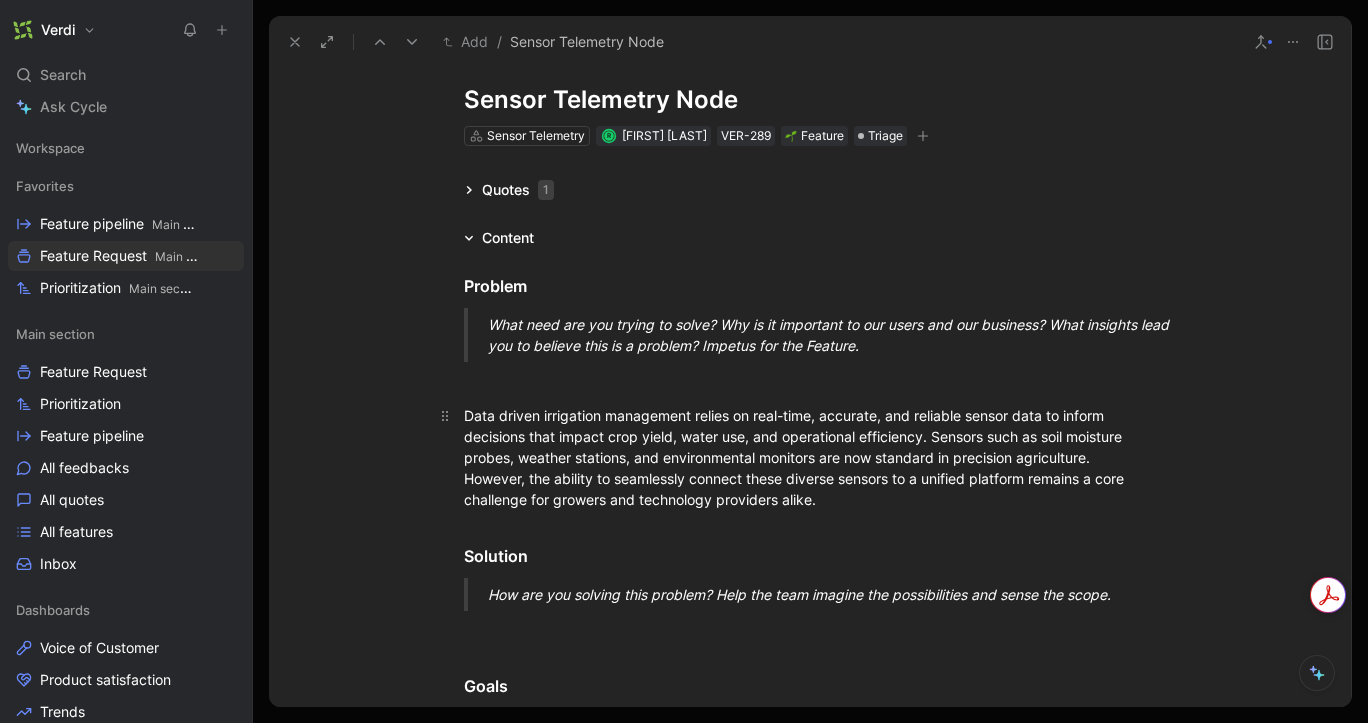 click on "Data driven irrigation management relies on real-time, accurate, and reliable sensor data to inform decisions that impact crop yield, water use, and operational efficiency. Sensors such as soil moisture probes, weather stations, and environmental monitors are now standard in precision agriculture. However, the ability to seamlessly connect these diverse sensors to a unified platform remains a core challenge for growers and technology providers alike." at bounding box center (810, 457) 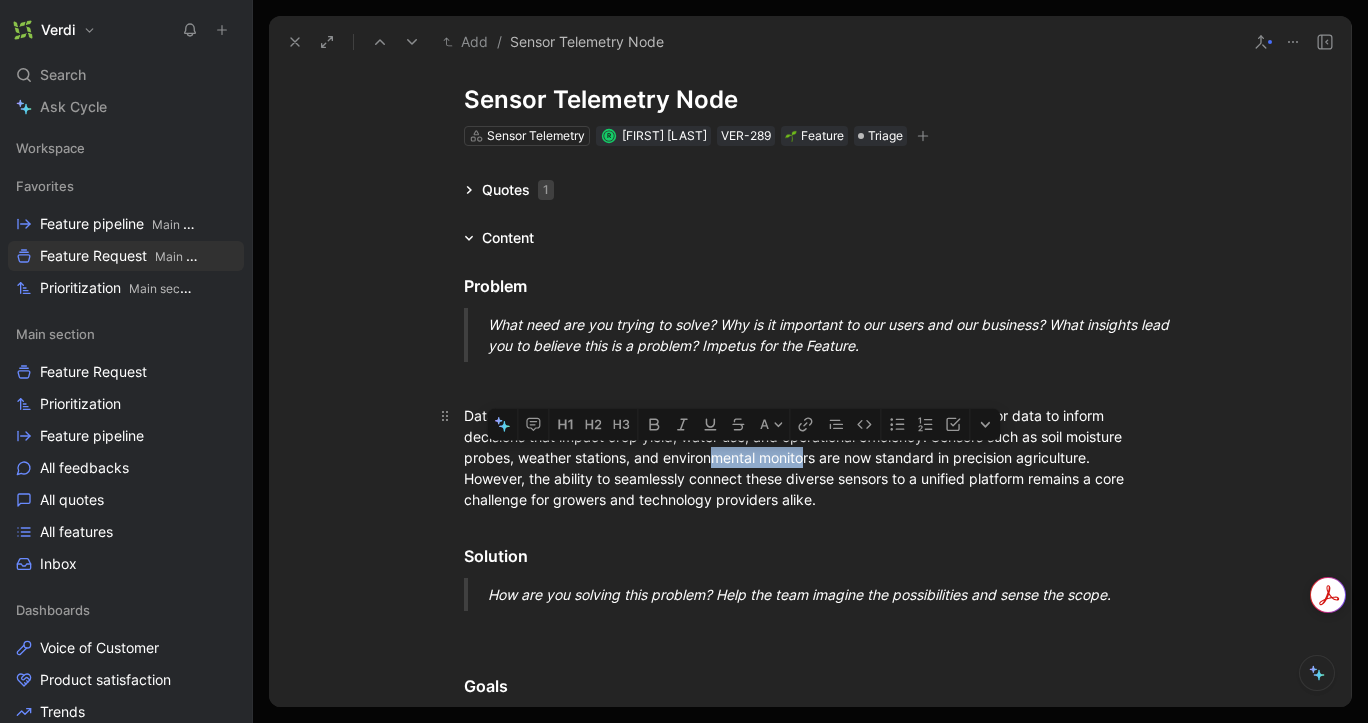 drag, startPoint x: 714, startPoint y: 451, endPoint x: 802, endPoint y: 454, distance: 88.051125 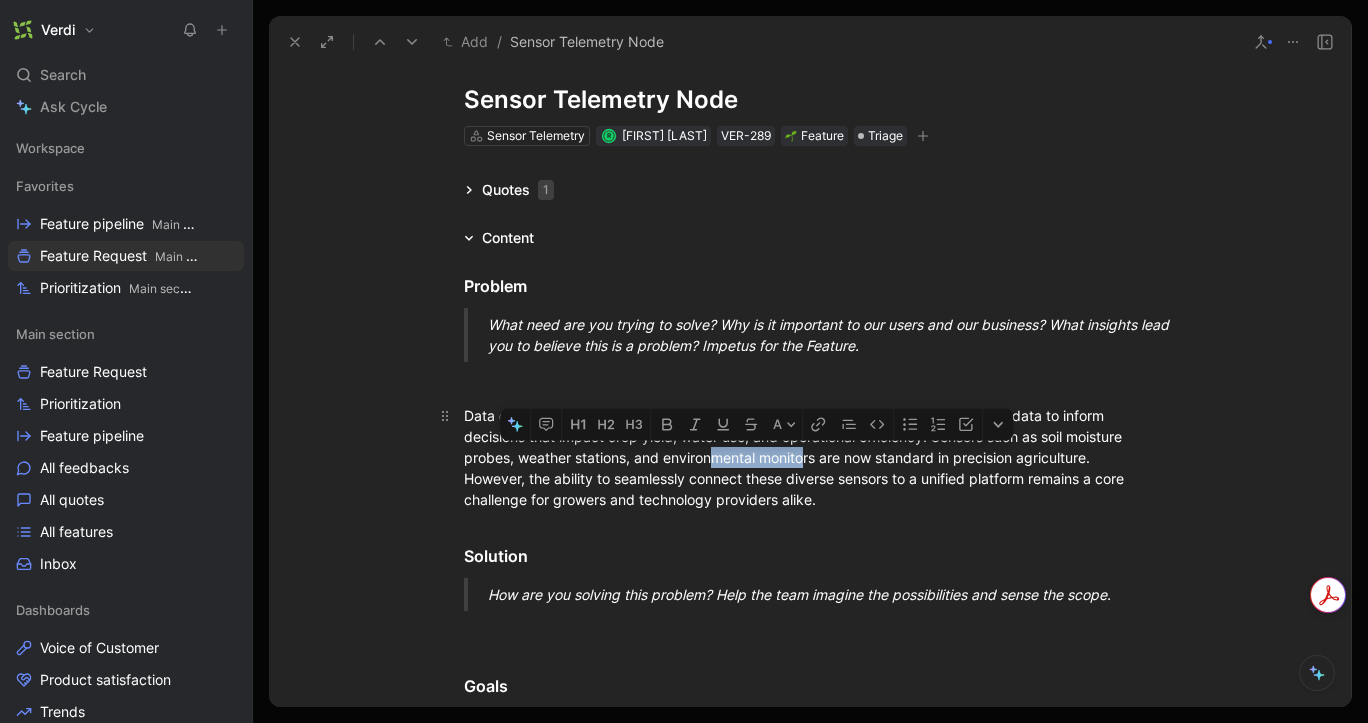 click on "Data driven irrigation management relies on real-time, accurate, and reliable sensor data to inform decisions that impact crop yield, water use, and operational efficiency. Sensors such as soil moisture probes, weather stations, and environmental monitors are now standard in precision agriculture. However, the ability to seamlessly connect these diverse sensors to a unified platform remains a core challenge for growers and technology providers alike." at bounding box center (810, 457) 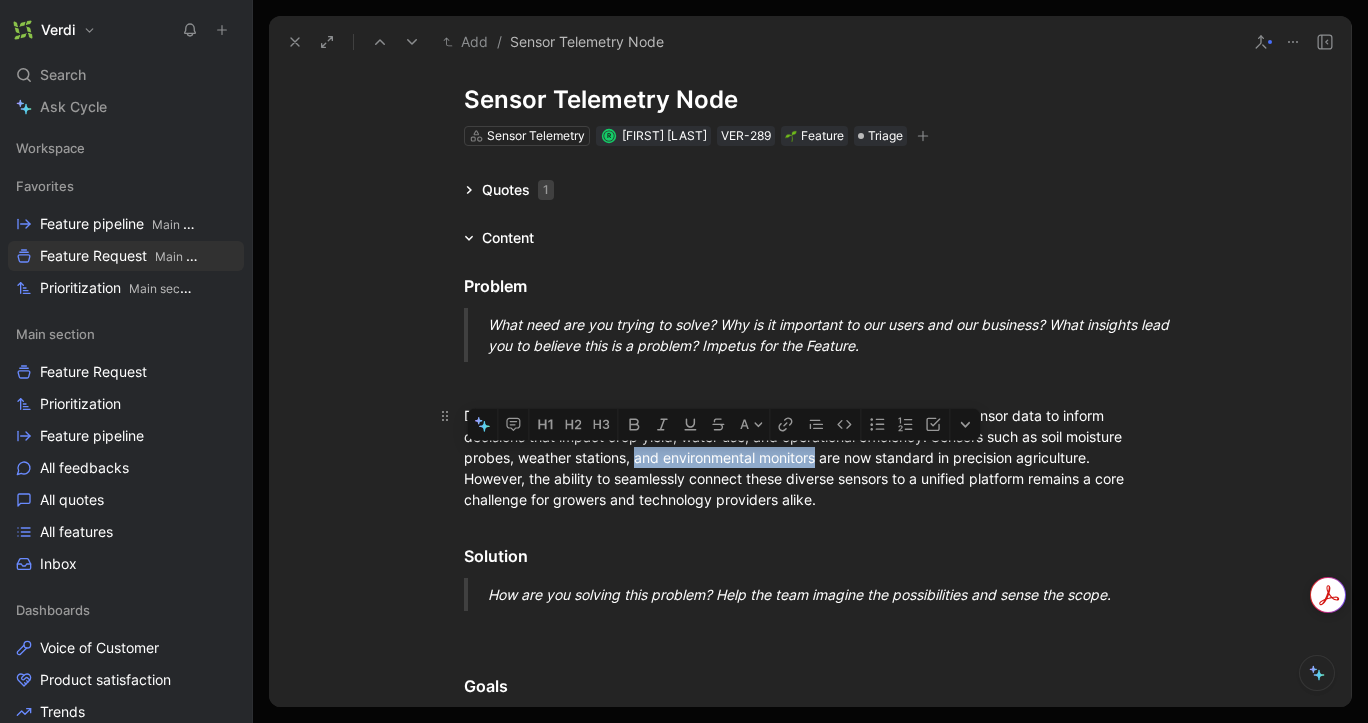 drag, startPoint x: 632, startPoint y: 458, endPoint x: 818, endPoint y: 453, distance: 186.0672 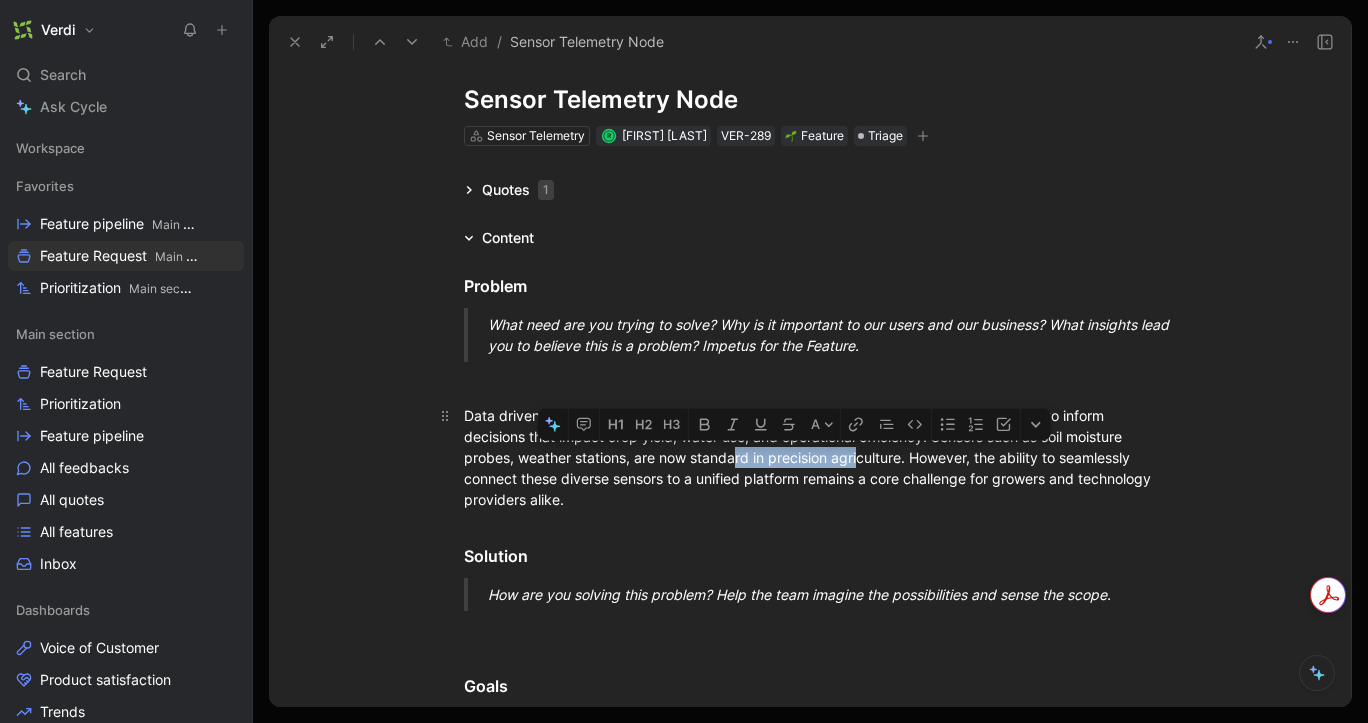 drag, startPoint x: 731, startPoint y: 459, endPoint x: 859, endPoint y: 457, distance: 128.01562 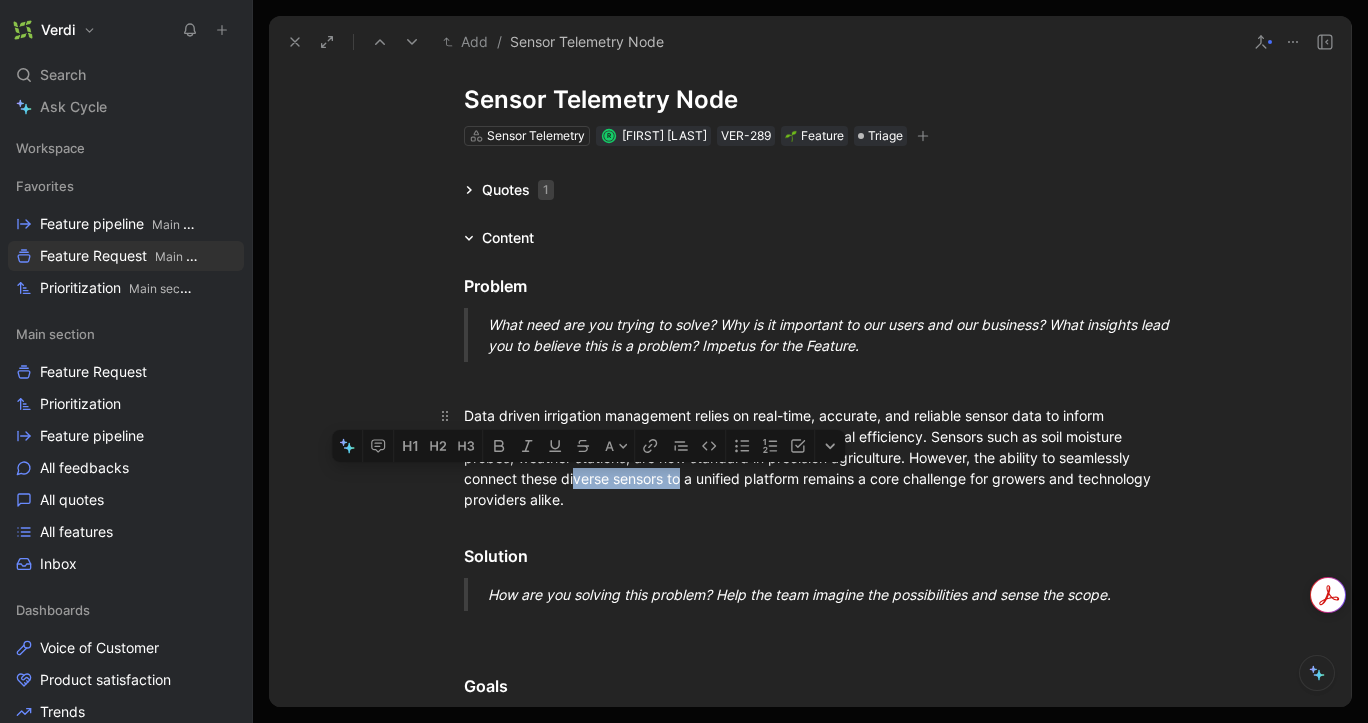 drag, startPoint x: 599, startPoint y: 477, endPoint x: 679, endPoint y: 482, distance: 80.1561 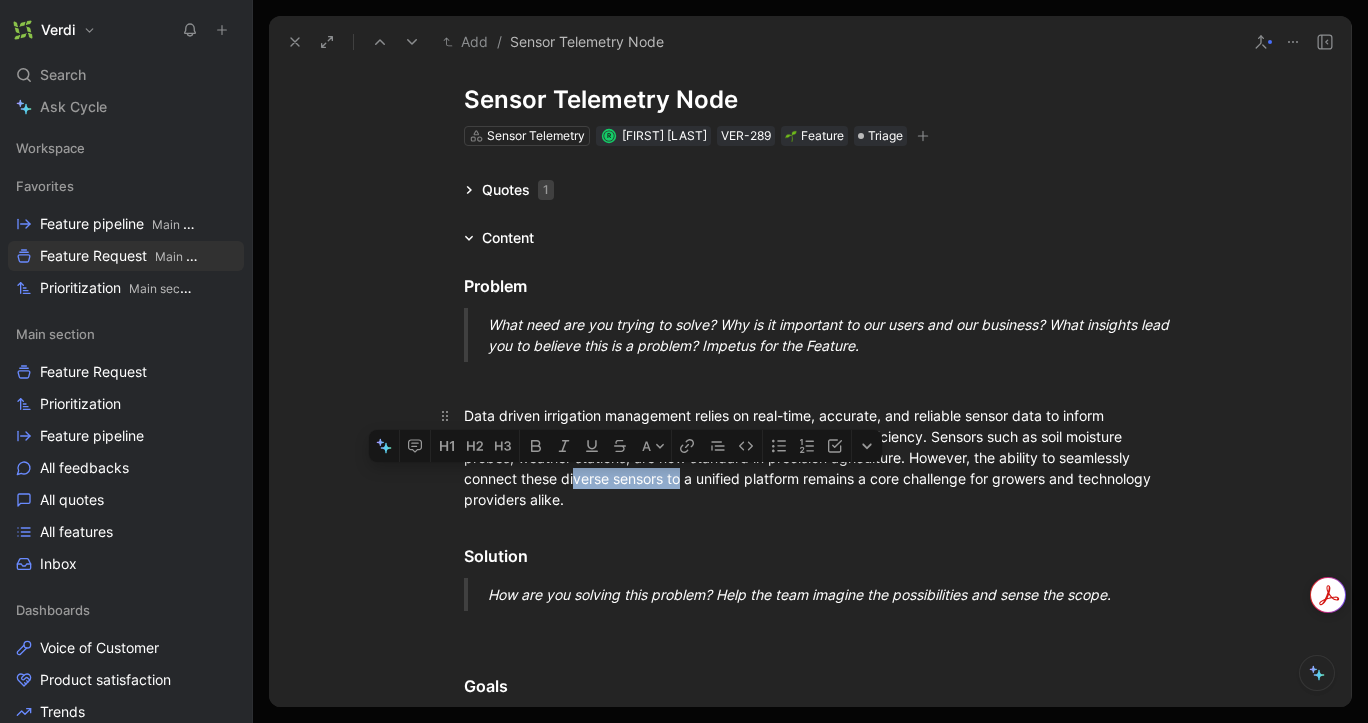 click on "Data driven irrigation management relies on real-time, accurate, and reliable sensor data to inform decisions that impact crop yield, water use, and operational efficiency. Sensors such as soil moisture probes, weather stations, are now standard in precision agriculture. However, the ability to seamlessly connect these diverse sensors to a unified platform remains a core challenge for growers and technology providers alike." at bounding box center [810, 457] 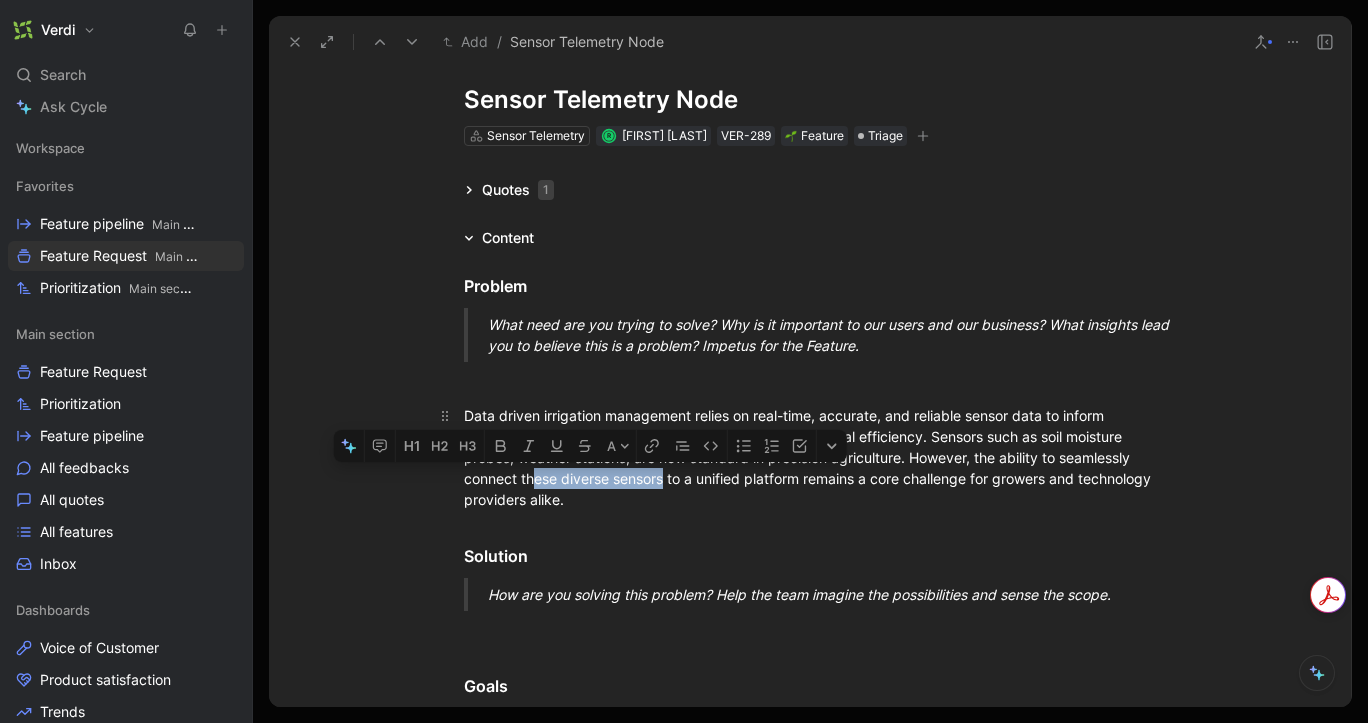 drag, startPoint x: 551, startPoint y: 481, endPoint x: 663, endPoint y: 481, distance: 112 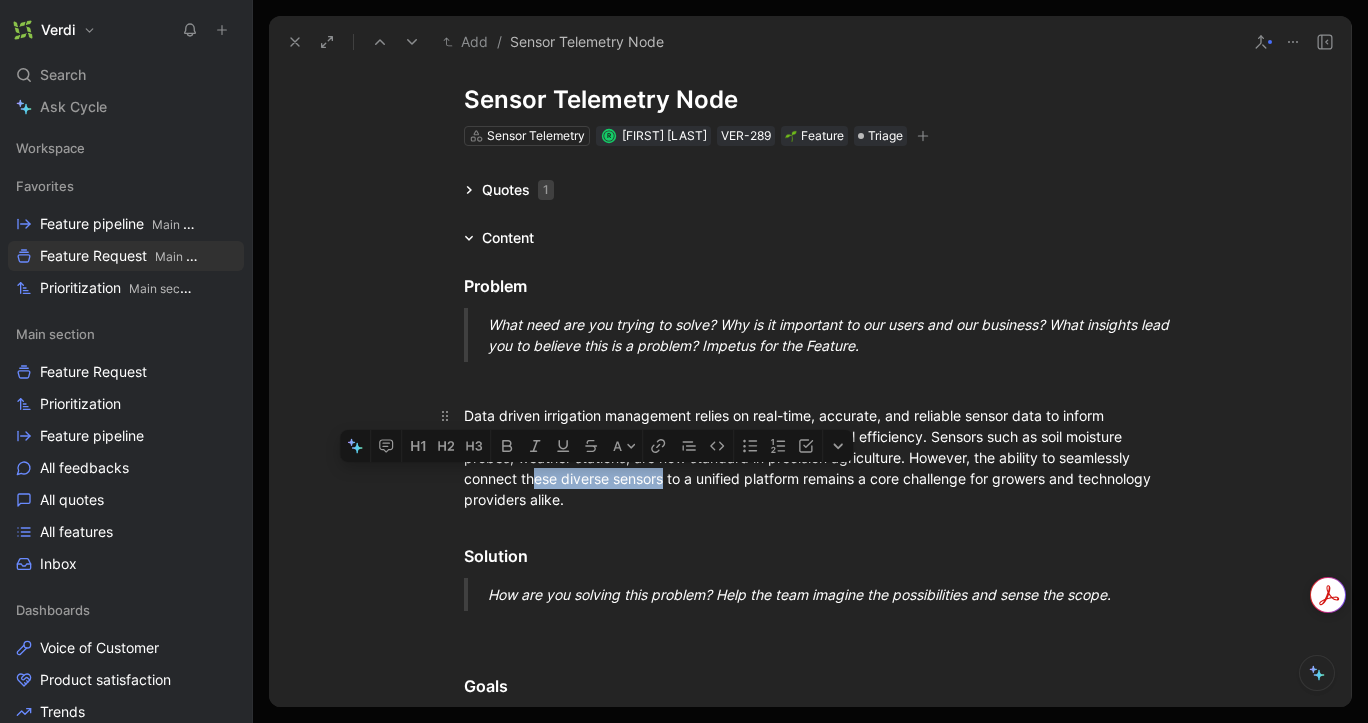 click on "Data driven irrigation management relies on real-time, accurate, and reliable sensor data to inform decisions that impact crop yield, water use, and operational efficiency. Sensors such as soil moisture probes, weather stations, are now standard in precision agriculture. However, the ability to seamlessly connect these diverse sensors to a unified platform remains a core challenge for growers and technology providers alike." at bounding box center (810, 457) 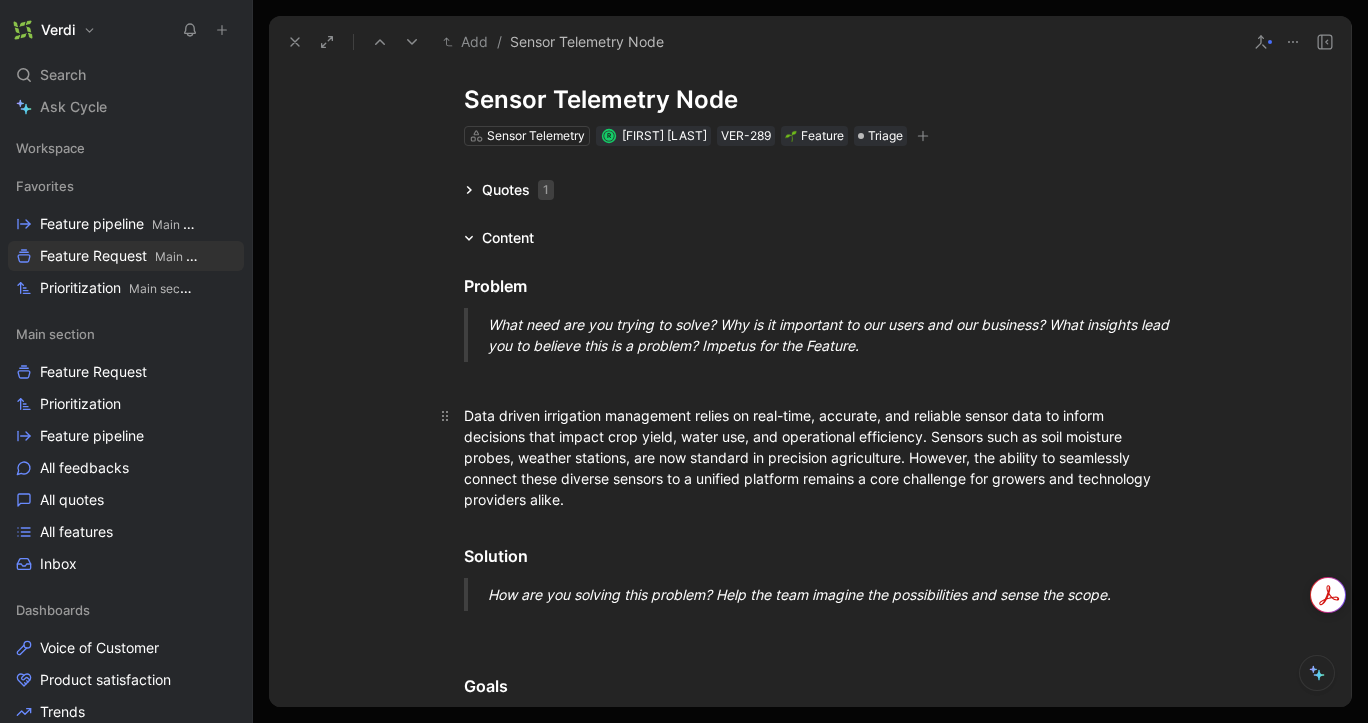 click on "Data driven irrigation management relies on real-time, accurate, and reliable sensor data to inform decisions that impact crop yield, water use, and operational efficiency. Sensors such as soil moisture probes, weather stations, are now standard in precision agriculture. However, the ability to seamlessly connect these diverse sensors to a unified platform remains a core challenge for growers and technology providers alike." at bounding box center [810, 457] 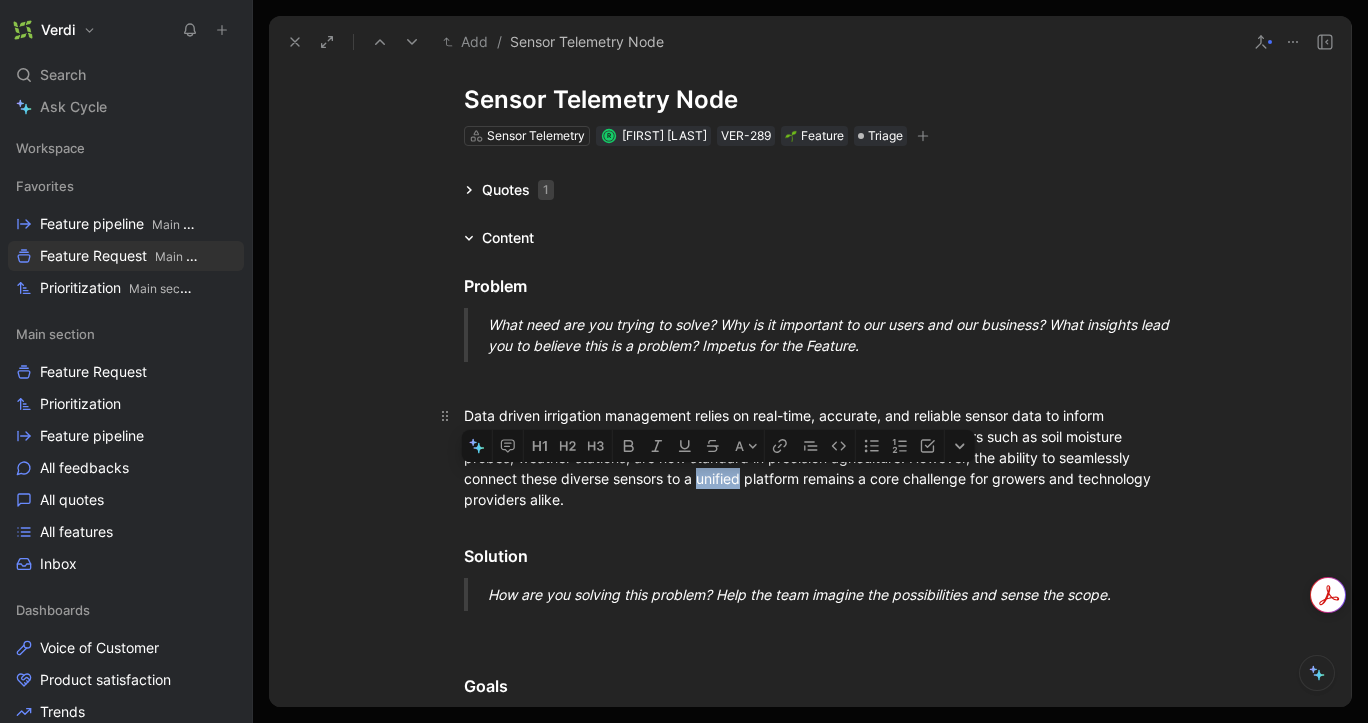 click on "Data driven irrigation management relies on real-time, accurate, and reliable sensor data to inform decisions that impact crop yield, water use, and operational efficiency. Sensors such as soil moisture probes, weather stations, are now standard in precision agriculture. However, the ability to seamlessly connect these diverse sensors to a unified platform remains a core challenge for growers and technology providers alike." at bounding box center [810, 457] 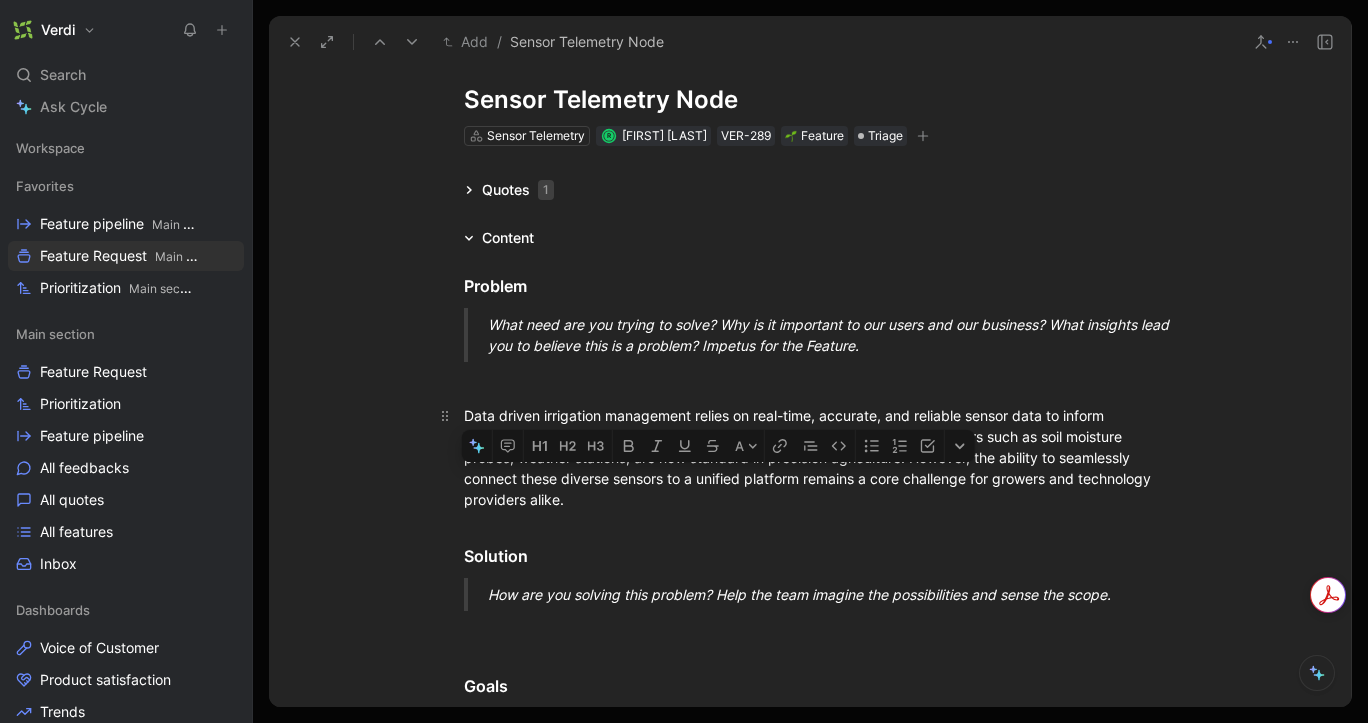 click on "Data driven irrigation management relies on real-time, accurate, and reliable sensor data to inform decisions that impact crop yield, water use, and operational efficiency. Sensors such as soil moisture probes, weather stations, are now standard in precision agriculture. However, the ability to seamlessly connect these diverse sensors to a unified platform remains a core challenge for growers and technology providers alike." at bounding box center (810, 457) 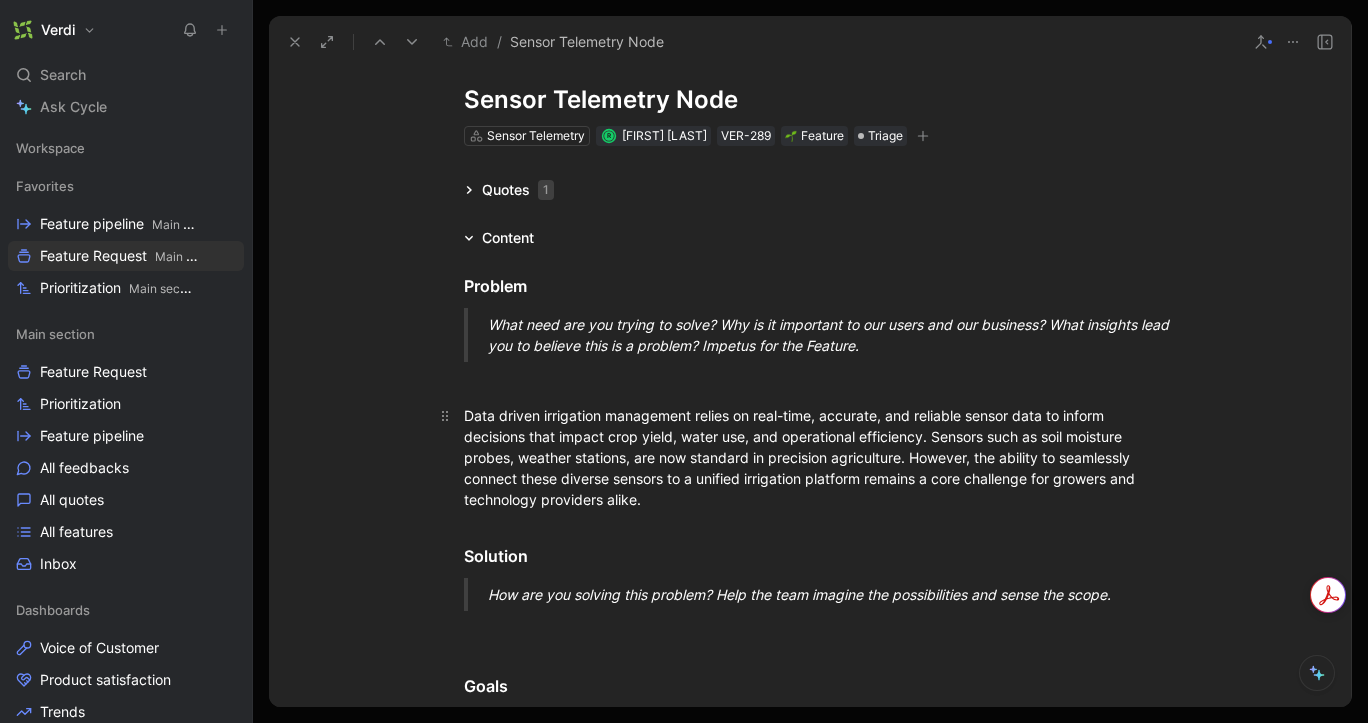 click on "Data driven irrigation management relies on real-time, accurate, and reliable sensor data to inform decisions that impact crop yield, water use, and operational efficiency. Sensors such as soil moisture probes, weather stations, are now standard in precision agriculture. However, the ability to seamlessly connect these diverse sensors to a unified irrigation platform remains a core challenge for growers and technology providers alike." at bounding box center (810, 457) 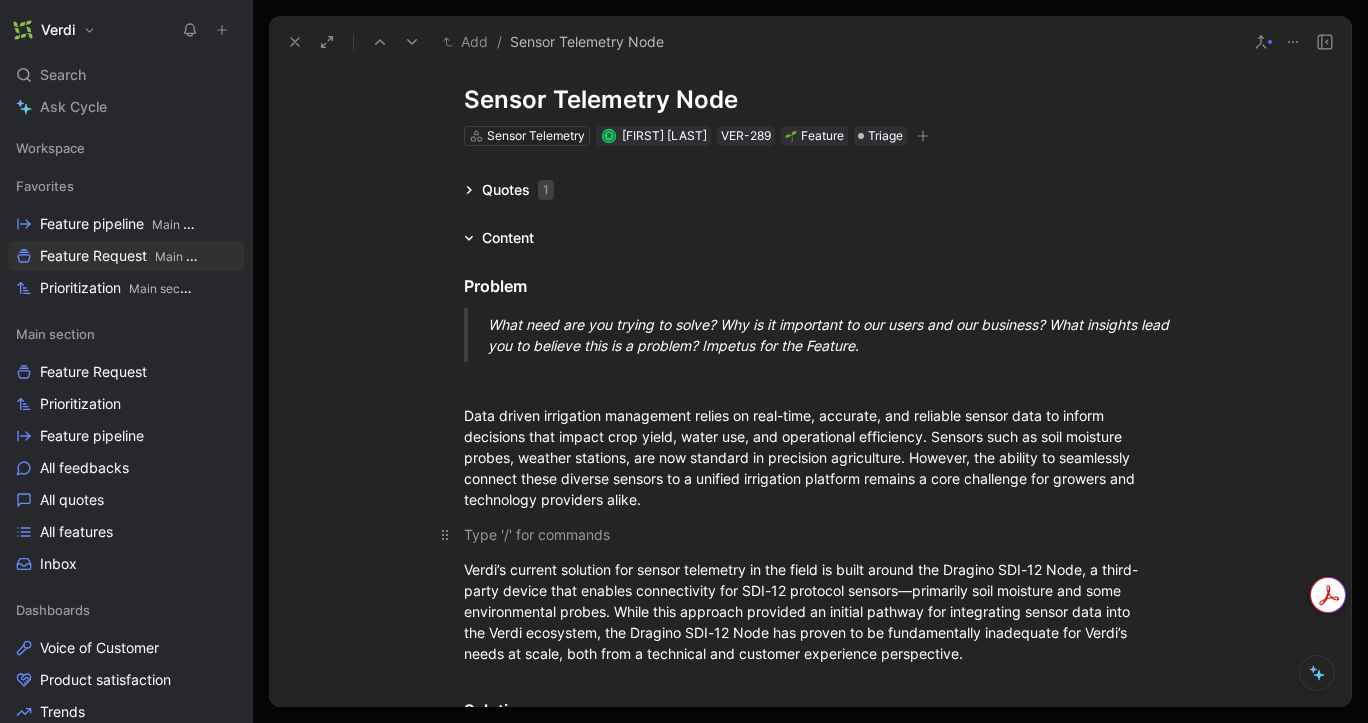 click at bounding box center [810, 534] 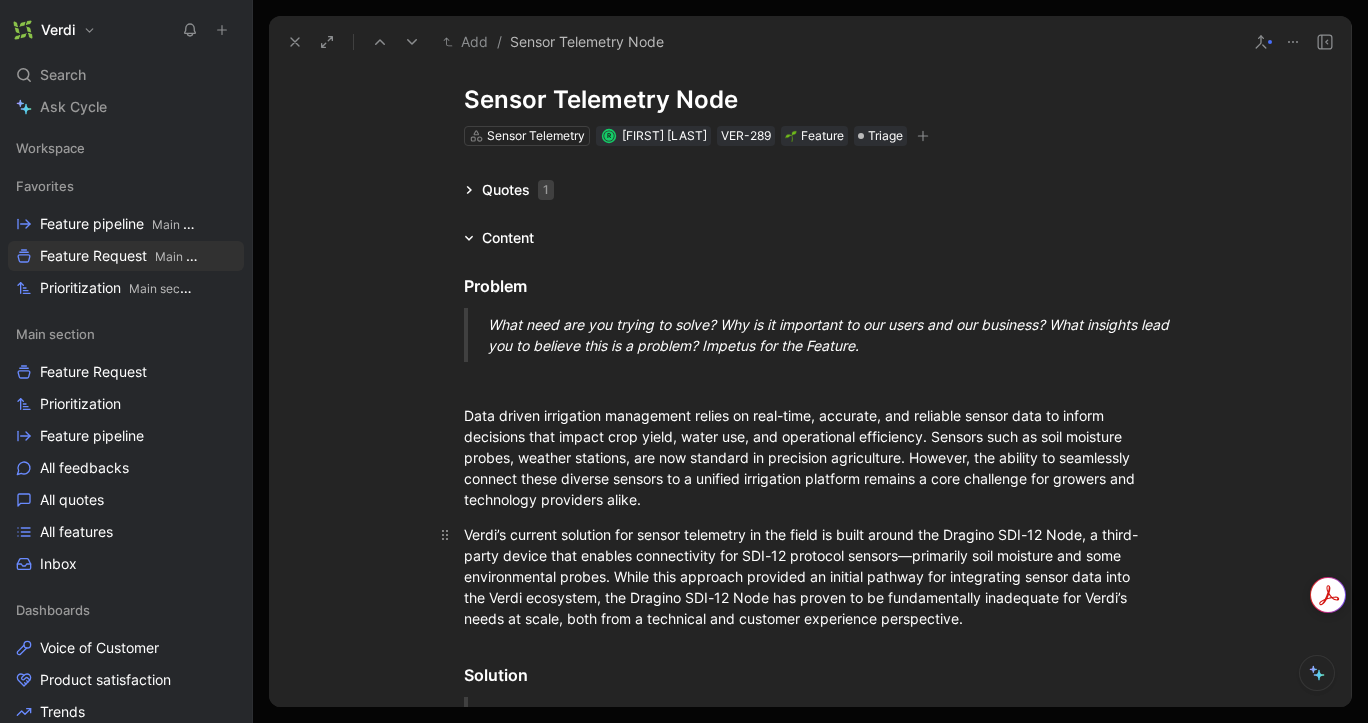 scroll, scrollTop: 76, scrollLeft: 0, axis: vertical 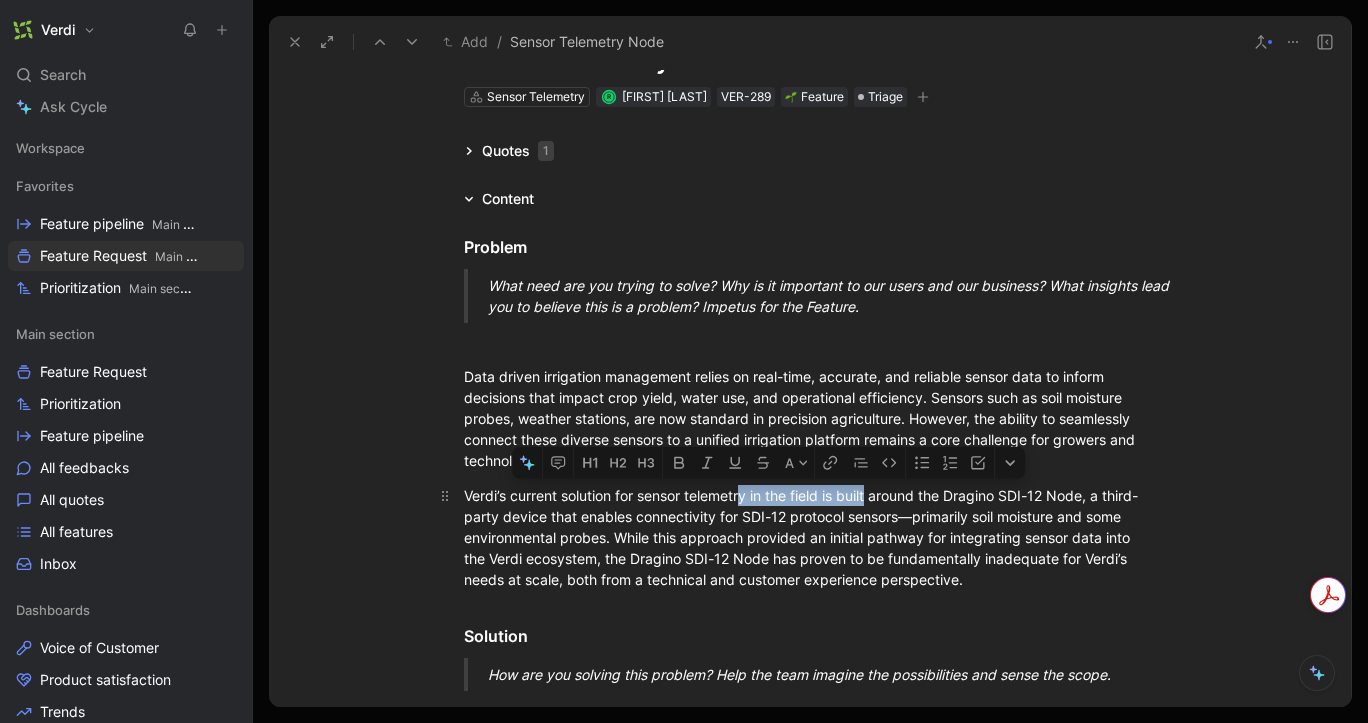 drag, startPoint x: 797, startPoint y: 500, endPoint x: 867, endPoint y: 497, distance: 70.064255 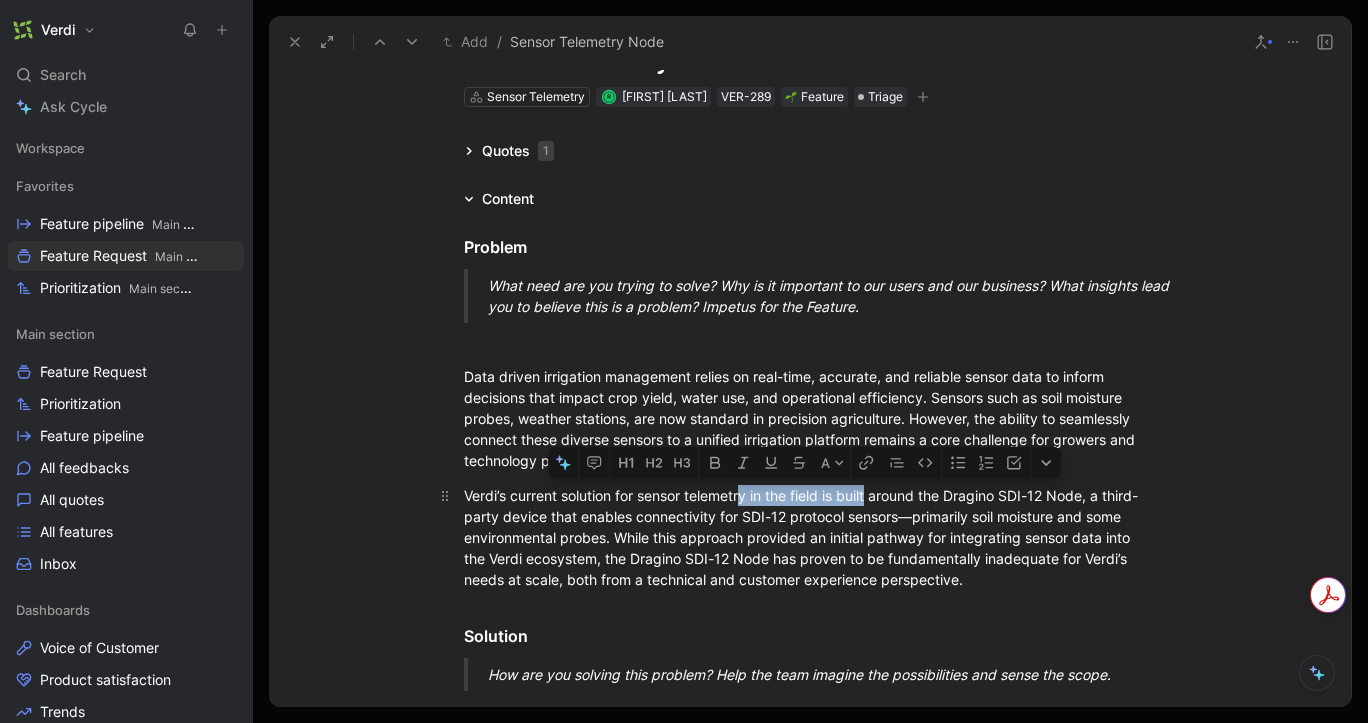 click on "Verdi’s current solution for sensor telemetry in the field is built around the Dragino SDI-12 Node, a third-party device that enables connectivity for SDI-12 protocol sensors—primarily soil moisture and some environmental probes. While this approach provided an initial pathway for integrating sensor data into the Verdi ecosystem, the Dragino SDI-12 Node has proven to be fundamentally inadequate for Verdi’s needs at scale, both from a technical and customer experience perspective." at bounding box center (810, 537) 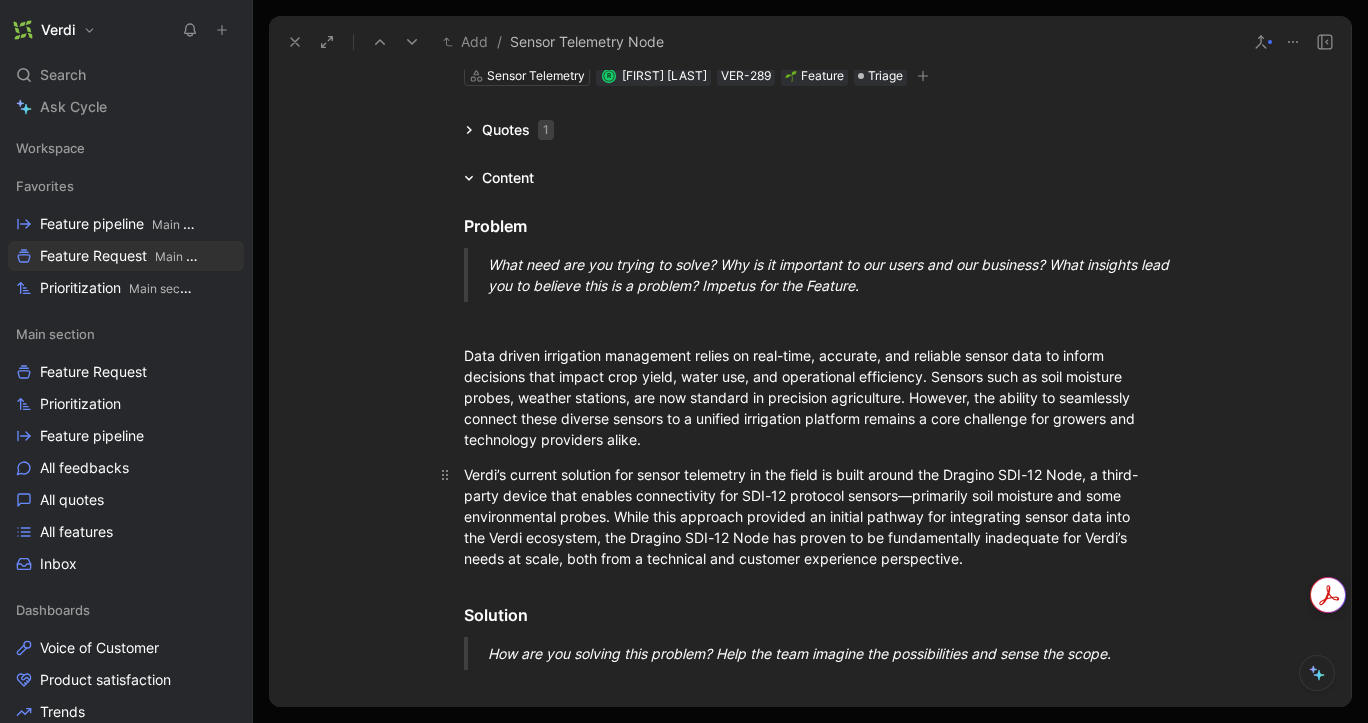 scroll, scrollTop: 109, scrollLeft: 0, axis: vertical 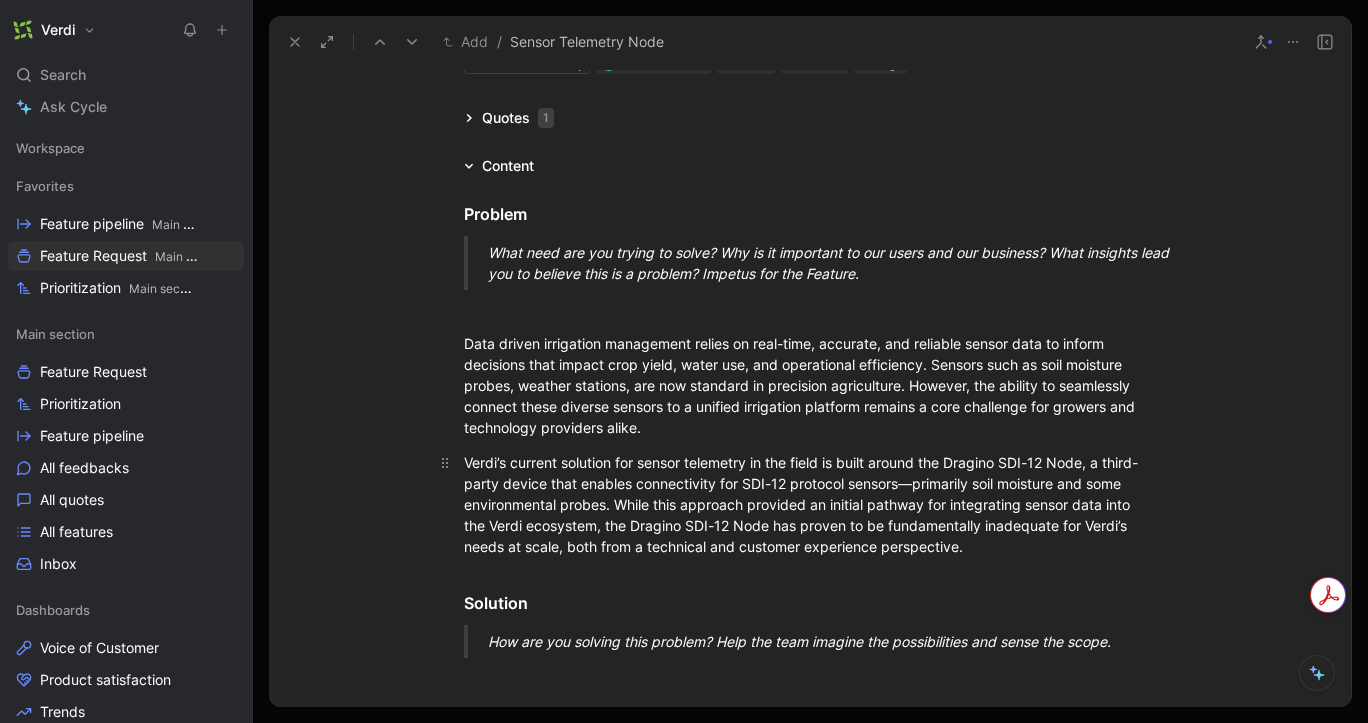 drag, startPoint x: 503, startPoint y: 488, endPoint x: 697, endPoint y: 489, distance: 194.00258 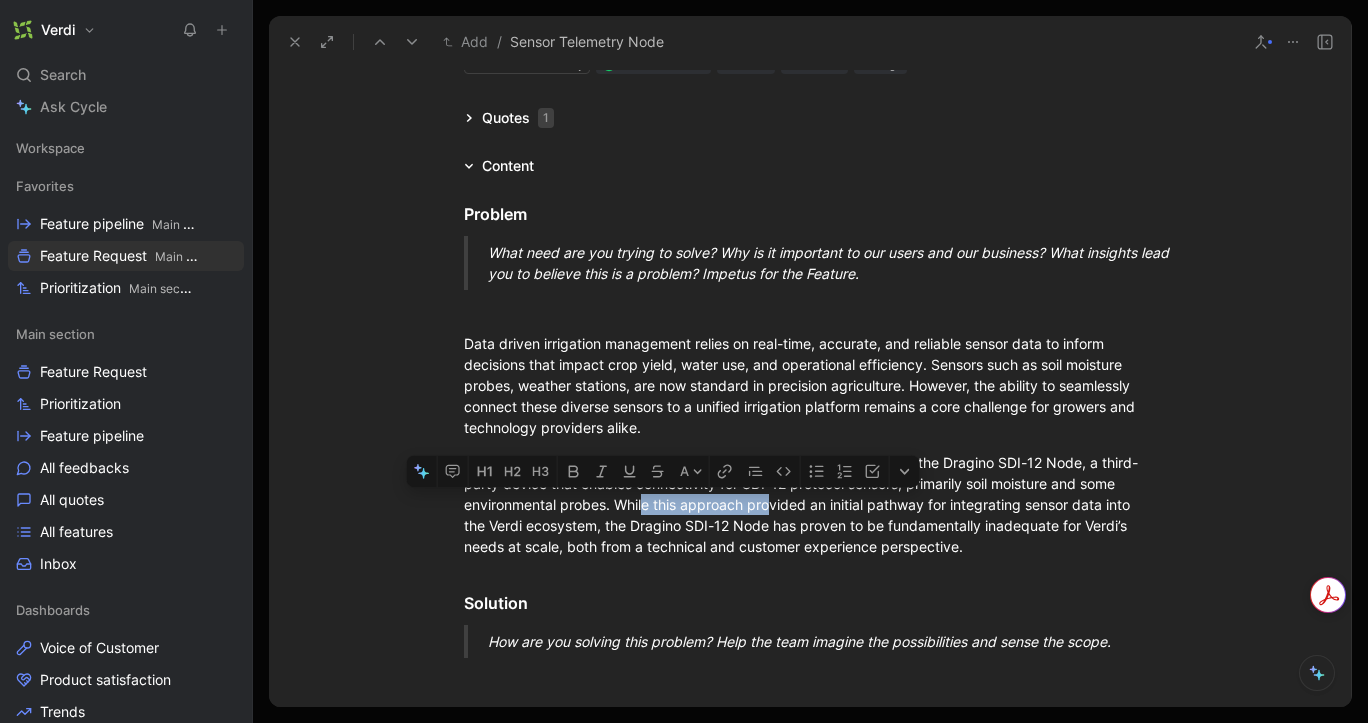 drag, startPoint x: 676, startPoint y: 507, endPoint x: 766, endPoint y: 500, distance: 90.27181 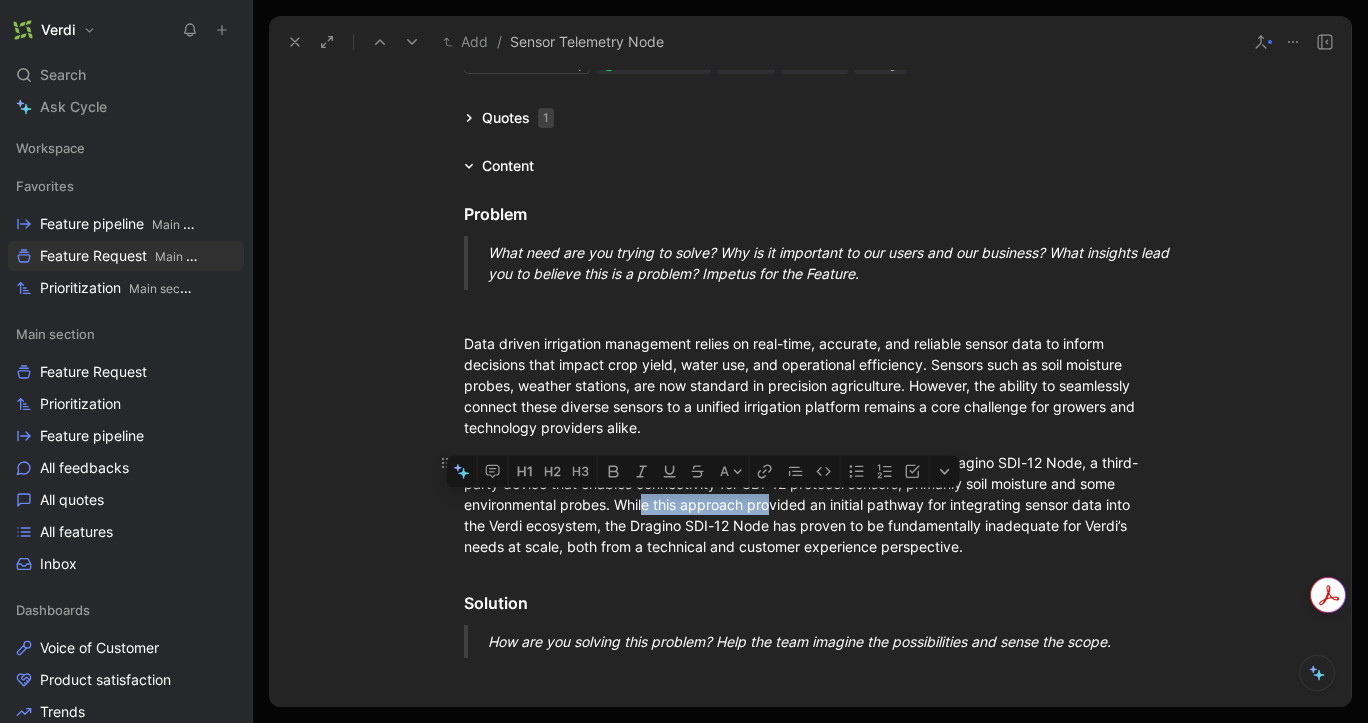 click on "Verdi’s current solution for sensor telemetry in the field is built around the Dragino SDI-12 Node, a third-party device that enables connectivity for SDI-12 protocol sensors, primarily soil moisture and some environmental probes. While this approach provided an initial pathway for integrating sensor data into the Verdi ecosystem, the Dragino SDI-12 Node has proven to be fundamentally inadequate for Verdi’s needs at scale, both from a technical and customer experience perspective." at bounding box center (810, 504) 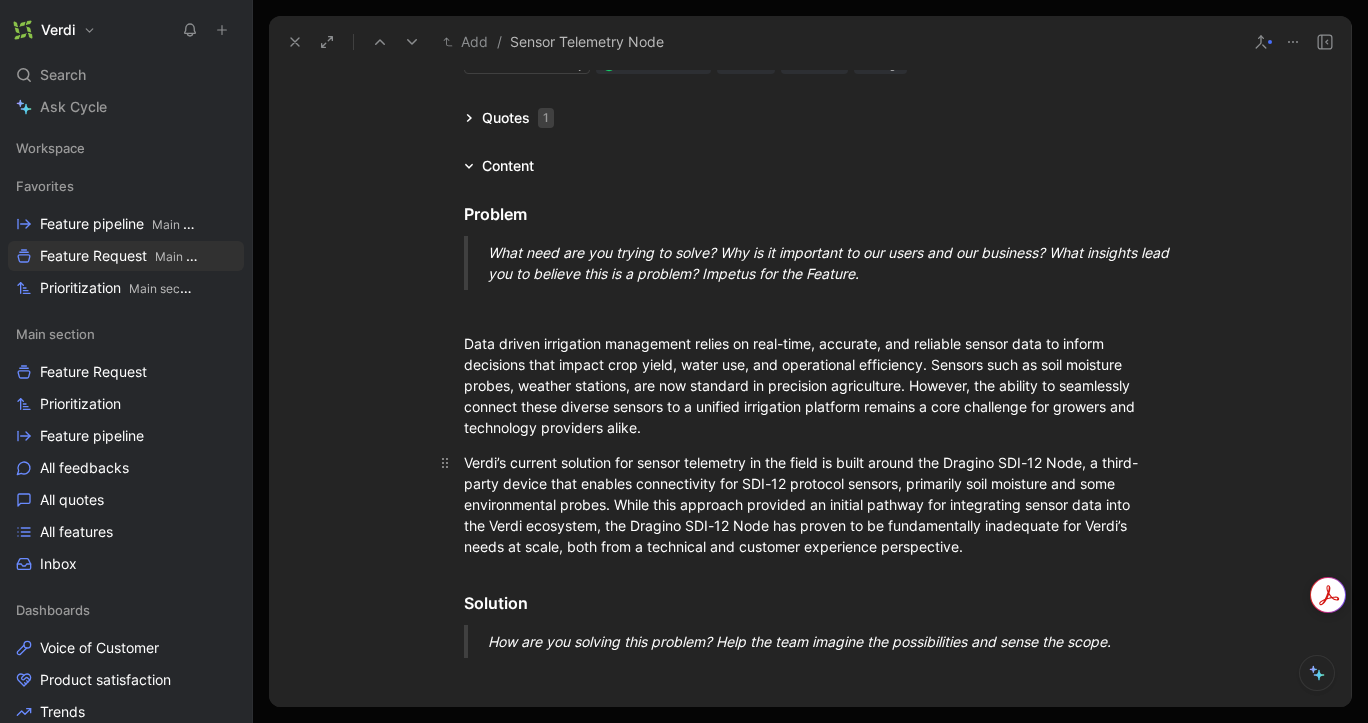 click on "Verdi’s current solution for sensor telemetry in the field is built around the Dragino SDI-12 Node, a third-party device that enables connectivity for SDI-12 protocol sensors, primarily soil moisture and some environmental probes. While this approach provided an initial pathway for integrating sensor data into the Verdi ecosystem, the Dragino SDI-12 Node has proven to be fundamentally inadequate for Verdi’s needs at scale, both from a technical and customer experience perspective." at bounding box center [810, 504] 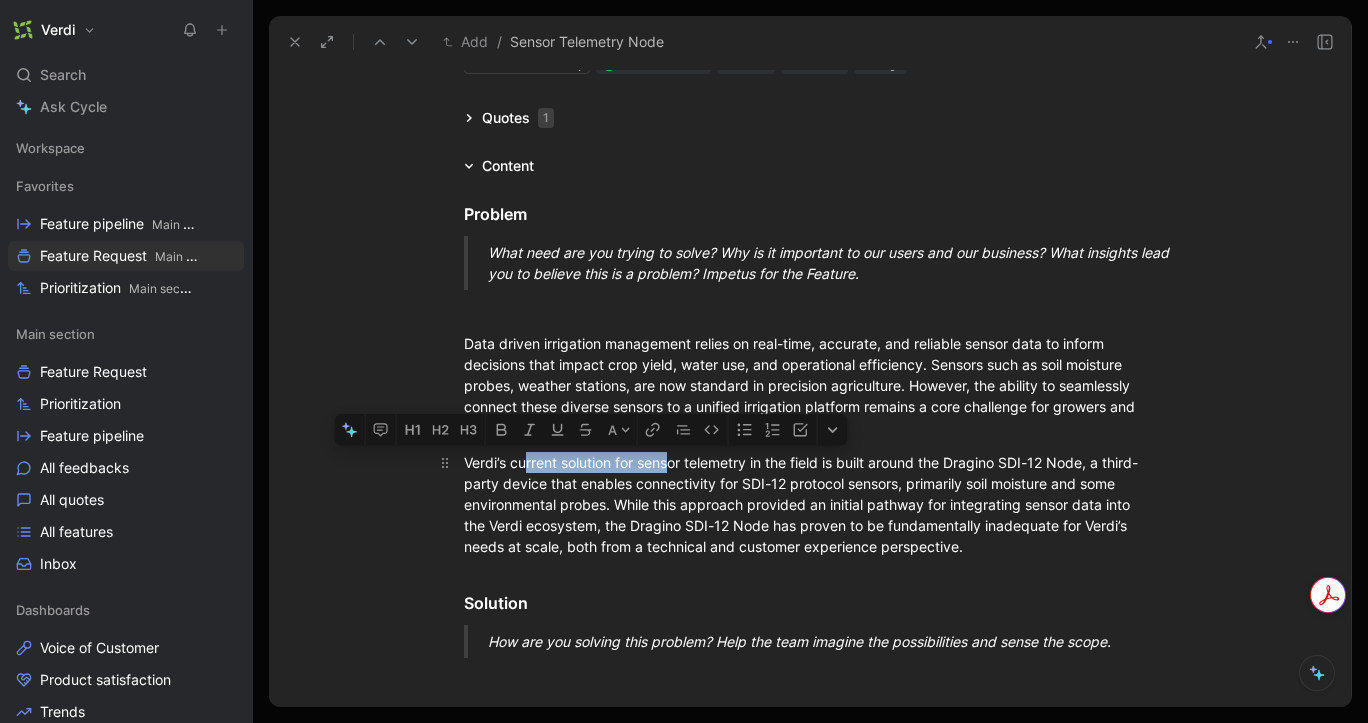 drag, startPoint x: 522, startPoint y: 456, endPoint x: 664, endPoint y: 459, distance: 142.0317 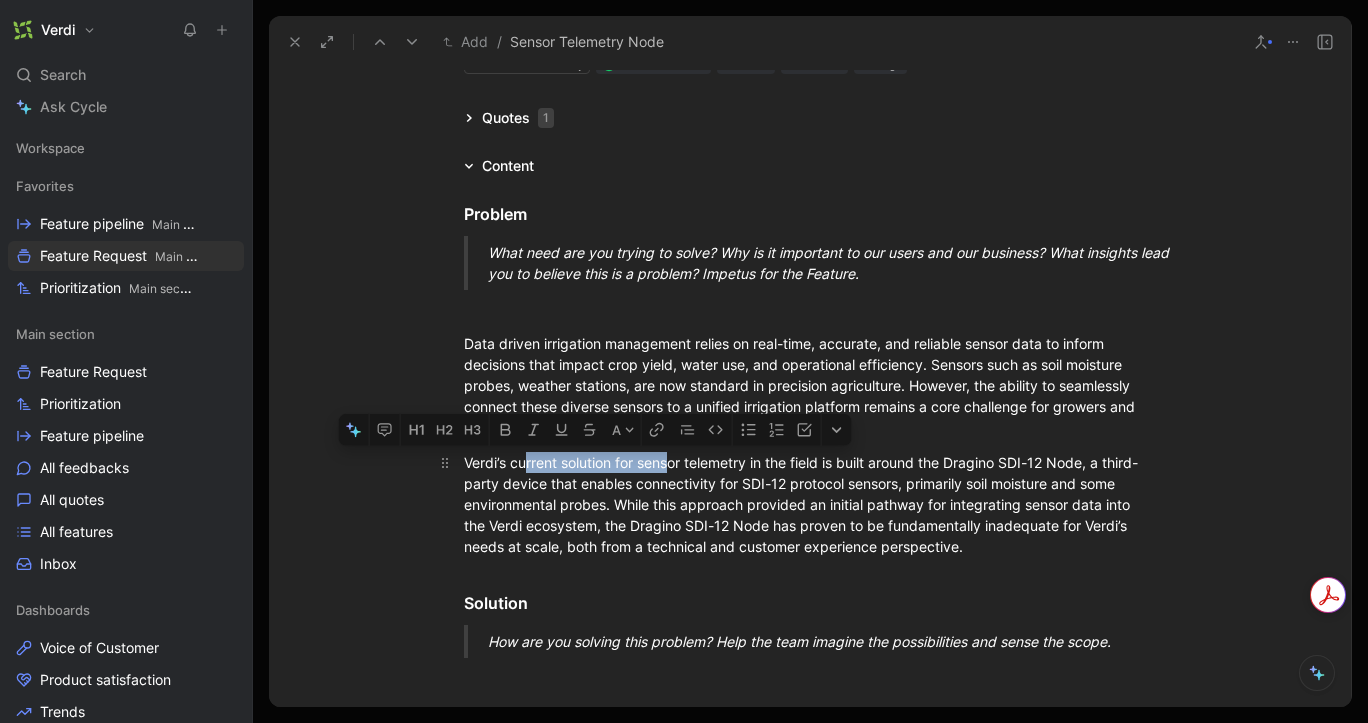 click on "Verdi’s current solution for sensor telemetry in the field is built around the Dragino SDI-12 Node, a third-party device that enables connectivity for SDI-12 protocol sensors, primarily soil moisture and some environmental probes. While this approach provided an initial pathway for integrating sensor data into the Verdi ecosystem, the Dragino SDI-12 Node has proven to be fundamentally inadequate for Verdi’s needs at scale, both from a technical and customer experience perspective." at bounding box center [810, 504] 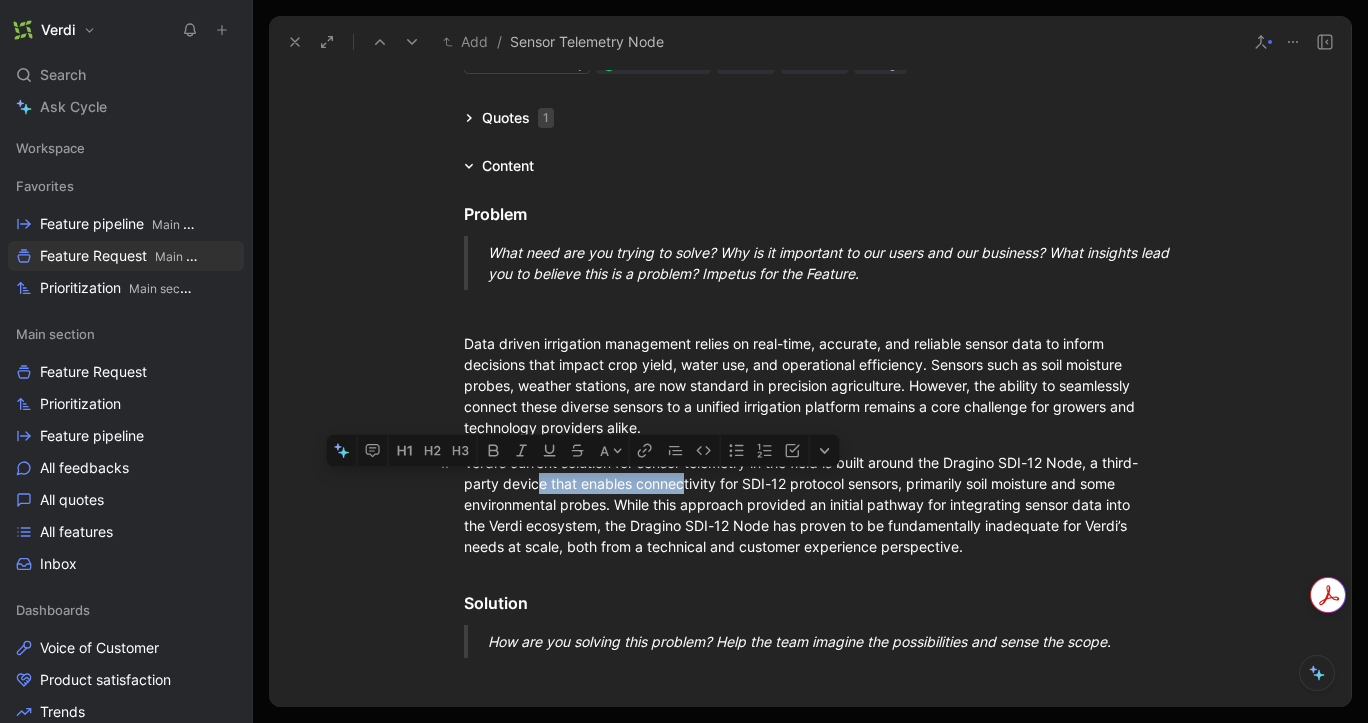 drag, startPoint x: 532, startPoint y: 483, endPoint x: 678, endPoint y: 476, distance: 146.16771 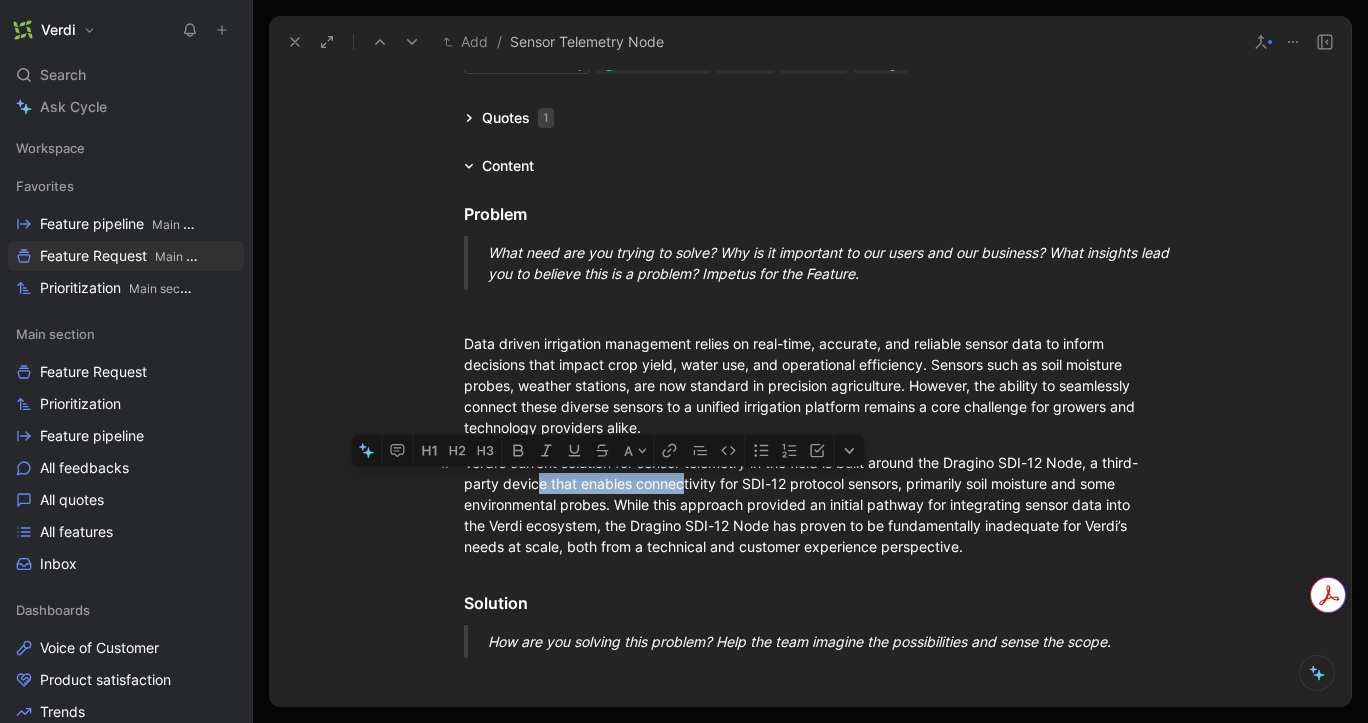 click on "Verdi’s current solution for sensor telemetry in the field is built around the Dragino SDI-12 Node, a third-party device that enables connectivity for SDI-12 protocol sensors, primarily soil moisture and some environmental probes. While this approach provided an initial pathway for integrating sensor data into the Verdi ecosystem, the Dragino SDI-12 Node has proven to be fundamentally inadequate for Verdi’s needs at scale, both from a technical and customer experience perspective." at bounding box center [810, 504] 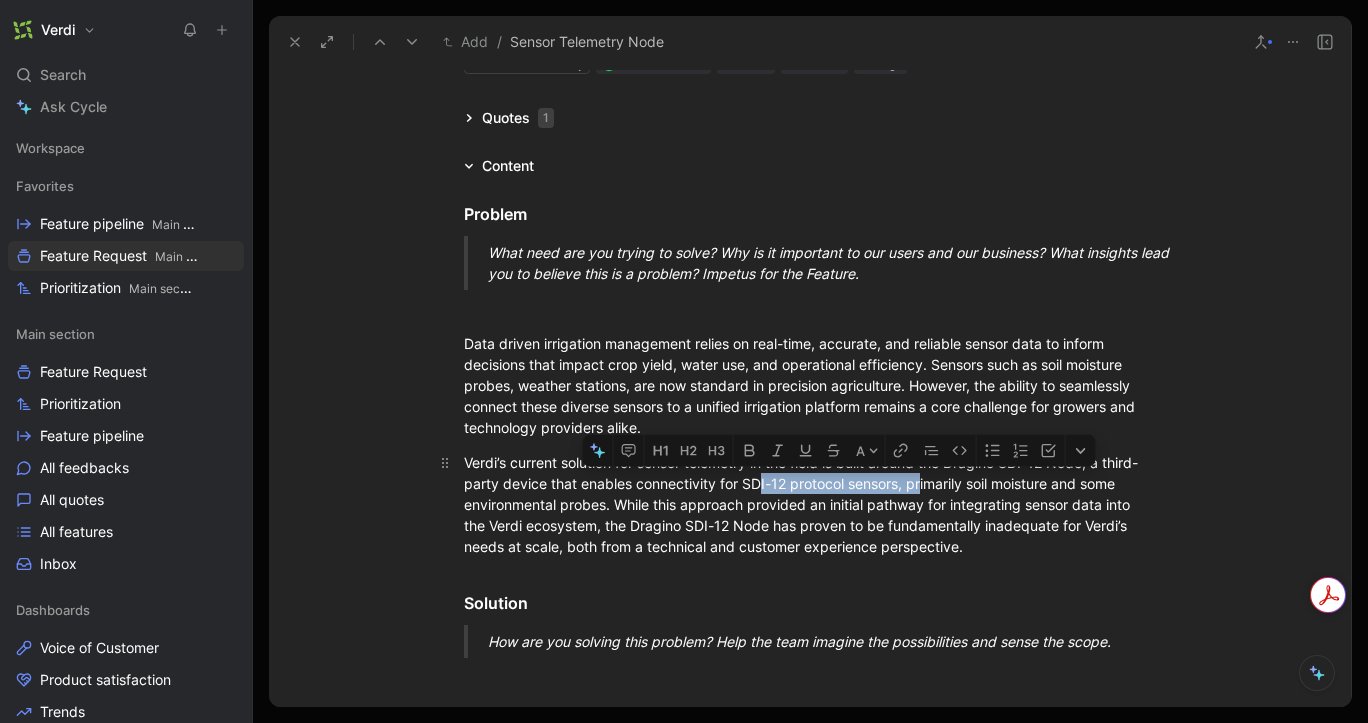 drag, startPoint x: 756, startPoint y: 482, endPoint x: 918, endPoint y: 486, distance: 162.04938 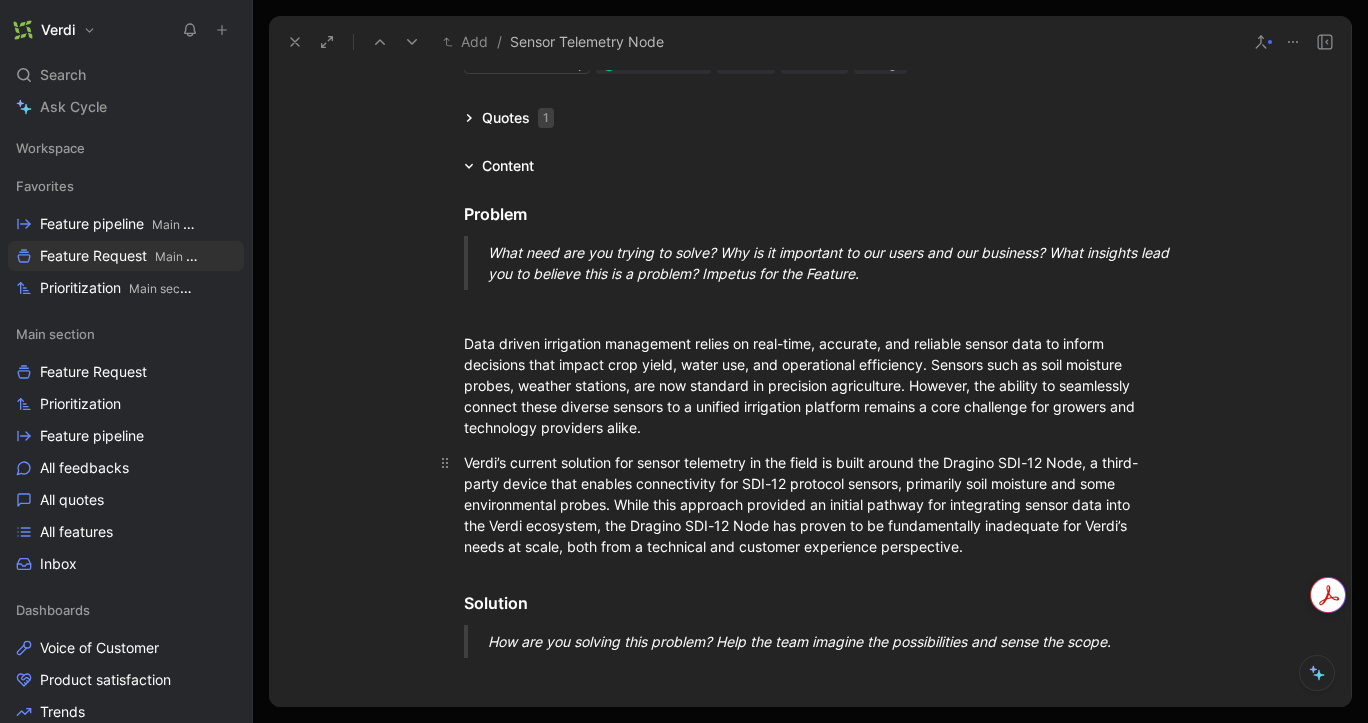 click on "Verdi’s current solution for sensor telemetry in the field is built around the Dragino SDI-12 Node, a third-party device that enables connectivity for SDI-12 protocol sensors, primarily soil moisture and some environmental probes. While this approach provided an initial pathway for integrating sensor data into the Verdi ecosystem, the Dragino SDI-12 Node has proven to be fundamentally inadequate for Verdi’s needs at scale, both from a technical and customer experience perspective." at bounding box center [810, 504] 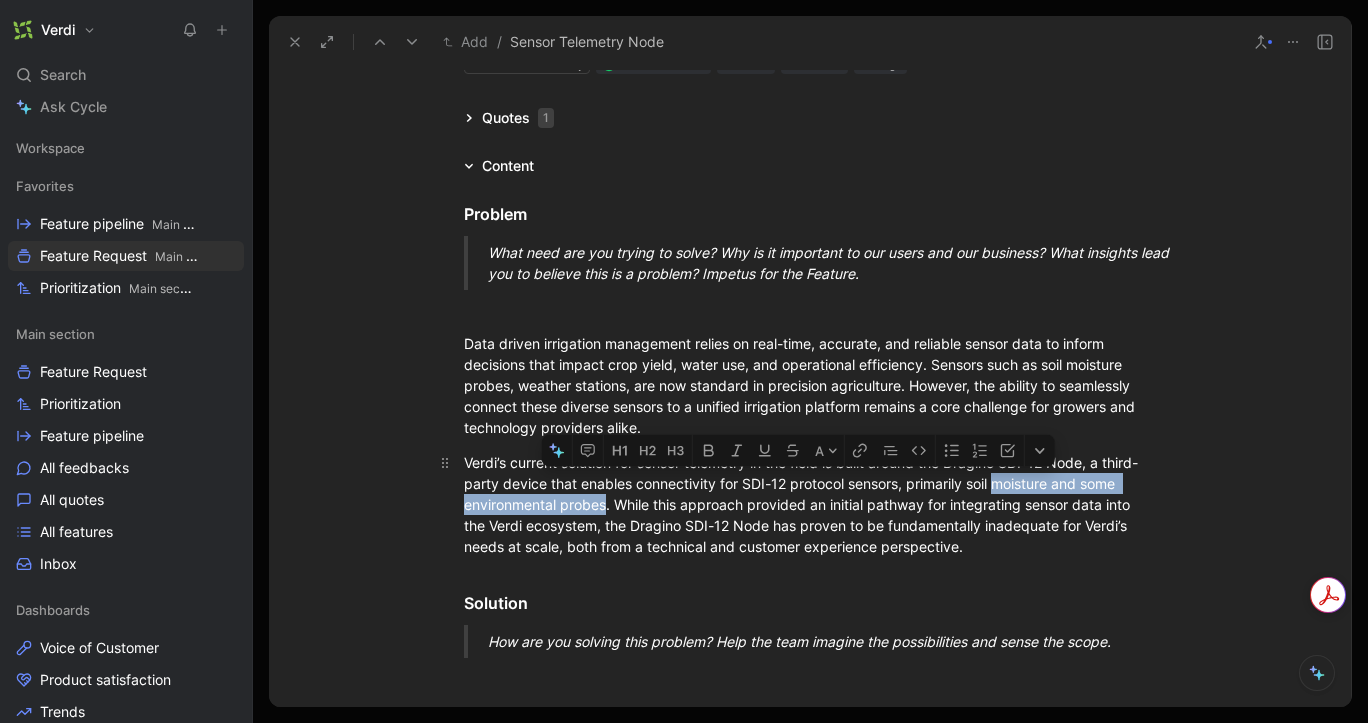 drag, startPoint x: 603, startPoint y: 505, endPoint x: 994, endPoint y: 486, distance: 391.46136 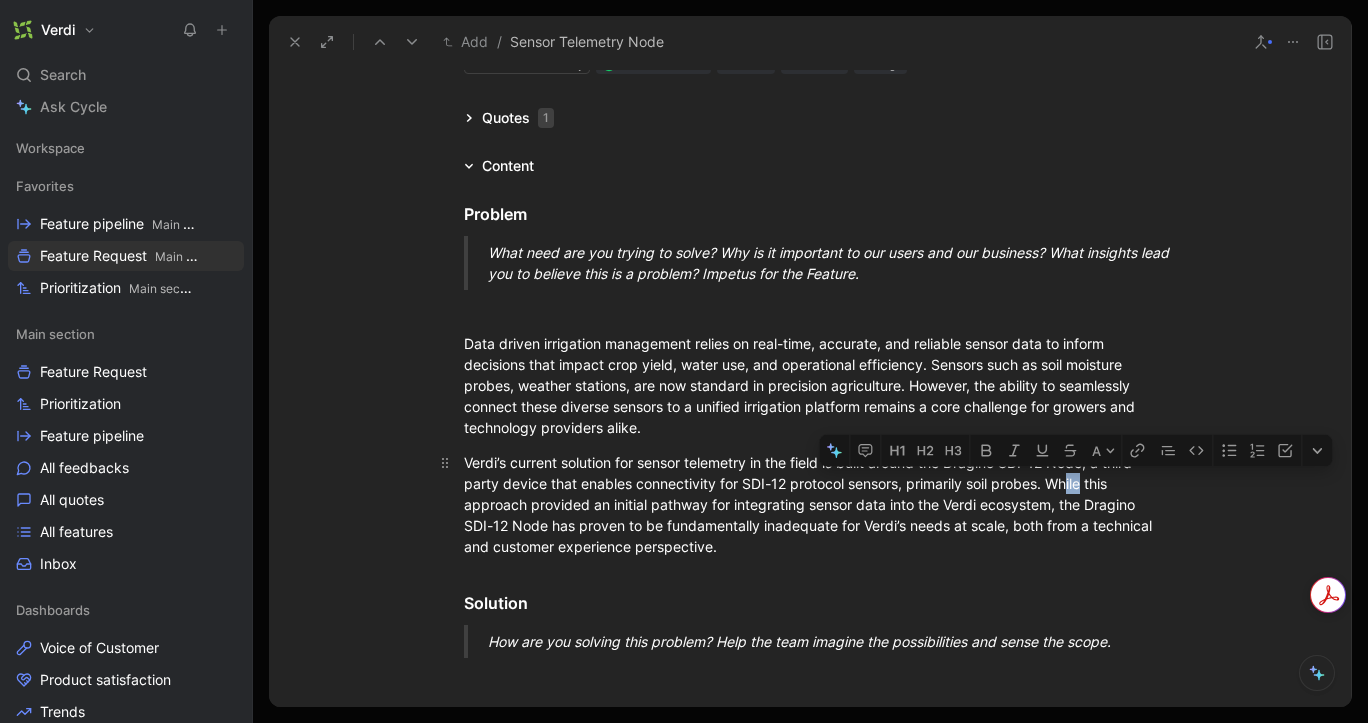 click on "Verdi’s current solution for sensor telemetry in the field is built around the Dragino SDI-12 Node, a third-party device that enables connectivity for SDI-12 protocol sensors, primarily soil probes. While this approach provided an initial pathway for integrating sensor data into the Verdi ecosystem, the Dragino SDI-12 Node has proven to be fundamentally inadequate for Verdi’s needs at scale, both from a technical and customer experience perspective." at bounding box center [810, 504] 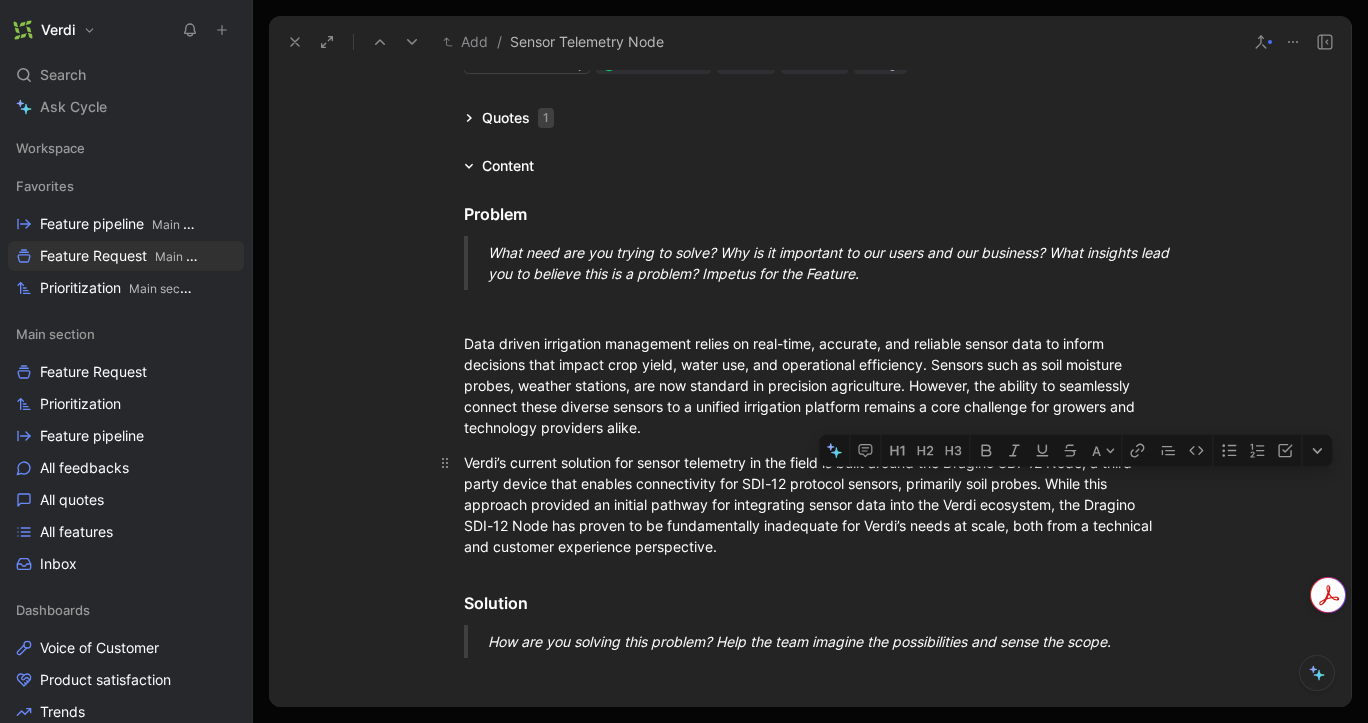 click on "Verdi’s current solution for sensor telemetry in the field is built around the Dragino SDI-12 Node, a third-party device that enables connectivity for SDI-12 protocol sensors, primarily soil probes. While this approach provided an initial pathway for integrating sensor data into the Verdi ecosystem, the Dragino SDI-12 Node has proven to be fundamentally inadequate for Verdi’s needs at scale, both from a technical and customer experience perspective." at bounding box center (810, 504) 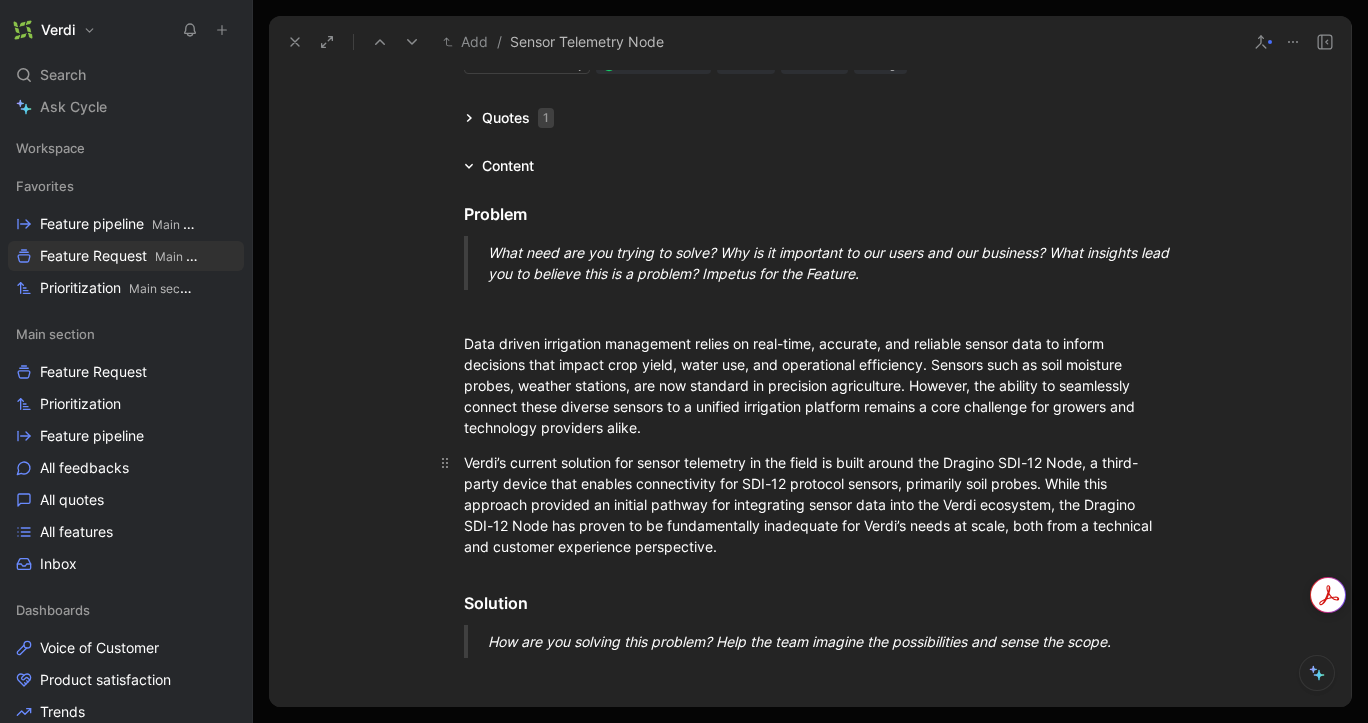 click on "Verdi’s current solution for sensor telemetry in the field is built around the Dragino SDI-12 Node, a third-party device that enables connectivity for SDI-12 protocol sensors, primarily soil probes. While this approach provided an initial pathway for integrating sensor data into the Verdi ecosystem, the Dragino SDI-12 Node has proven to be fundamentally inadequate for Verdi’s needs at scale, both from a technical and customer experience perspective." at bounding box center [810, 504] 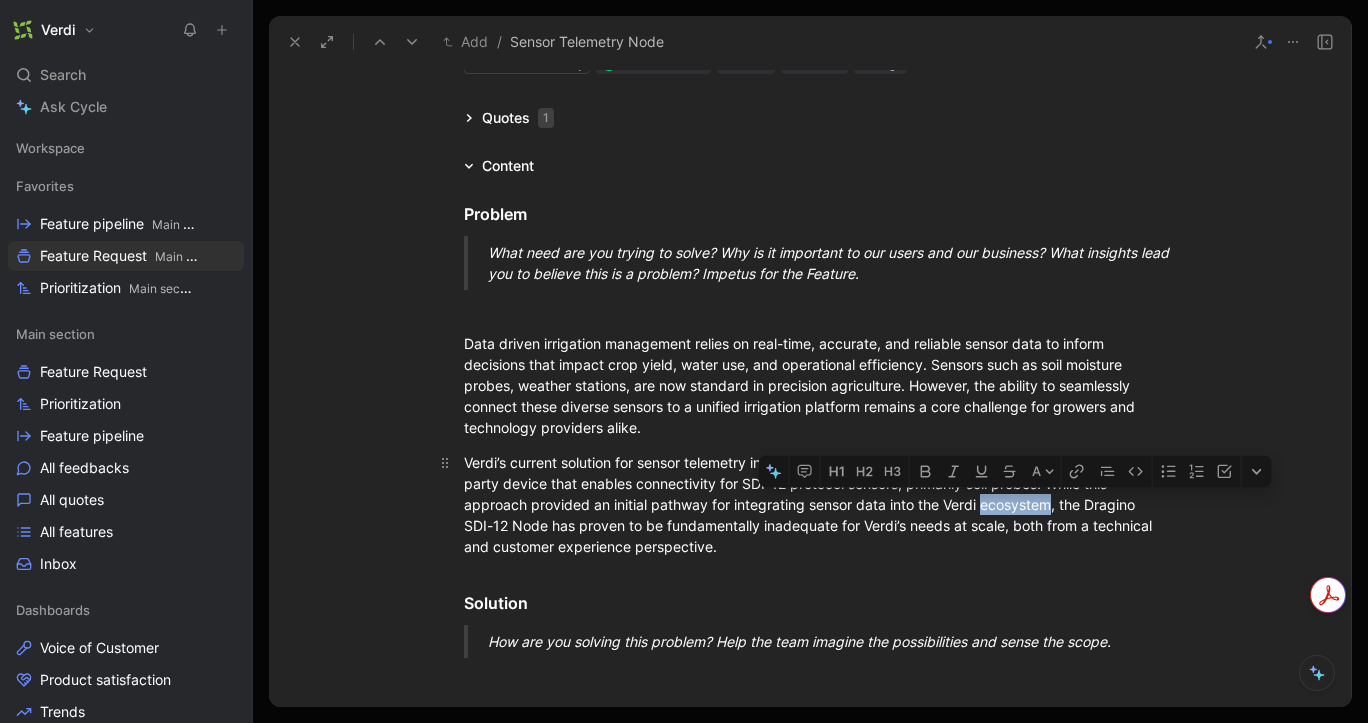 click on "Verdi’s current solution for sensor telemetry in the field is built around the Dragino SDI-12 Node, a third-party device that enables connectivity for SDI-12 protocol sensors, primarily soil probes. While this approach provided an initial pathway for integrating sensor data into the Verdi ecosystem, the Dragino SDI-12 Node has proven to be fundamentally inadequate for Verdi’s needs at scale, both from a technical and customer experience perspective." at bounding box center [810, 504] 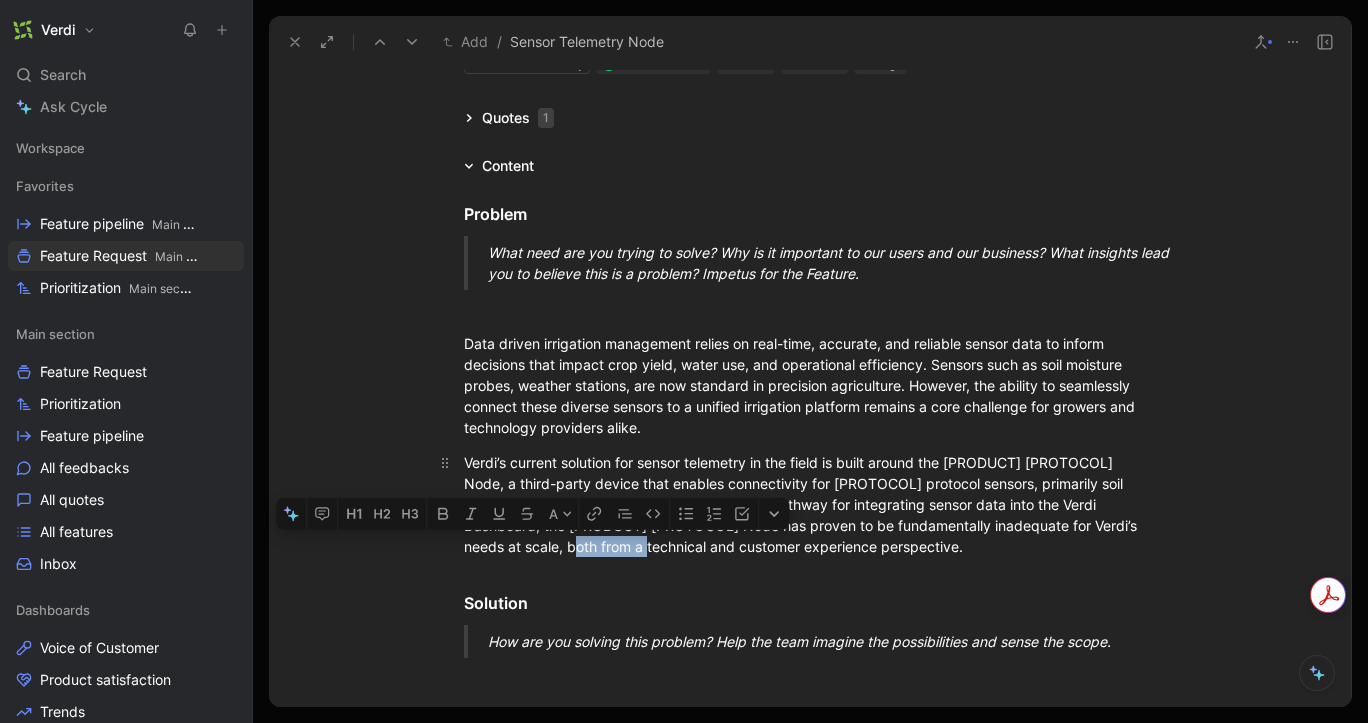 drag, startPoint x: 495, startPoint y: 548, endPoint x: 571, endPoint y: 545, distance: 76.05919 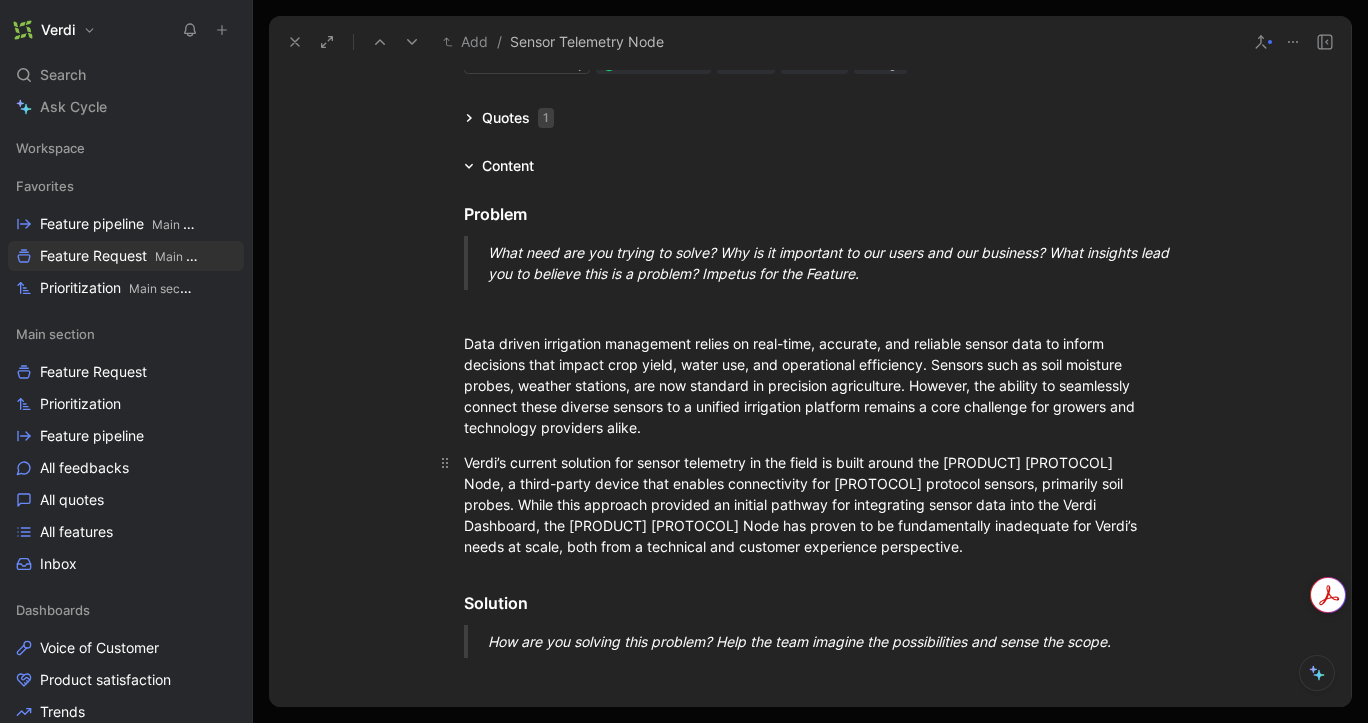 click on "Verdi’s current solution for sensor telemetry in the field is built around the [PRODUCT] [PROTOCOL] Node, a third-party device that enables connectivity for [PROTOCOL] protocol sensors, primarily soil probes. While this approach provided an initial pathway for integrating sensor data into the Verdi Dashboard, the [PRODUCT] [PROTOCOL] Node has proven to be fundamentally inadequate for Verdi’s needs at scale, both from a technical and customer experience perspective." at bounding box center [810, 504] 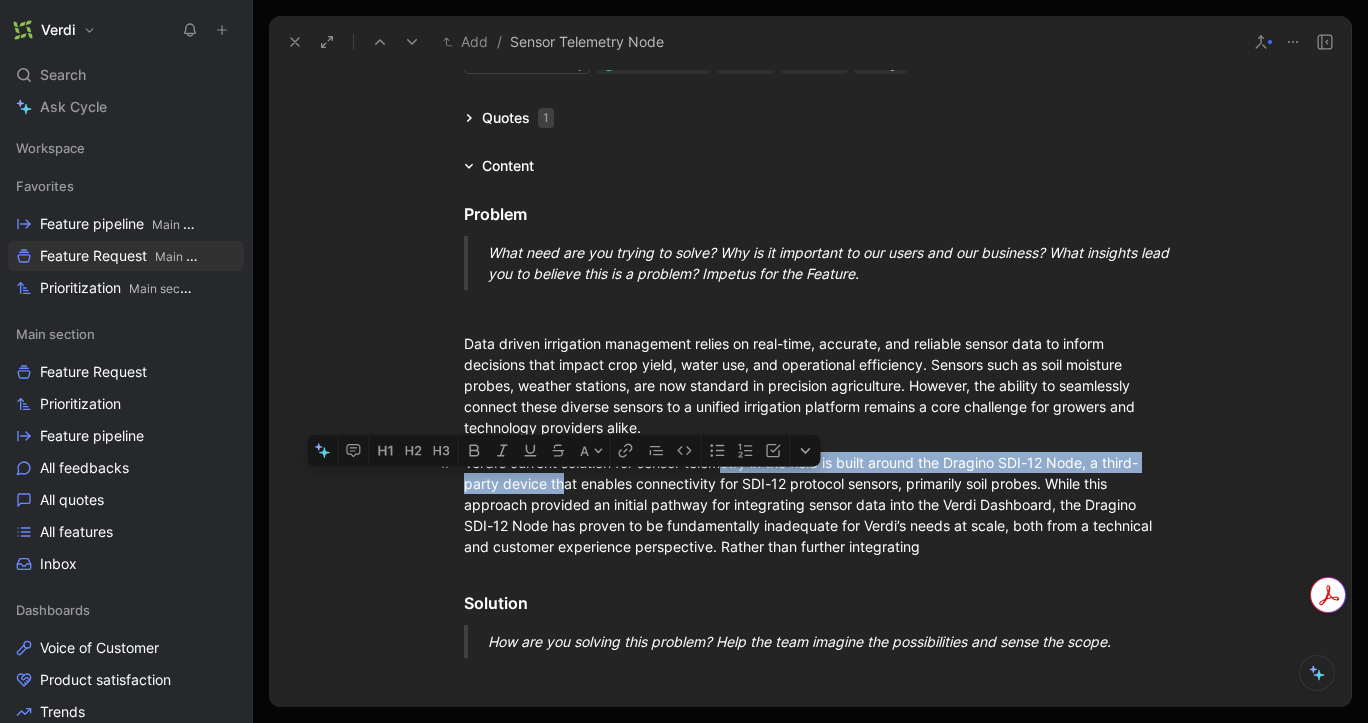 drag, startPoint x: 591, startPoint y: 473, endPoint x: 718, endPoint y: 469, distance: 127.06297 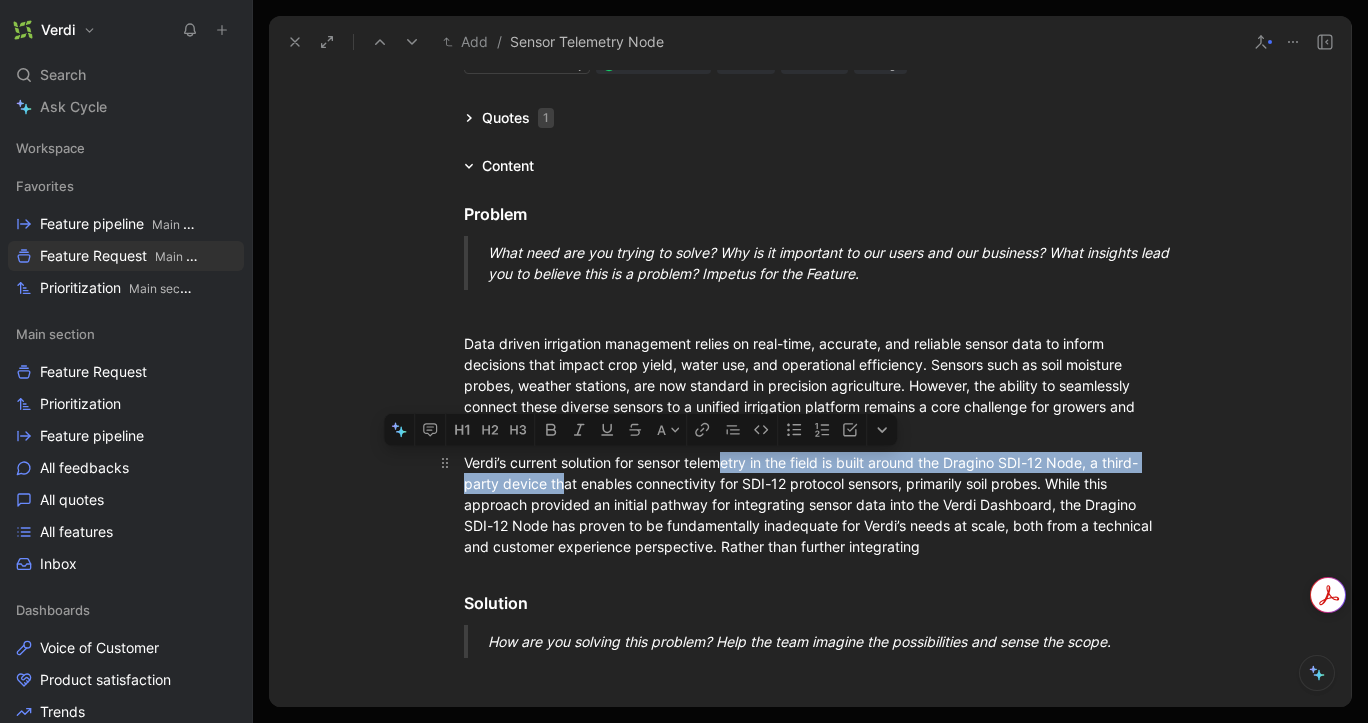 click on "Verdi’s current solution for sensor telemetry in the field is built around the Dragino SDI-12 Node, a third-party device that enables connectivity for SDI-12 protocol sensors, primarily soil probes. While this approach provided an initial pathway for integrating sensor data into the Verdi Dashboard, the Dragino SDI-12 Node has proven to be fundamentally inadequate for Verdi’s needs at scale, both from a technical and customer experience perspective. Rather than further integrating" at bounding box center [810, 504] 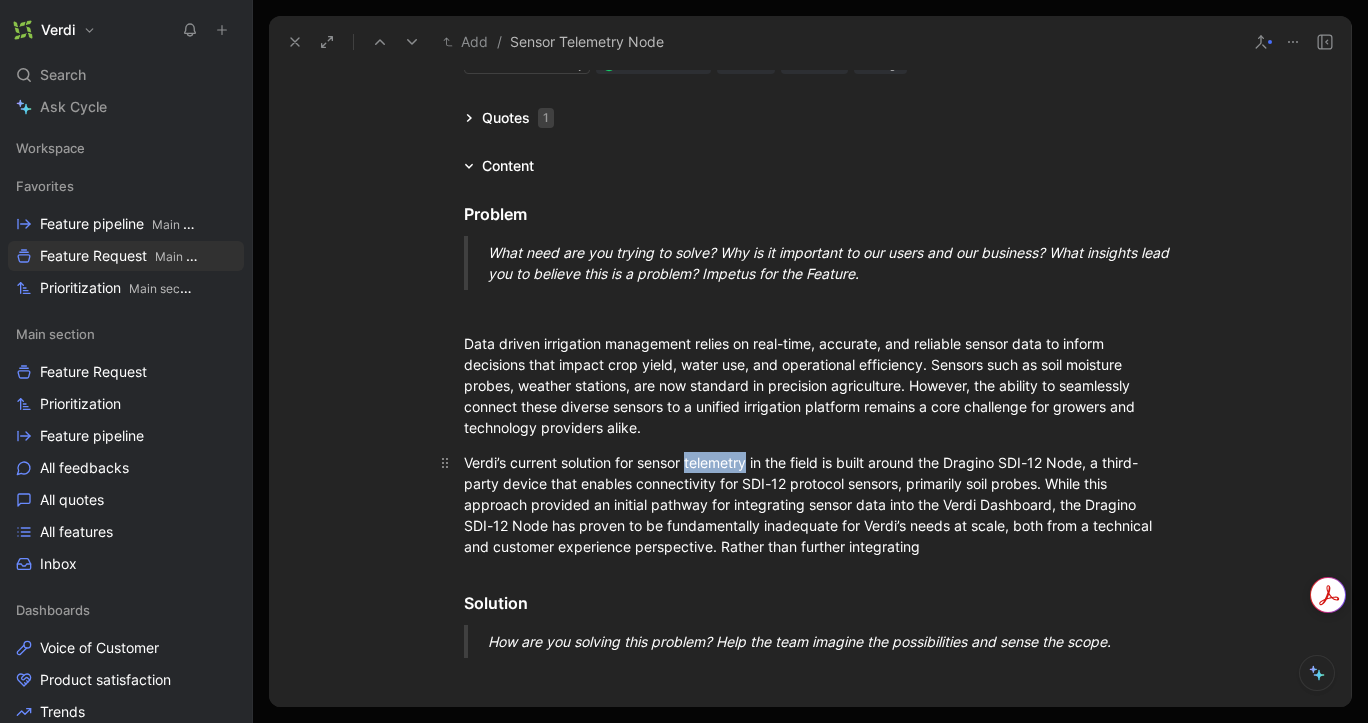click on "Verdi’s current solution for sensor telemetry in the field is built around the Dragino SDI-12 Node, a third-party device that enables connectivity for SDI-12 protocol sensors, primarily soil probes. While this approach provided an initial pathway for integrating sensor data into the Verdi Dashboard, the Dragino SDI-12 Node has proven to be fundamentally inadequate for Verdi’s needs at scale, both from a technical and customer experience perspective. Rather than further integrating" at bounding box center (810, 504) 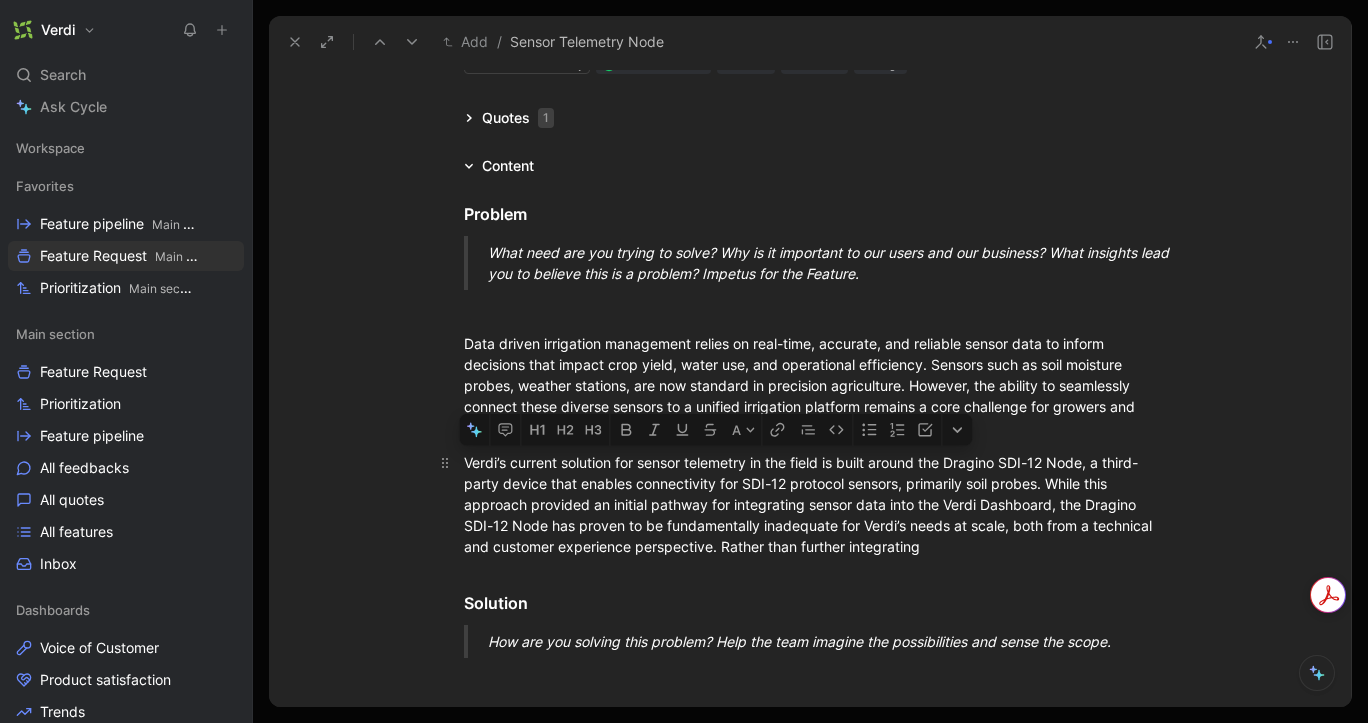 click on "Verdi’s current solution for sensor telemetry in the field is built around the Dragino SDI-12 Node, a third-party device that enables connectivity for SDI-12 protocol sensors, primarily soil probes. While this approach provided an initial pathway for integrating sensor data into the Verdi Dashboard, the Dragino SDI-12 Node has proven to be fundamentally inadequate for Verdi’s needs at scale, both from a technical and customer experience perspective. Rather than further integrating" at bounding box center [810, 504] 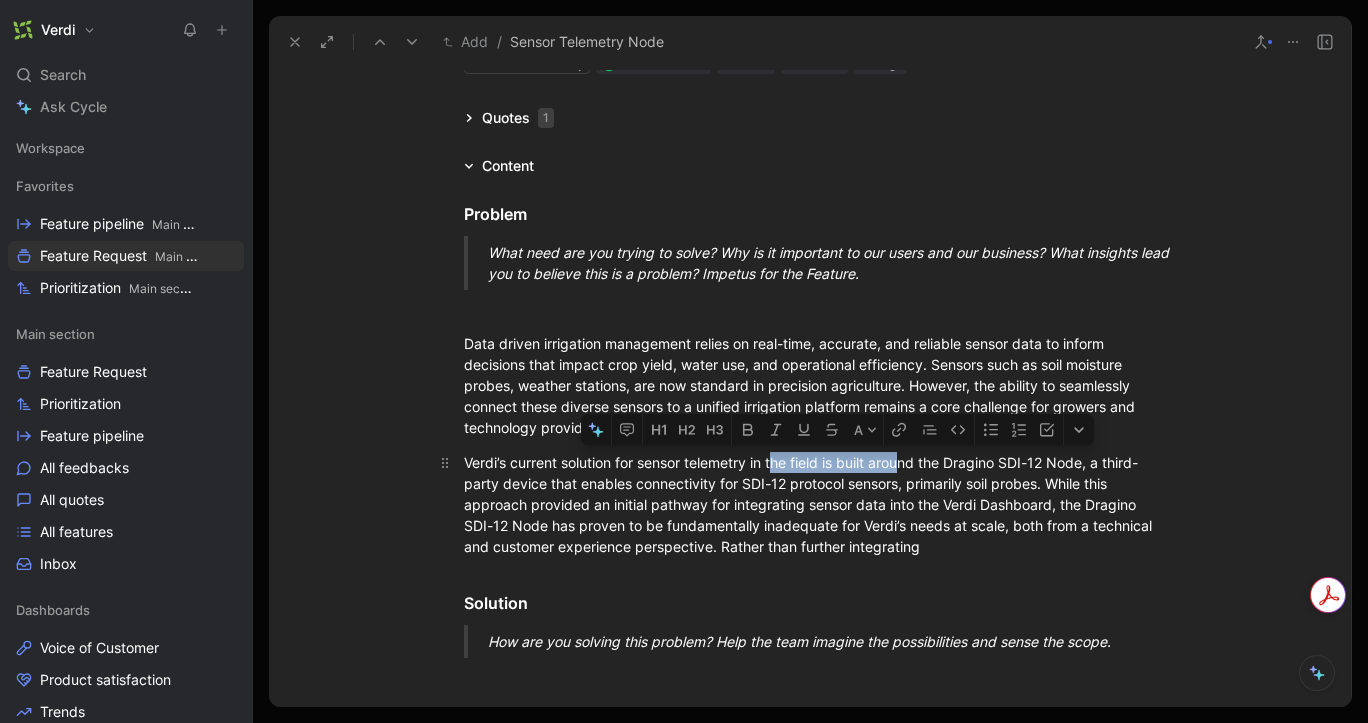 drag, startPoint x: 772, startPoint y: 461, endPoint x: 899, endPoint y: 463, distance: 127.01575 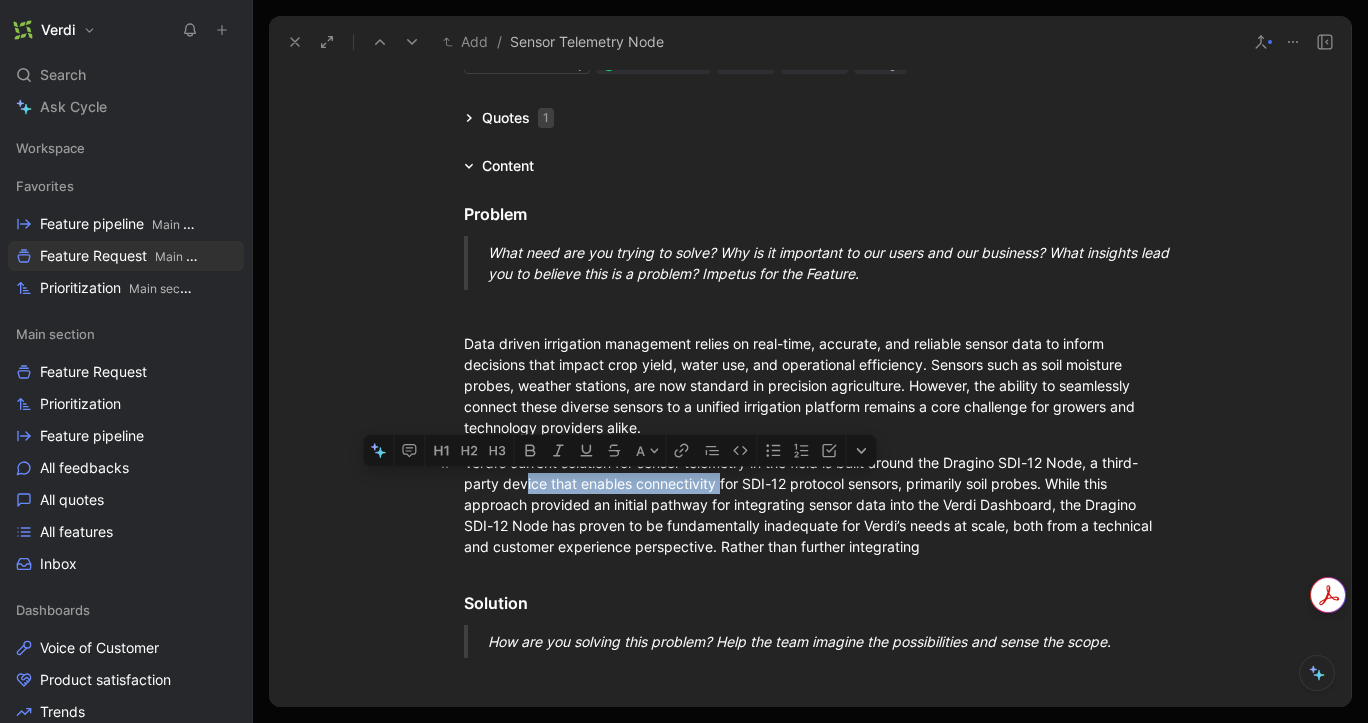 drag, startPoint x: 524, startPoint y: 478, endPoint x: 715, endPoint y: 481, distance: 191.02356 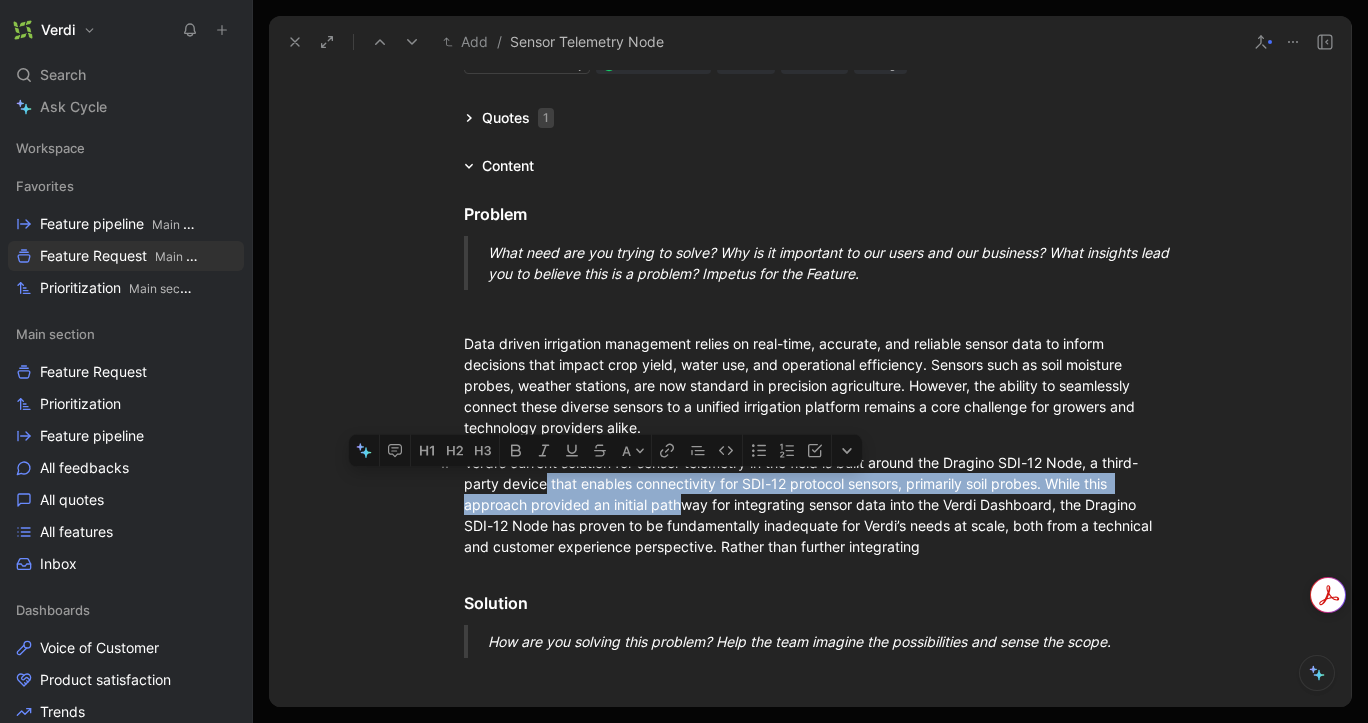 drag, startPoint x: 539, startPoint y: 487, endPoint x: 673, endPoint y: 495, distance: 134.23859 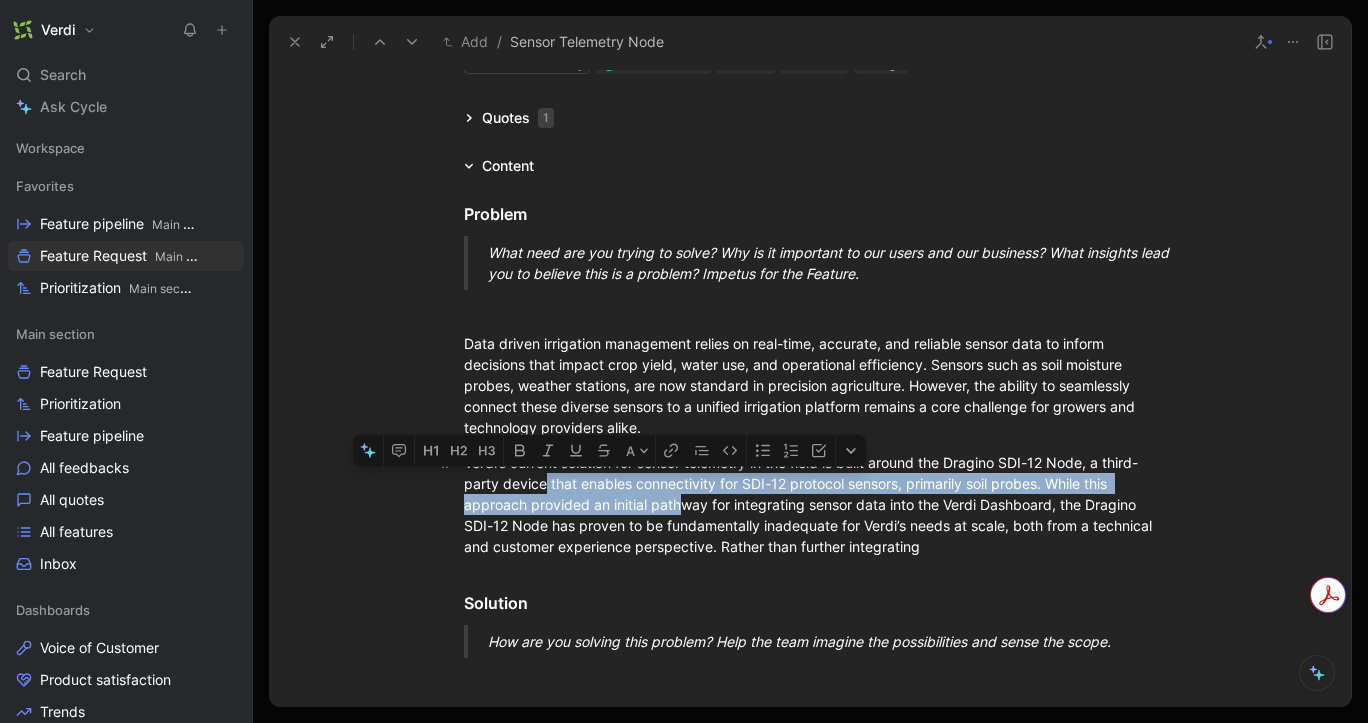 click on "Verdi’s current solution for sensor telemetry in the field is built around the Dragino SDI-12 Node, a third-party device that enables connectivity for SDI-12 protocol sensors, primarily soil probes. While this approach provided an initial pathway for integrating sensor data into the Verdi Dashboard, the Dragino SDI-12 Node has proven to be fundamentally inadequate for Verdi’s needs at scale, both from a technical and customer experience perspective. Rather than further integrating" at bounding box center [810, 504] 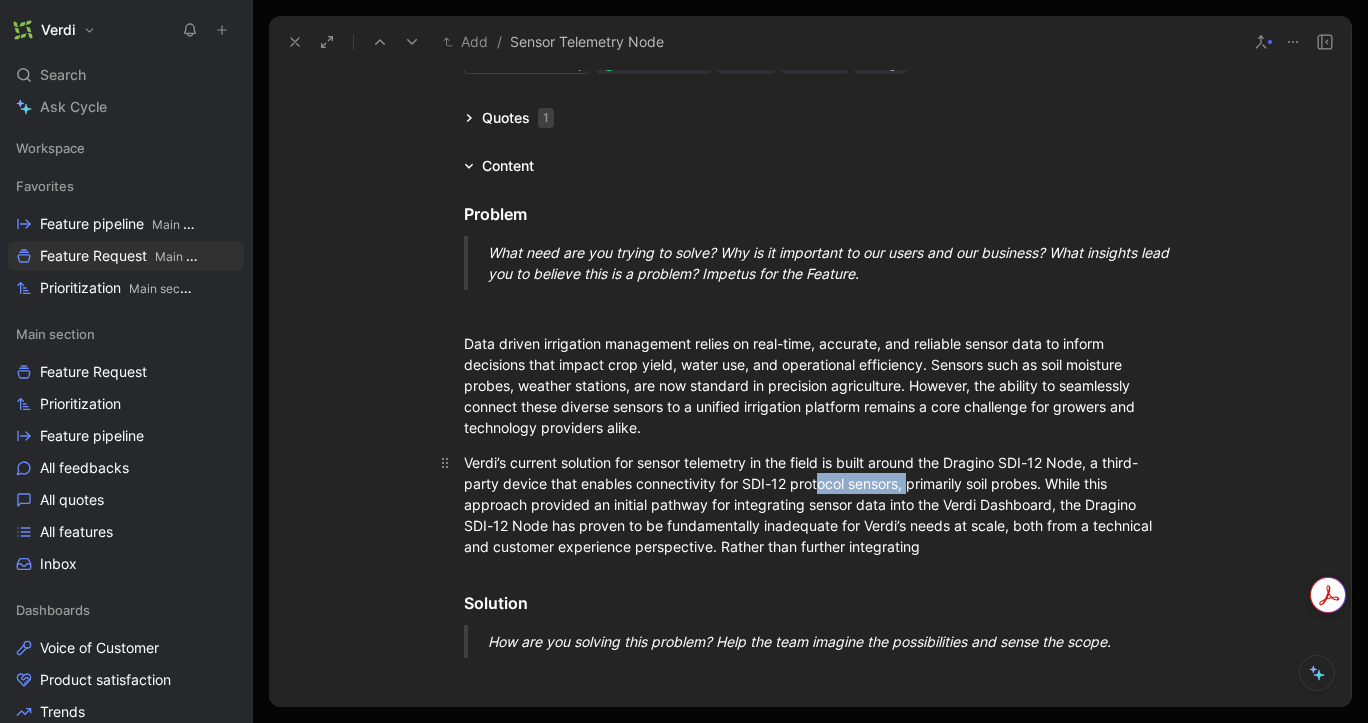 drag, startPoint x: 816, startPoint y: 484, endPoint x: 904, endPoint y: 484, distance: 88 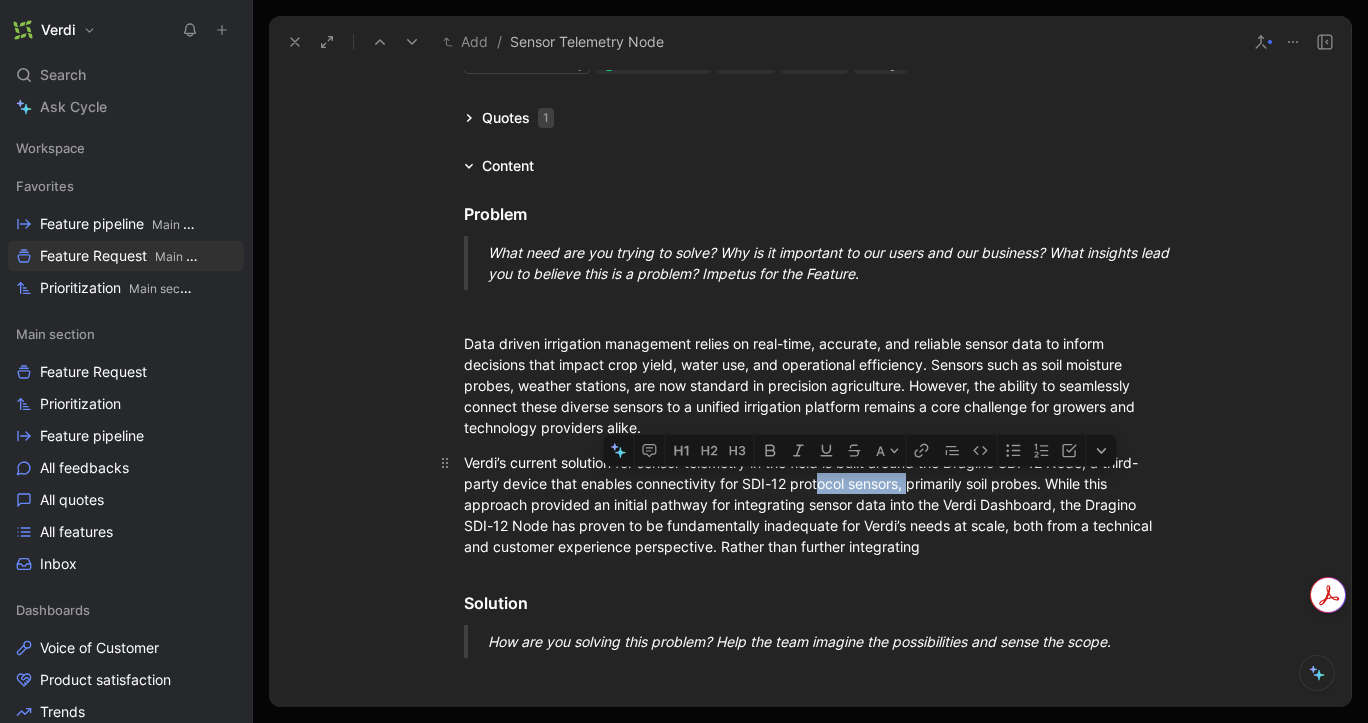 click on "Verdi’s current solution for sensor telemetry in the field is built around the Dragino SDI-12 Node, a third-party device that enables connectivity for SDI-12 protocol sensors, primarily soil probes. While this approach provided an initial pathway for integrating sensor data into the Verdi Dashboard, the Dragino SDI-12 Node has proven to be fundamentally inadequate for Verdi’s needs at scale, both from a technical and customer experience perspective. Rather than further integrating" at bounding box center (810, 504) 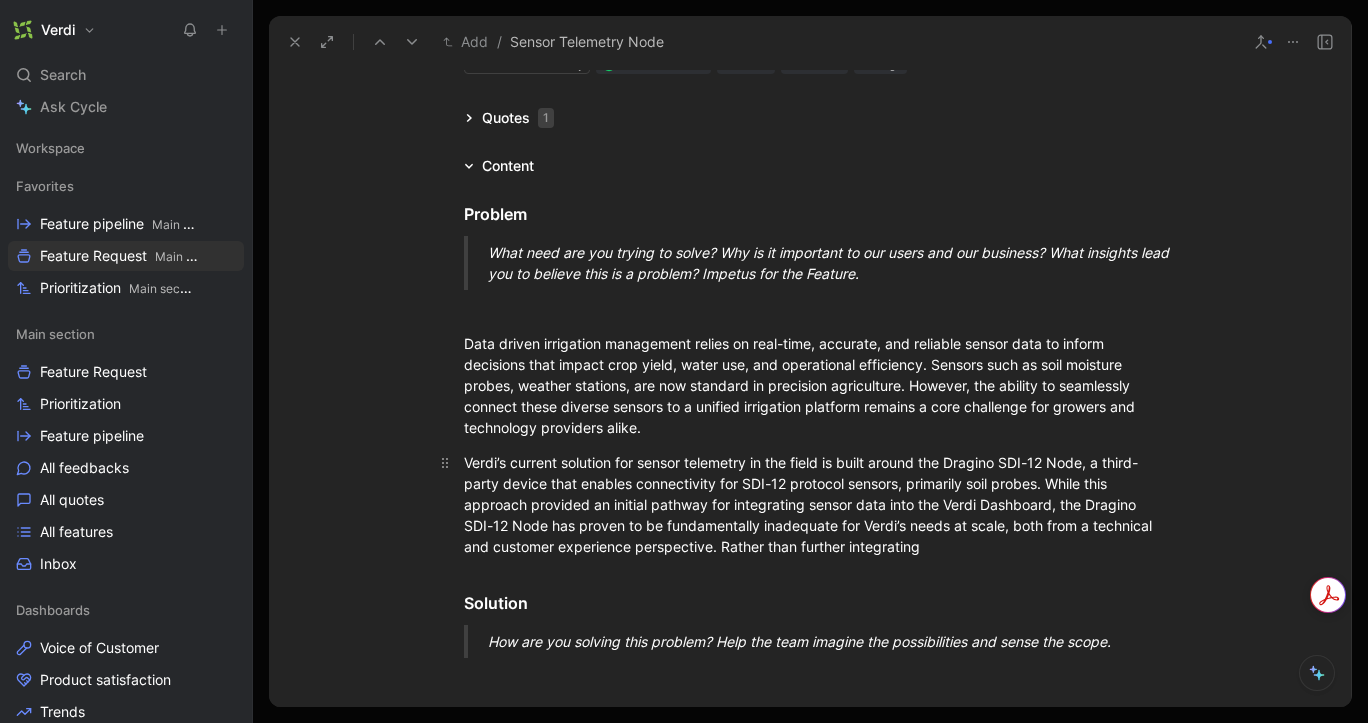 click on "Verdi’s current solution for sensor telemetry in the field is built around the Dragino SDI-12 Node, a third-party device that enables connectivity for SDI-12 protocol sensors, primarily soil probes. While this approach provided an initial pathway for integrating sensor data into the Verdi Dashboard, the Dragino SDI-12 Node has proven to be fundamentally inadequate for Verdi’s needs at scale, both from a technical and customer experience perspective. Rather than further integrating" at bounding box center (810, 504) 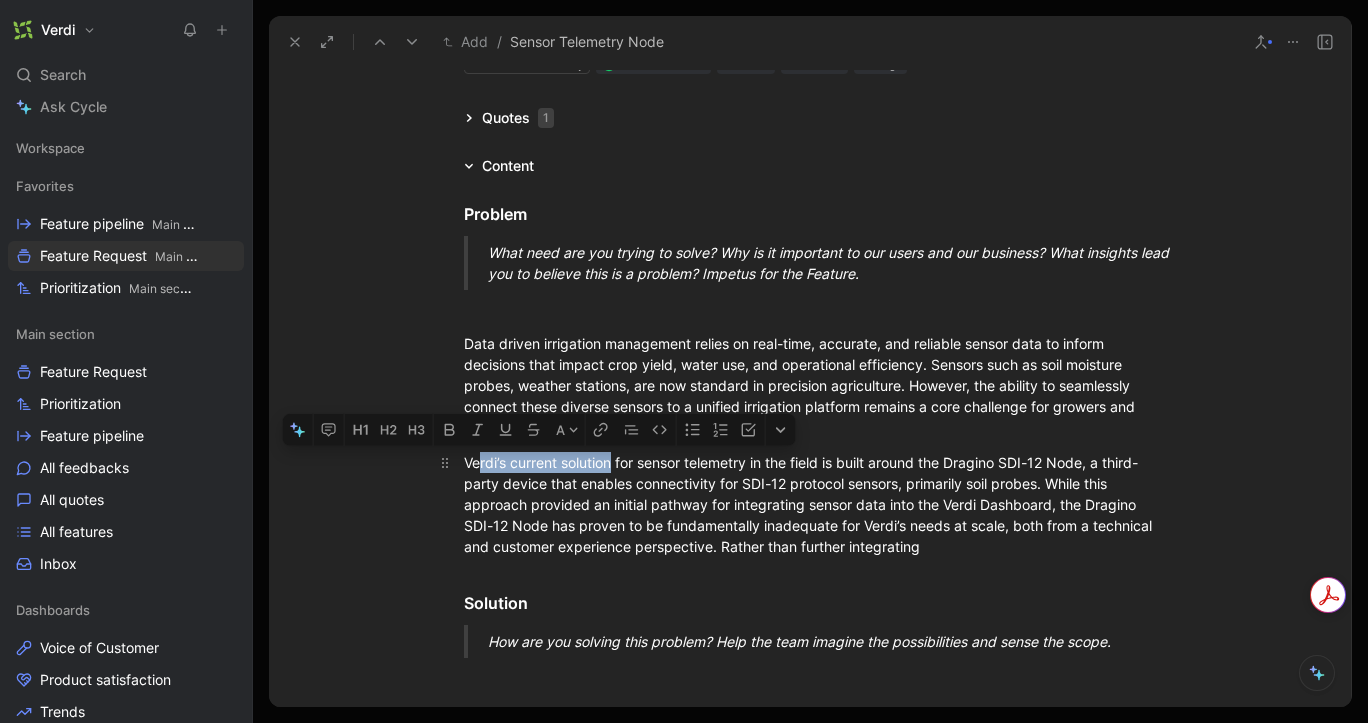 drag, startPoint x: 477, startPoint y: 461, endPoint x: 607, endPoint y: 467, distance: 130.13838 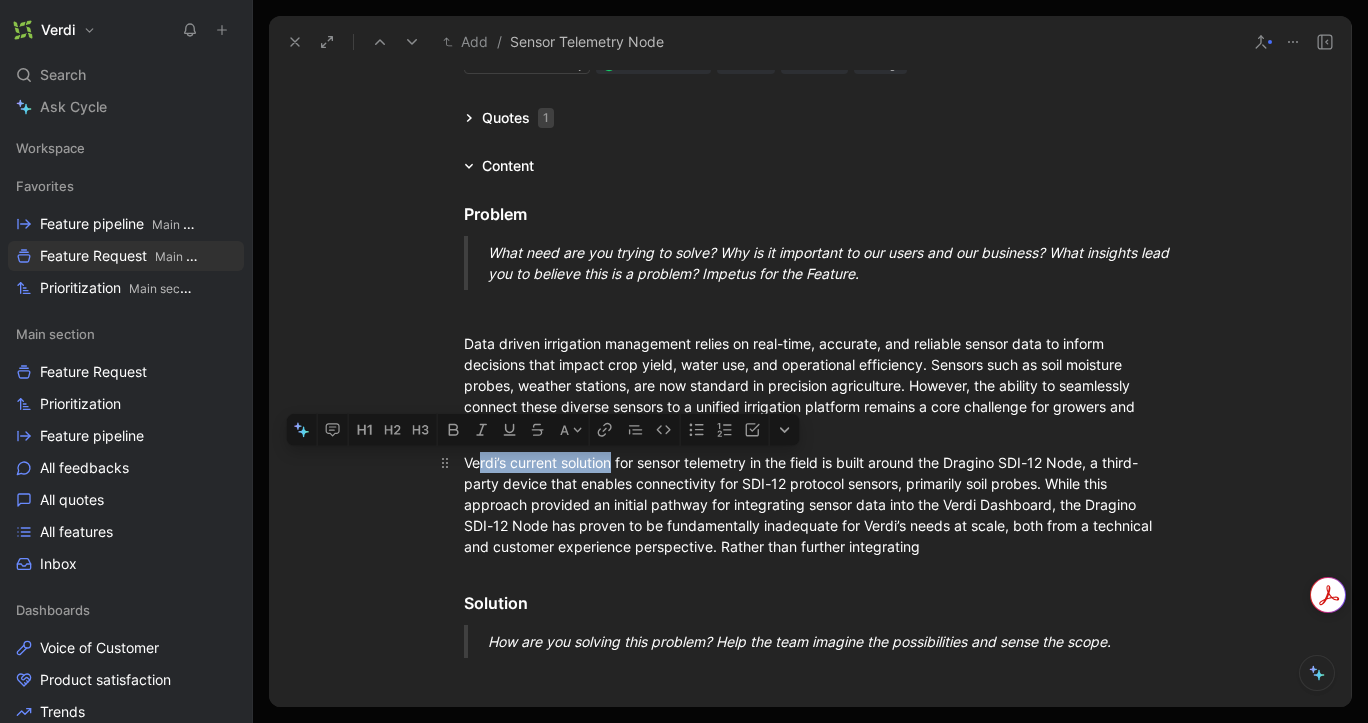 click on "Verdi’s current solution for sensor telemetry in the field is built around the Dragino SDI-12 Node, a third-party device that enables connectivity for SDI-12 protocol sensors, primarily soil probes. While this approach provided an initial pathway for integrating sensor data into the Verdi Dashboard, the Dragino SDI-12 Node has proven to be fundamentally inadequate for Verdi’s needs at scale, both from a technical and customer experience perspective. Rather than further integrating" at bounding box center (810, 504) 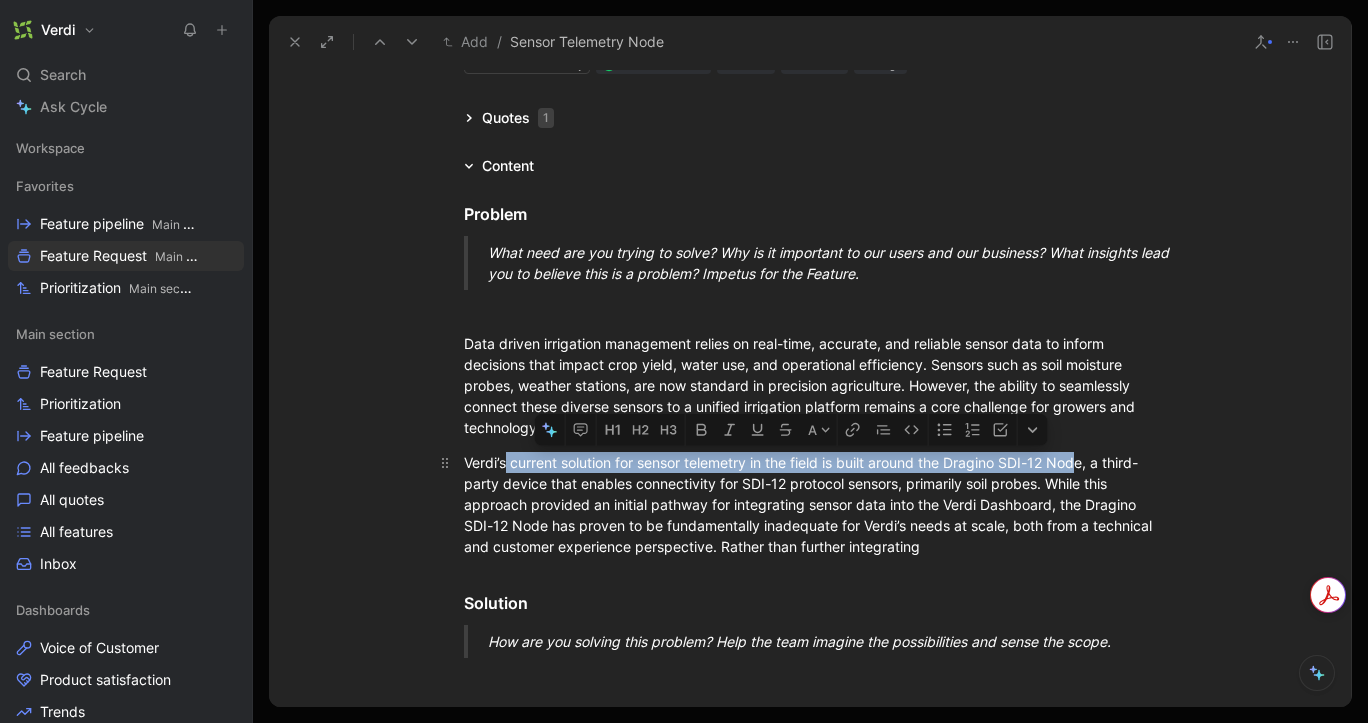 drag, startPoint x: 499, startPoint y: 458, endPoint x: 1083, endPoint y: 457, distance: 584.00085 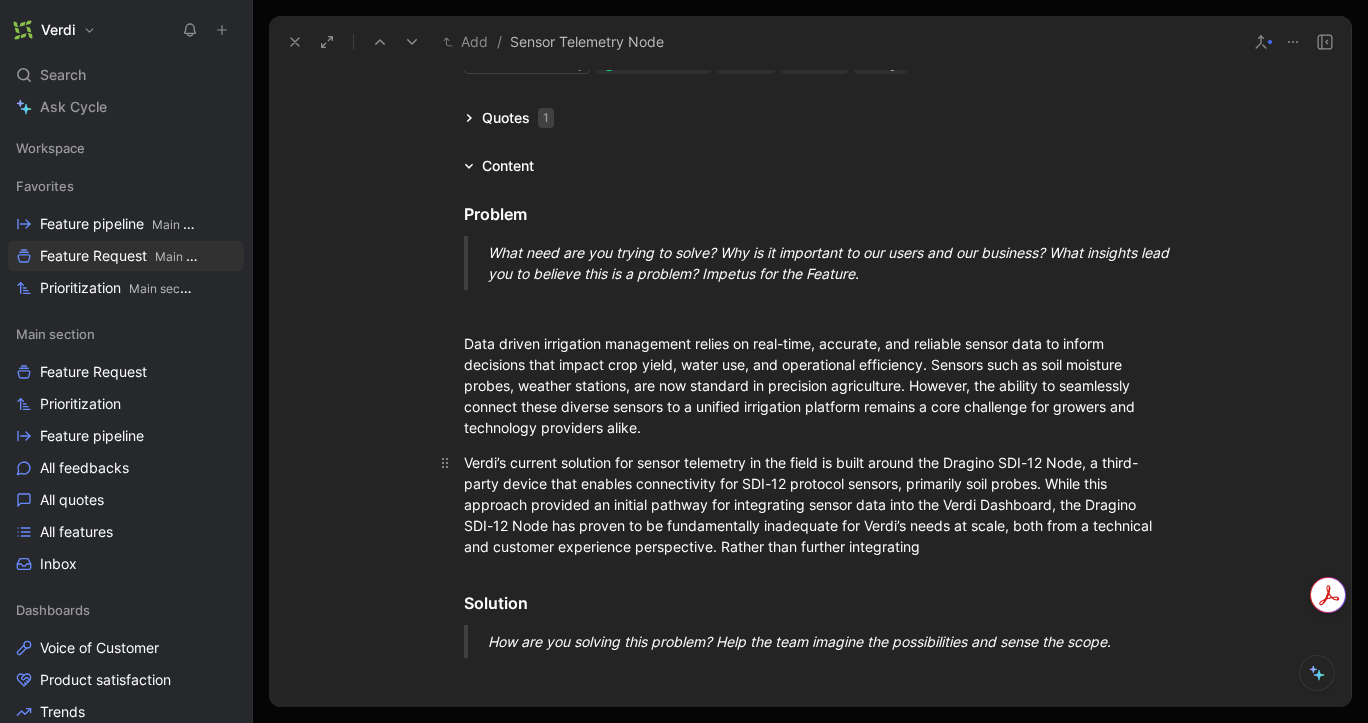 click on "Verdi’s current solution for sensor telemetry in the field is built around the Dragino SDI-12 Node, a third-party device that enables connectivity for SDI-12 protocol sensors, primarily soil probes. While this approach provided an initial pathway for integrating sensor data into the Verdi Dashboard, the Dragino SDI-12 Node has proven to be fundamentally inadequate for Verdi’s needs at scale, both from a technical and customer experience perspective. Rather than further integrating" at bounding box center (810, 504) 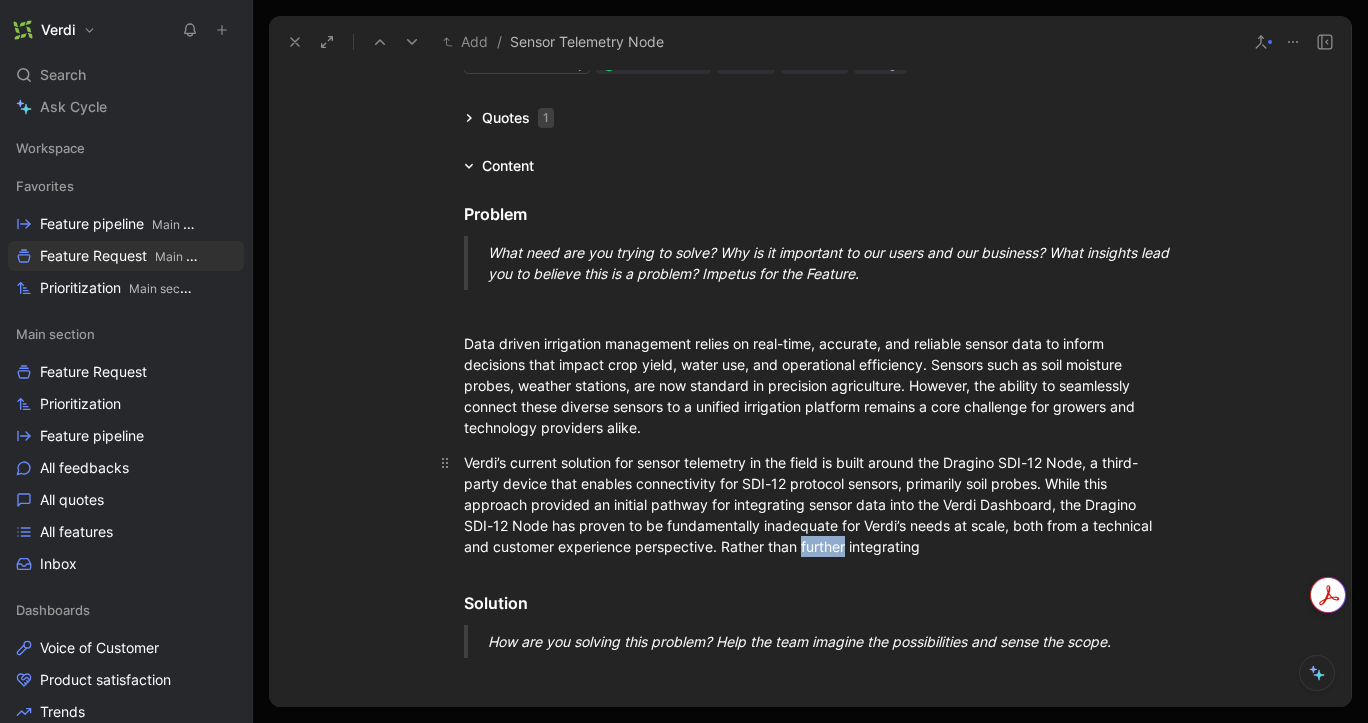 click on "Verdi’s current solution for sensor telemetry in the field is built around the Dragino SDI-12 Node, a third-party device that enables connectivity for SDI-12 protocol sensors, primarily soil probes. While this approach provided an initial pathway for integrating sensor data into the Verdi Dashboard, the Dragino SDI-12 Node has proven to be fundamentally inadequate for Verdi’s needs at scale, both from a technical and customer experience perspective. Rather than further integrating" at bounding box center (810, 504) 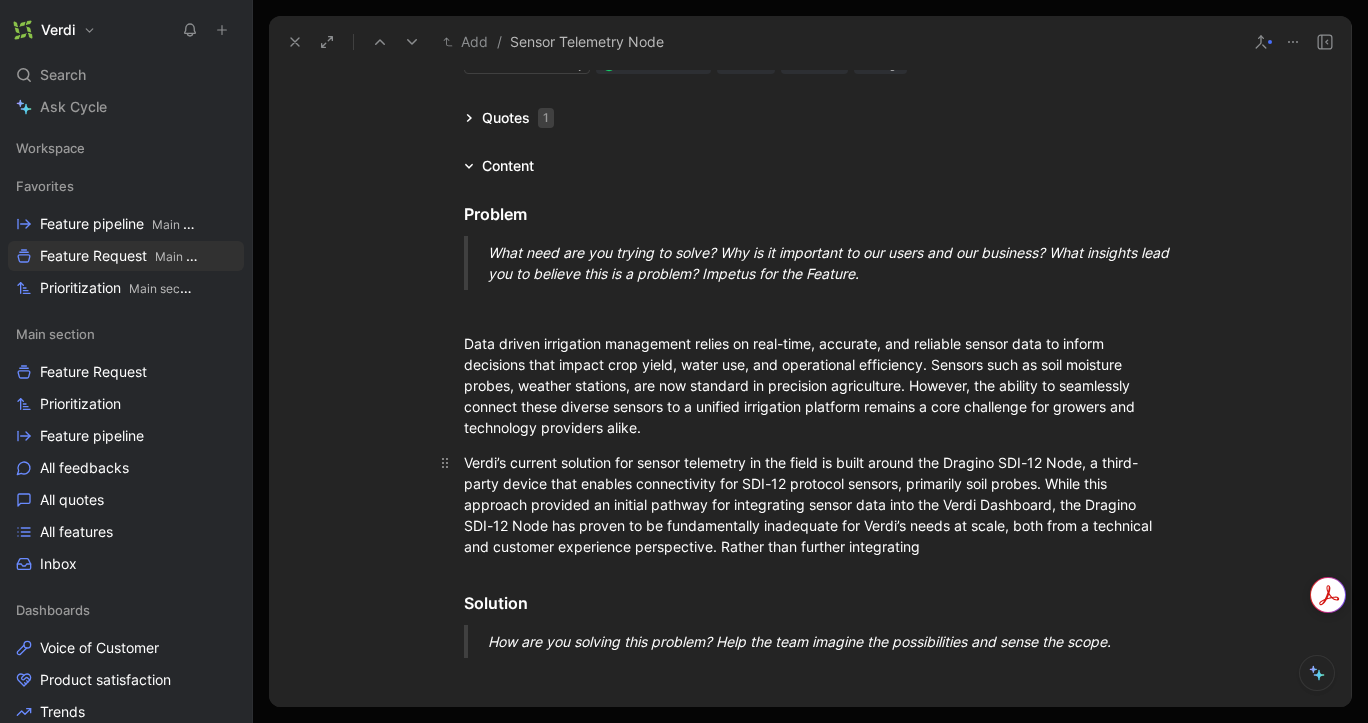 click on "Verdi’s current solution for sensor telemetry in the field is built around the Dragino SDI-12 Node, a third-party device that enables connectivity for SDI-12 protocol sensors, primarily soil probes. While this approach provided an initial pathway for integrating sensor data into the Verdi Dashboard, the Dragino SDI-12 Node has proven to be fundamentally inadequate for Verdi’s needs at scale, both from a technical and customer experience perspective. Rather than further integrating" at bounding box center [810, 504] 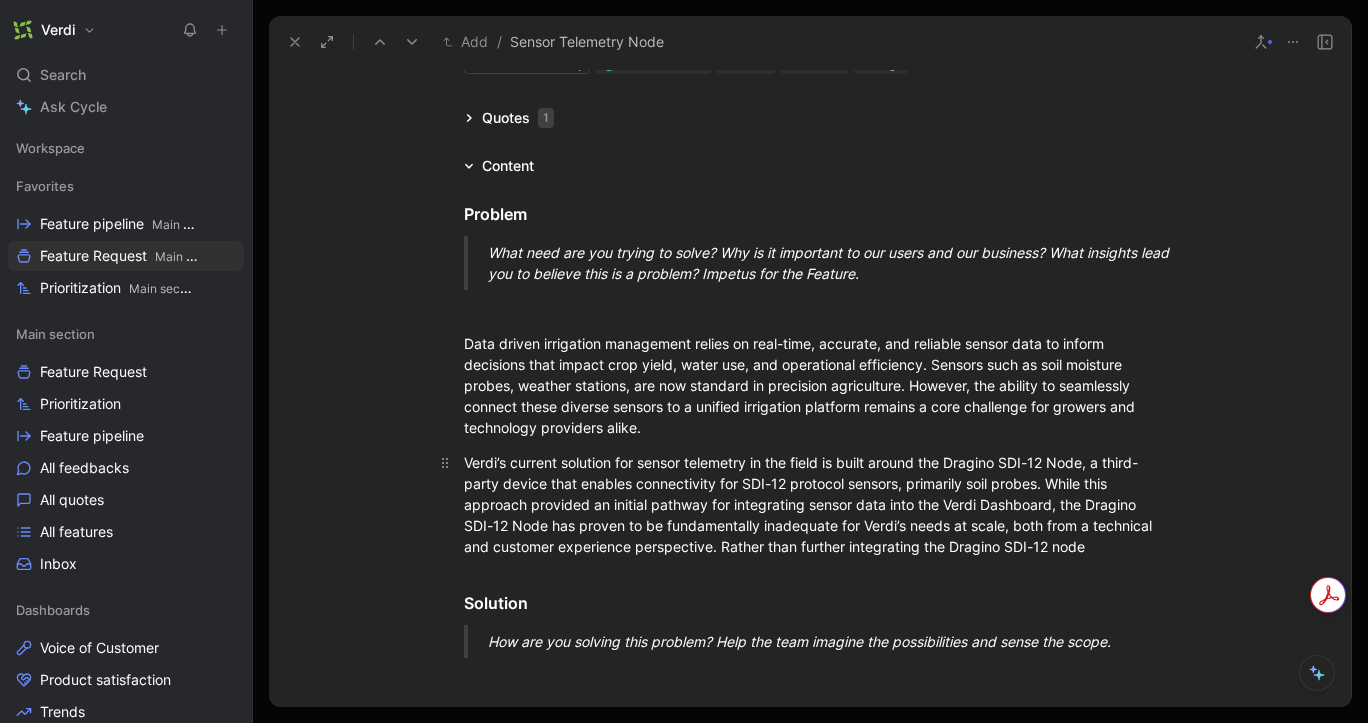 click on "Verdi’s current solution for sensor telemetry in the field is built around the Dragino SDI-12 Node, a third-party device that enables connectivity for SDI-12 protocol sensors, primarily soil probes. While this approach provided an initial pathway for integrating sensor data into the Verdi Dashboard, the Dragino SDI-12 Node has proven to be fundamentally inadequate for Verdi’s needs at scale, both from a technical and customer experience perspective. Rather than further integrating the Dragino SDI-12 node" at bounding box center (810, 504) 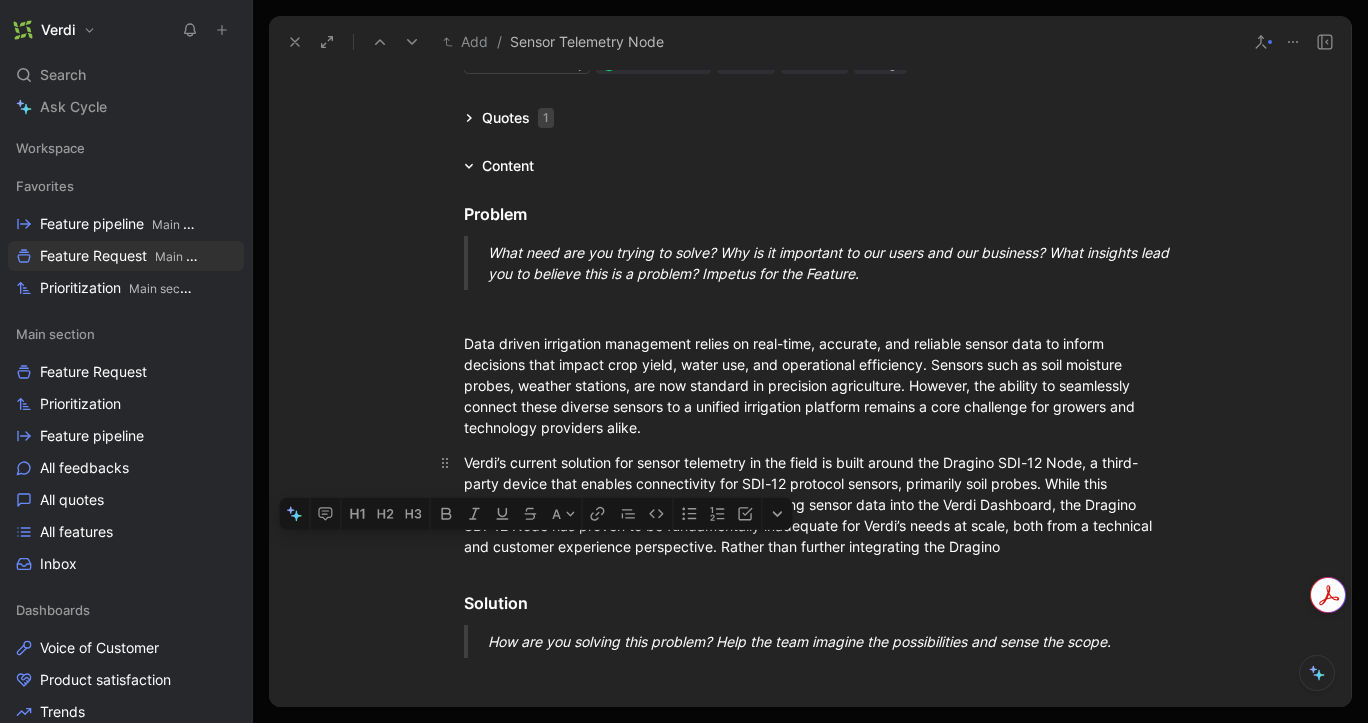 drag, startPoint x: 557, startPoint y: 578, endPoint x: 525, endPoint y: 572, distance: 32.55764 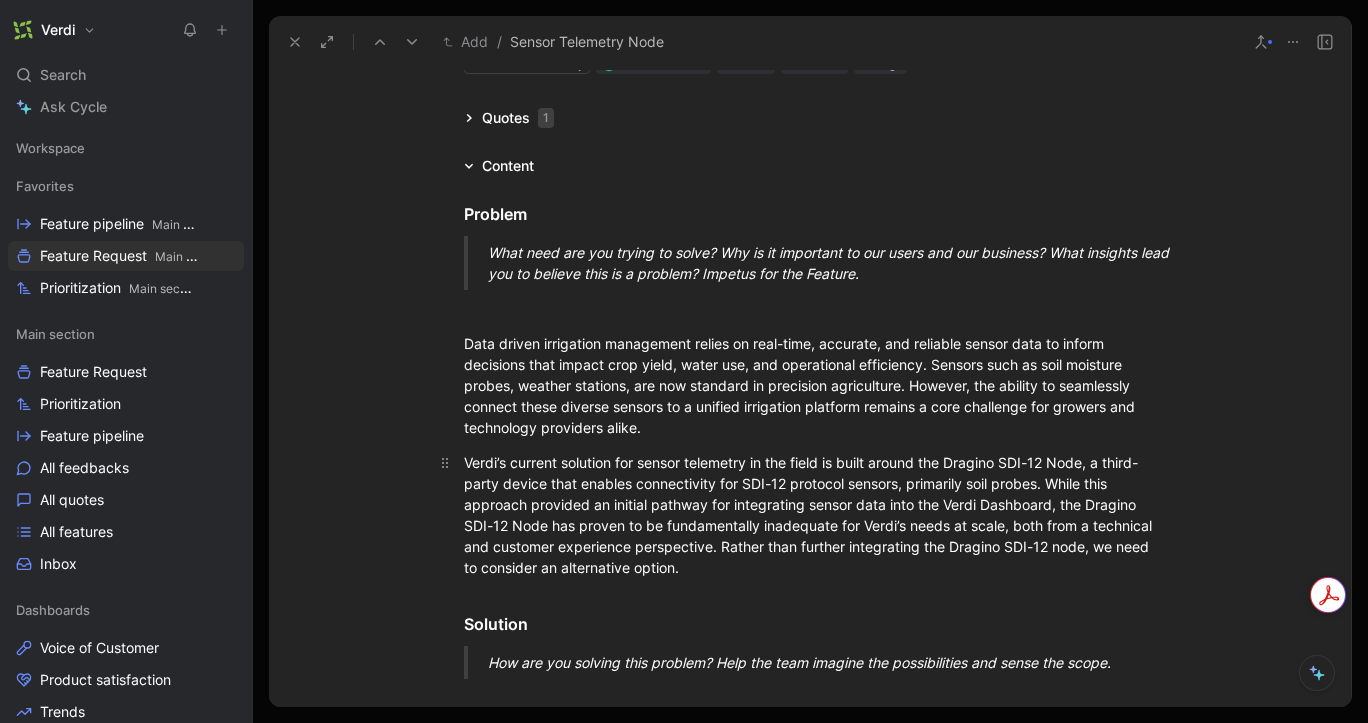 click on "Verdi’s current solution for sensor telemetry in the field is built around the Dragino SDI-12 Node, a third-party device that enables connectivity for SDI-12 protocol sensors, primarily soil probes. While this approach provided an initial pathway for integrating sensor data into the Verdi Dashboard, the Dragino SDI-12 Node has proven to be fundamentally inadequate for Verdi’s needs at scale, both from a technical and customer experience perspective. Rather than further integrating the Dragino SDI-12 node, we need to consider an alternative option." at bounding box center (810, 515) 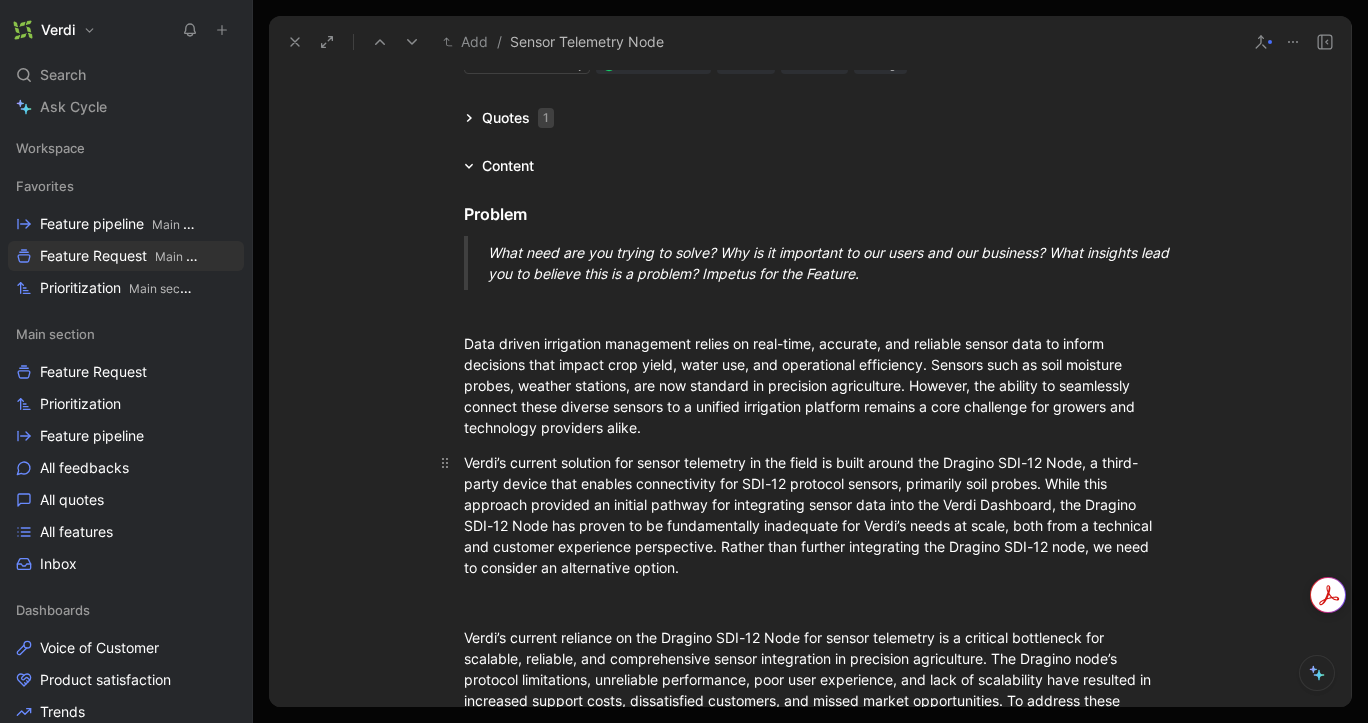 scroll, scrollTop: 254, scrollLeft: 0, axis: vertical 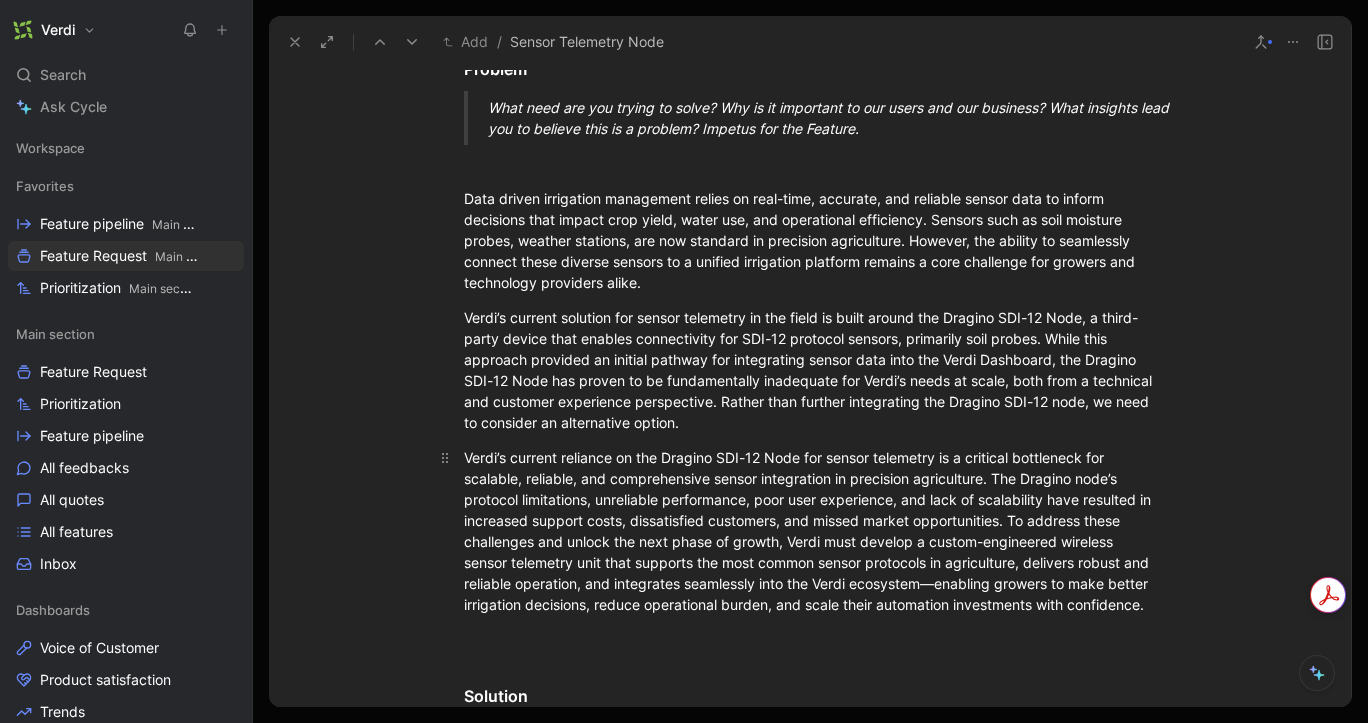 click on "Verdi’s current reliance on the Dragino SDI-12 Node for sensor telemetry is a critical bottleneck for scalable, reliable, and comprehensive sensor integration in precision agriculture. The Dragino node’s protocol limitations, unreliable performance, poor user experience, and lack of scalability have resulted in increased support costs, dissatisfied customers, and missed market opportunities. To address these challenges and unlock the next phase of growth, Verdi must develop a custom-engineered wireless sensor telemetry unit that supports the most common sensor protocols in agriculture, delivers robust and reliable operation, and integrates seamlessly into the Verdi ecosystem—enabling growers to make better irrigation decisions, reduce operational burden, and scale their automation investments with confidence.⁠" at bounding box center (810, 531) 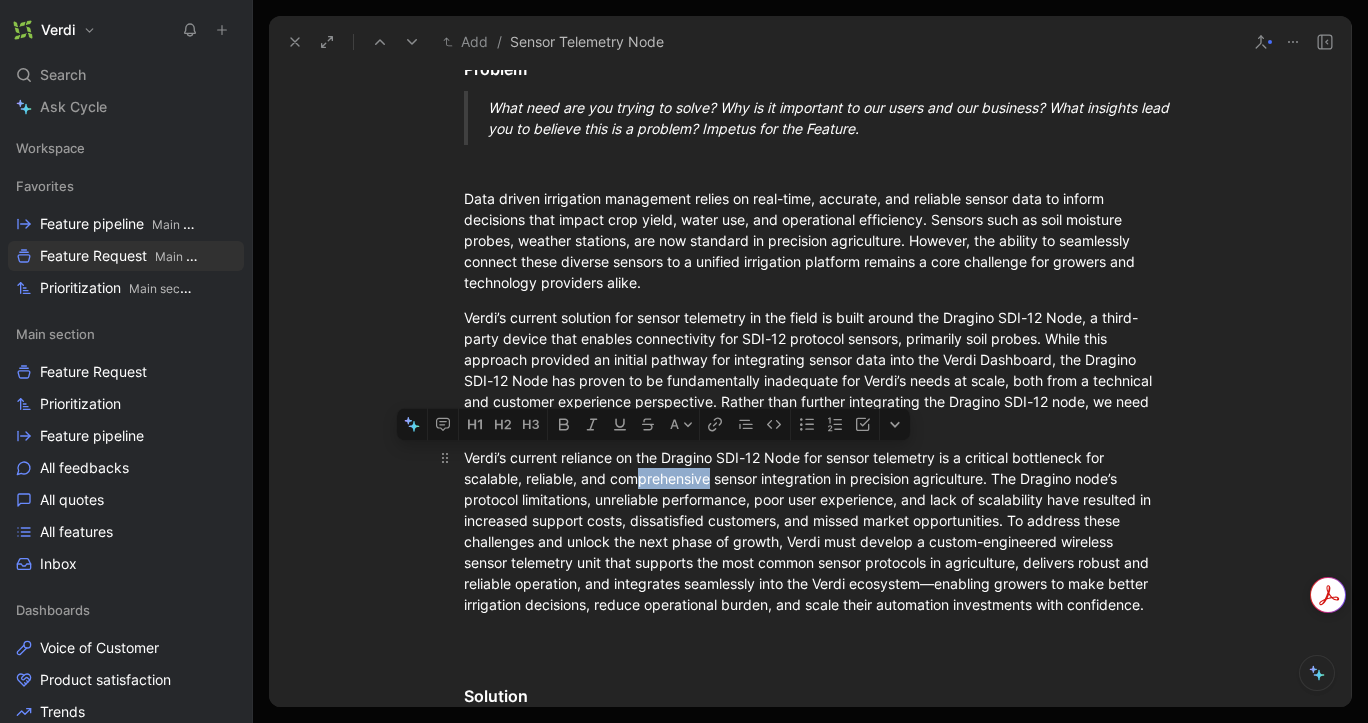 drag, startPoint x: 632, startPoint y: 482, endPoint x: 708, endPoint y: 487, distance: 76.1643 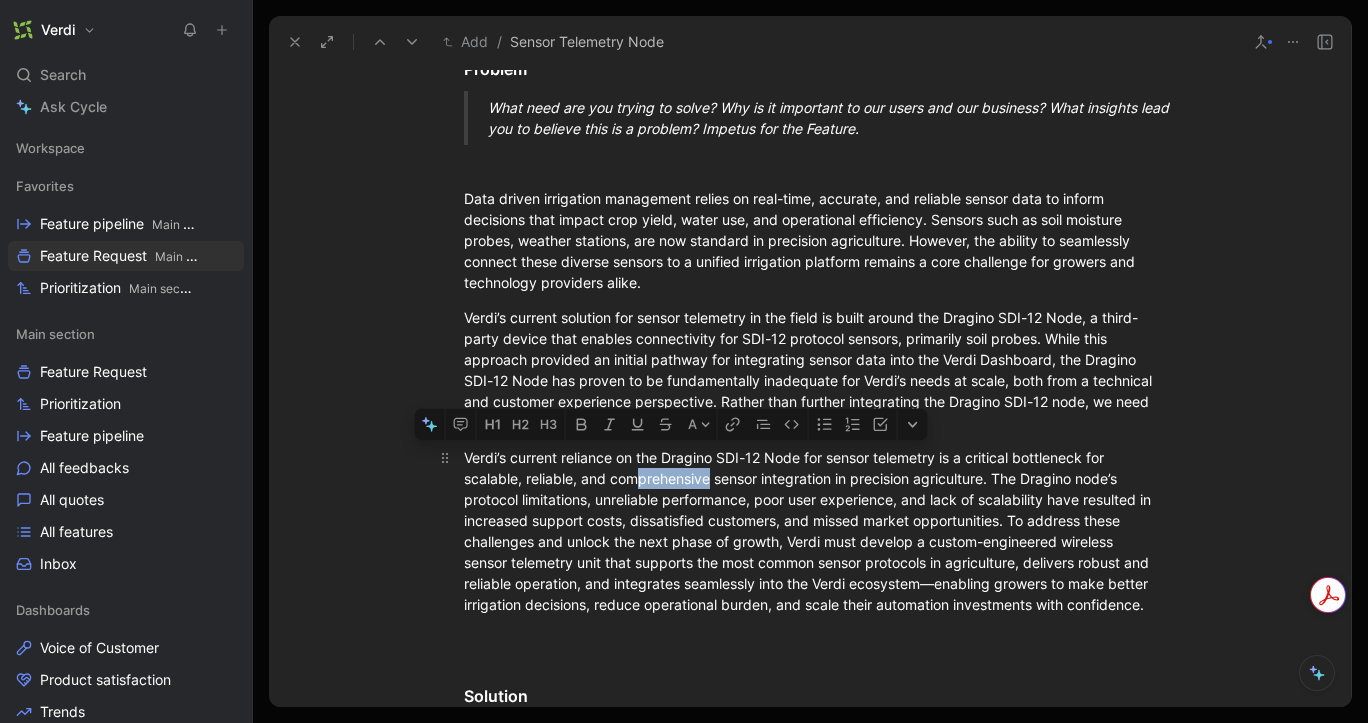 click on "Verdi’s current reliance on the Dragino SDI-12 Node for sensor telemetry is a critical bottleneck for scalable, reliable, and comprehensive sensor integration in precision agriculture. The Dragino node’s protocol limitations, unreliable performance, poor user experience, and lack of scalability have resulted in increased support costs, dissatisfied customers, and missed market opportunities. To address these challenges and unlock the next phase of growth, Verdi must develop a custom-engineered wireless sensor telemetry unit that supports the most common sensor protocols in agriculture, delivers robust and reliable operation, and integrates seamlessly into the Verdi ecosystem—enabling growers to make better irrigation decisions, reduce operational burden, and scale their automation investments with confidence.⁠" at bounding box center (810, 531) 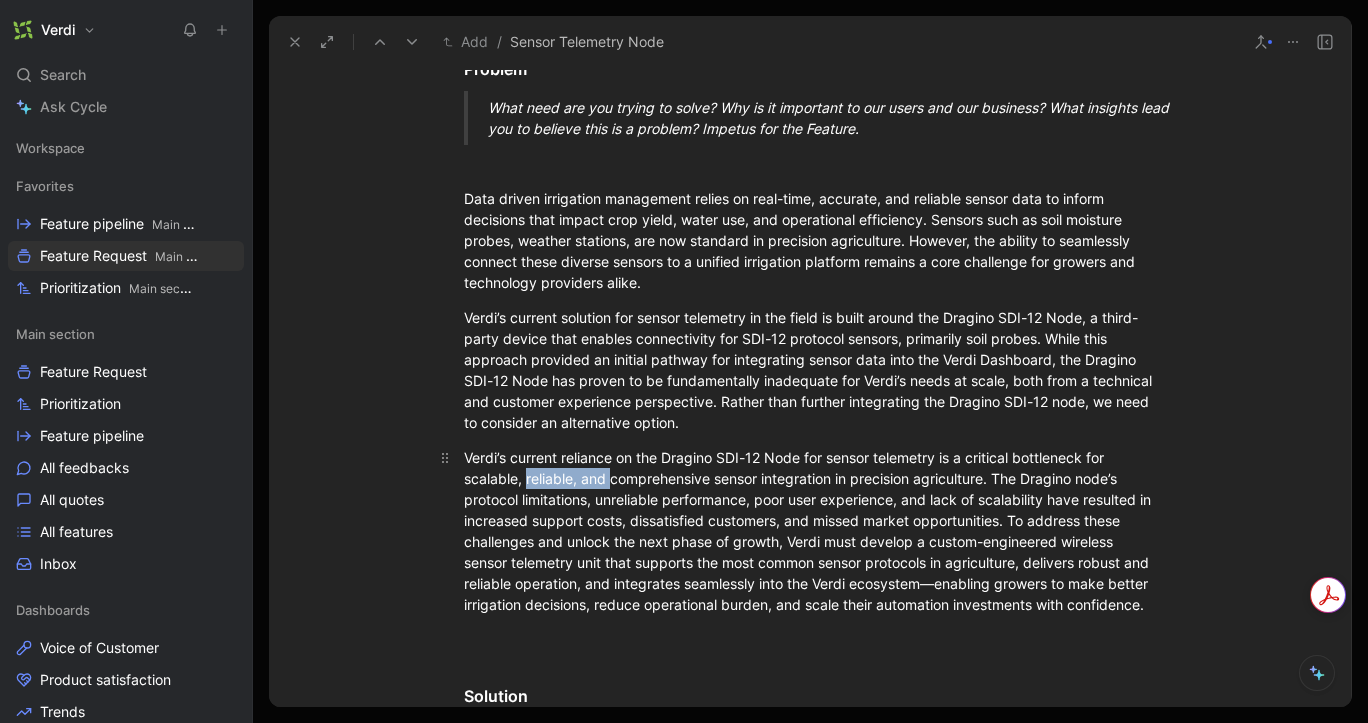 drag, startPoint x: 523, startPoint y: 476, endPoint x: 607, endPoint y: 482, distance: 84.21401 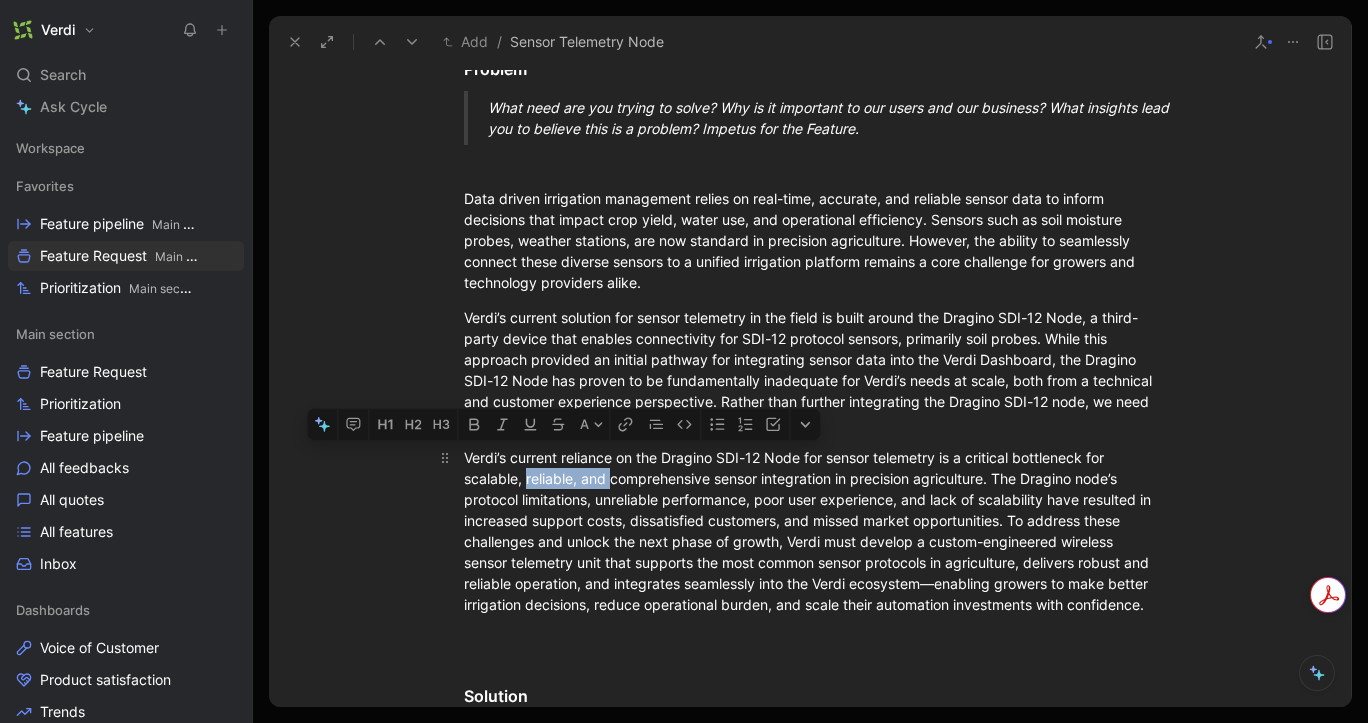 click on "Verdi’s current reliance on the Dragino SDI-12 Node for sensor telemetry is a critical bottleneck for scalable, reliable, and comprehensive sensor integration in precision agriculture. The Dragino node’s protocol limitations, unreliable performance, poor user experience, and lack of scalability have resulted in increased support costs, dissatisfied customers, and missed market opportunities. To address these challenges and unlock the next phase of growth, Verdi must develop a custom-engineered wireless sensor telemetry unit that supports the most common sensor protocols in agriculture, delivers robust and reliable operation, and integrates seamlessly into the Verdi ecosystem—enabling growers to make better irrigation decisions, reduce operational burden, and scale their automation investments with confidence.⁠" at bounding box center (810, 531) 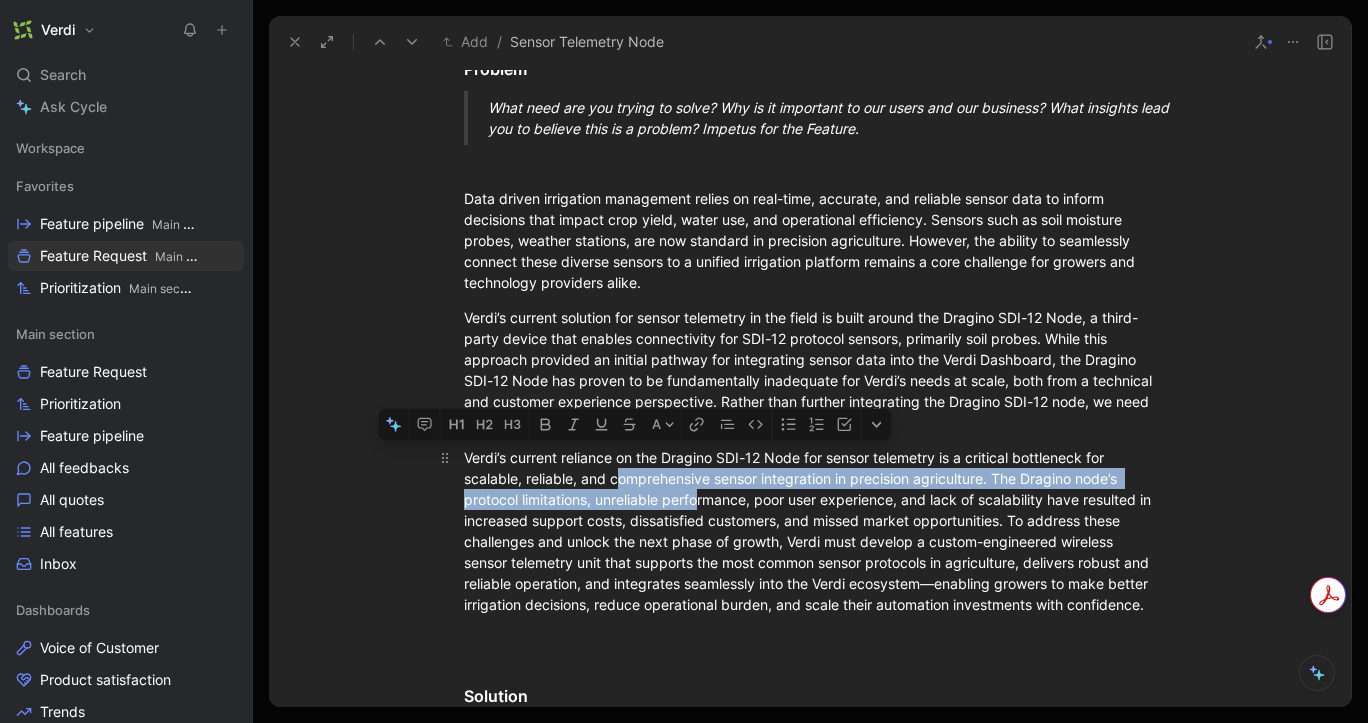 drag, startPoint x: 614, startPoint y: 480, endPoint x: 696, endPoint y: 489, distance: 82.492424 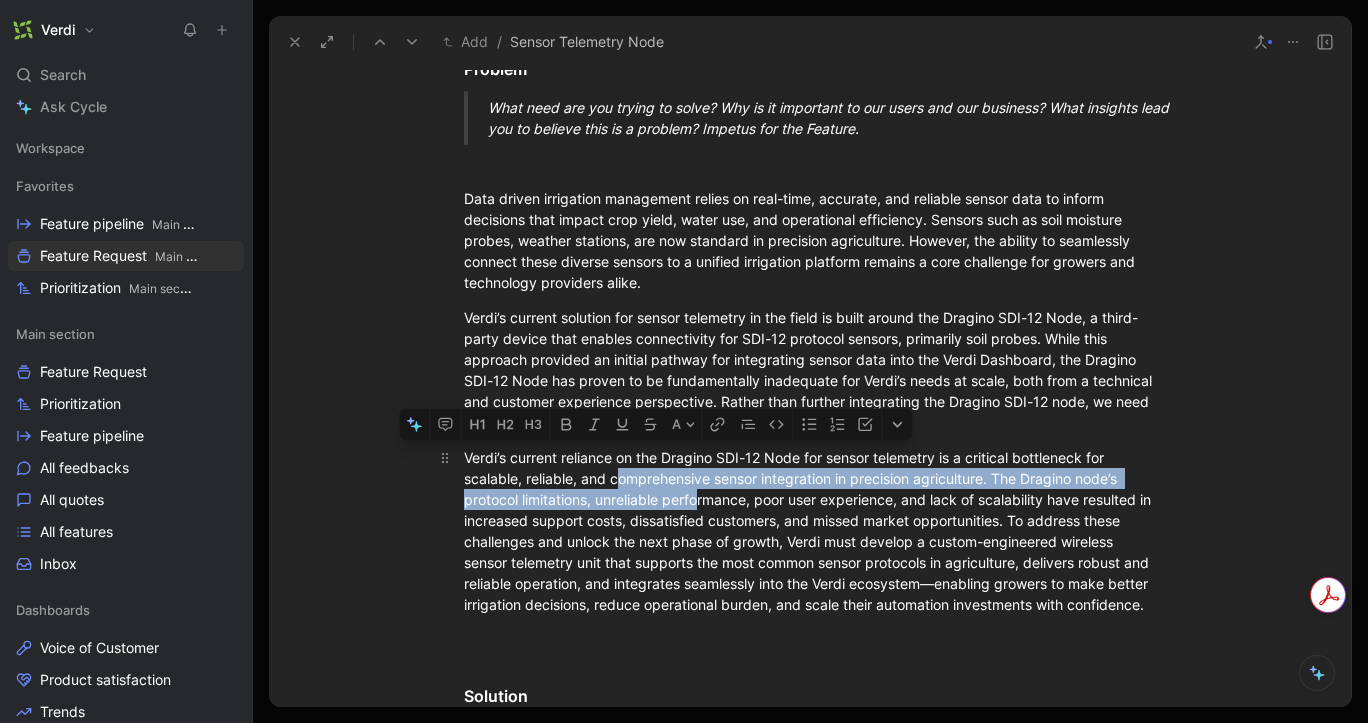 click on "Verdi’s current reliance on the Dragino SDI-12 Node for sensor telemetry is a critical bottleneck for scalable, reliable, and comprehensive sensor integration in precision agriculture. The Dragino node’s protocol limitations, unreliable performance, poor user experience, and lack of scalability have resulted in increased support costs, dissatisfied customers, and missed market opportunities. To address these challenges and unlock the next phase of growth, Verdi must develop a custom-engineered wireless sensor telemetry unit that supports the most common sensor protocols in agriculture, delivers robust and reliable operation, and integrates seamlessly into the Verdi ecosystem—enabling growers to make better irrigation decisions, reduce operational burden, and scale their automation investments with confidence.⁠" at bounding box center [810, 531] 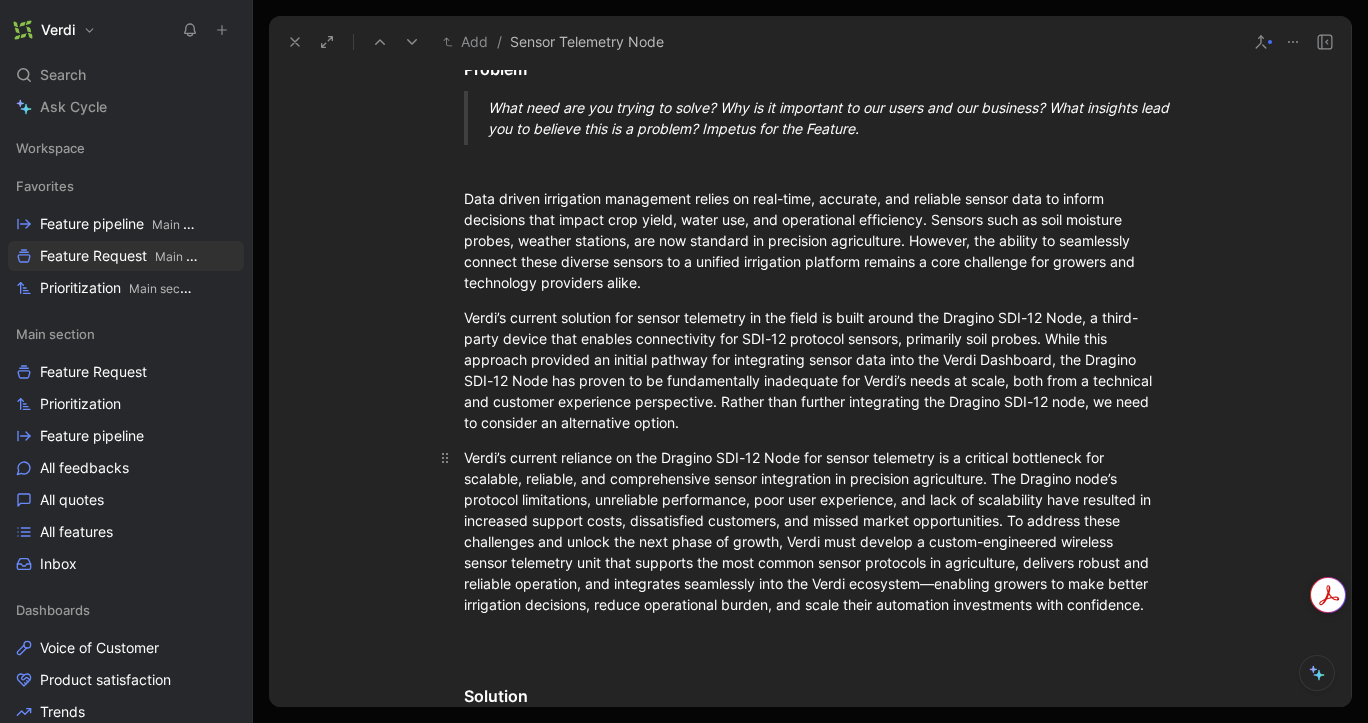 click on "Verdi’s current reliance on the Dragino SDI-12 Node for sensor telemetry is a critical bottleneck for scalable, reliable, and comprehensive sensor integration in precision agriculture. The Dragino node’s protocol limitations, unreliable performance, poor user experience, and lack of scalability have resulted in increased support costs, dissatisfied customers, and missed market opportunities. To address these challenges and unlock the next phase of growth, Verdi must develop a custom-engineered wireless sensor telemetry unit that supports the most common sensor protocols in agriculture, delivers robust and reliable operation, and integrates seamlessly into the Verdi ecosystem—enabling growers to make better irrigation decisions, reduce operational burden, and scale their automation investments with confidence.⁠" at bounding box center (810, 531) 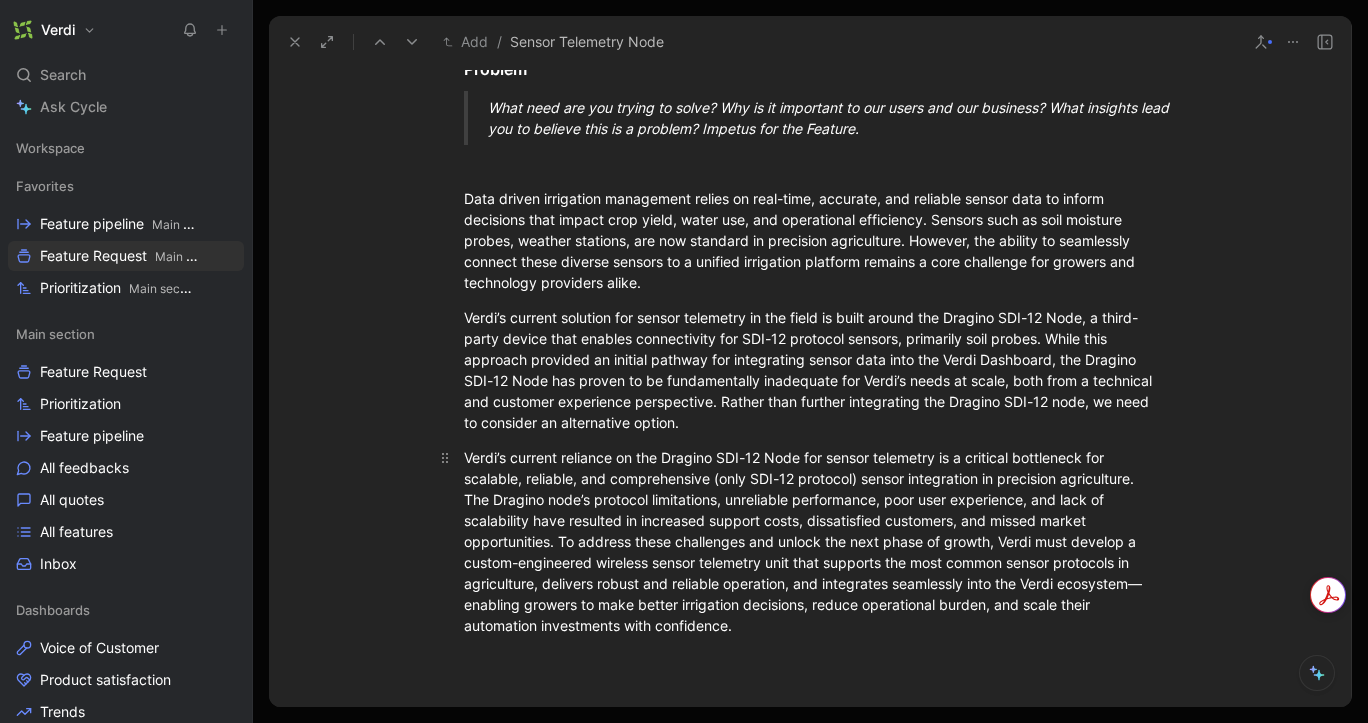 click on "Verdi’s current reliance on the Dragino SDI-12 Node for sensor telemetry is a critical bottleneck for scalable, reliable, and comprehensive (only SDI-12 protocol) sensor integration in precision agriculture. The Dragino node’s protocol limitations, unreliable performance, poor user experience, and lack of scalability have resulted in increased support costs, dissatisfied customers, and missed market opportunities. To address these challenges and unlock the next phase of growth, Verdi must develop a custom-engineered wireless sensor telemetry unit that supports the most common sensor protocols in agriculture, delivers robust and reliable operation, and integrates seamlessly into the Verdi ecosystem—enabling growers to make better irrigation decisions, reduce operational burden, and scale their automation investments with confidence.⁠" at bounding box center [810, 541] 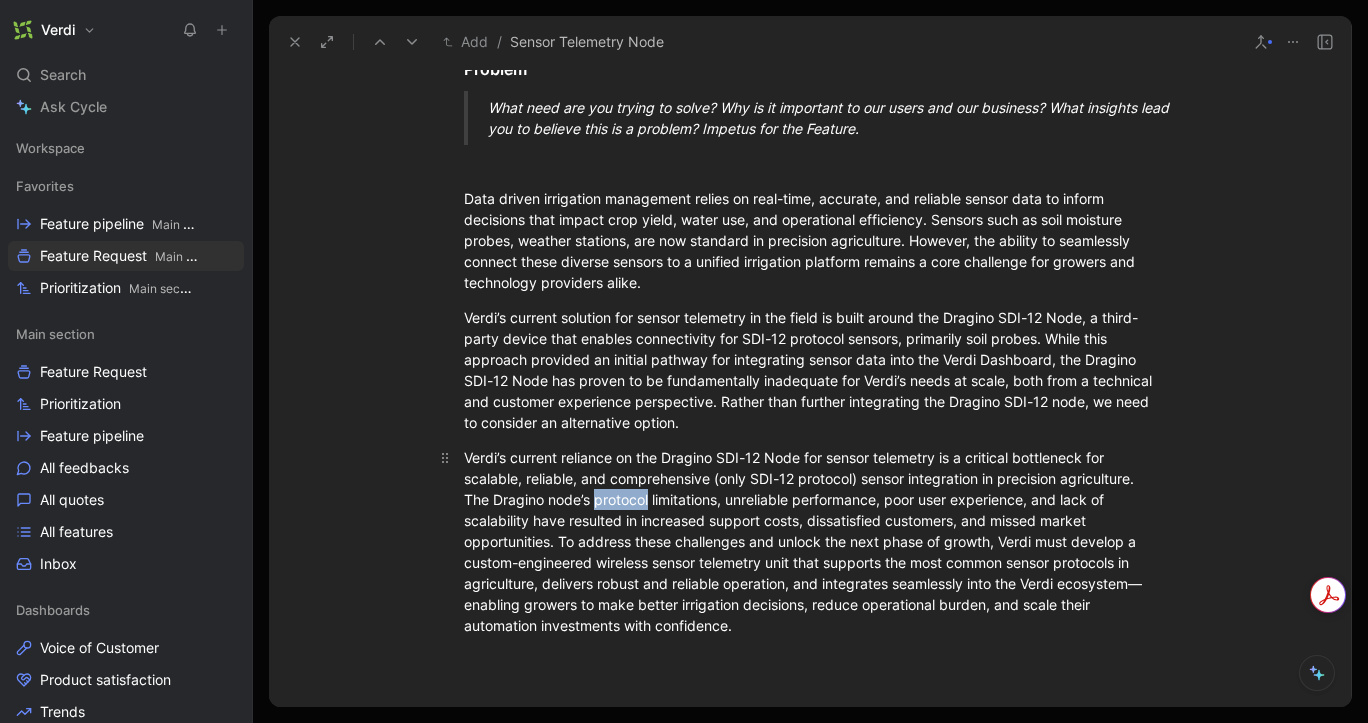 click on "Verdi’s current reliance on the Dragino SDI-12 Node for sensor telemetry is a critical bottleneck for scalable, reliable, and comprehensive (only SDI-12 protocol) sensor integration in precision agriculture. The Dragino node’s protocol limitations, unreliable performance, poor user experience, and lack of scalability have resulted in increased support costs, dissatisfied customers, and missed market opportunities. To address these challenges and unlock the next phase of growth, Verdi must develop a custom-engineered wireless sensor telemetry unit that supports the most common sensor protocols in agriculture, delivers robust and reliable operation, and integrates seamlessly into the Verdi ecosystem—enabling growers to make better irrigation decisions, reduce operational burden, and scale their automation investments with confidence.⁠" at bounding box center [810, 541] 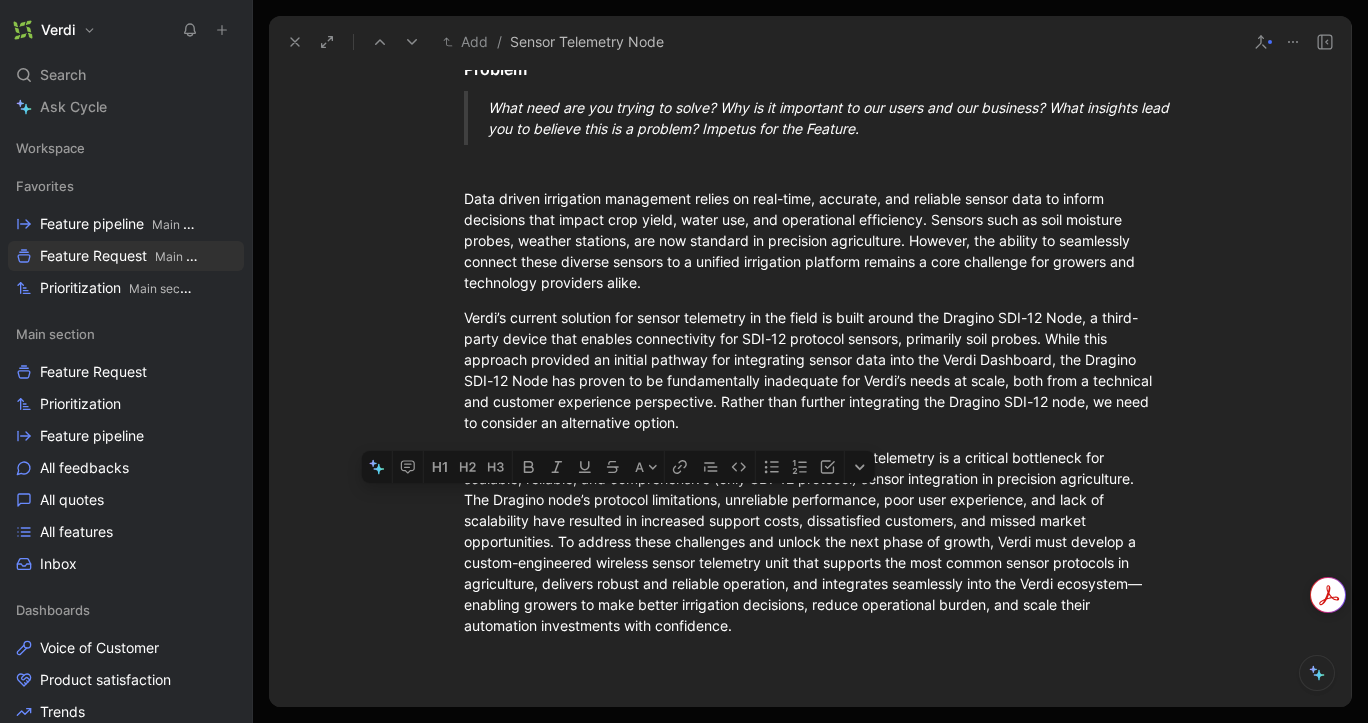 click on "Verdi’s current reliance on the Dragino SDI-12 Node for sensor telemetry is a critical bottleneck for scalable, reliable, and comprehensive (only SDI-12 protocol) sensor integration in precision agriculture. The Dragino node’s protocol limitations, unreliable performance, poor user experience, and lack of scalability have resulted in increased support costs, dissatisfied customers, and missed market opportunities. To address these challenges and unlock the next phase of growth, Verdi must develop a custom-engineered wireless sensor telemetry unit that supports the most common sensor protocols in agriculture, delivers robust and reliable operation, and integrates seamlessly into the Verdi ecosystem—enabling growers to make better irrigation decisions, reduce operational burden, and scale their automation investments with confidence.⁠" at bounding box center (810, 541) 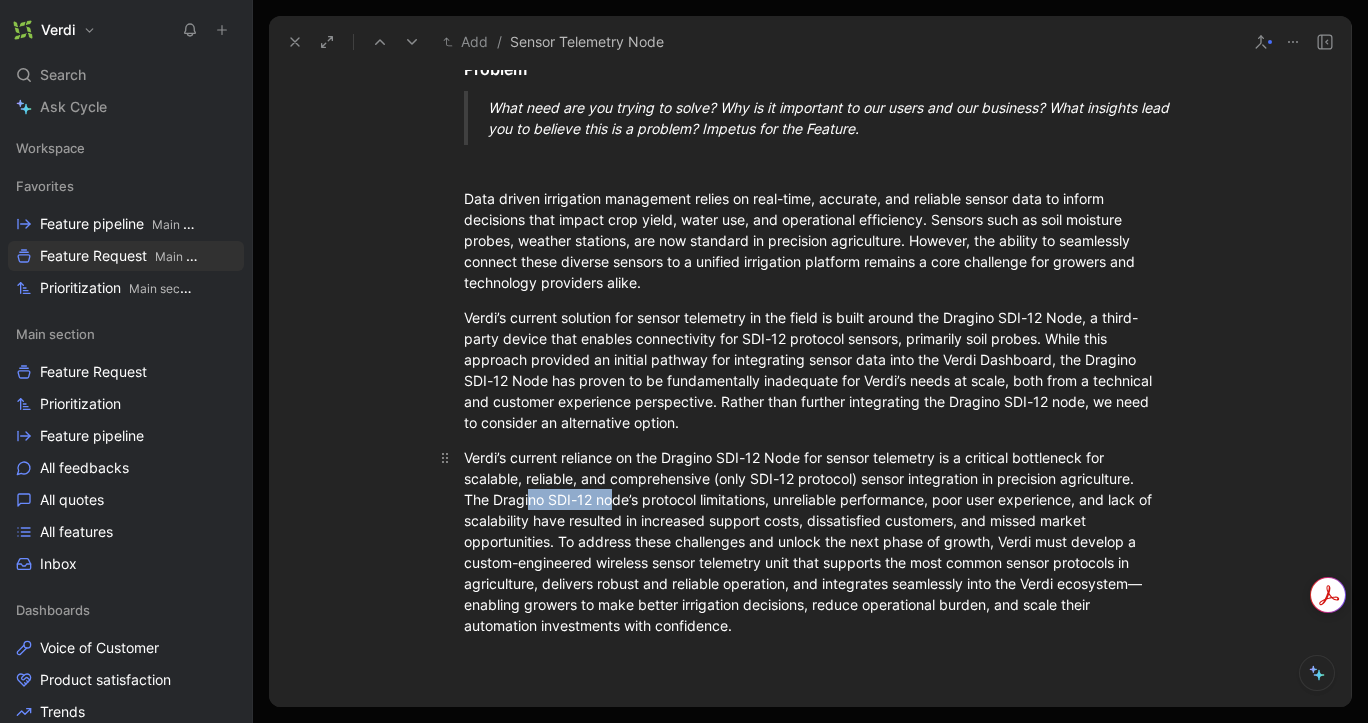 drag, startPoint x: 525, startPoint y: 504, endPoint x: 612, endPoint y: 506, distance: 87.02299 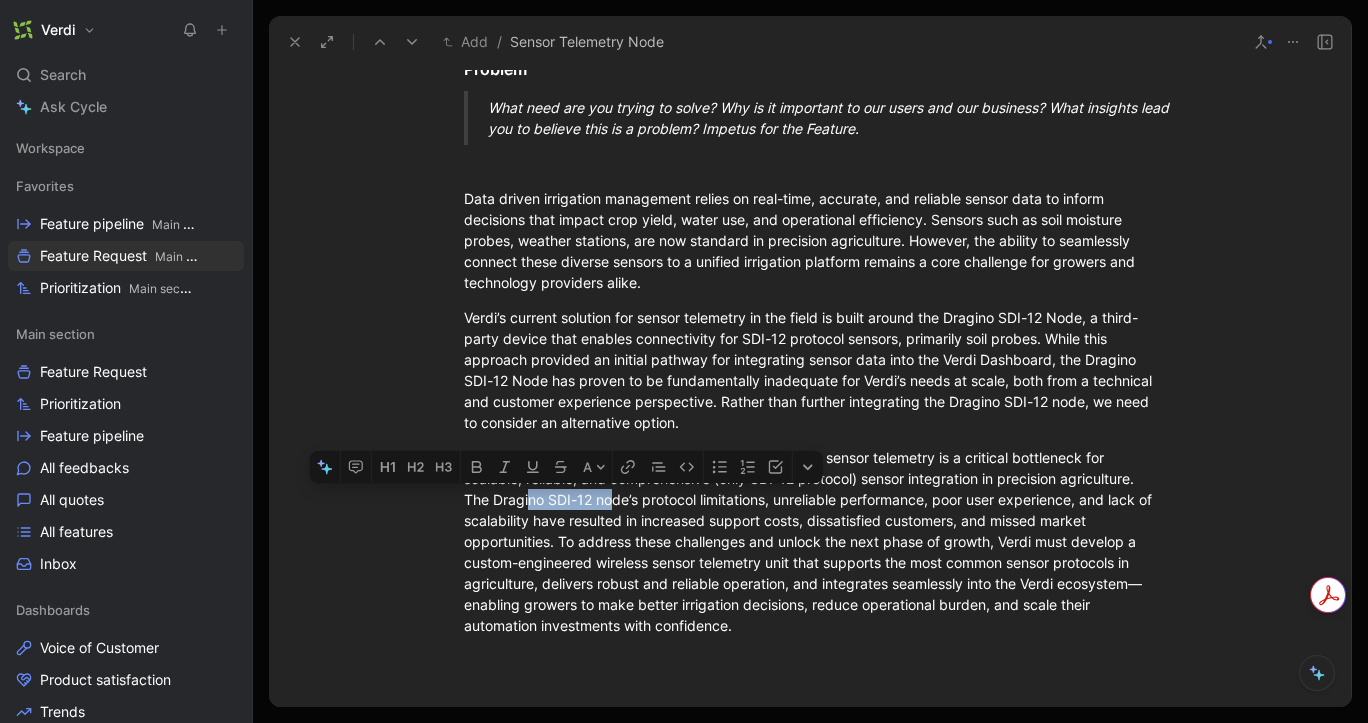 drag, startPoint x: 612, startPoint y: 506, endPoint x: 634, endPoint y: 504, distance: 22.090721 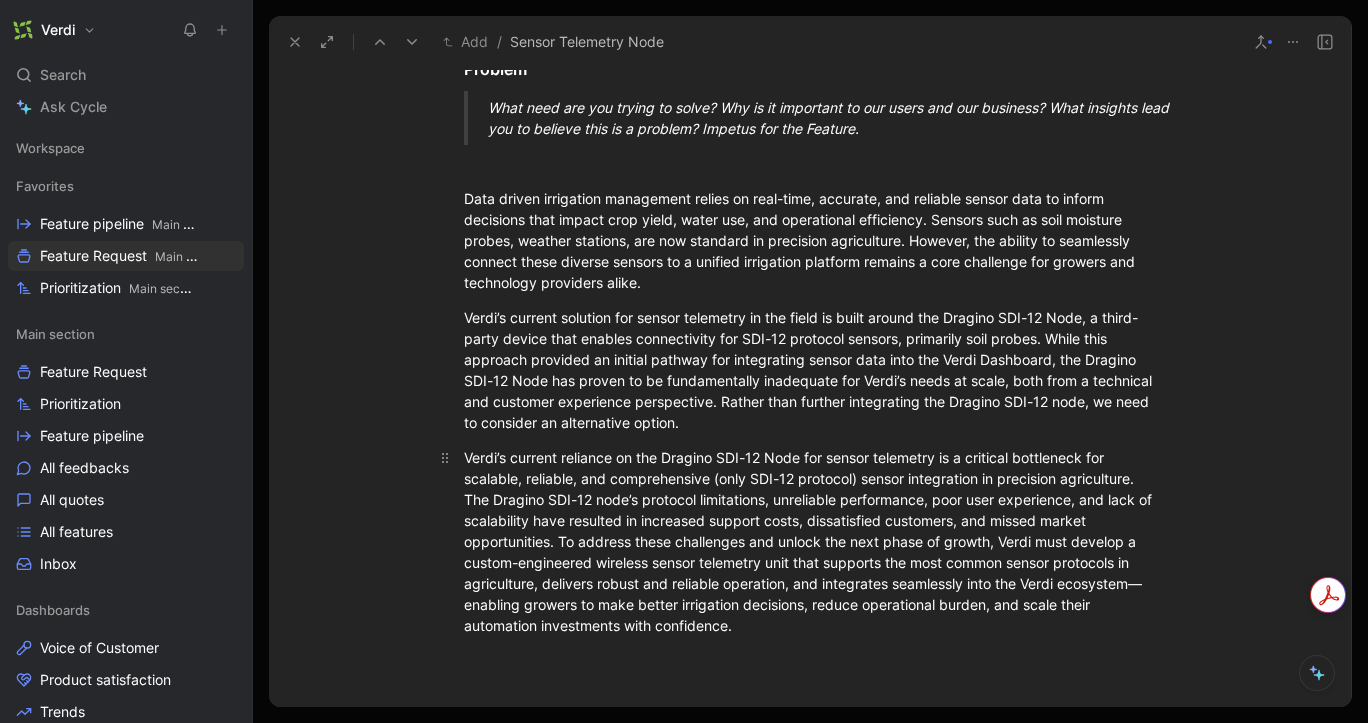 click on "Verdi’s current reliance on the Dragino SDI-12 Node for sensor telemetry is a critical bottleneck for scalable, reliable, and comprehensive (only SDI-12 protocol) sensor integration in precision agriculture. The Dragino SDI-12 node’s protocol limitations, unreliable performance, poor user experience, and lack of scalability have resulted in increased support costs, dissatisfied customers, and missed market opportunities. To address these challenges and unlock the next phase of growth, Verdi must develop a custom-engineered wireless sensor telemetry unit that supports the most common sensor protocols in agriculture, delivers robust and reliable operation, and integrates seamlessly into the Verdi ecosystem—enabling growers to make better irrigation decisions, reduce operational burden, and scale their automation investments with confidence.⁠" at bounding box center (810, 541) 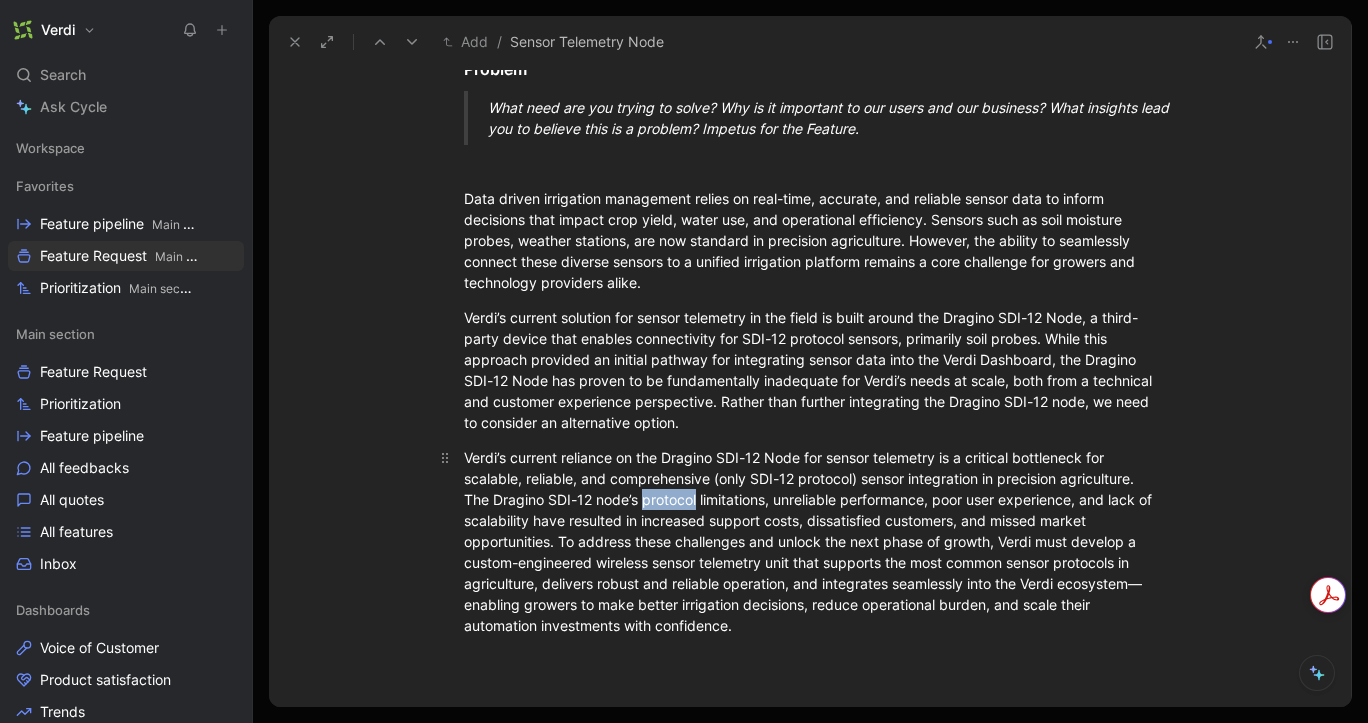 click on "Verdi’s current reliance on the Dragino SDI-12 Node for sensor telemetry is a critical bottleneck for scalable, reliable, and comprehensive (only SDI-12 protocol) sensor integration in precision agriculture. The Dragino SDI-12 node’s protocol limitations, unreliable performance, poor user experience, and lack of scalability have resulted in increased support costs, dissatisfied customers, and missed market opportunities. To address these challenges and unlock the next phase of growth, Verdi must develop a custom-engineered wireless sensor telemetry unit that supports the most common sensor protocols in agriculture, delivers robust and reliable operation, and integrates seamlessly into the Verdi ecosystem—enabling growers to make better irrigation decisions, reduce operational burden, and scale their automation investments with confidence.⁠" at bounding box center [810, 541] 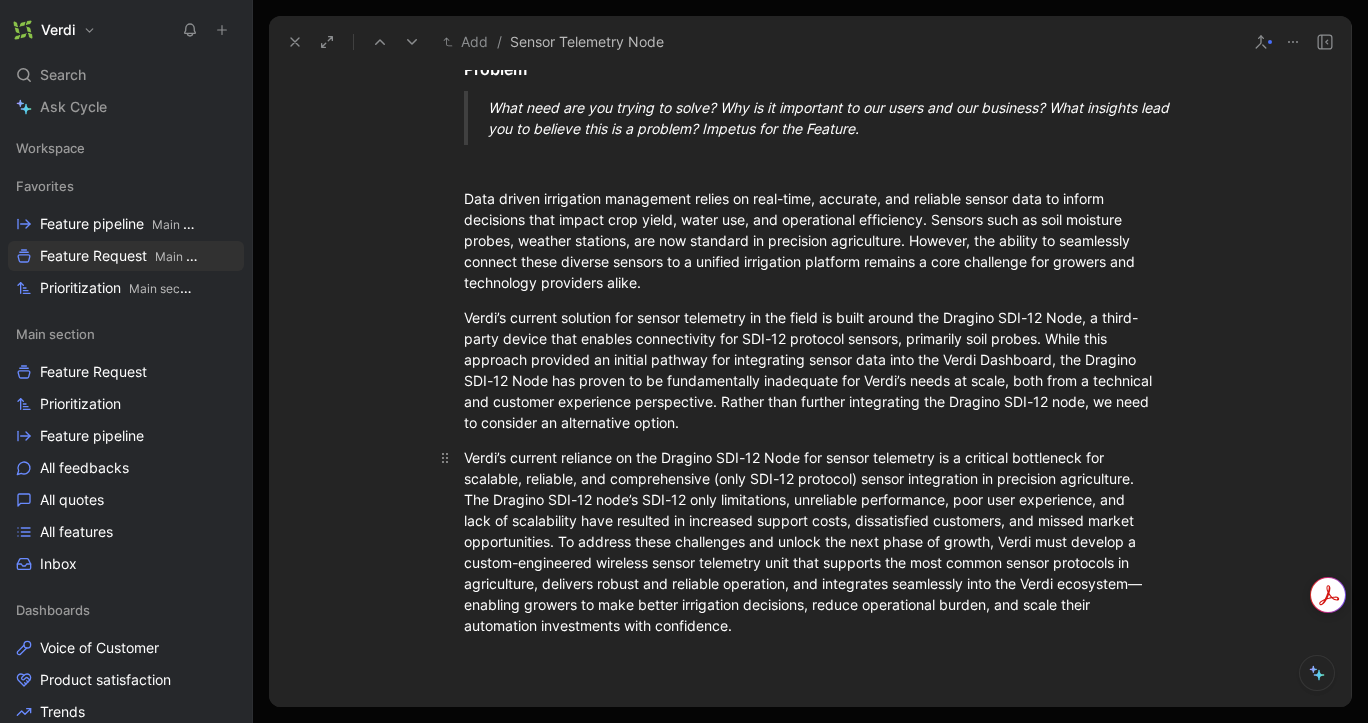 drag, startPoint x: 784, startPoint y: 497, endPoint x: 845, endPoint y: 573, distance: 97.45255 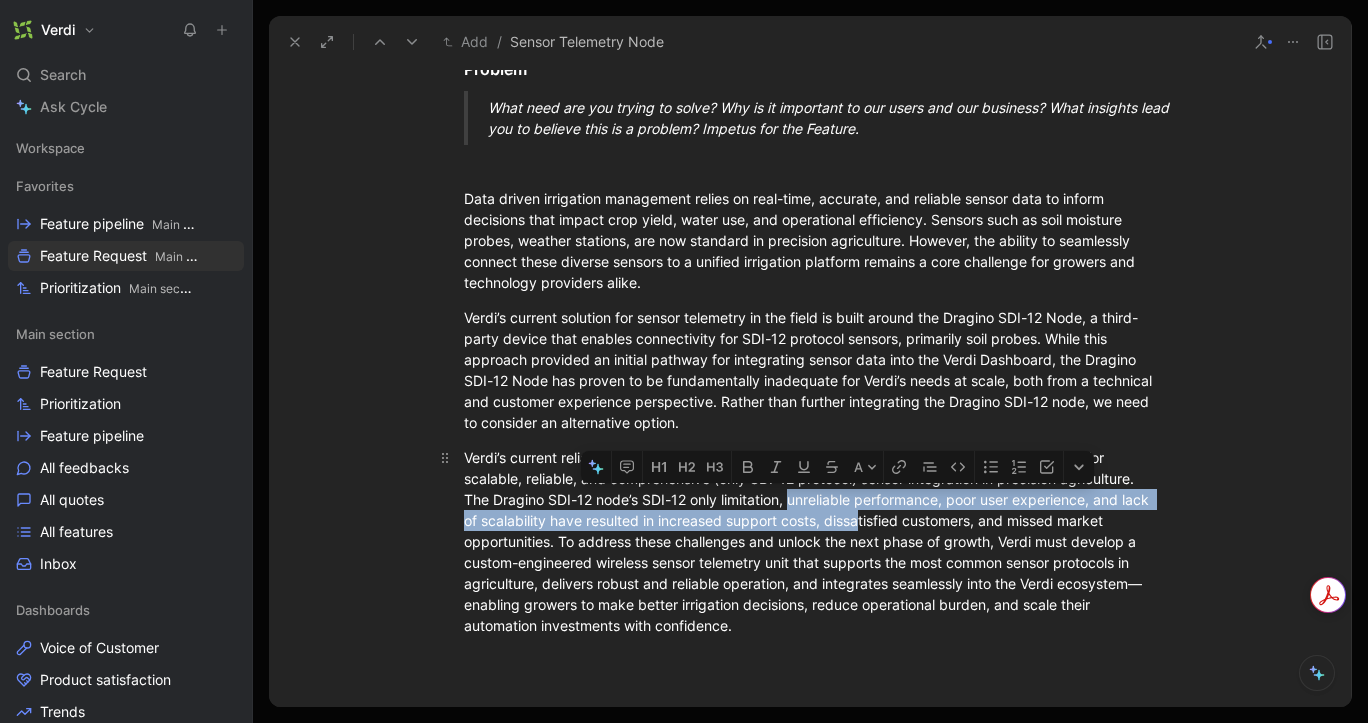 drag, startPoint x: 799, startPoint y: 503, endPoint x: 891, endPoint y: 509, distance: 92.19544 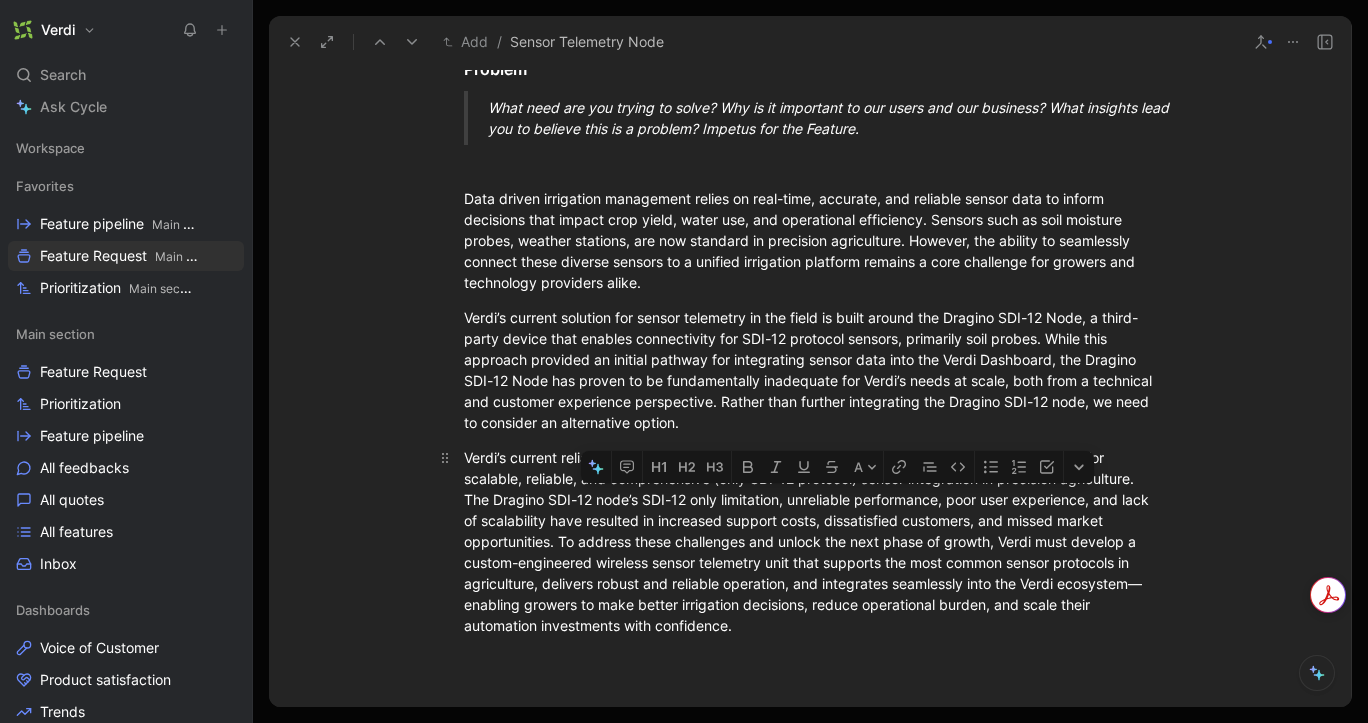 click on "Verdi’s current reliance on the Dragino SDI-12 Node for sensor telemetry is a critical bottleneck for scalable, reliable, and comprehensive (only SDI-12 protocol) sensor integration in precision agriculture. The Dragino SDI-12 node’s SDI-12 only limitation, unreliable performance, poor user experience, and lack of scalability have resulted in increased support costs, dissatisfied customers, and missed market opportunities. To address these challenges and unlock the next phase of growth, Verdi must develop a custom-engineered wireless sensor telemetry unit that supports the most common sensor protocols in agriculture, delivers robust and reliable operation, and integrates seamlessly into the Verdi ecosystem—enabling growers to make better irrigation decisions, reduce operational burden, and scale their automation investments with confidence.⁠" at bounding box center [810, 541] 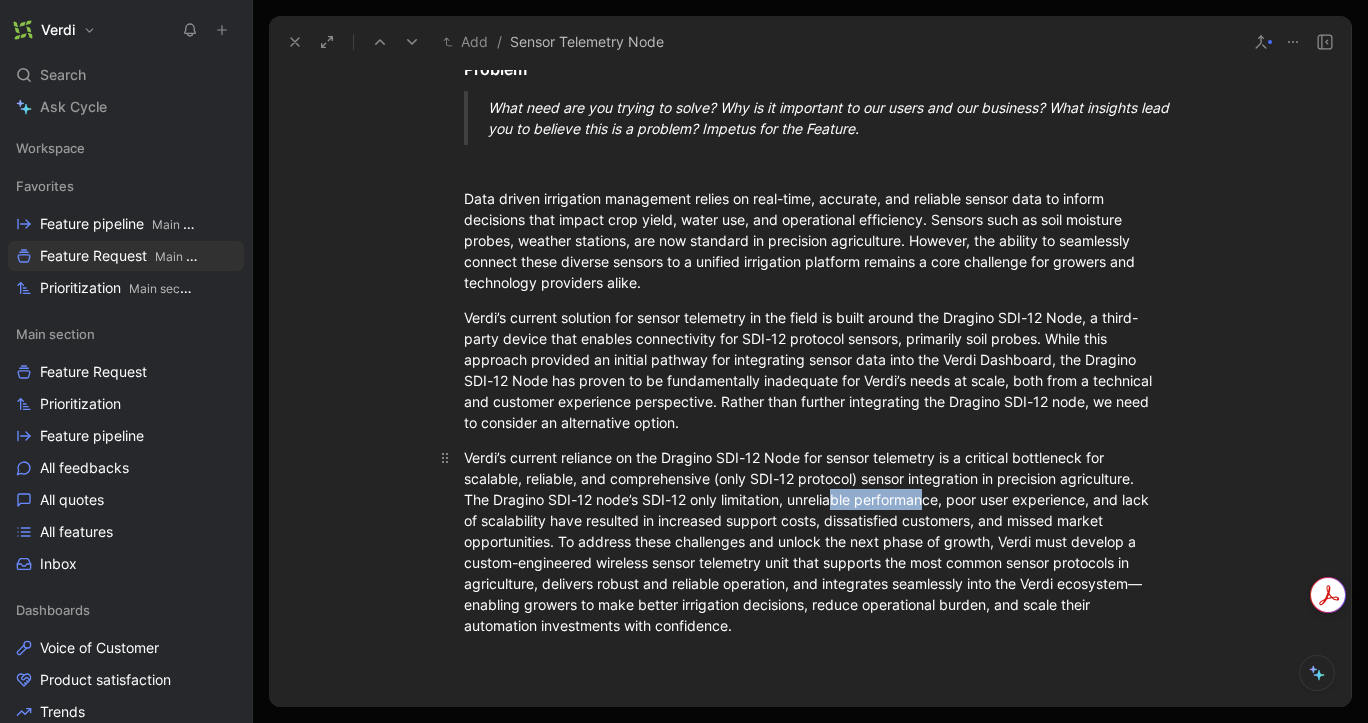 drag, startPoint x: 829, startPoint y: 494, endPoint x: 919, endPoint y: 497, distance: 90.04999 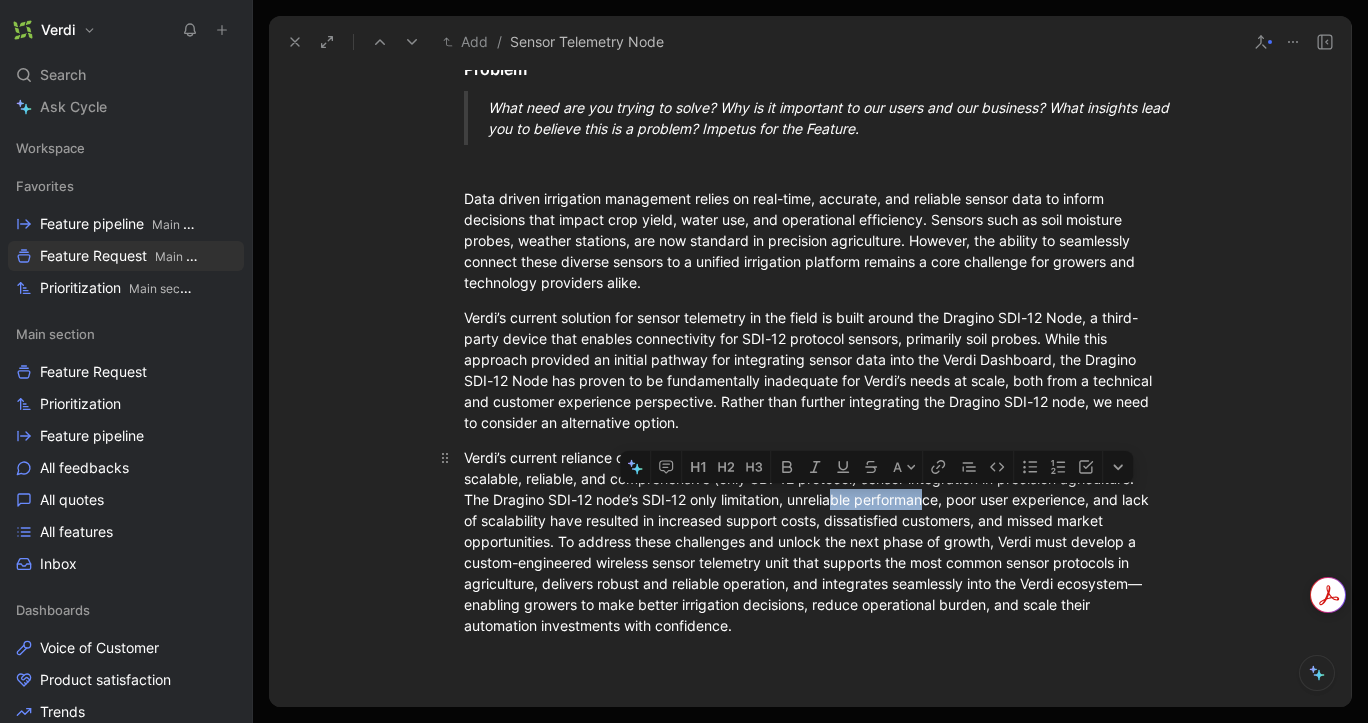 click on "Verdi’s current reliance on the Dragino SDI-12 Node for sensor telemetry is a critical bottleneck for scalable, reliable, and comprehensive (only SDI-12 protocol) sensor integration in precision agriculture. The Dragino SDI-12 node’s SDI-12 only limitation, unreliable performance, poor user experience, and lack of scalability have resulted in increased support costs, dissatisfied customers, and missed market opportunities. To address these challenges and unlock the next phase of growth, Verdi must develop a custom-engineered wireless sensor telemetry unit that supports the most common sensor protocols in agriculture, delivers robust and reliable operation, and integrates seamlessly into the Verdi ecosystem—enabling growers to make better irrigation decisions, reduce operational burden, and scale their automation investments with confidence.⁠" at bounding box center [810, 541] 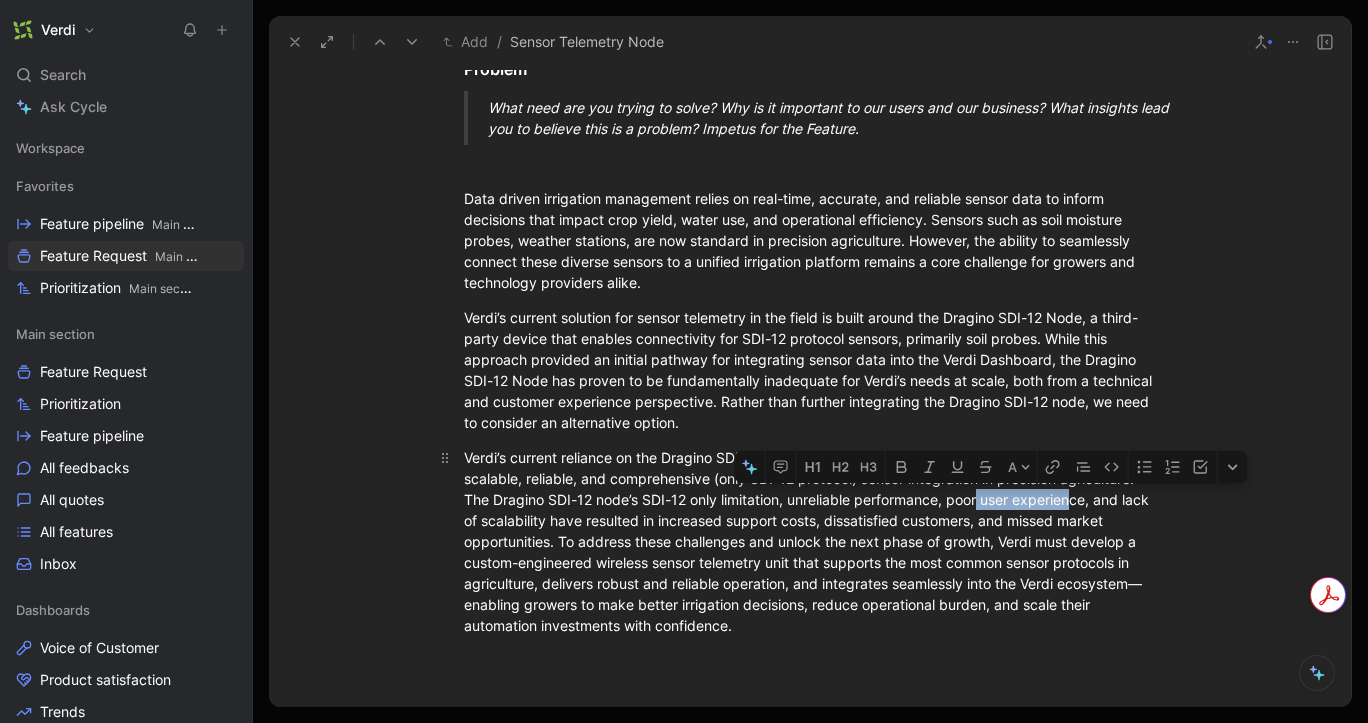drag, startPoint x: 979, startPoint y: 500, endPoint x: 1069, endPoint y: 500, distance: 90 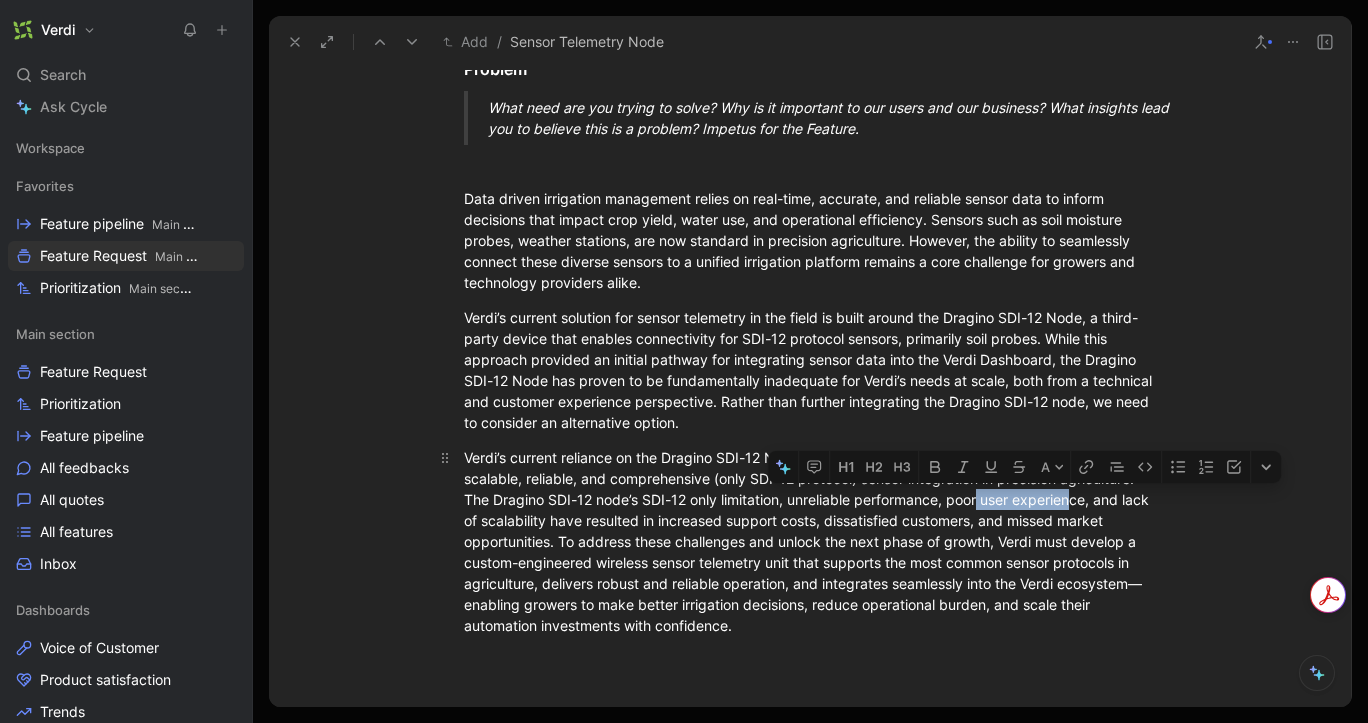 drag, startPoint x: 1069, startPoint y: 500, endPoint x: 725, endPoint y: 519, distance: 344.52432 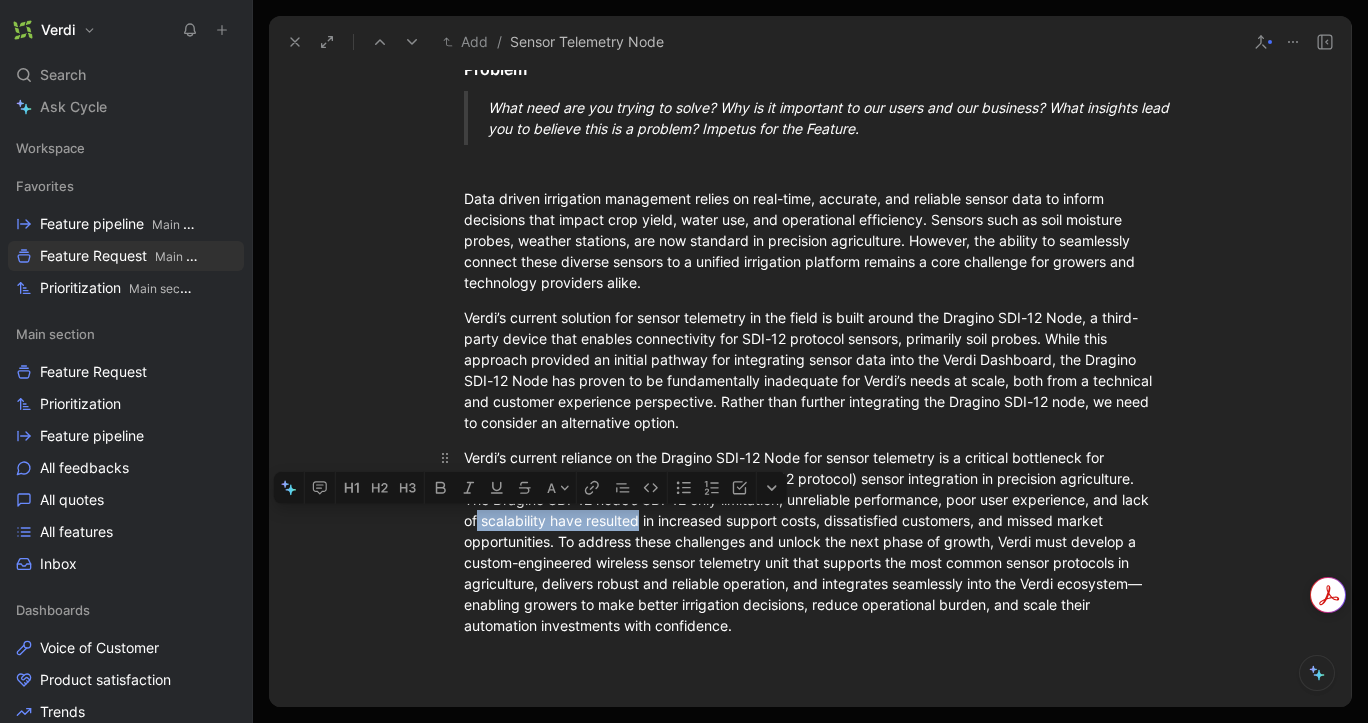 drag, startPoint x: 510, startPoint y: 519, endPoint x: 662, endPoint y: 518, distance: 152.0033 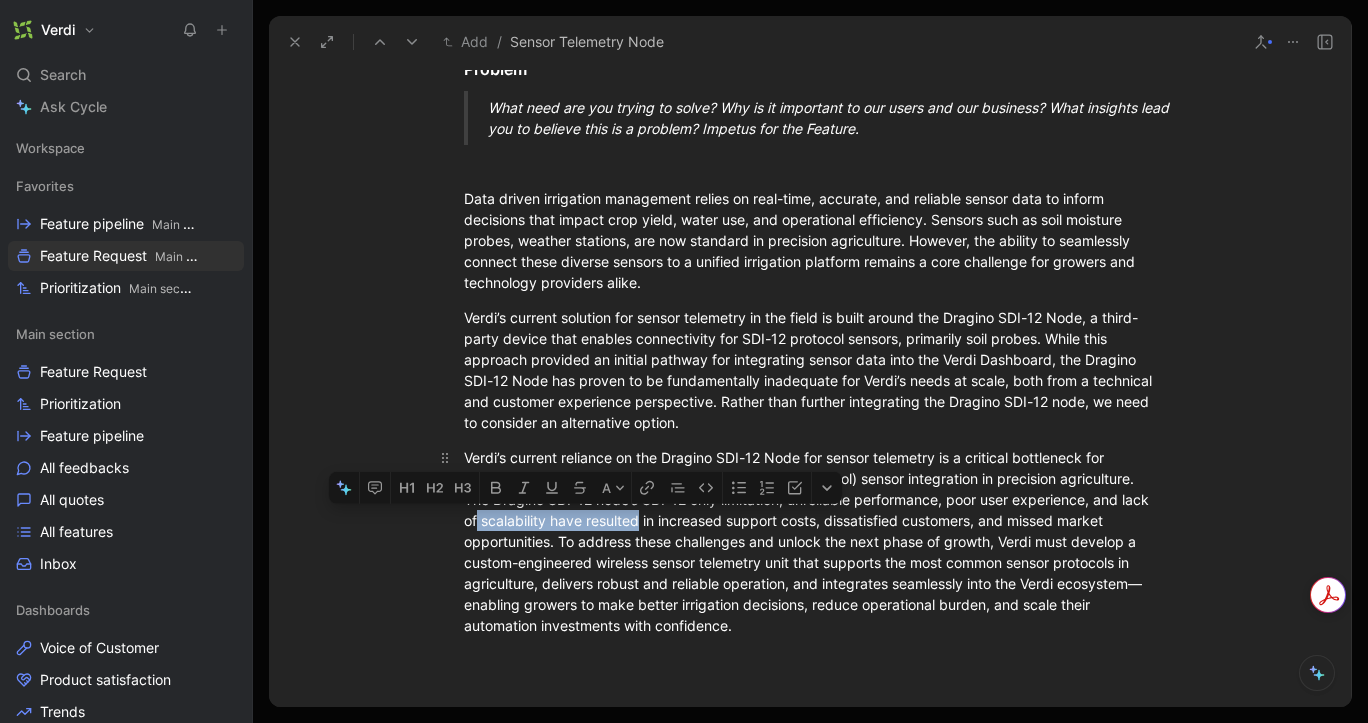 click on "Verdi’s current reliance on the Dragino SDI-12 Node for sensor telemetry is a critical bottleneck for scalable, reliable, and comprehensive (only SDI-12 protocol) sensor integration in precision agriculture. The Dragino SDI-12 node’s SDI-12 only limitation, unreliable performance, poor user experience, and lack of scalability have resulted in increased support costs, dissatisfied customers, and missed market opportunities. To address these challenges and unlock the next phase of growth, Verdi must develop a custom-engineered wireless sensor telemetry unit that supports the most common sensor protocols in agriculture, delivers robust and reliable operation, and integrates seamlessly into the Verdi ecosystem—enabling growers to make better irrigation decisions, reduce operational burden, and scale their automation investments with confidence.⁠" at bounding box center (810, 541) 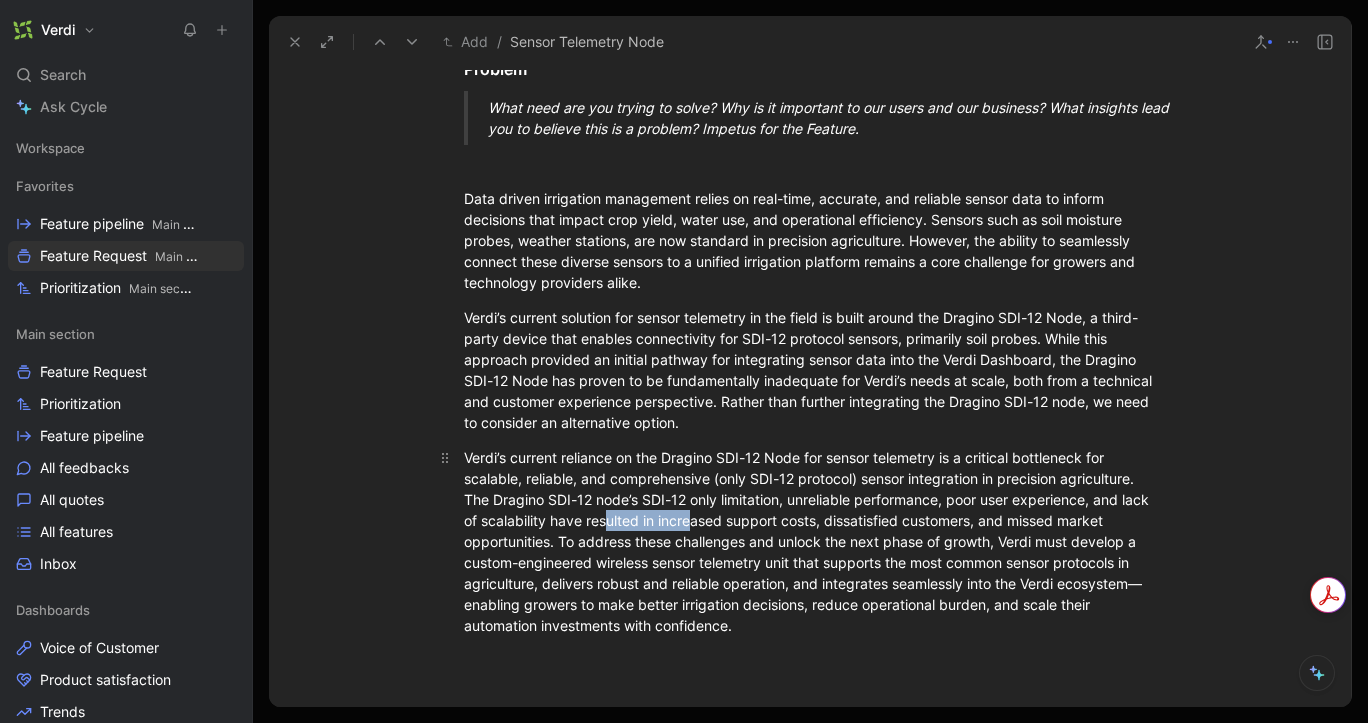 drag, startPoint x: 631, startPoint y: 519, endPoint x: 717, endPoint y: 520, distance: 86.00581 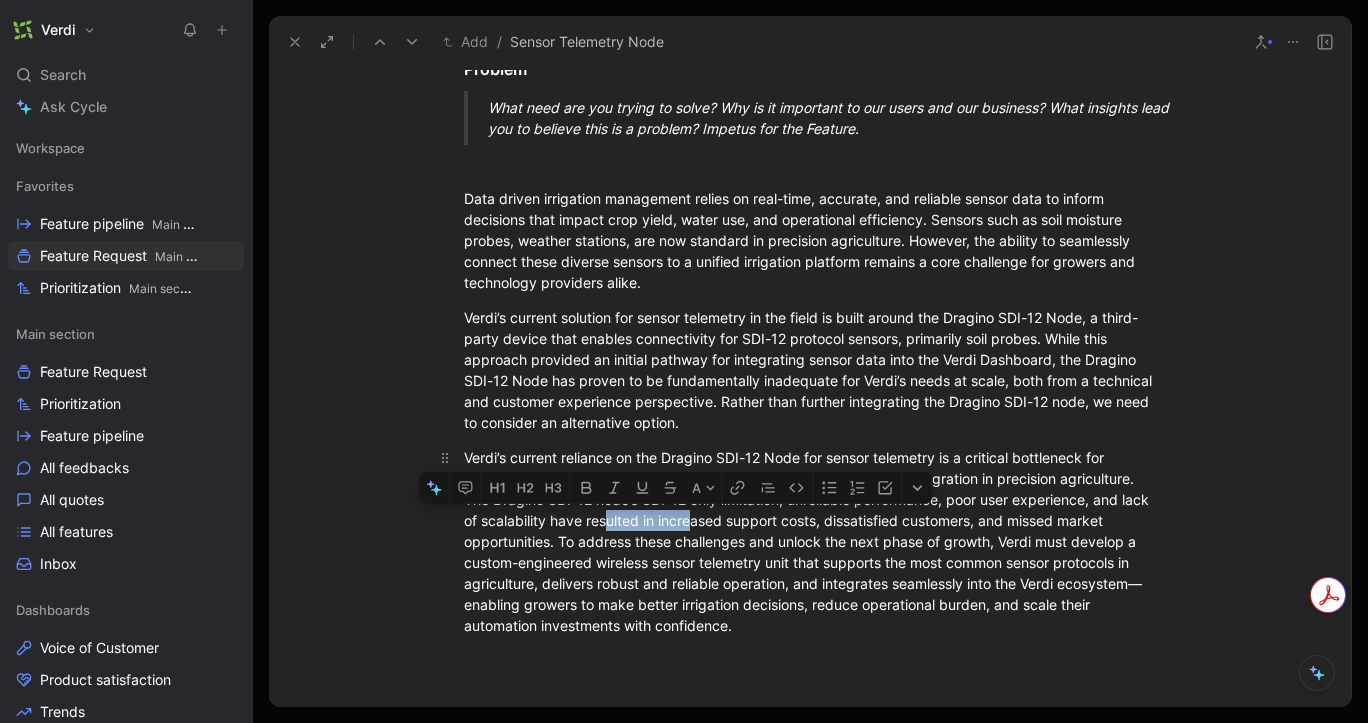 click on "Verdi’s current reliance on the Dragino SDI-12 Node for sensor telemetry is a critical bottleneck for scalable, reliable, and comprehensive (only SDI-12 protocol) sensor integration in precision agriculture. The Dragino SDI-12 node’s SDI-12 only limitation, unreliable performance, poor user experience, and lack of scalability have resulted in increased support costs, dissatisfied customers, and missed market opportunities. To address these challenges and unlock the next phase of growth, Verdi must develop a custom-engineered wireless sensor telemetry unit that supports the most common sensor protocols in agriculture, delivers robust and reliable operation, and integrates seamlessly into the Verdi ecosystem—enabling growers to make better irrigation decisions, reduce operational burden, and scale their automation investments with confidence.⁠" at bounding box center [810, 541] 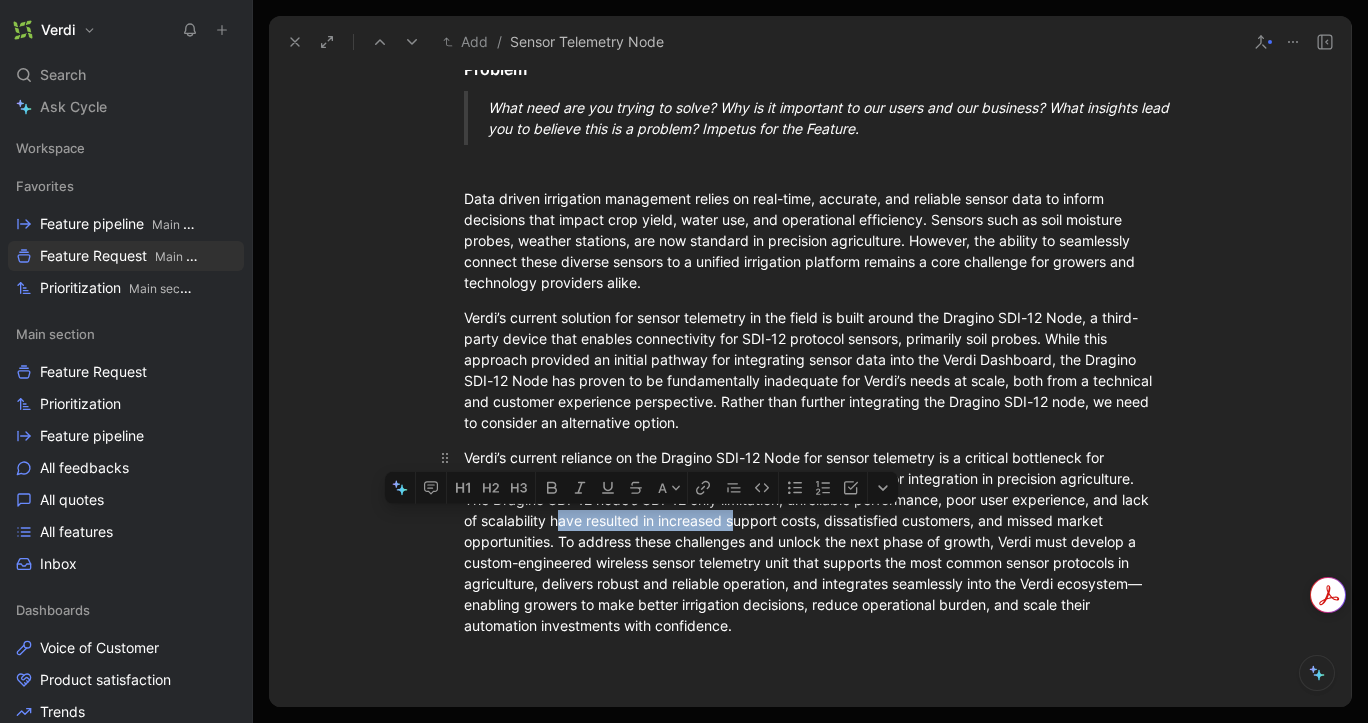drag, startPoint x: 654, startPoint y: 525, endPoint x: 764, endPoint y: 522, distance: 110.0409 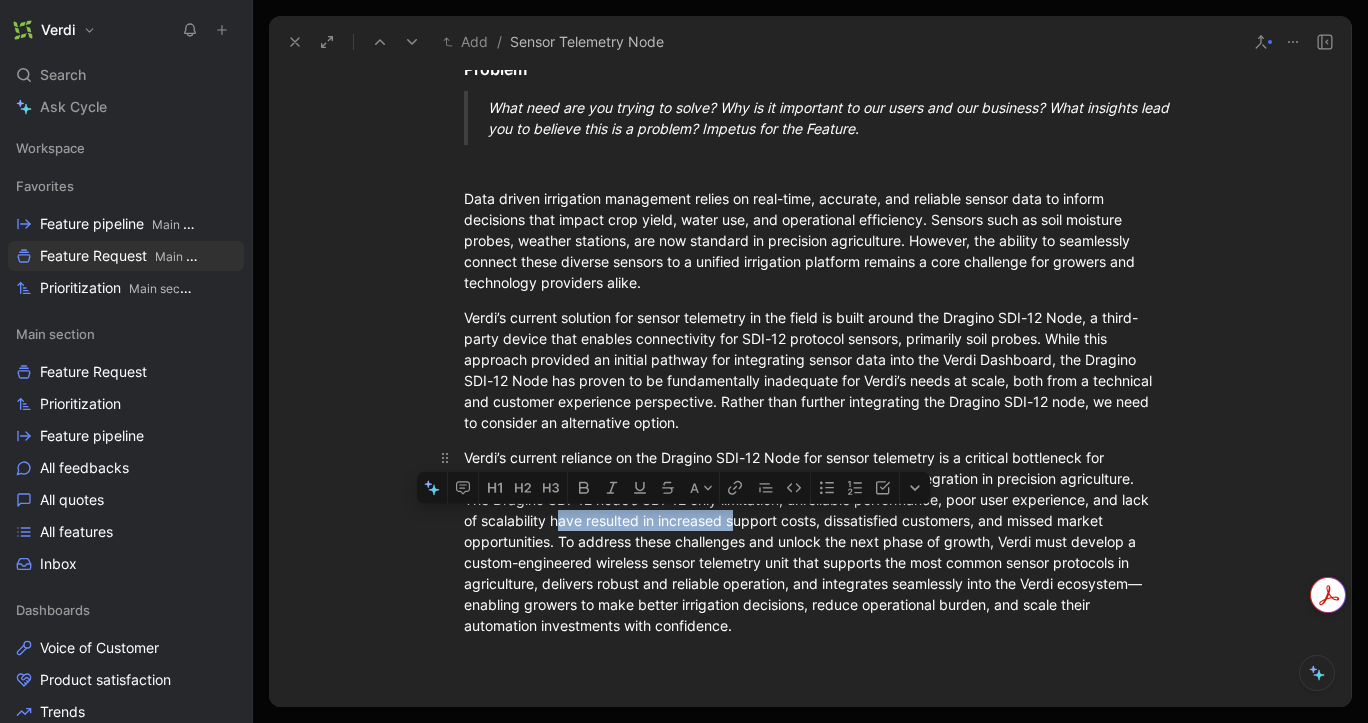 click on "Verdi’s current reliance on the Dragino SDI-12 Node for sensor telemetry is a critical bottleneck for scalable, reliable, and comprehensive (only SDI-12 protocol) sensor integration in precision agriculture. The Dragino SDI-12 node’s SDI-12 only limitation, unreliable performance, poor user experience, and lack of scalability have resulted in increased support costs, dissatisfied customers, and missed market opportunities. To address these challenges and unlock the next phase of growth, Verdi must develop a custom-engineered wireless sensor telemetry unit that supports the most common sensor protocols in agriculture, delivers robust and reliable operation, and integrates seamlessly into the Verdi ecosystem—enabling growers to make better irrigation decisions, reduce operational burden, and scale their automation investments with confidence.⁠" at bounding box center (810, 541) 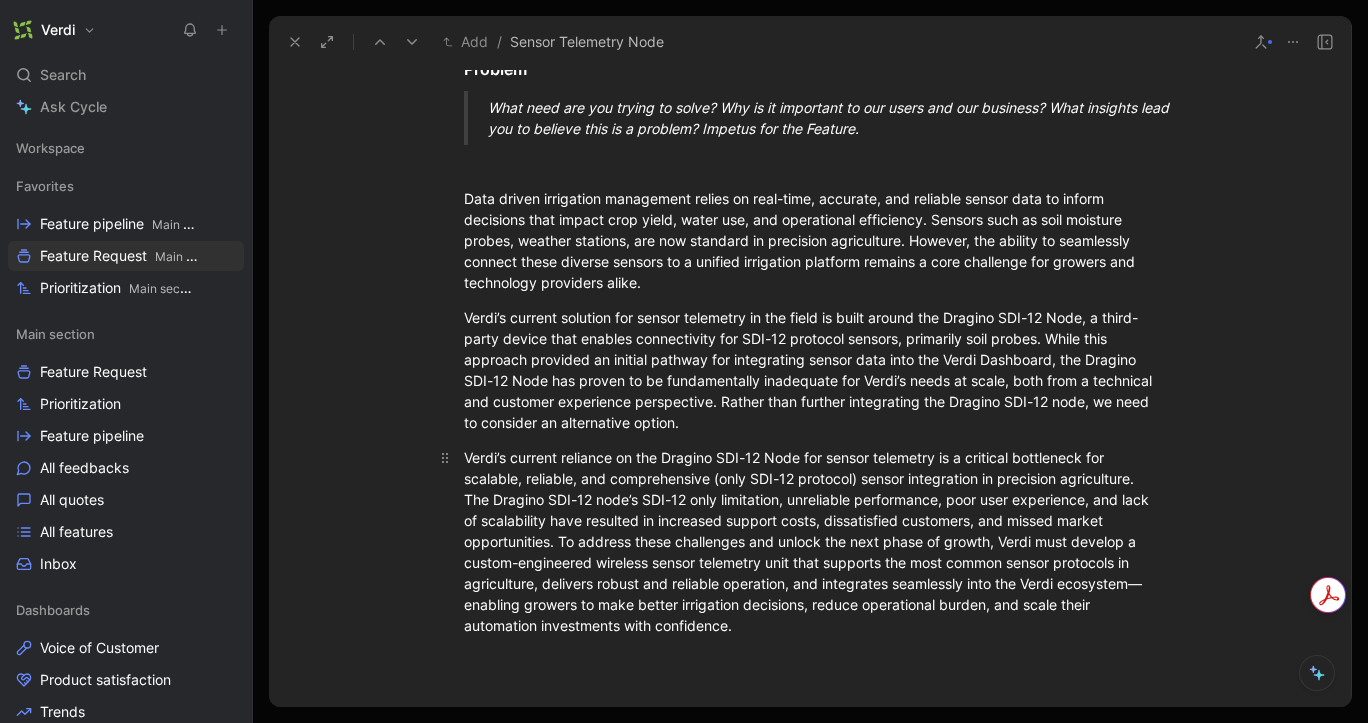 click on "Verdi’s current reliance on the Dragino SDI-12 Node for sensor telemetry is a critical bottleneck for scalable, reliable, and comprehensive (only SDI-12 protocol) sensor integration in precision agriculture. The Dragino SDI-12 node’s SDI-12 only limitation, unreliable performance, poor user experience, and lack of scalability have resulted in increased support costs, dissatisfied customers, and missed market opportunities. To address these challenges and unlock the next phase of growth, Verdi must develop a custom-engineered wireless sensor telemetry unit that supports the most common sensor protocols in agriculture, delivers robust and reliable operation, and integrates seamlessly into the Verdi ecosystem—enabling growers to make better irrigation decisions, reduce operational burden, and scale their automation investments with confidence.⁠" at bounding box center [810, 541] 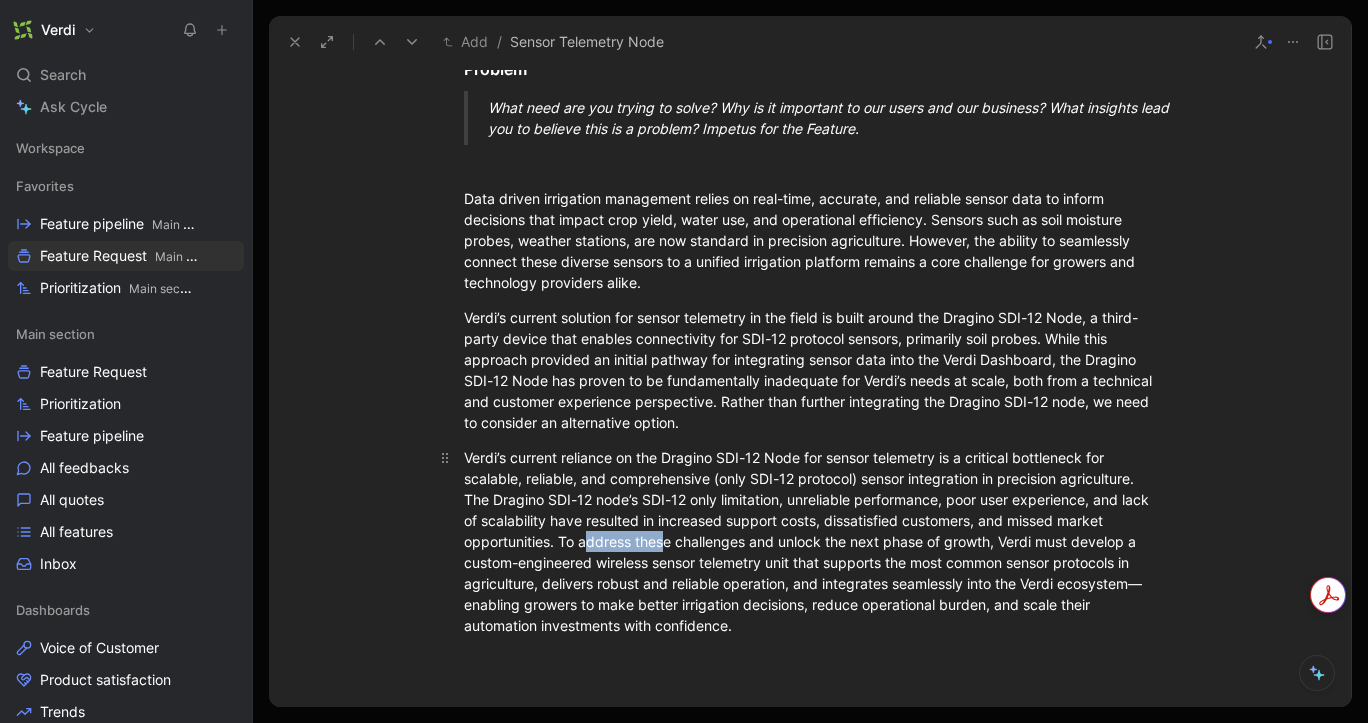 drag, startPoint x: 584, startPoint y: 537, endPoint x: 664, endPoint y: 535, distance: 80.024994 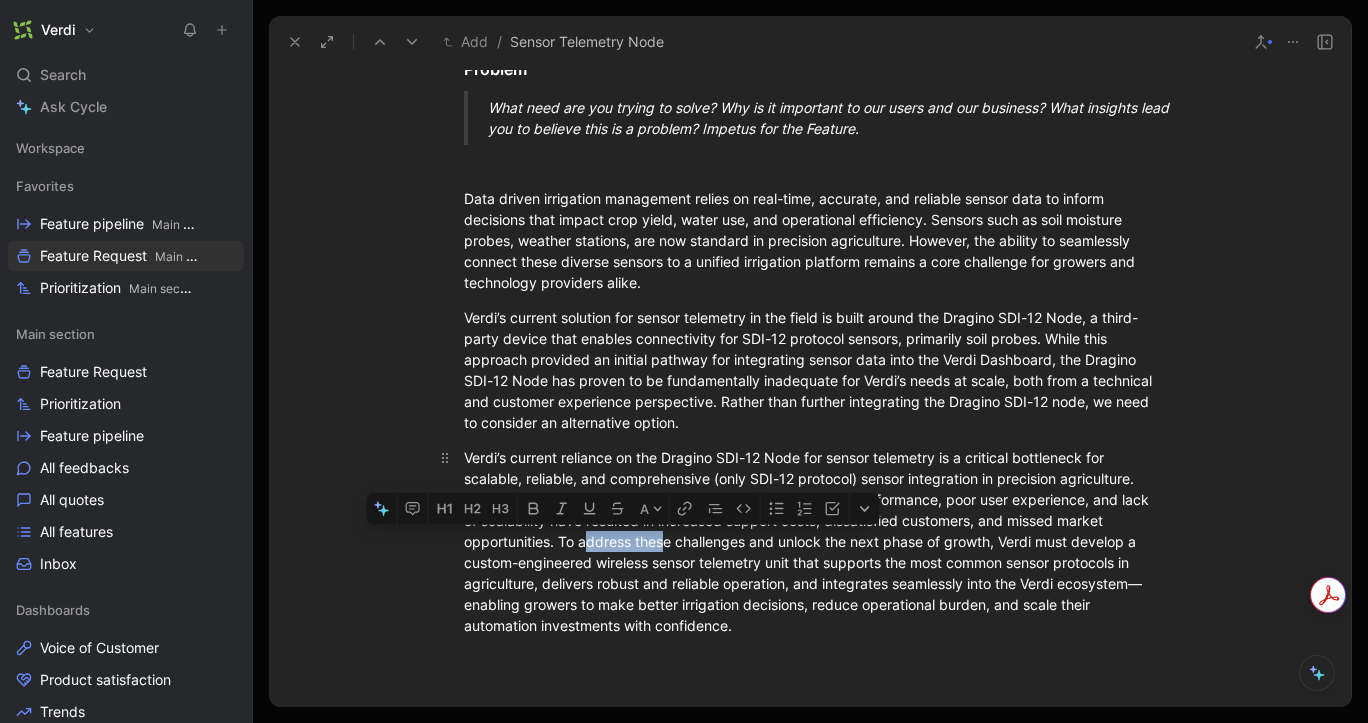 click on "Verdi’s current reliance on the Dragino SDI-12 Node for sensor telemetry is a critical bottleneck for scalable, reliable, and comprehensive (only SDI-12 protocol) sensor integration in precision agriculture. The Dragino SDI-12 node’s SDI-12 only limitation, unreliable performance, poor user experience, and lack of scalability have resulted in increased support costs, dissatisfied customers, and missed market opportunities. To address these challenges and unlock the next phase of growth, Verdi must develop a custom-engineered wireless sensor telemetry unit that supports the most common sensor protocols in agriculture, delivers robust and reliable operation, and integrates seamlessly into the Verdi ecosystem—enabling growers to make better irrigation decisions, reduce operational burden, and scale their automation investments with confidence.⁠" at bounding box center [810, 541] 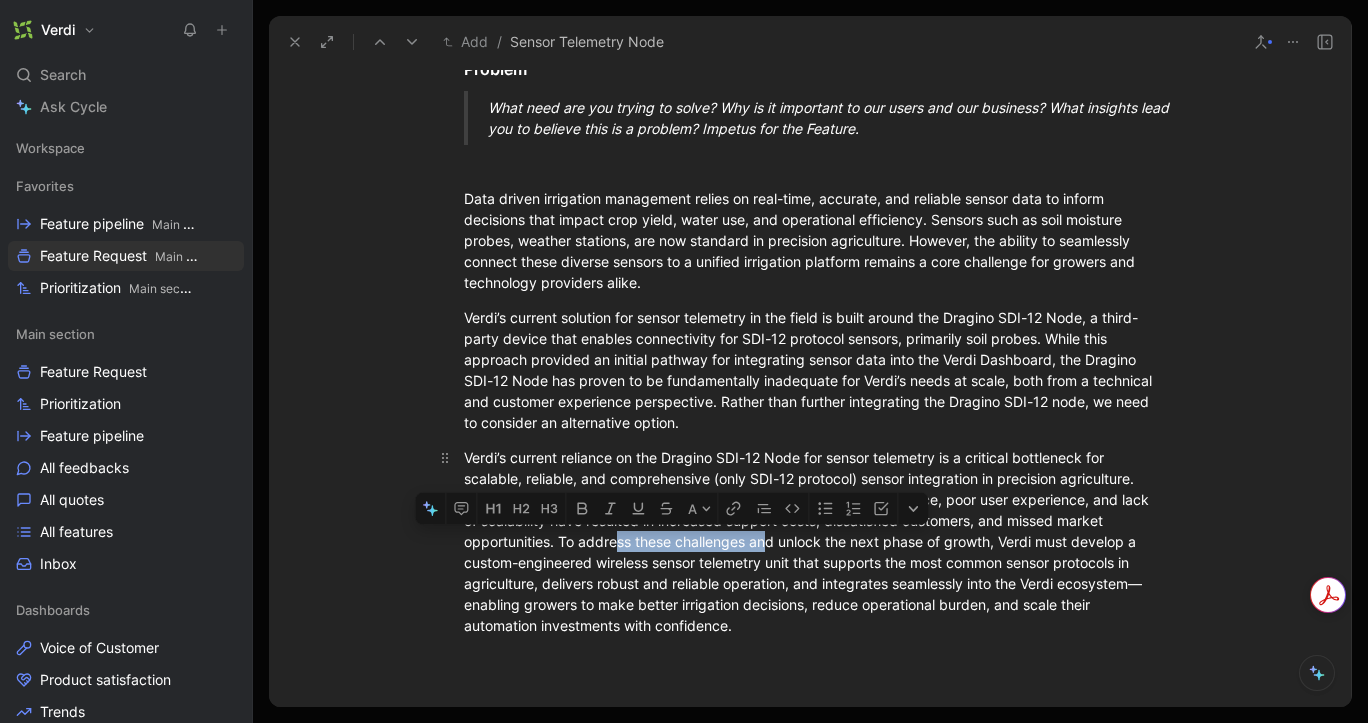 drag, startPoint x: 615, startPoint y: 538, endPoint x: 765, endPoint y: 542, distance: 150.05333 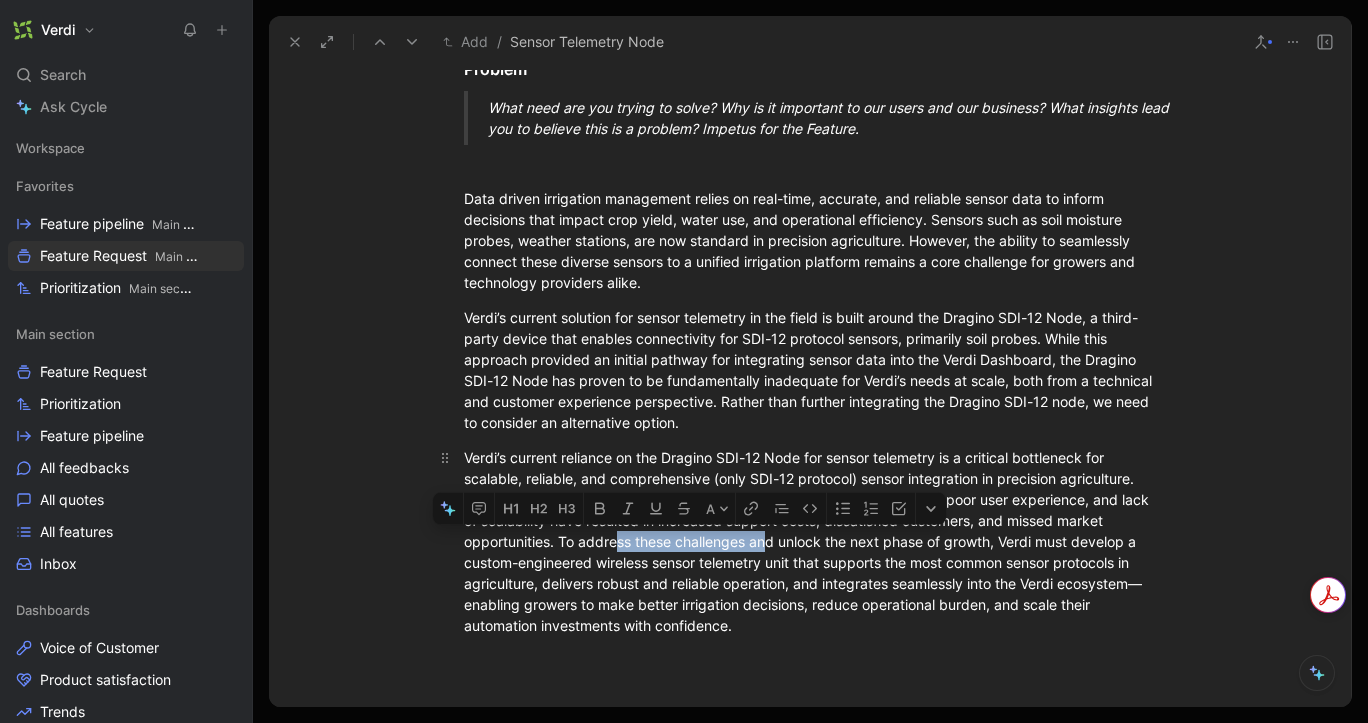 click on "Verdi’s current reliance on the Dragino SDI-12 Node for sensor telemetry is a critical bottleneck for scalable, reliable, and comprehensive (only SDI-12 protocol) sensor integration in precision agriculture. The Dragino SDI-12 node’s SDI-12 only limitation, unreliable performance, poor user experience, and lack of scalability have resulted in increased support costs, dissatisfied customers, and missed market opportunities. To address these challenges and unlock the next phase of growth, Verdi must develop a custom-engineered wireless sensor telemetry unit that supports the most common sensor protocols in agriculture, delivers robust and reliable operation, and integrates seamlessly into the Verdi ecosystem—enabling growers to make better irrigation decisions, reduce operational burden, and scale their automation investments with confidence.⁠" at bounding box center (810, 541) 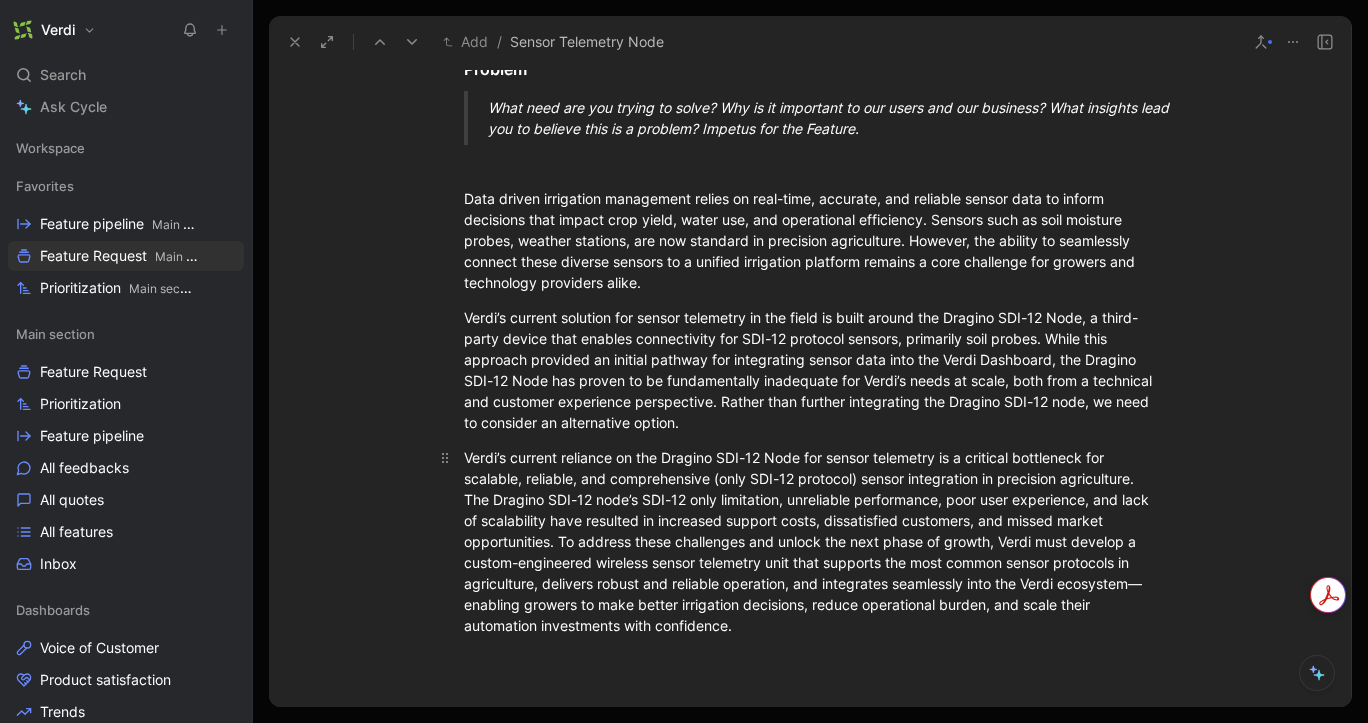 click on "Verdi’s current reliance on the Dragino SDI-12 Node for sensor telemetry is a critical bottleneck for scalable, reliable, and comprehensive (only SDI-12 protocol) sensor integration in precision agriculture. The Dragino SDI-12 node’s SDI-12 only limitation, unreliable performance, poor user experience, and lack of scalability have resulted in increased support costs, dissatisfied customers, and missed market opportunities. To address these challenges and unlock the next phase of growth, Verdi must develop a custom-engineered wireless sensor telemetry unit that supports the most common sensor protocols in agriculture, delivers robust and reliable operation, and integrates seamlessly into the Verdi ecosystem—enabling growers to make better irrigation decisions, reduce operational burden, and scale their automation investments with confidence.⁠" at bounding box center (810, 541) 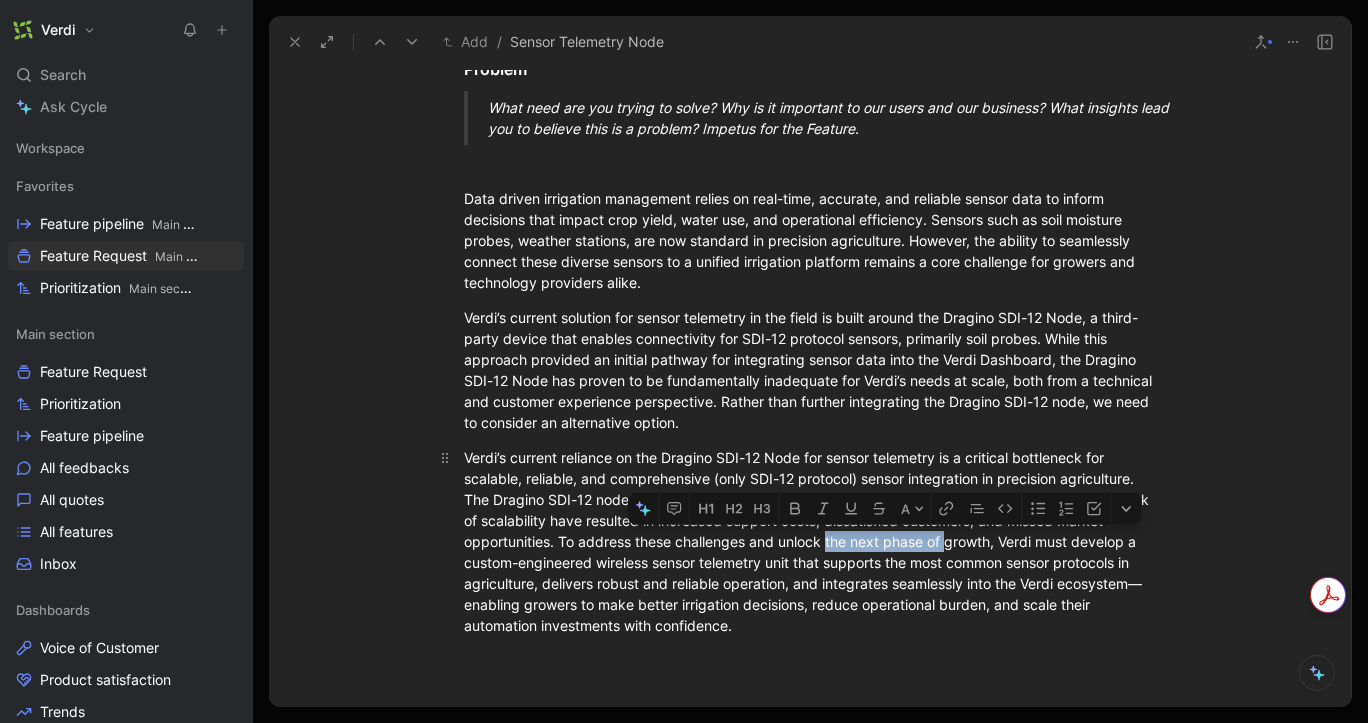 drag, startPoint x: 943, startPoint y: 543, endPoint x: 825, endPoint y: 539, distance: 118.06778 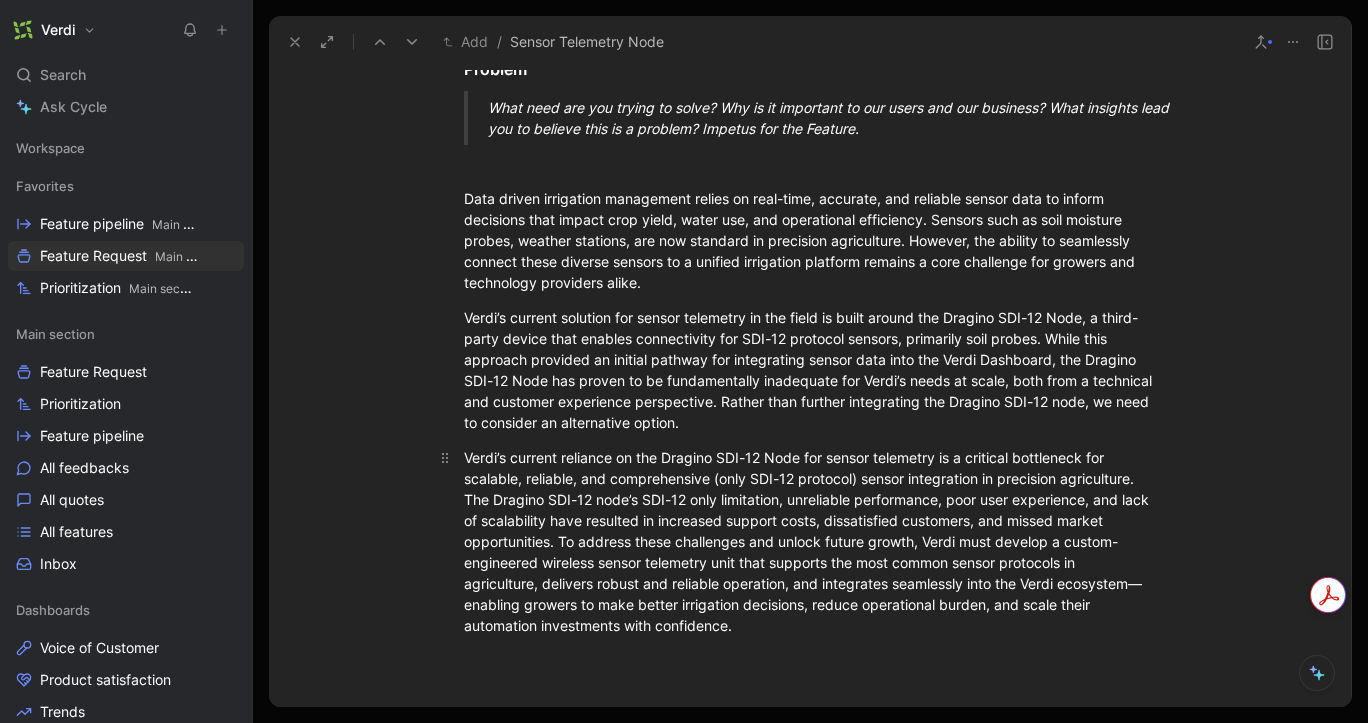 click on "Verdi’s current reliance on the Dragino SDI-12 Node for sensor telemetry is a critical bottleneck for scalable, reliable, and comprehensive (only SDI-12 protocol) sensor integration in precision agriculture. The Dragino SDI-12 node’s SDI-12 only limitation, unreliable performance, poor user experience, and lack of scalability have resulted in increased support costs, dissatisfied customers, and missed market opportunities. To address these challenges and unlock future growth, Verdi must develop a custom-engineered wireless sensor telemetry unit that supports the most common sensor protocols in agriculture, delivers robust and reliable operation, and integrates seamlessly into the Verdi ecosystem—enabling growers to make better irrigation decisions, reduce operational burden, and scale their automation investments with confidence." at bounding box center (810, 541) 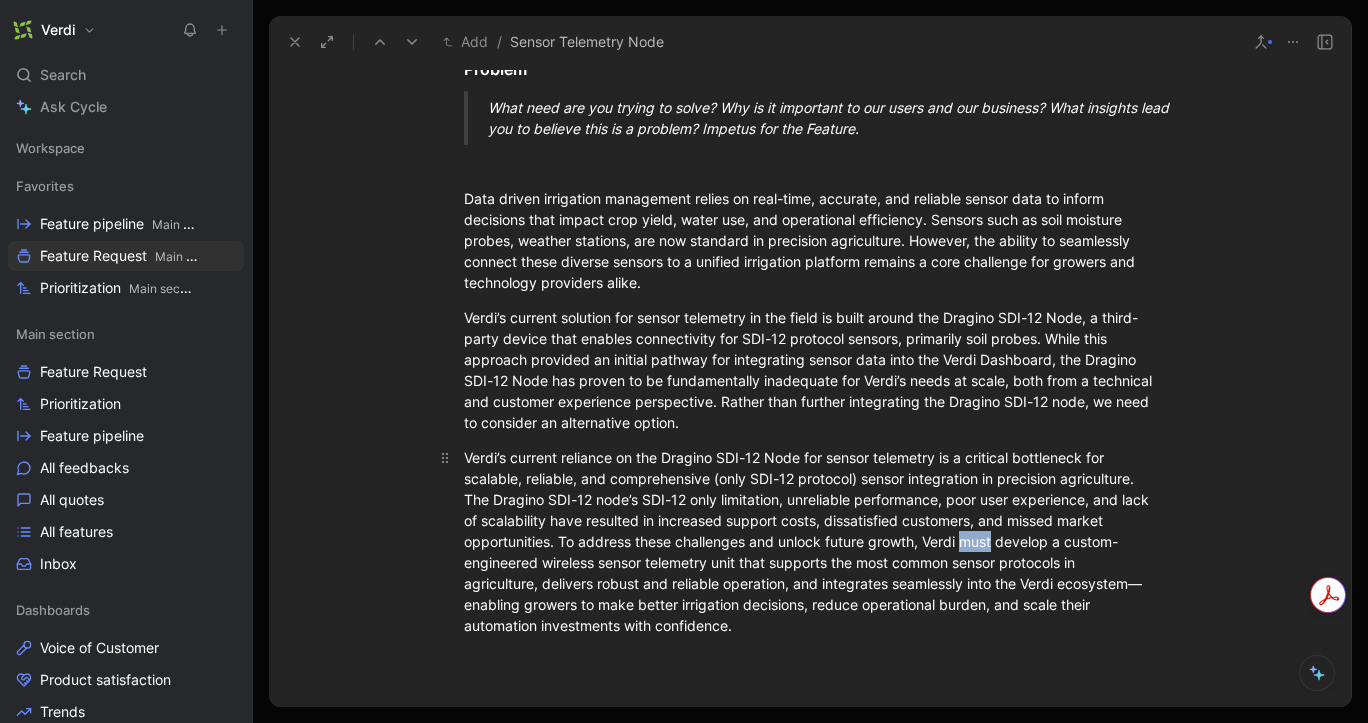 click on "Verdi’s current reliance on the Dragino SDI-12 Node for sensor telemetry is a critical bottleneck for scalable, reliable, and comprehensive (only SDI-12 protocol) sensor integration in precision agriculture. The Dragino SDI-12 node’s SDI-12 only limitation, unreliable performance, poor user experience, and lack of scalability have resulted in increased support costs, dissatisfied customers, and missed market opportunities. To address these challenges and unlock future growth, Verdi must develop a custom-engineered wireless sensor telemetry unit that supports the most common sensor protocols in agriculture, delivers robust and reliable operation, and integrates seamlessly into the Verdi ecosystem—enabling growers to make better irrigation decisions, reduce operational burden, and scale their automation investments with confidence." at bounding box center [810, 541] 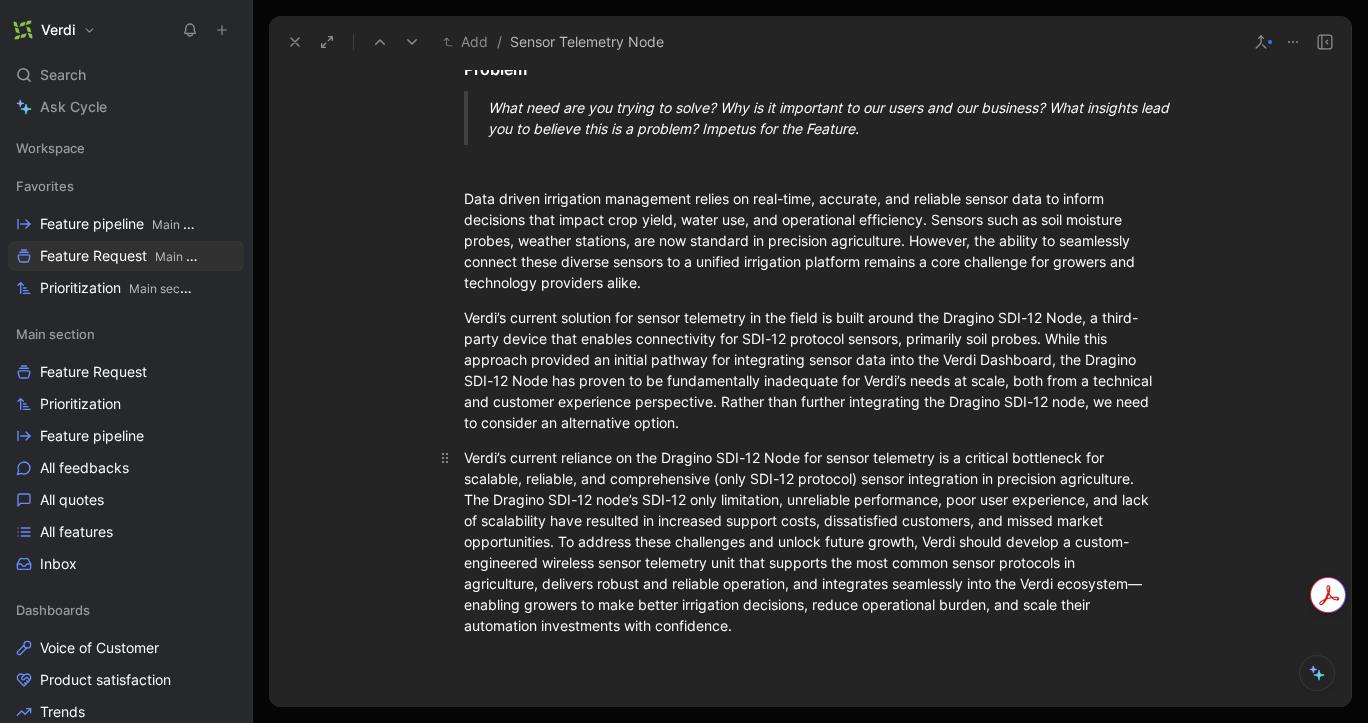 click on "Verdi’s current reliance on the Dragino SDI-12 Node for sensor telemetry is a critical bottleneck for scalable, reliable, and comprehensive (only SDI-12 protocol) sensor integration in precision agriculture. The Dragino SDI-12 node’s SDI-12 only limitation, unreliable performance, poor user experience, and lack of scalability have resulted in increased support costs, dissatisfied customers, and missed market opportunities. To address these challenges and unlock future growth, Verdi should develop a custom-engineered wireless sensor telemetry unit that supports the most common sensor protocols in agriculture, delivers robust and reliable operation, and integrates seamlessly into the Verdi ecosystem—enabling growers to make better irrigation decisions, reduce operational burden, and scale their automation investments with confidence.⁠" at bounding box center [810, 541] 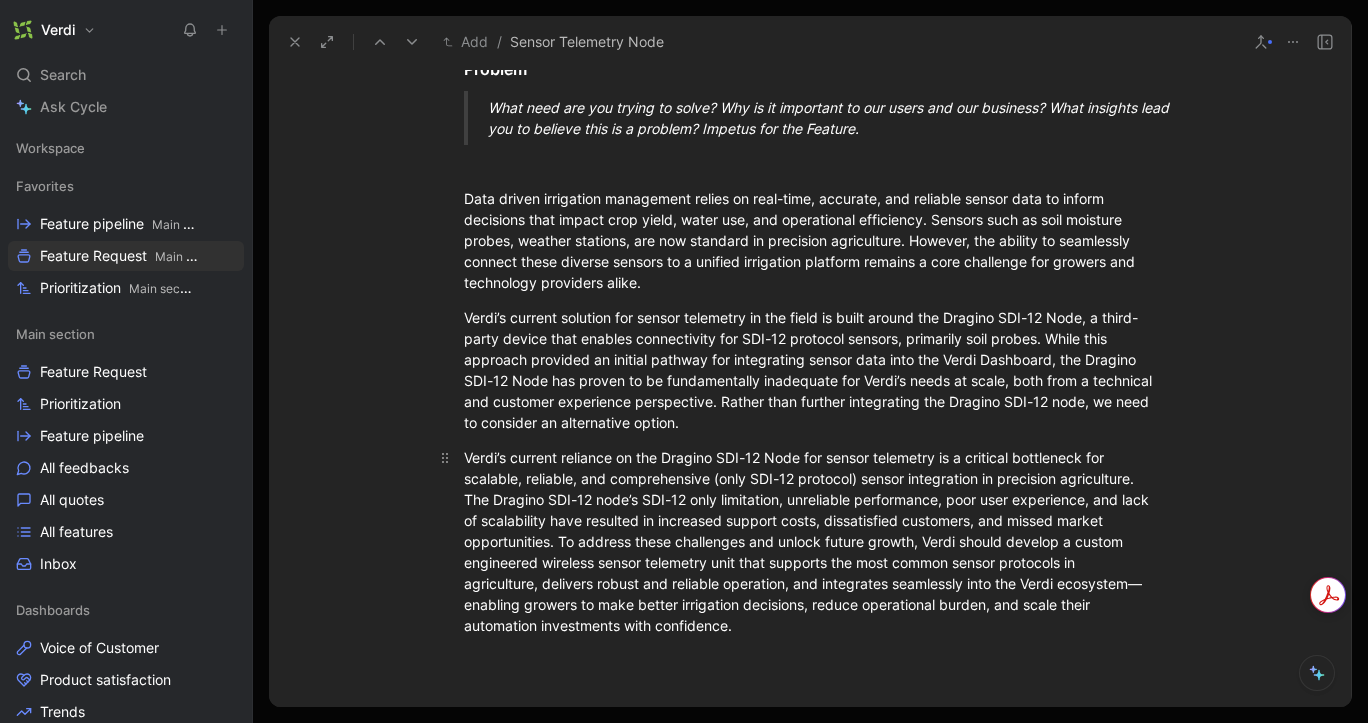 click on "Verdi’s current reliance on the Dragino SDI-12 Node for sensor telemetry is a critical bottleneck for scalable, reliable, and comprehensive (only SDI-12 protocol) sensor integration in precision agriculture. The Dragino SDI-12 node’s SDI-12 only limitation, unreliable performance, poor user experience, and lack of scalability have resulted in increased support costs, dissatisfied customers, and missed market opportunities. To address these challenges and unlock future growth, Verdi should develop a custom engineered wireless sensor telemetry unit that supports the most common sensor protocols in agriculture, delivers robust and reliable operation, and integrates seamlessly into the Verdi ecosystem—enabling growers to make better irrigation decisions, reduce operational burden, and scale their automation investments with confidence.⁠" at bounding box center [810, 541] 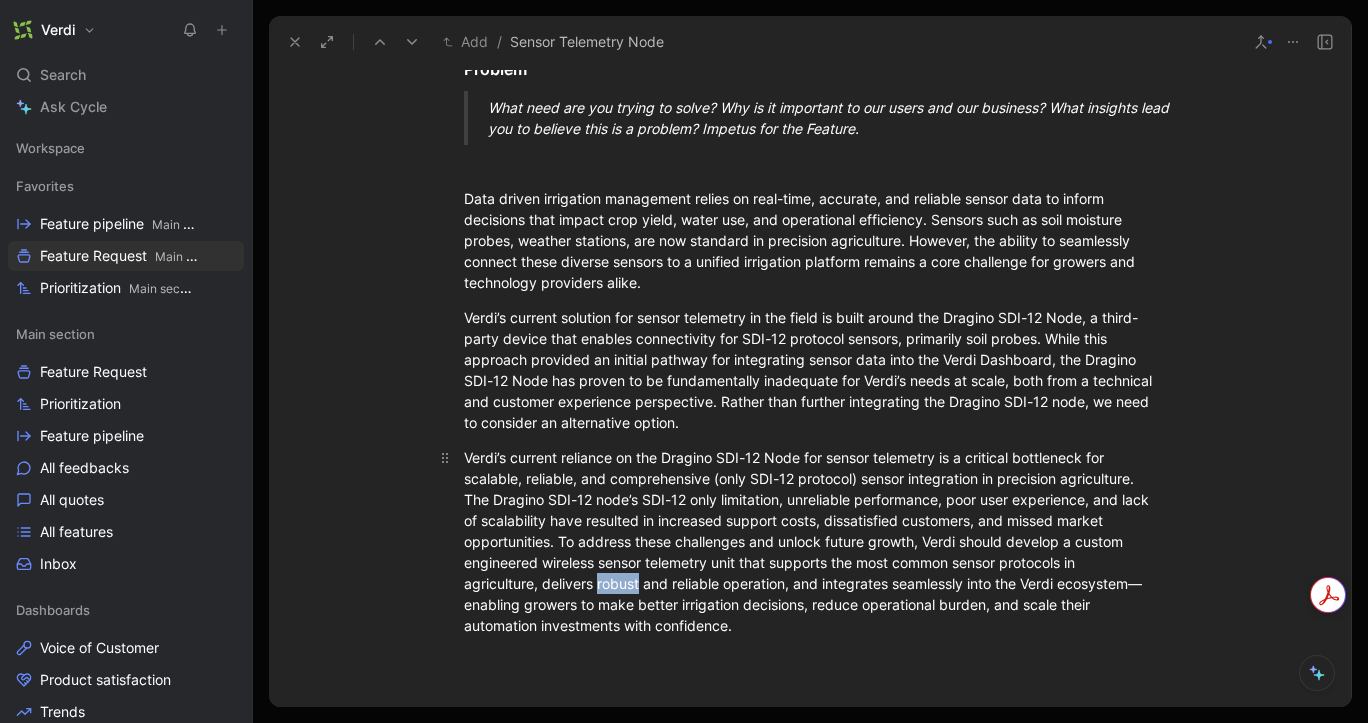 click on "Verdi’s current reliance on the Dragino SDI-12 Node for sensor telemetry is a critical bottleneck for scalable, reliable, and comprehensive (only SDI-12 protocol) sensor integration in precision agriculture. The Dragino SDI-12 node’s SDI-12 only limitation, unreliable performance, poor user experience, and lack of scalability have resulted in increased support costs, dissatisfied customers, and missed market opportunities. To address these challenges and unlock future growth, Verdi should develop a custom engineered wireless sensor telemetry unit that supports the most common sensor protocols in agriculture, delivers robust and reliable operation, and integrates seamlessly into the Verdi ecosystem—enabling growers to make better irrigation decisions, reduce operational burden, and scale their automation investments with confidence.⁠" at bounding box center (810, 541) 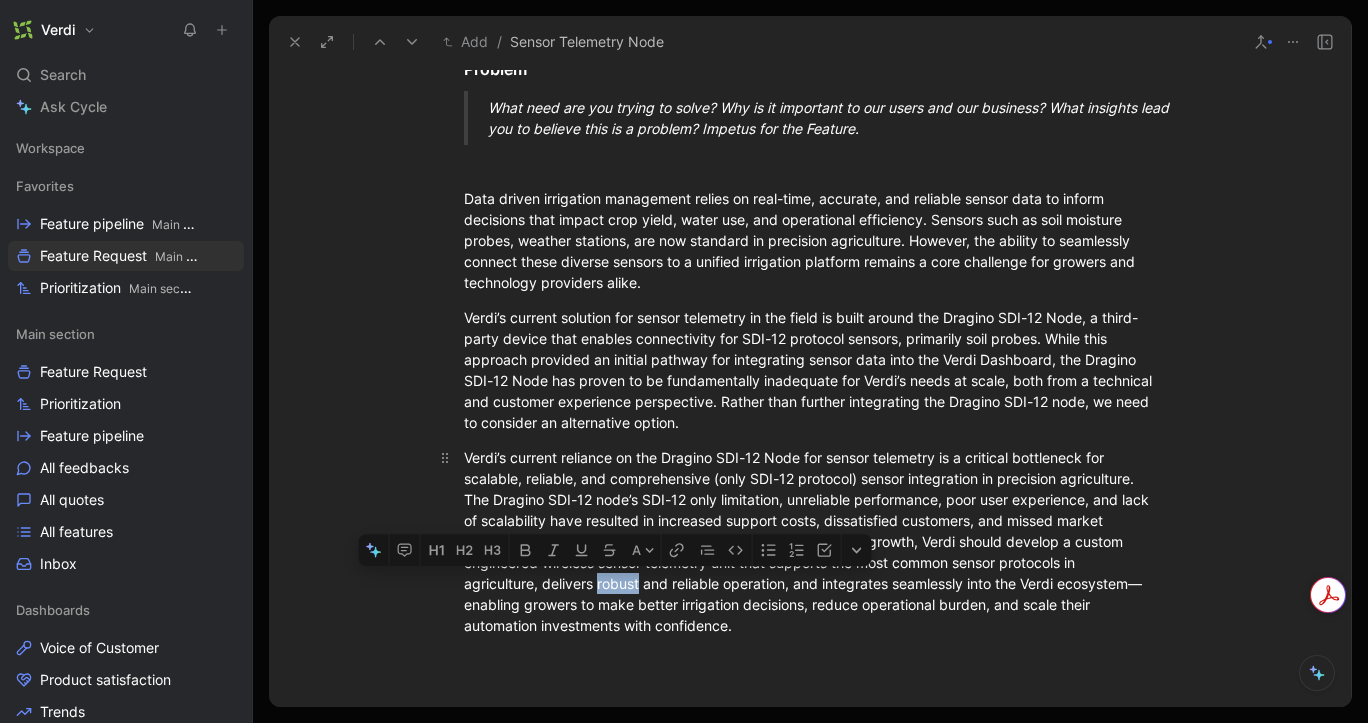 click on "Verdi’s current reliance on the Dragino SDI-12 Node for sensor telemetry is a critical bottleneck for scalable, reliable, and comprehensive (only SDI-12 protocol) sensor integration in precision agriculture. The Dragino SDI-12 node’s SDI-12 only limitation, unreliable performance, poor user experience, and lack of scalability have resulted in increased support costs, dissatisfied customers, and missed market opportunities. To address these challenges and unlock future growth, Verdi should develop a custom engineered wireless sensor telemetry unit that supports the most common sensor protocols in agriculture, delivers robust and reliable operation, and integrates seamlessly into the Verdi ecosystem—enabling growers to make better irrigation decisions, reduce operational burden, and scale their automation investments with confidence.⁠" at bounding box center [810, 541] 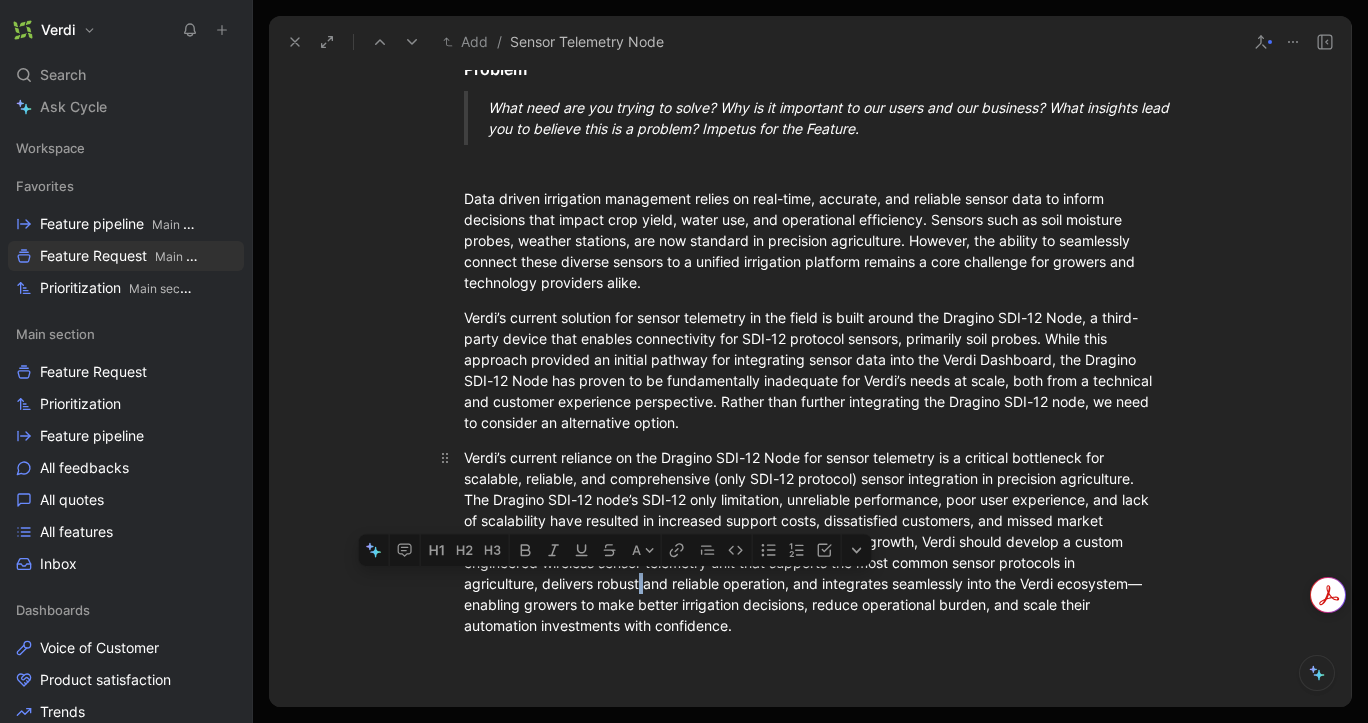 click on "Verdi’s current reliance on the Dragino SDI-12 Node for sensor telemetry is a critical bottleneck for scalable, reliable, and comprehensive (only SDI-12 protocol) sensor integration in precision agriculture. The Dragino SDI-12 node’s SDI-12 only limitation, unreliable performance, poor user experience, and lack of scalability have resulted in increased support costs, dissatisfied customers, and missed market opportunities. To address these challenges and unlock future growth, Verdi should develop a custom engineered wireless sensor telemetry unit that supports the most common sensor protocols in agriculture, delivers robust and reliable operation, and integrates seamlessly into the Verdi ecosystem—enabling growers to make better irrigation decisions, reduce operational burden, and scale their automation investments with confidence.⁠" at bounding box center [810, 541] 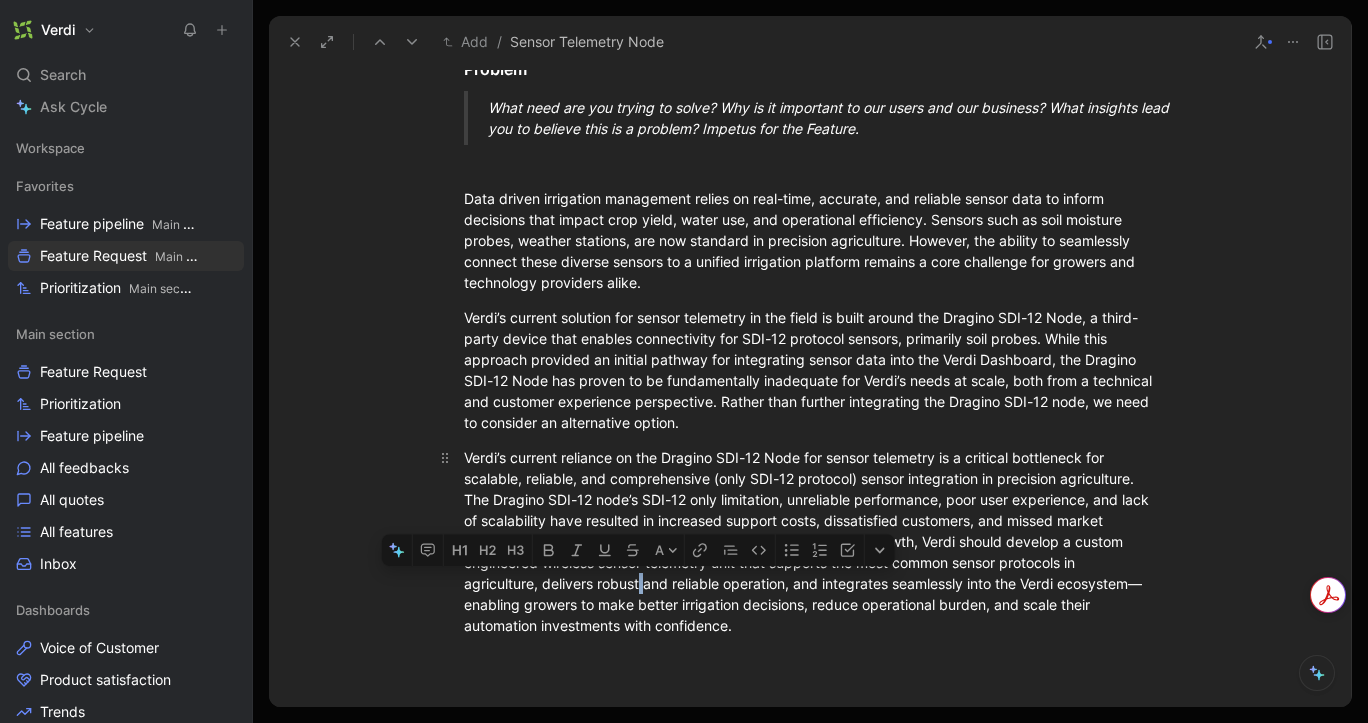 click on "Verdi’s current reliance on the Dragino SDI-12 Node for sensor telemetry is a critical bottleneck for scalable, reliable, and comprehensive (only SDI-12 protocol) sensor integration in precision agriculture. The Dragino SDI-12 node’s SDI-12 only limitation, unreliable performance, poor user experience, and lack of scalability have resulted in increased support costs, dissatisfied customers, and missed market opportunities. To address these challenges and unlock future growth, Verdi should develop a custom engineered wireless sensor telemetry unit that supports the most common sensor protocols in agriculture, delivers robust and reliable operation, and integrates seamlessly into the Verdi ecosystem—enabling growers to make better irrigation decisions, reduce operational burden, and scale their automation investments with confidence.⁠" at bounding box center (810, 541) 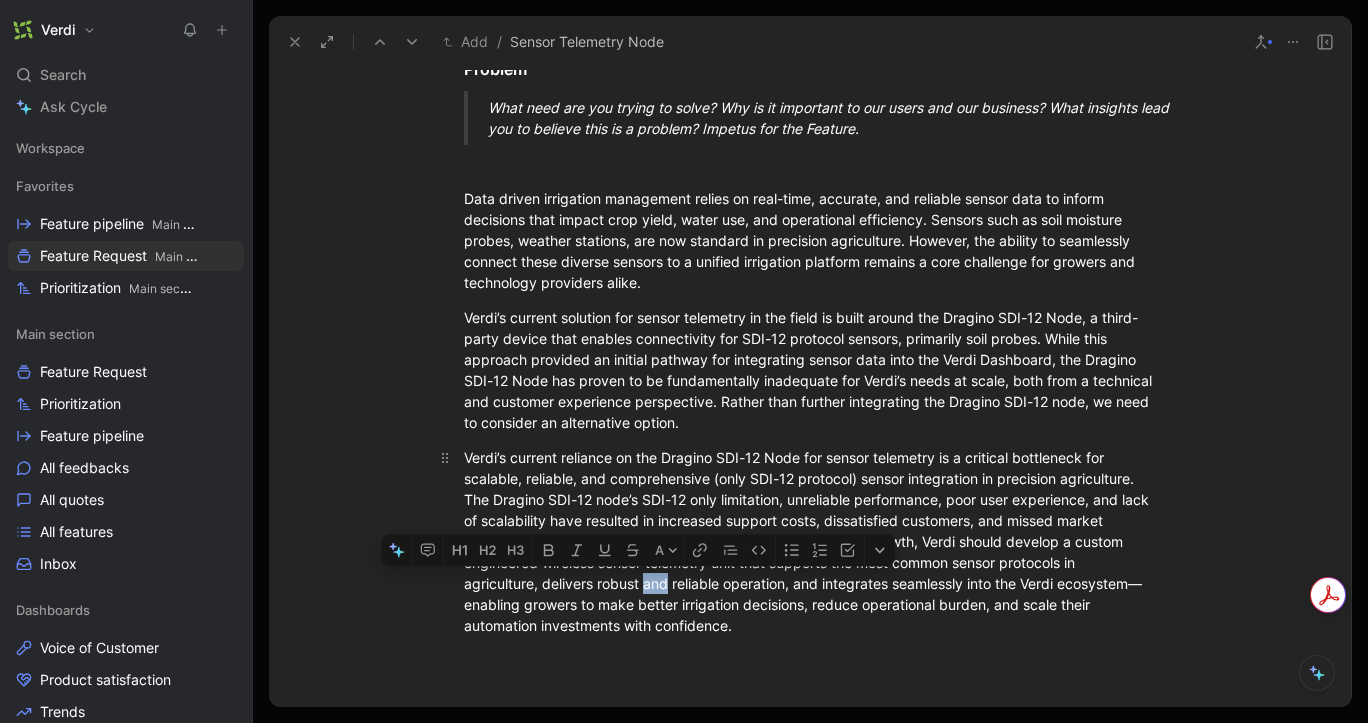 click on "Verdi’s current reliance on the Dragino SDI-12 Node for sensor telemetry is a critical bottleneck for scalable, reliable, and comprehensive (only SDI-12 protocol) sensor integration in precision agriculture. The Dragino SDI-12 node’s SDI-12 only limitation, unreliable performance, poor user experience, and lack of scalability have resulted in increased support costs, dissatisfied customers, and missed market opportunities. To address these challenges and unlock future growth, Verdi should develop a custom engineered wireless sensor telemetry unit that supports the most common sensor protocols in agriculture, delivers robust and reliable operation, and integrates seamlessly into the Verdi ecosystem—enabling growers to make better irrigation decisions, reduce operational burden, and scale their automation investments with confidence.⁠" at bounding box center [810, 541] 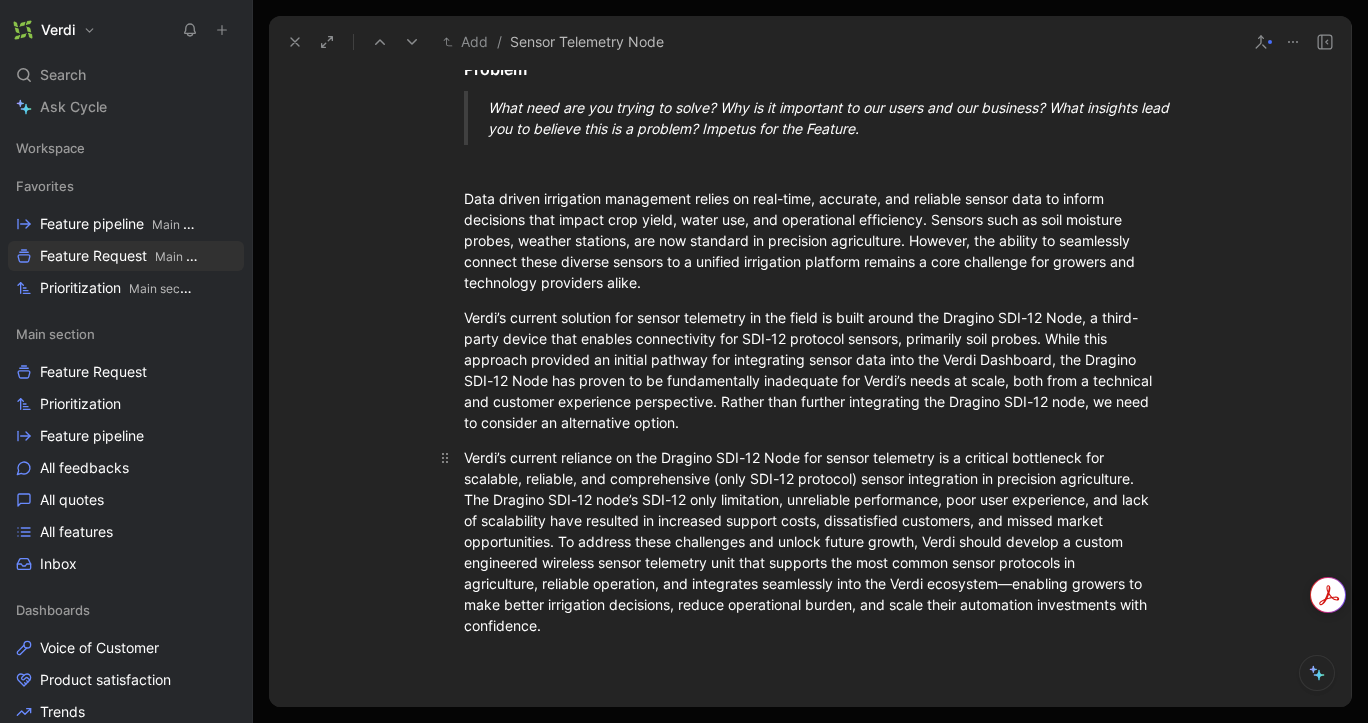 click on "Verdi’s current reliance on the Dragino SDI-12 Node for sensor telemetry is a critical bottleneck for scalable, reliable, and comprehensive (only SDI-12 protocol) sensor integration in precision agriculture. The Dragino SDI-12 node’s SDI-12 only limitation, unreliable performance, poor user experience, and lack of scalability have resulted in increased support costs, dissatisfied customers, and missed market opportunities. To address these challenges and unlock future growth, Verdi should develop a custom engineered wireless sensor telemetry unit that supports the most common sensor protocols in agriculture, reliable operation, and integrates seamlessly into the Verdi ecosystem—enabling growers to make better irrigation decisions, reduce operational burden, and scale their automation investments with confidence.⁠" at bounding box center (810, 541) 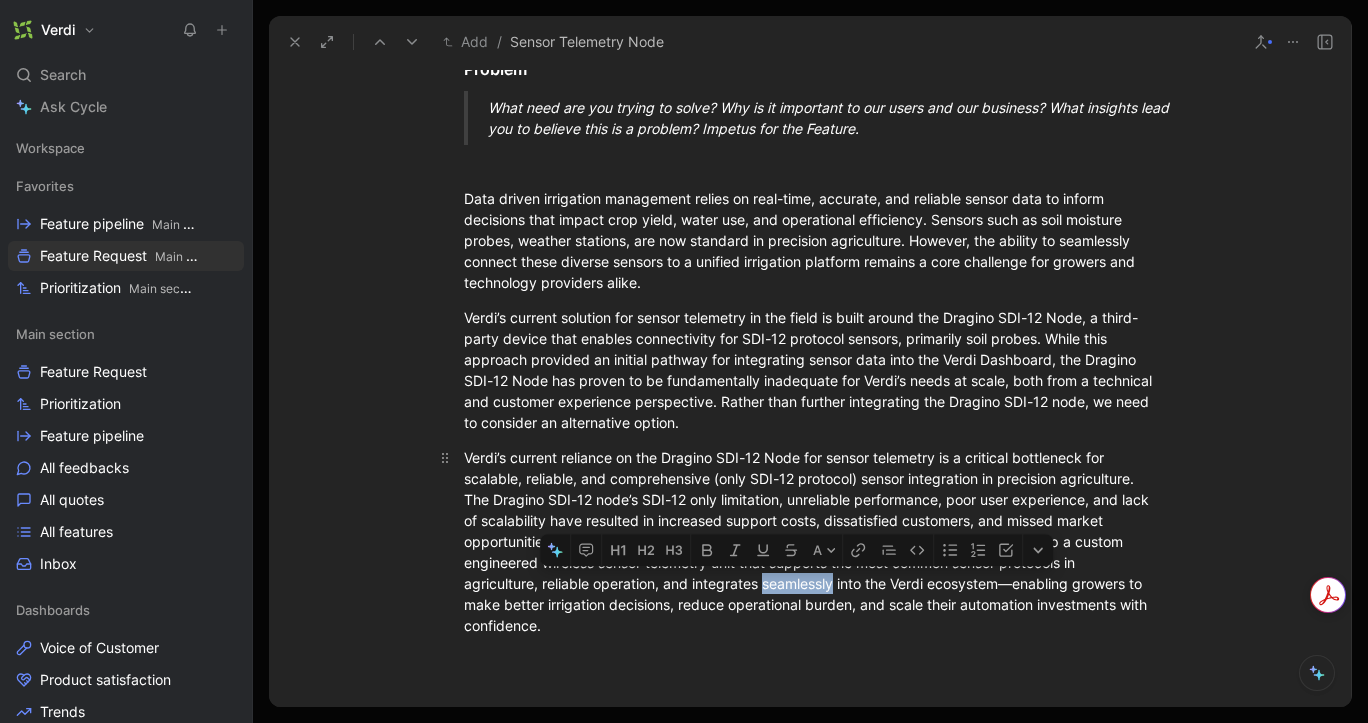 click on "Verdi’s current reliance on the Dragino SDI-12 Node for sensor telemetry is a critical bottleneck for scalable, reliable, and comprehensive (only SDI-12 protocol) sensor integration in precision agriculture. The Dragino SDI-12 node’s SDI-12 only limitation, unreliable performance, poor user experience, and lack of scalability have resulted in increased support costs, dissatisfied customers, and missed market opportunities. To address these challenges and unlock future growth, Verdi should develop a custom engineered wireless sensor telemetry unit that supports the most common sensor protocols in agriculture, reliable operation, and integrates seamlessly into the Verdi ecosystem—enabling growers to make better irrigation decisions, reduce operational burden, and scale their automation investments with confidence.⁠" at bounding box center (810, 541) 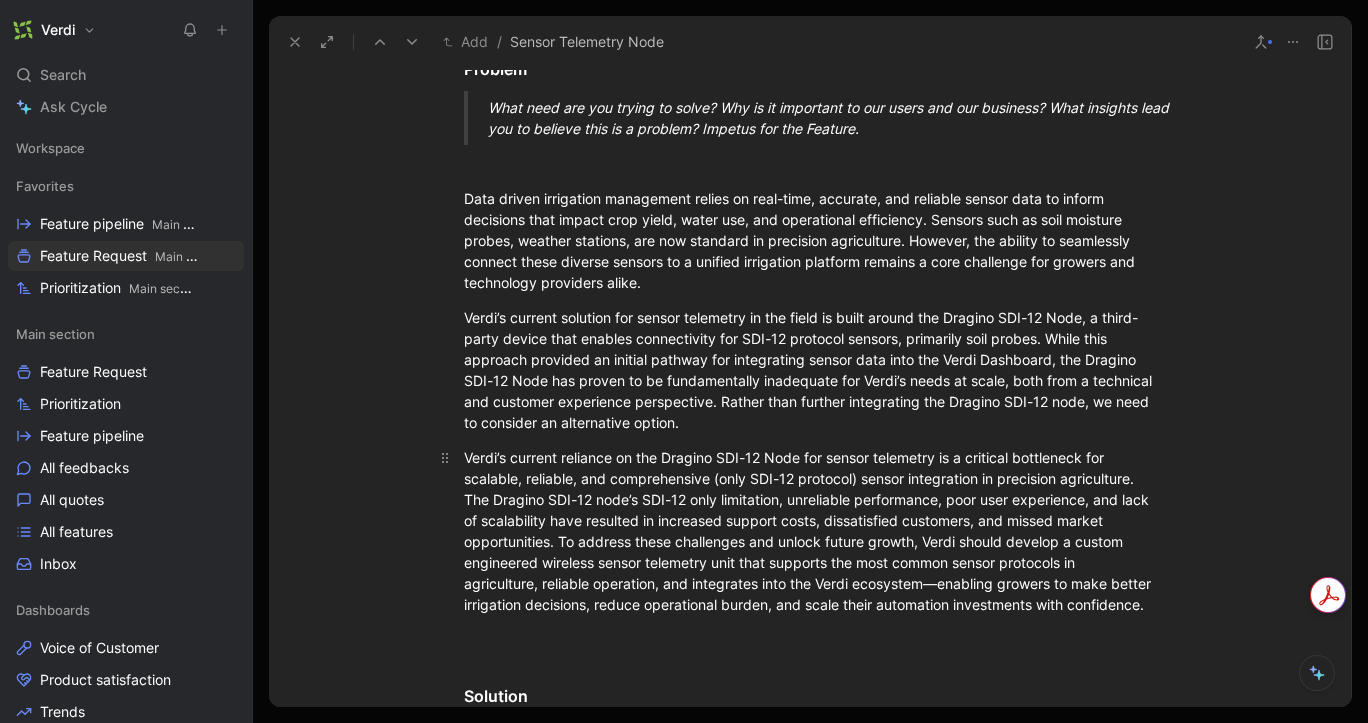 click on "Verdi’s current reliance on the Dragino SDI-12 Node for sensor telemetry is a critical bottleneck for scalable, reliable, and comprehensive (only SDI-12 protocol) sensor integration in precision agriculture. The Dragino SDI-12 node’s SDI-12 only limitation, unreliable performance, poor user experience, and lack of scalability have resulted in increased support costs, dissatisfied customers, and missed market opportunities. To address these challenges and unlock future growth, Verdi should develop a custom engineered wireless sensor telemetry unit that supports the most common sensor protocols in agriculture, reliable operation, and integrates into the Verdi ecosystem—enabling growers to make better irrigation decisions, reduce operational burden, and scale their automation investments with confidence.⁠" at bounding box center (810, 531) 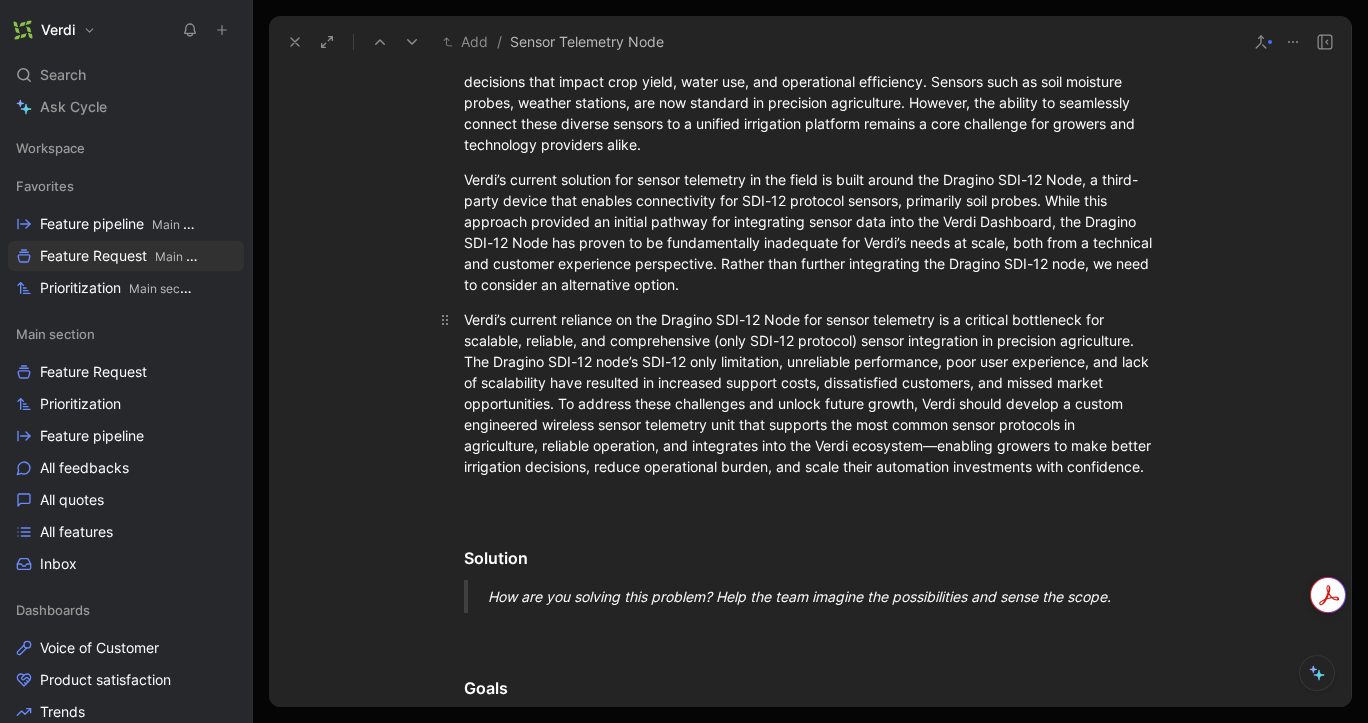 click on "Verdi’s current reliance on the Dragino SDI-12 Node for sensor telemetry is a critical bottleneck for scalable, reliable, and comprehensive (only SDI-12 protocol) sensor integration in precision agriculture. The Dragino SDI-12 node’s SDI-12 only limitation, unreliable performance, poor user experience, and lack of scalability have resulted in increased support costs, dissatisfied customers, and missed market opportunities. To address these challenges and unlock future growth, Verdi should develop a custom engineered wireless sensor telemetry unit that supports the most common sensor protocols in agriculture, reliable operation, and integrates into the Verdi ecosystem—enabling growers to make better irrigation decisions, reduce operational burden, and scale their automation investments with confidence.⁠" at bounding box center (810, 393) 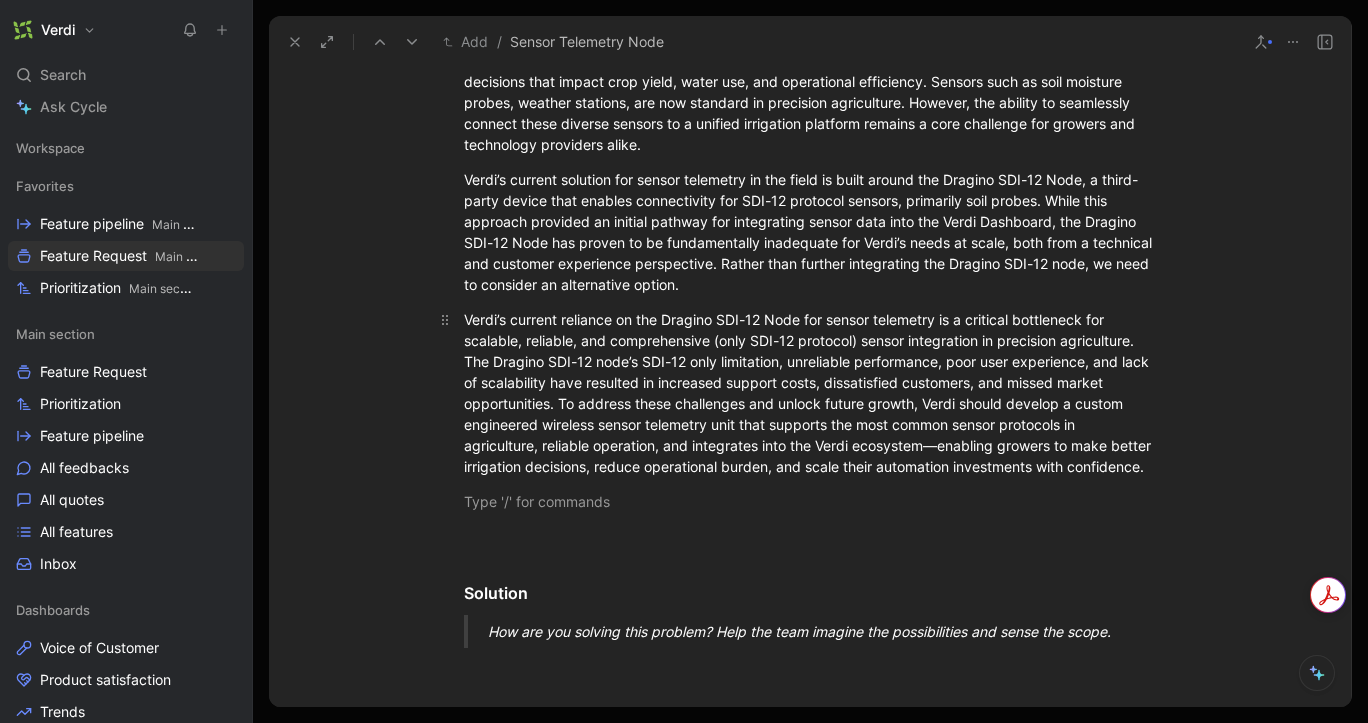 scroll, scrollTop: 863, scrollLeft: 0, axis: vertical 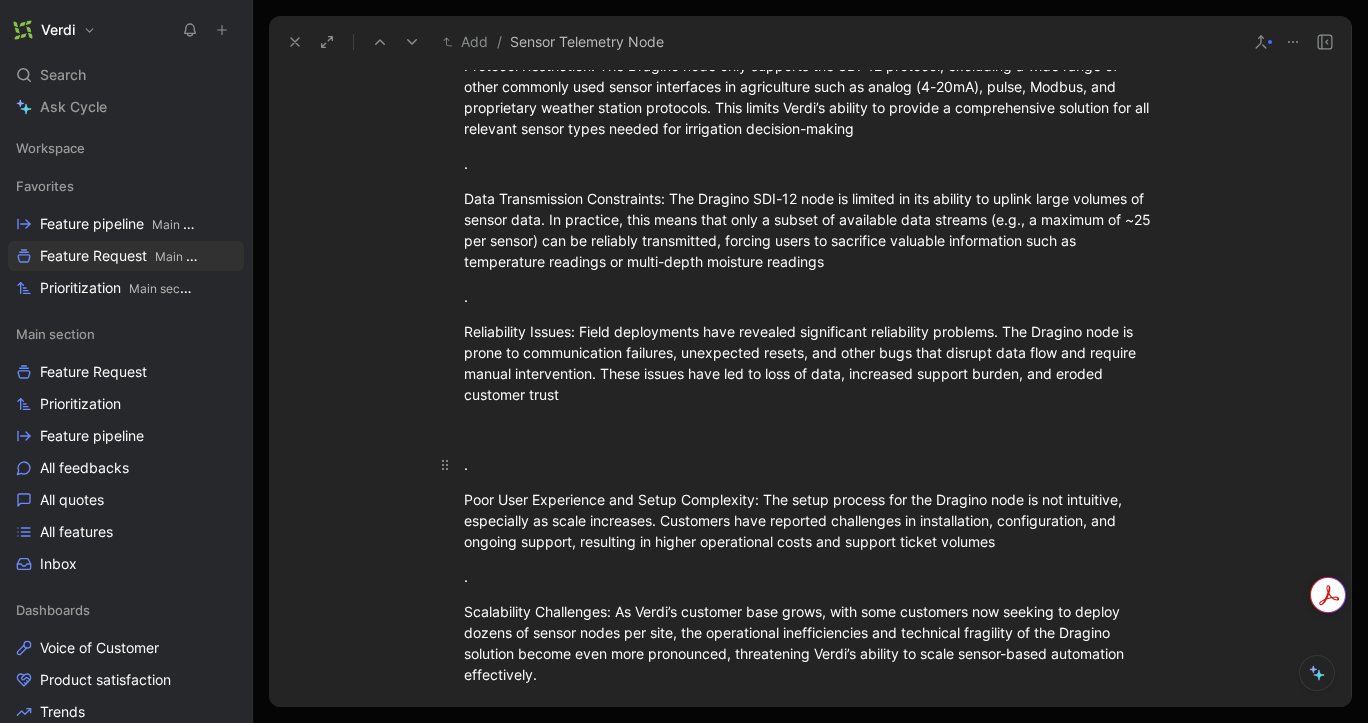 click on "⁠." at bounding box center [810, 464] 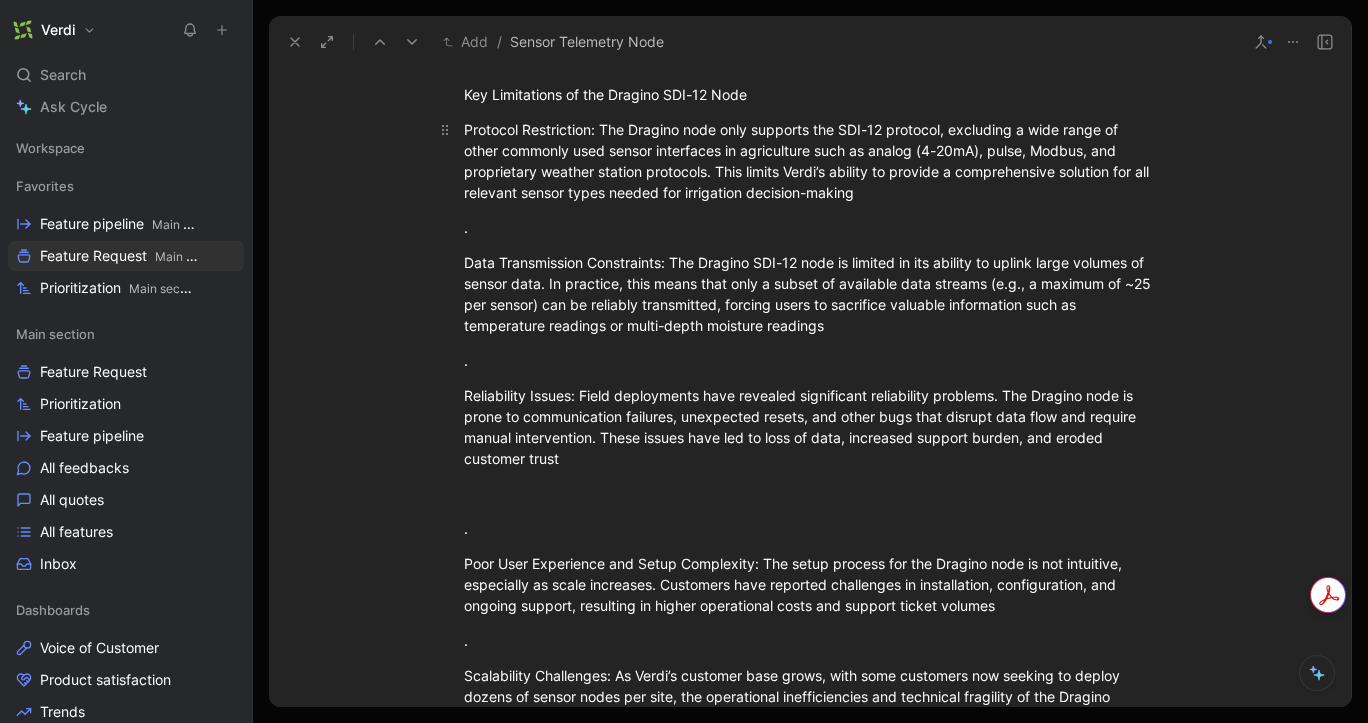 scroll, scrollTop: 716, scrollLeft: 0, axis: vertical 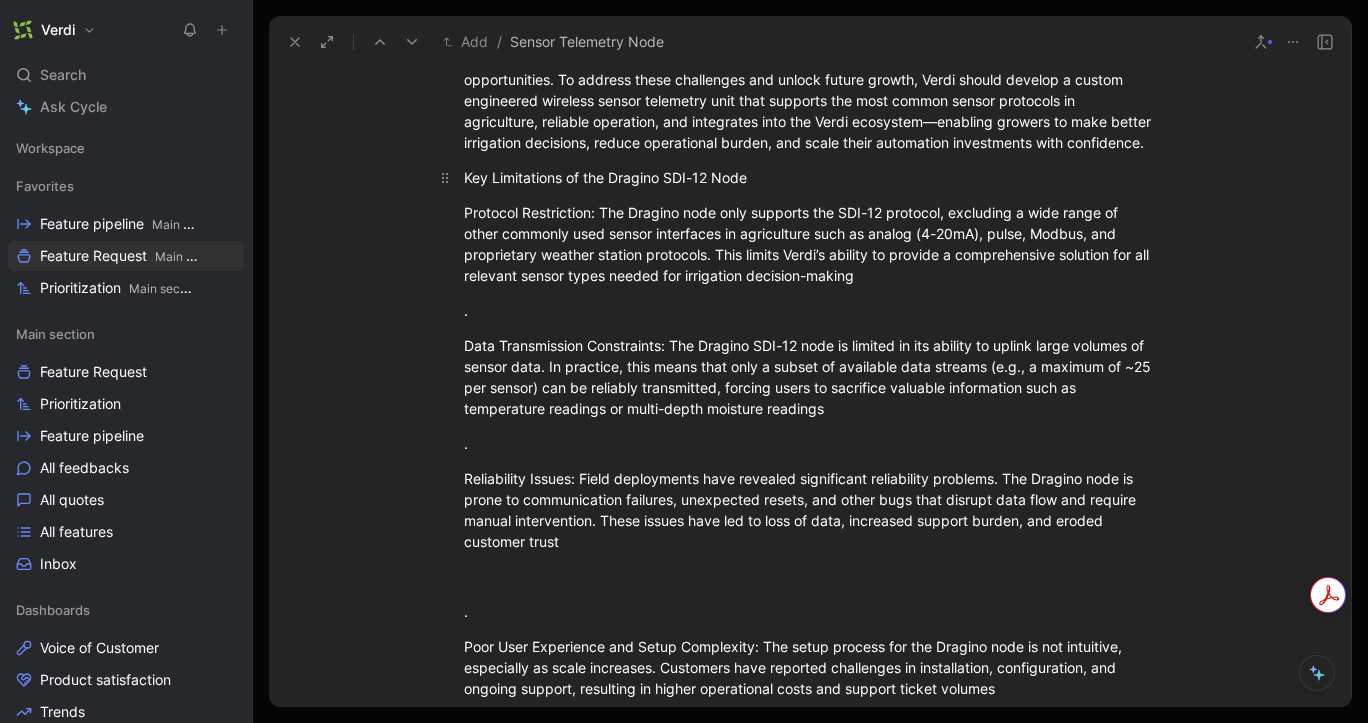 click on "Key Limitations of the Dragino SDI-12 Node" at bounding box center [810, 177] 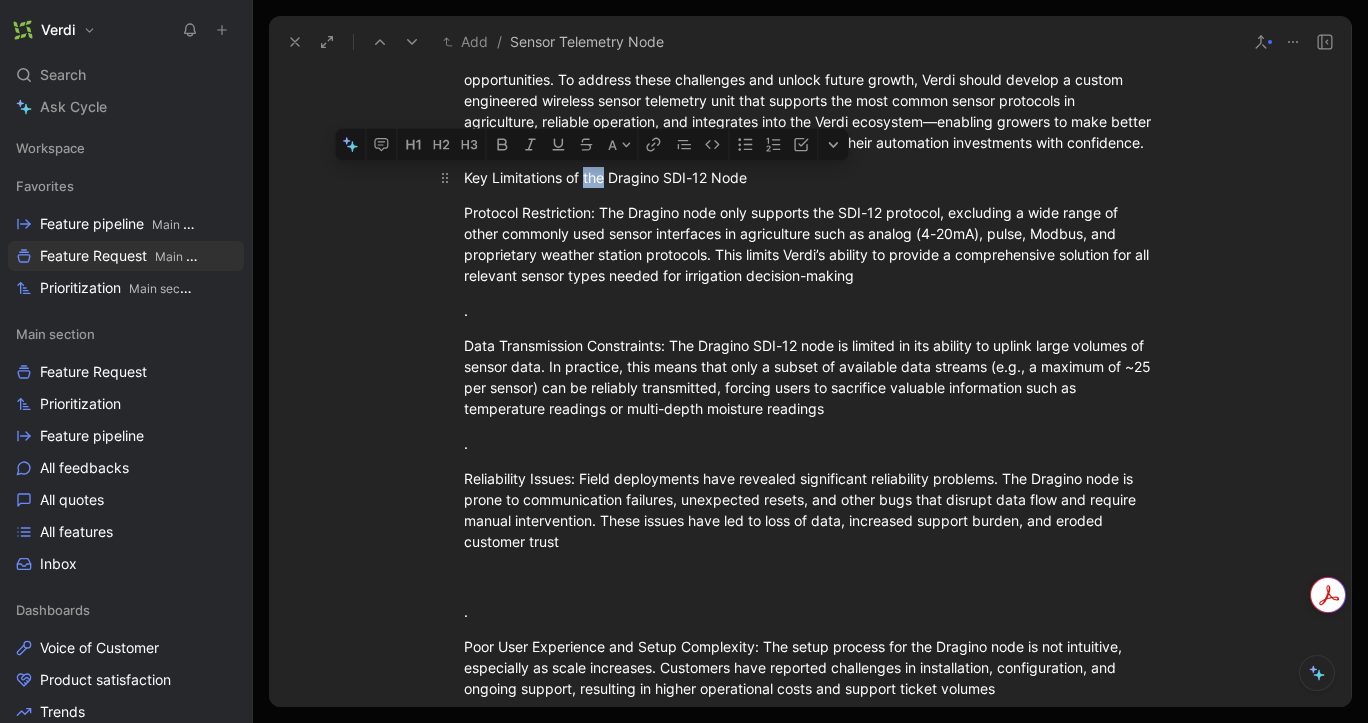 click on "Key Limitations of the Dragino SDI-12 Node" at bounding box center [810, 177] 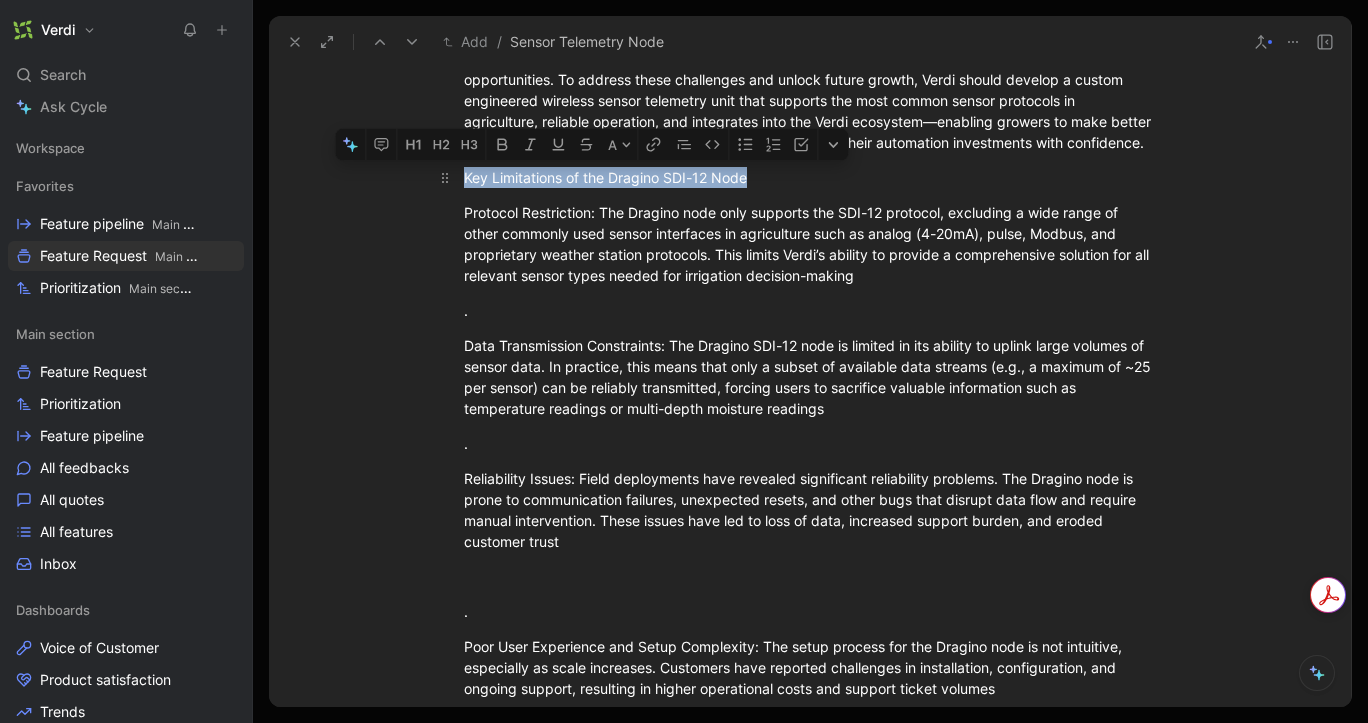 click on "Key Limitations of the Dragino SDI-12 Node" at bounding box center (810, 177) 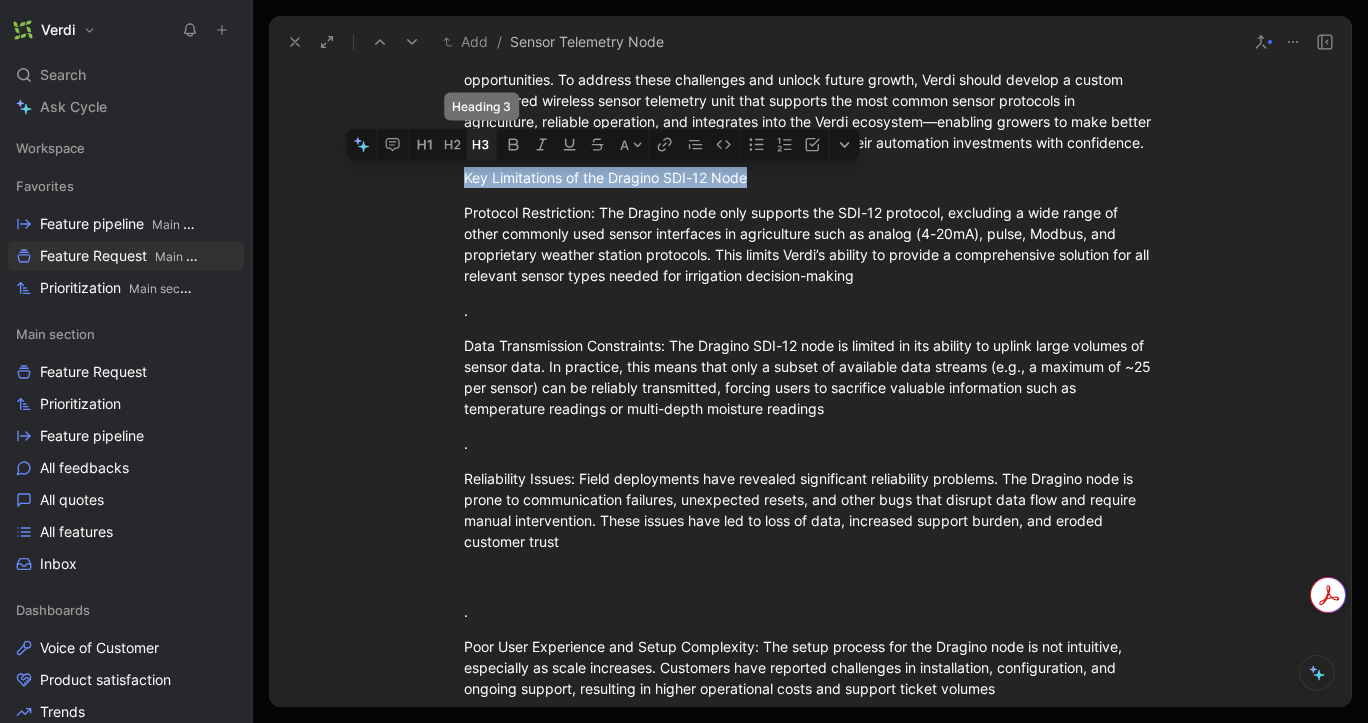 click at bounding box center (482, 144) 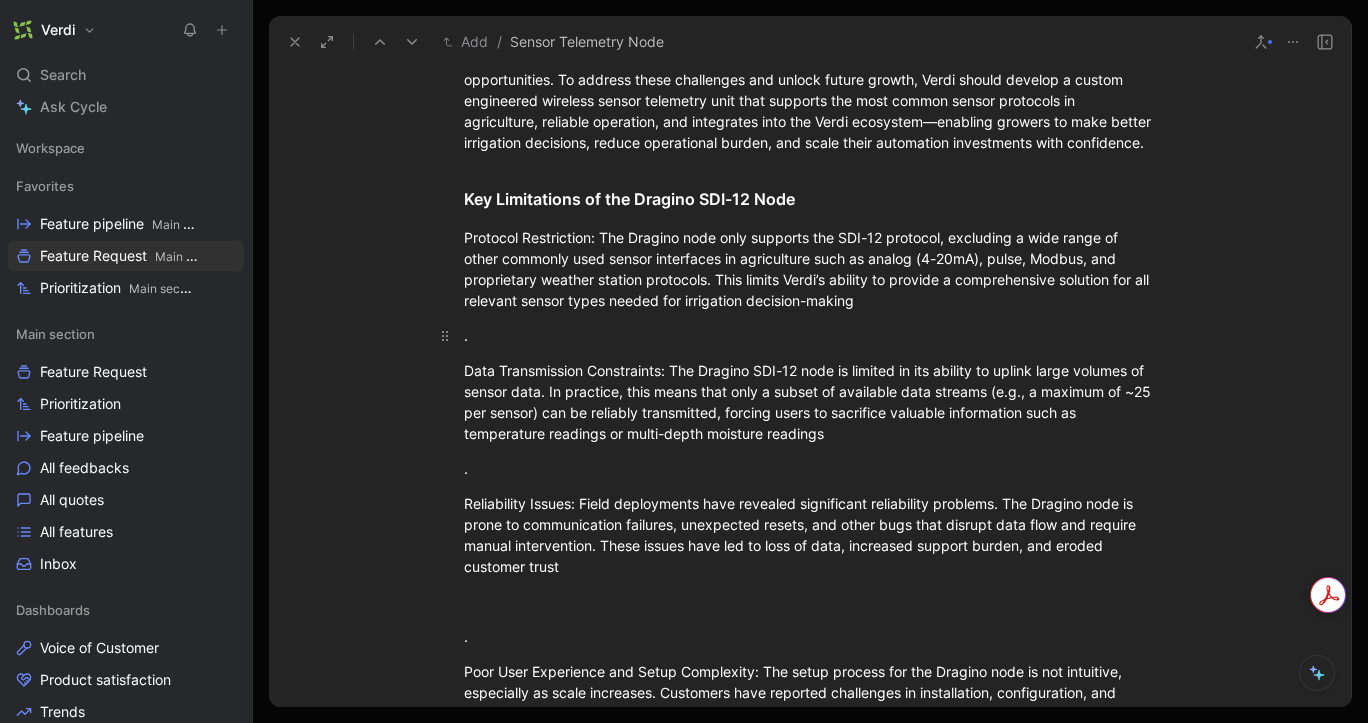 click on "⁠." at bounding box center (810, 335) 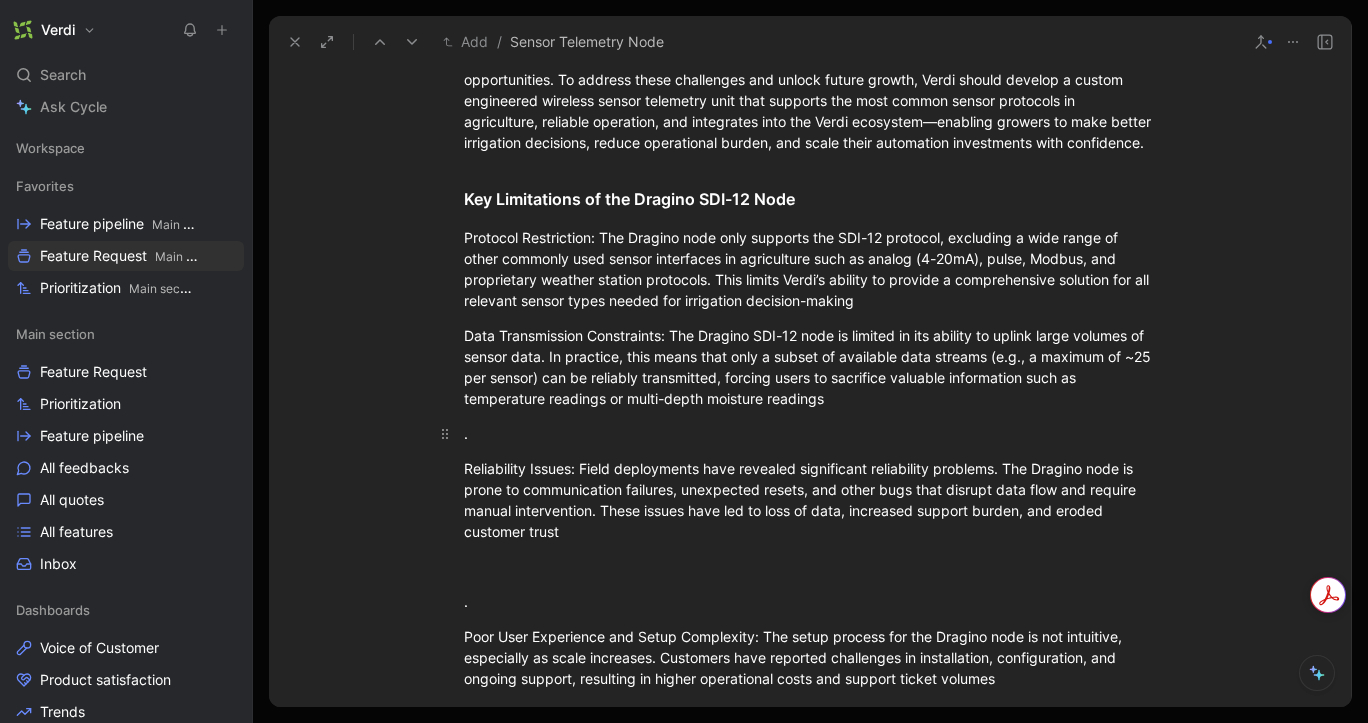 click on "⁠." at bounding box center [810, 433] 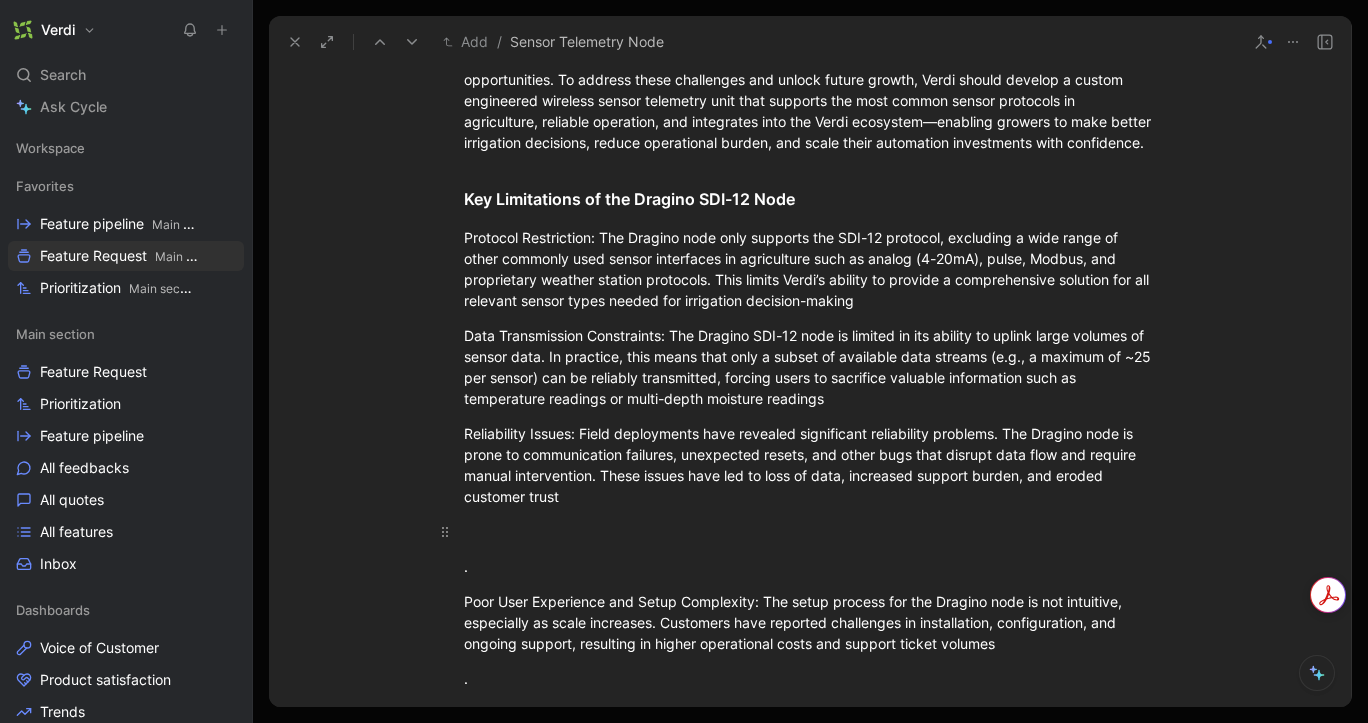 click on "⁠⁠" at bounding box center (810, 531) 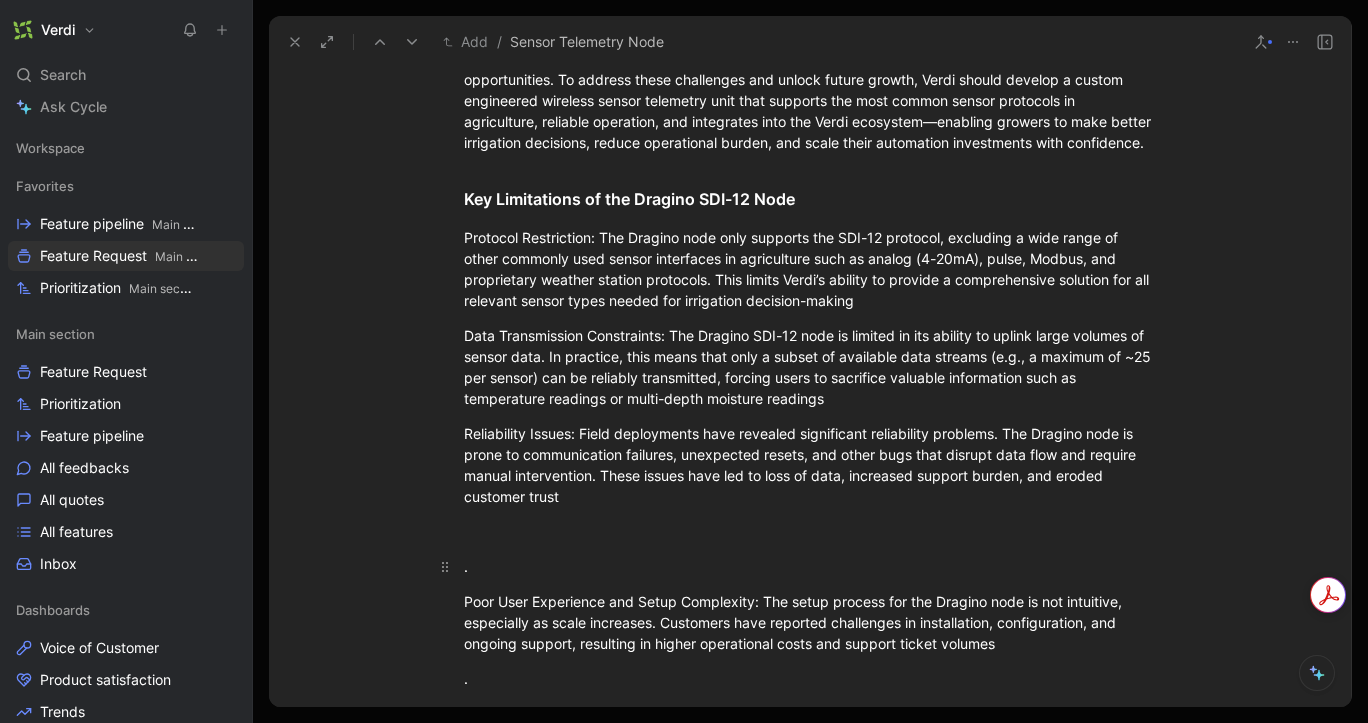 click on "⁠." at bounding box center [810, 566] 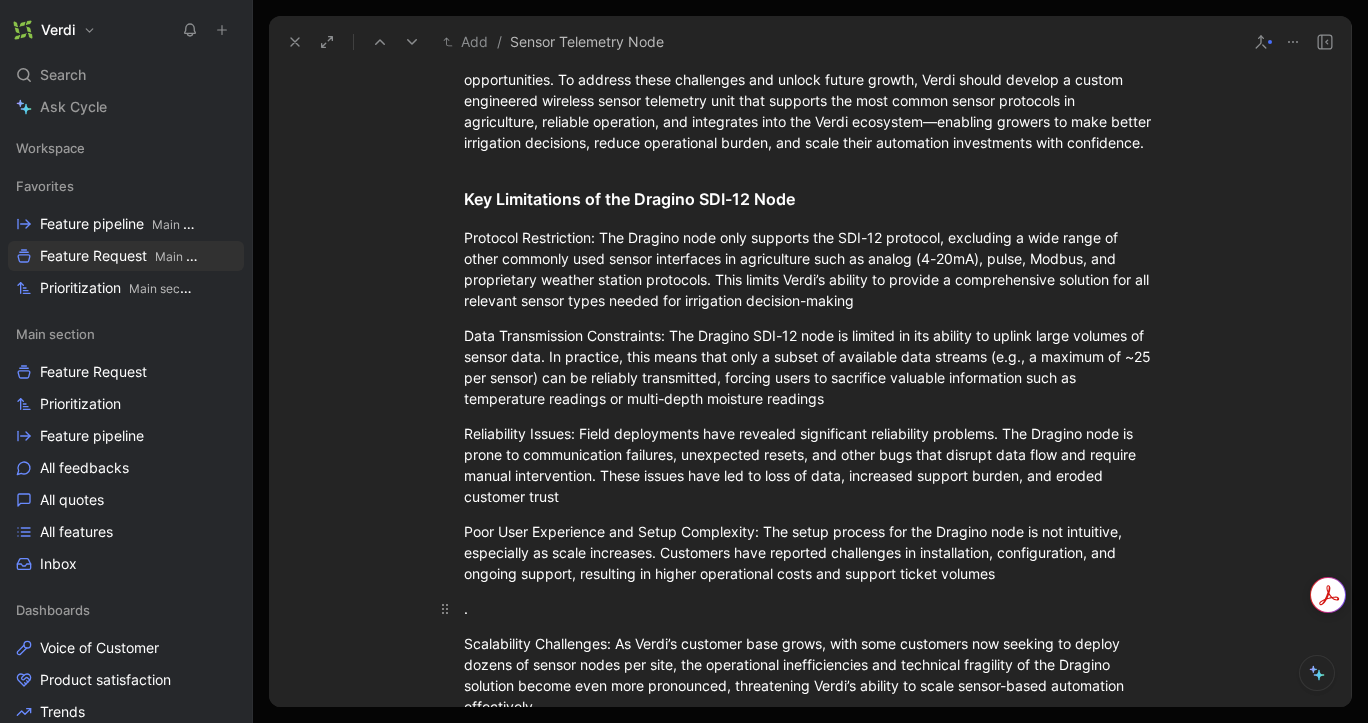 click on "⁠." at bounding box center [810, 608] 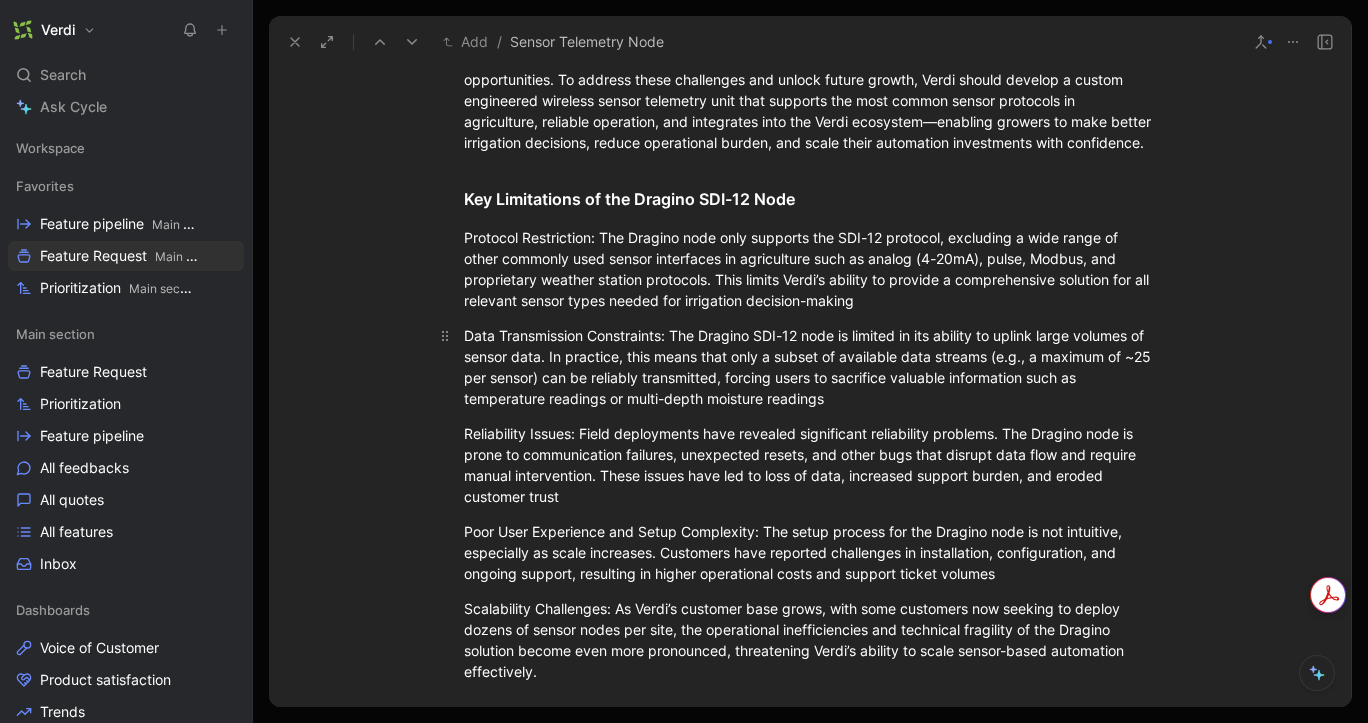 scroll, scrollTop: 890, scrollLeft: 0, axis: vertical 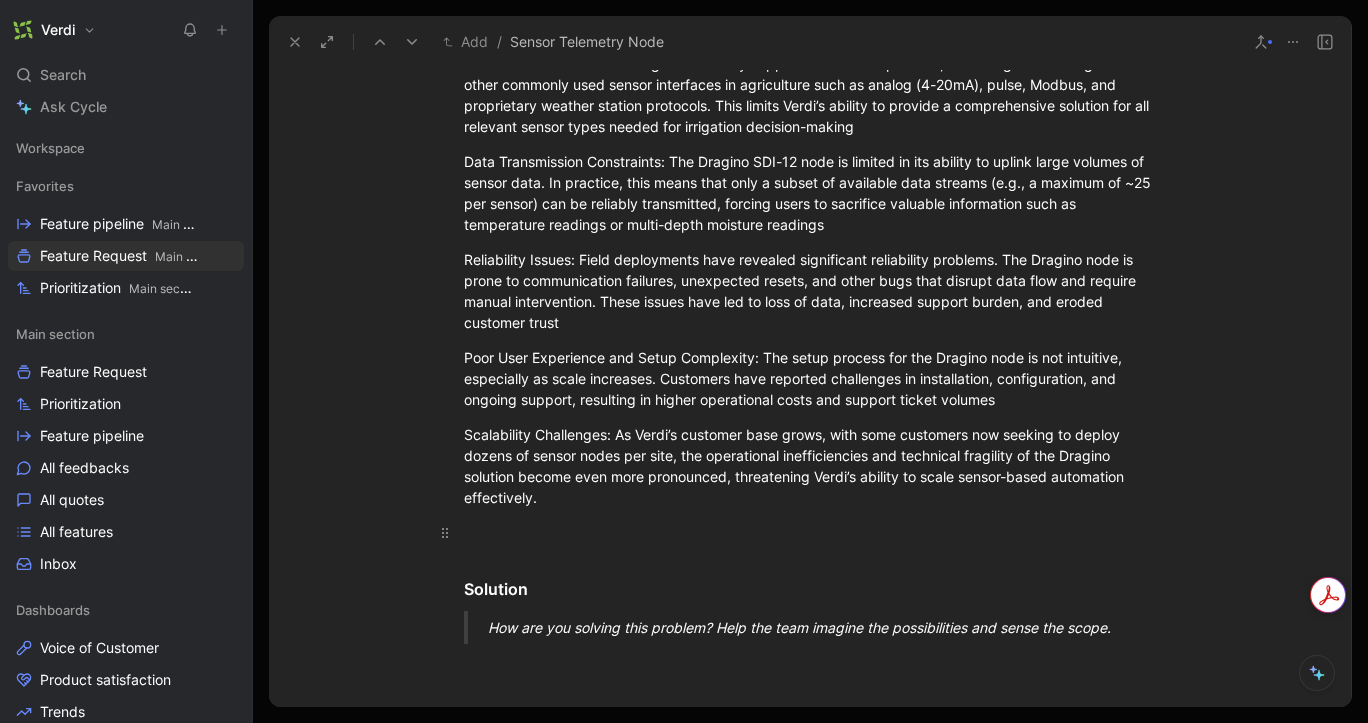 click at bounding box center (810, 532) 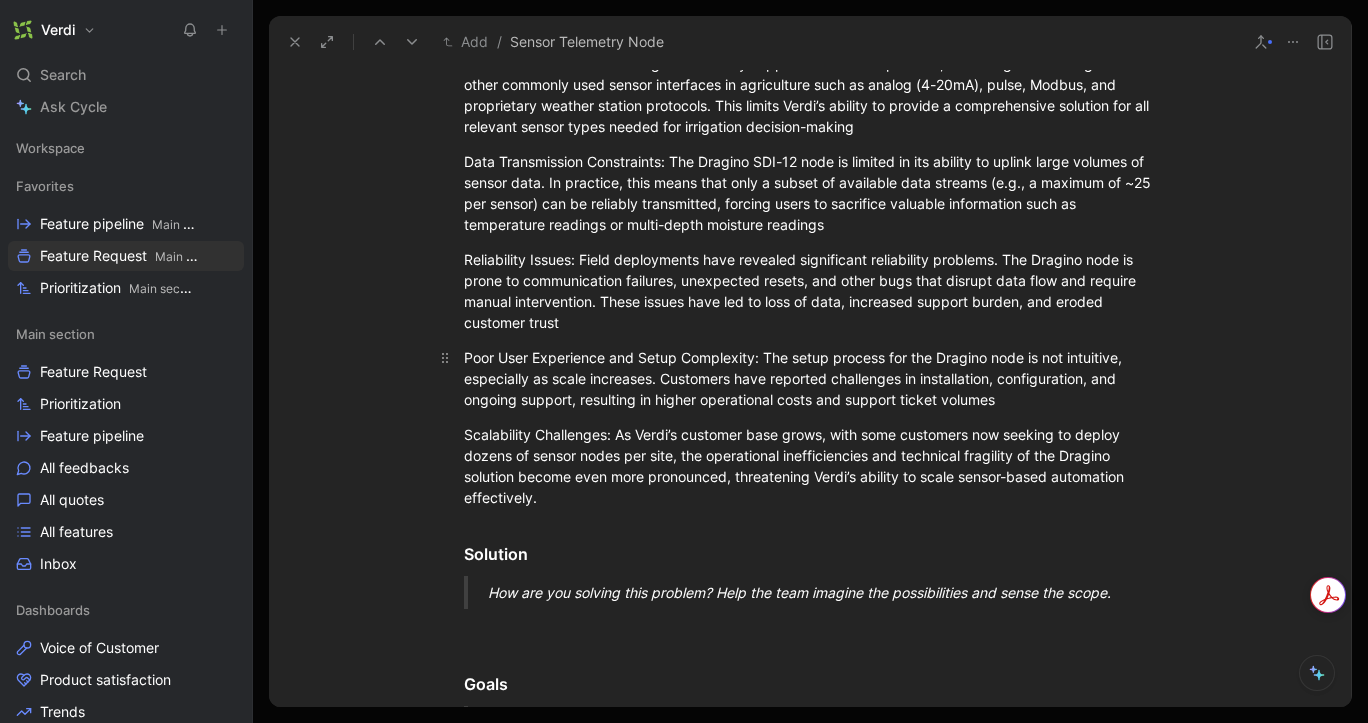 scroll, scrollTop: 814, scrollLeft: 0, axis: vertical 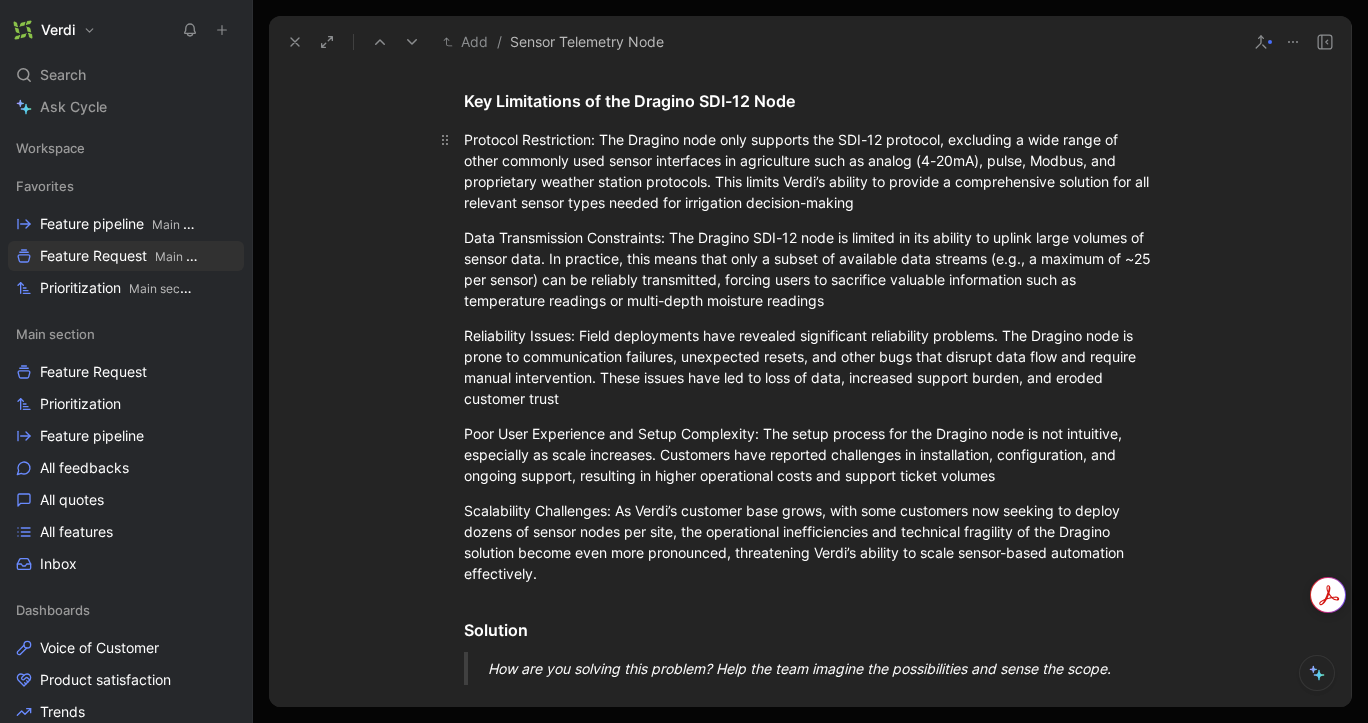 click on "Protocol Restriction: The Dragino node only supports the SDI-12 protocol, excluding a wide range of other commonly used sensor interfaces in agriculture such as analog (4-20mA), pulse, Modbus, and proprietary weather station protocols. This limits Verdi’s ability to provide a comprehensive solution for all relevant sensor types needed for irrigation decision-making⁠" at bounding box center (810, 171) 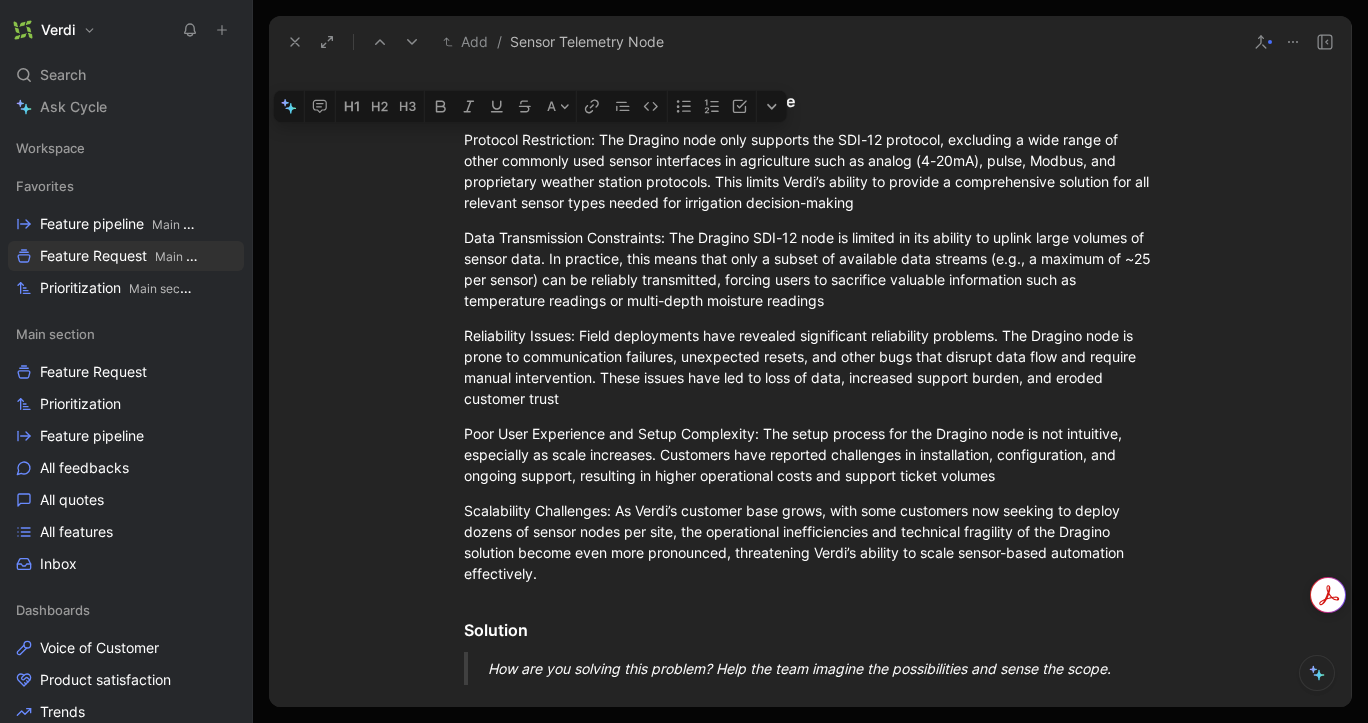 drag, startPoint x: 558, startPoint y: 593, endPoint x: 412, endPoint y: 159, distance: 457.89957 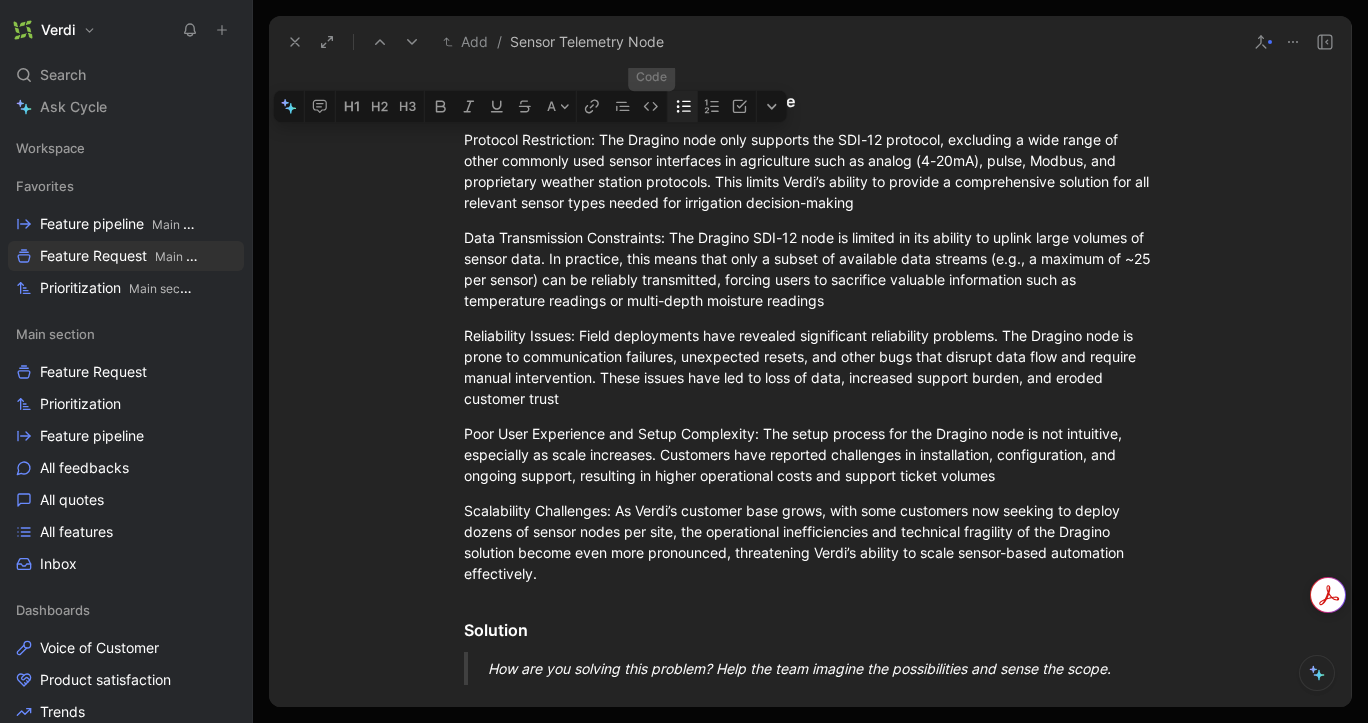 click 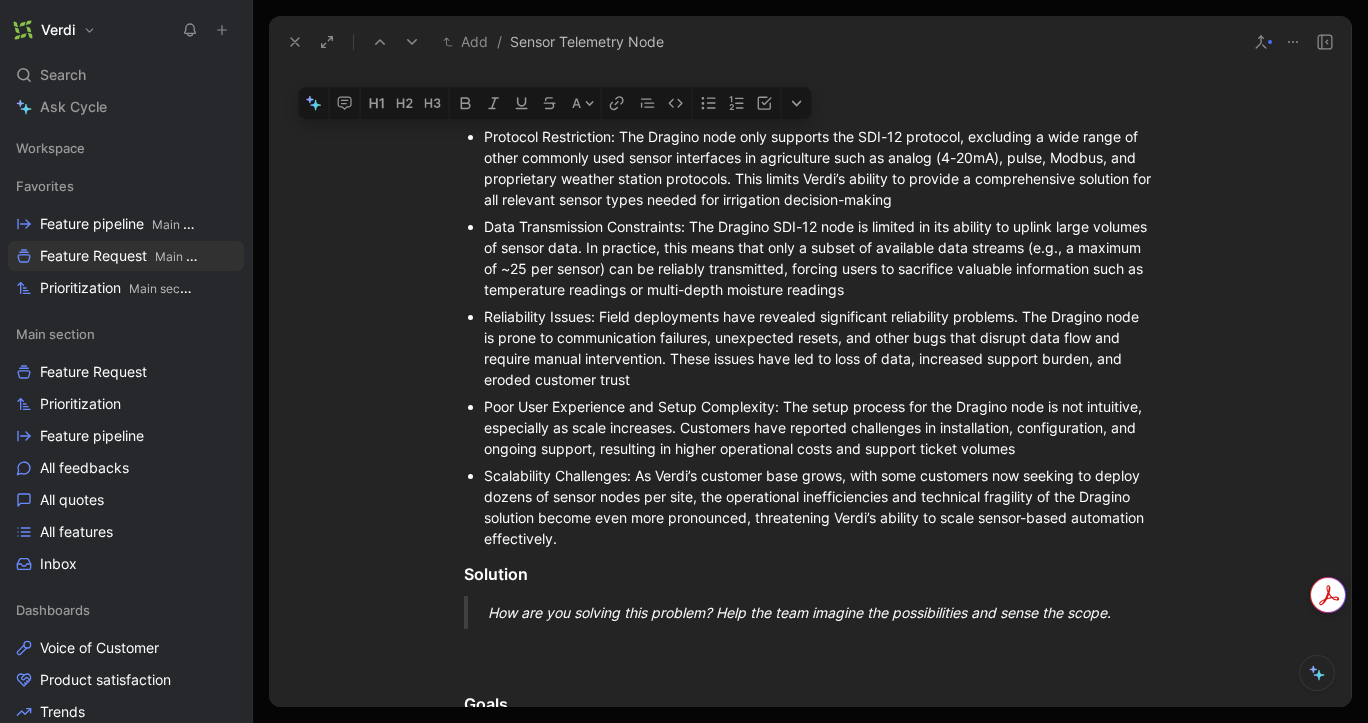 click on "Protocol Restriction: The Dragino node only supports the SDI-12 protocol, excluding a wide range of other commonly used sensor interfaces in agriculture such as analog (4-20mA), pulse, Modbus, and proprietary weather station protocols. This limits Verdi’s ability to provide a comprehensive solution for all relevant sensor types needed for irrigation decision-making⁠" at bounding box center (820, 168) 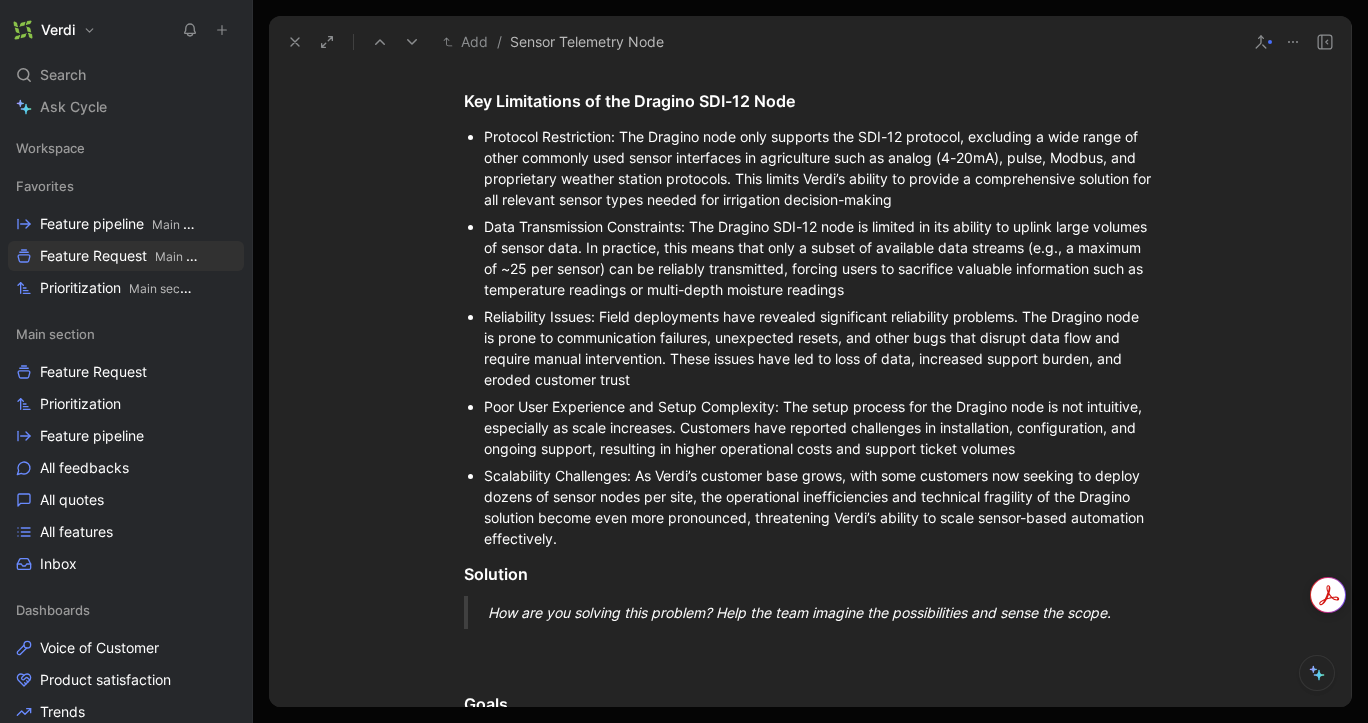click on "Protocol Restriction: The Dragino node only supports the SDI-12 protocol, excluding a wide range of other commonly used sensor interfaces in agriculture such as analog (4-20mA), pulse, Modbus, and proprietary weather station protocols. This limits Verdi’s ability to provide a comprehensive solution for all relevant sensor types needed for irrigation decision-making⁠" at bounding box center (820, 168) 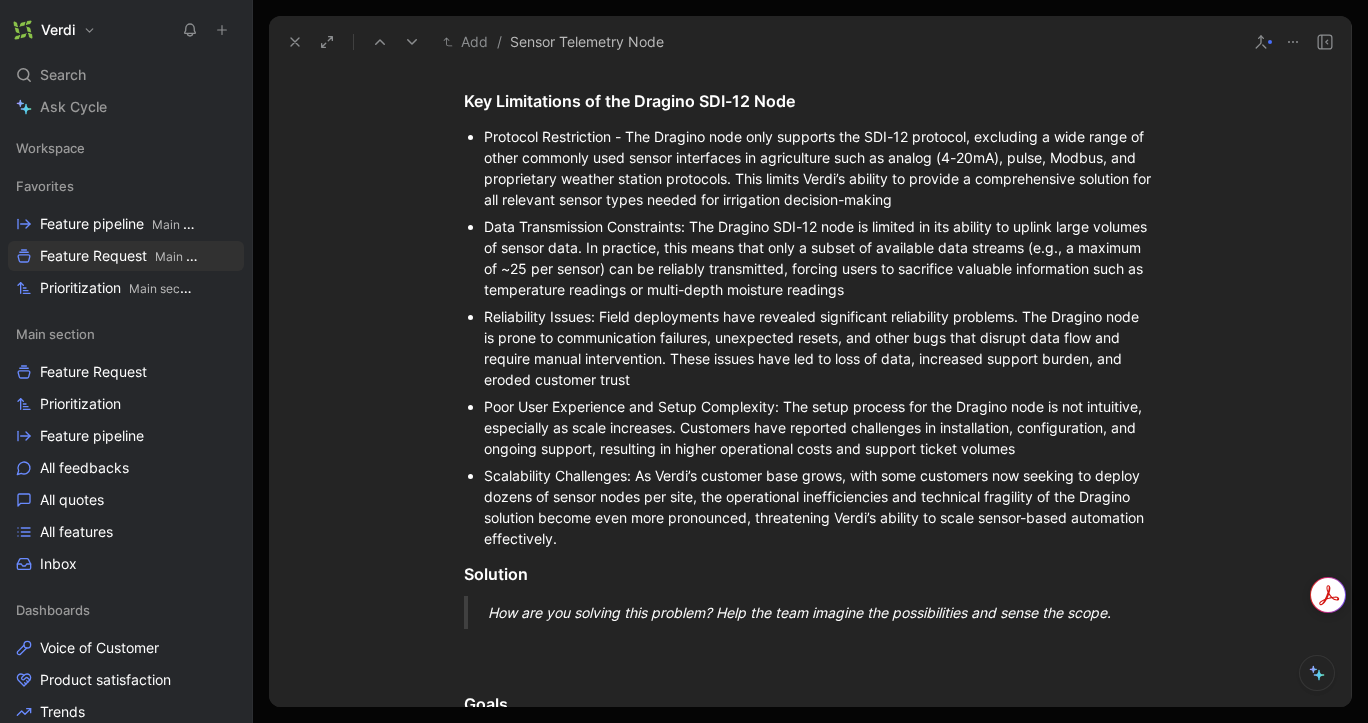 click on "Data Transmission Constraints: The Dragino SDI-12 node is limited in its ability to uplink large volumes of sensor data. In practice, this means that only a subset of available data streams (e.g., a maximum of ~25 per sensor) can be reliably transmitted, forcing users to sacrifice valuable information such as temperature readings or multi-depth moisture readings⁠" at bounding box center [820, 258] 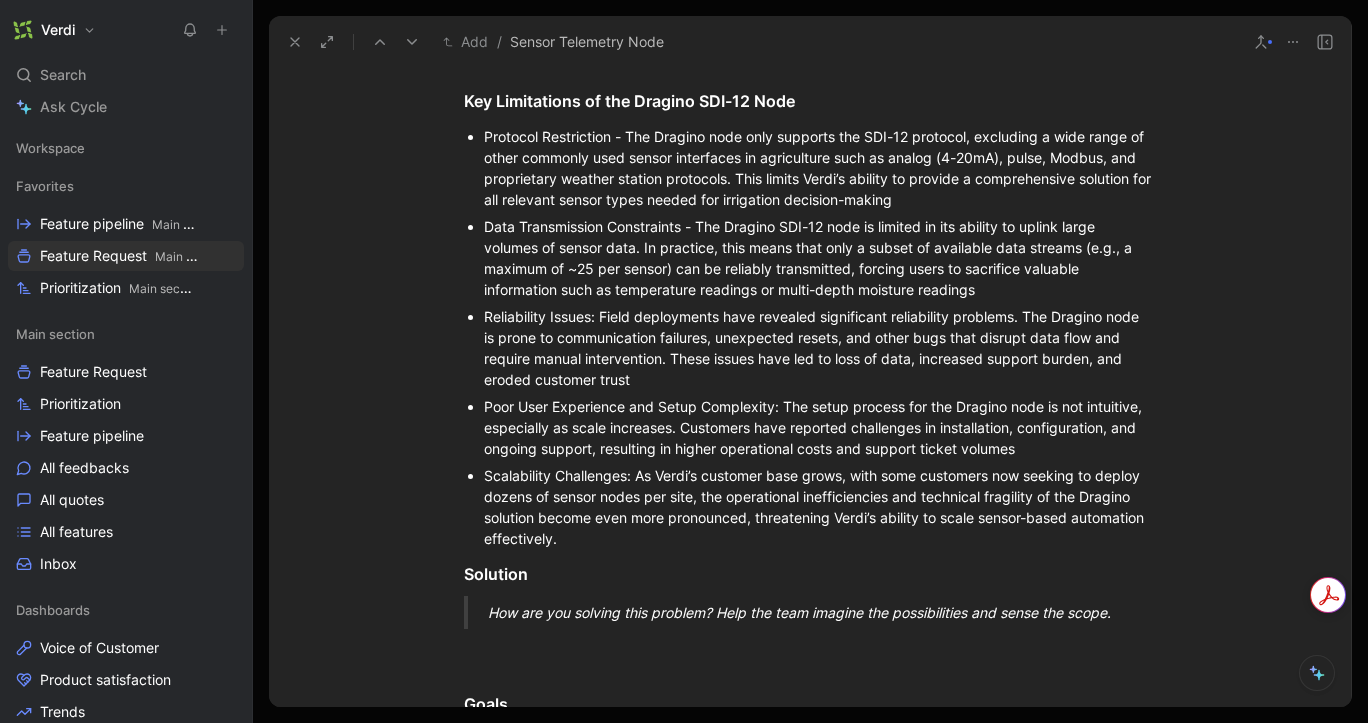 click on "Reliability Issues: Field deployments have revealed significant reliability problems. The Dragino node is prone to communication failures, unexpected resets, and other bugs that disrupt data flow and require manual intervention. These issues have led to loss of data, increased support burden, and eroded customer trust⁠" at bounding box center [820, 348] 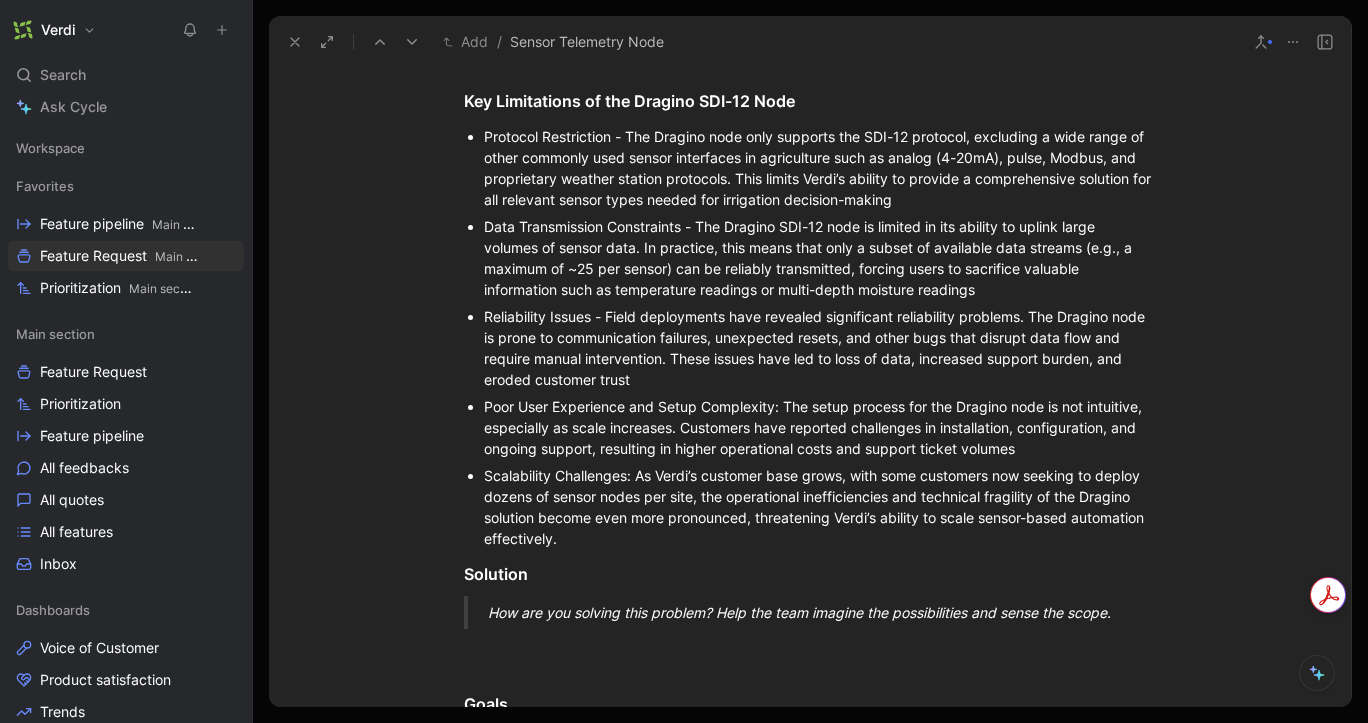 click on "Poor User Experience and Setup Complexity: The setup process for the Dragino node is not intuitive, especially as scale increases. Customers have reported challenges in installation, configuration, and ongoing support, resulting in higher operational costs and support ticket volumes⁠" at bounding box center [820, 427] 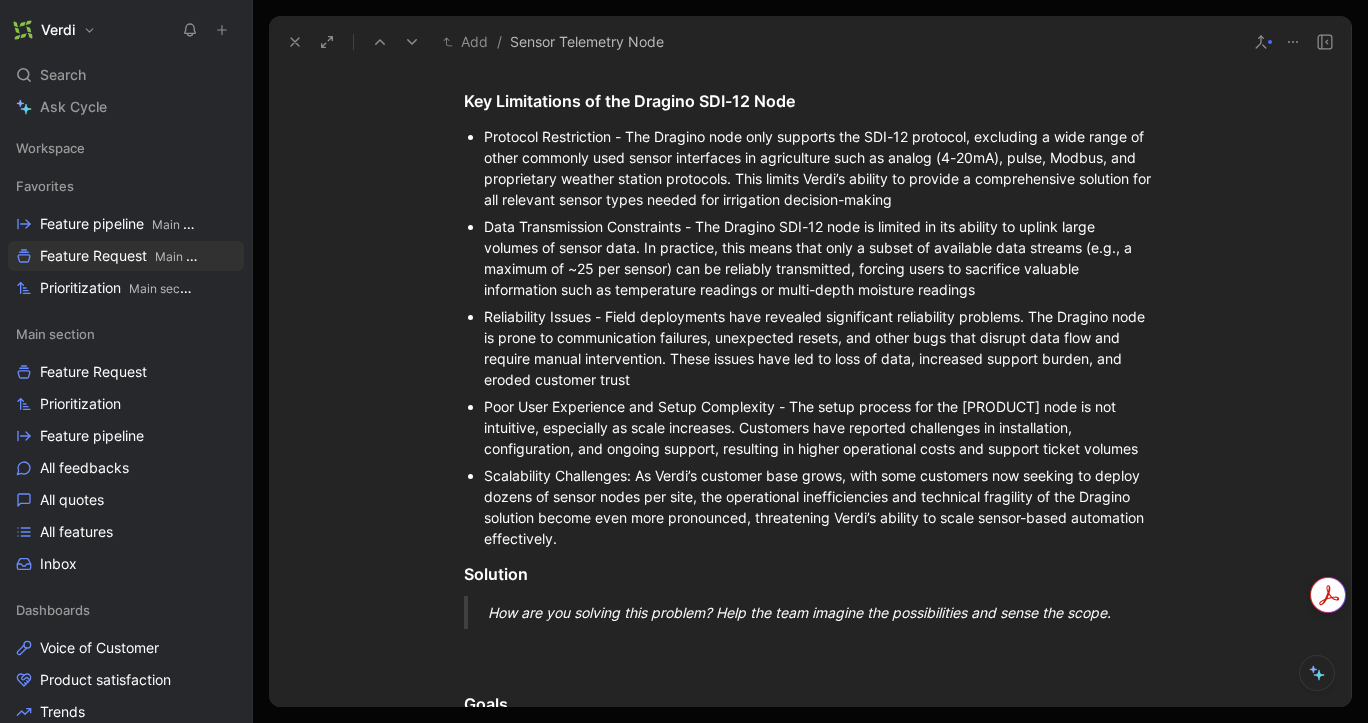 click on "Scalability Challenges: As Verdi’s customer base grows, with some customers now seeking to deploy dozens of sensor nodes per site, the operational inefficiencies and technical fragility of the Dragino solution become even more pronounced, threatening Verdi’s ability to scale sensor-based automation effectively." at bounding box center [820, 507] 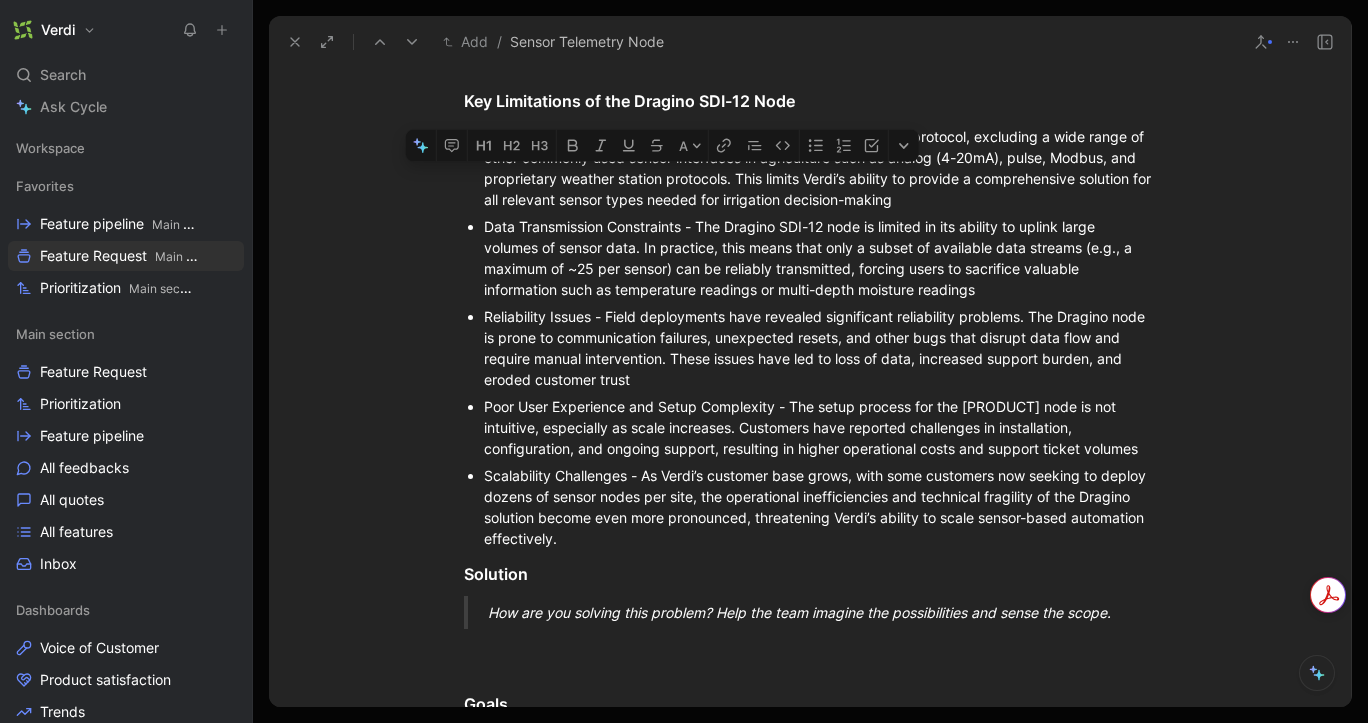 drag, startPoint x: 659, startPoint y: 203, endPoint x: 872, endPoint y: 200, distance: 213.02112 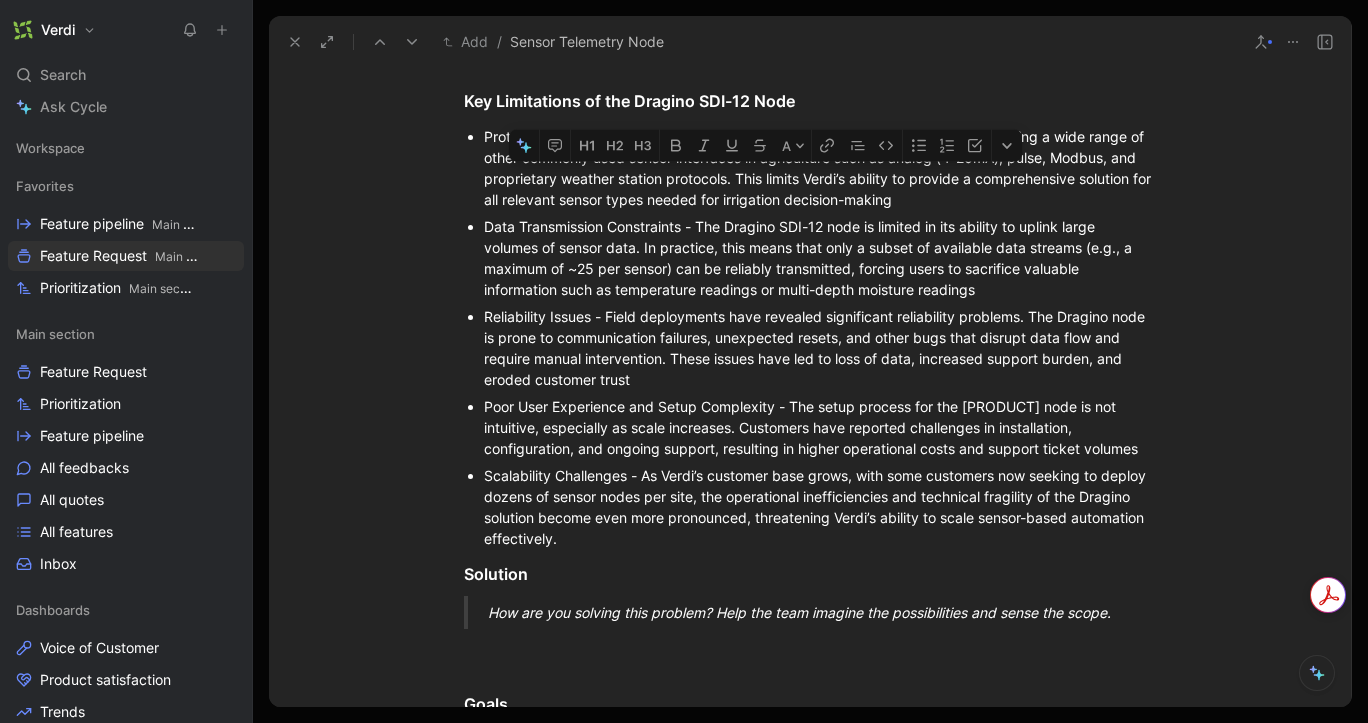 click on "Protocol Restriction - The Dragino node only supports the SDI-12 protocol, excluding a wide range of other commonly used sensor interfaces in agriculture such as analog (4-20mA), pulse, Modbus, and proprietary weather station protocols. This limits Verdi’s ability to provide a comprehensive solution for all relevant sensor types needed for irrigation decision-making⁠" at bounding box center (820, 168) 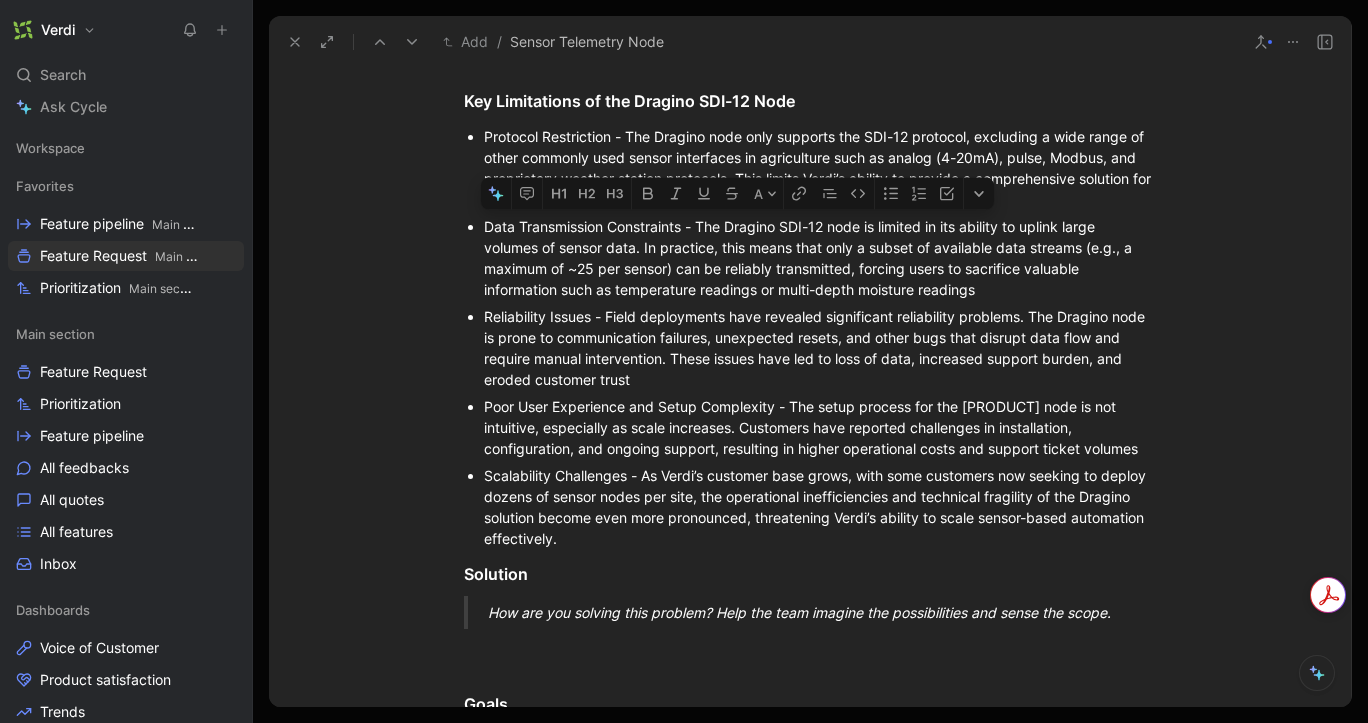 drag, startPoint x: 763, startPoint y: 247, endPoint x: 880, endPoint y: 247, distance: 117 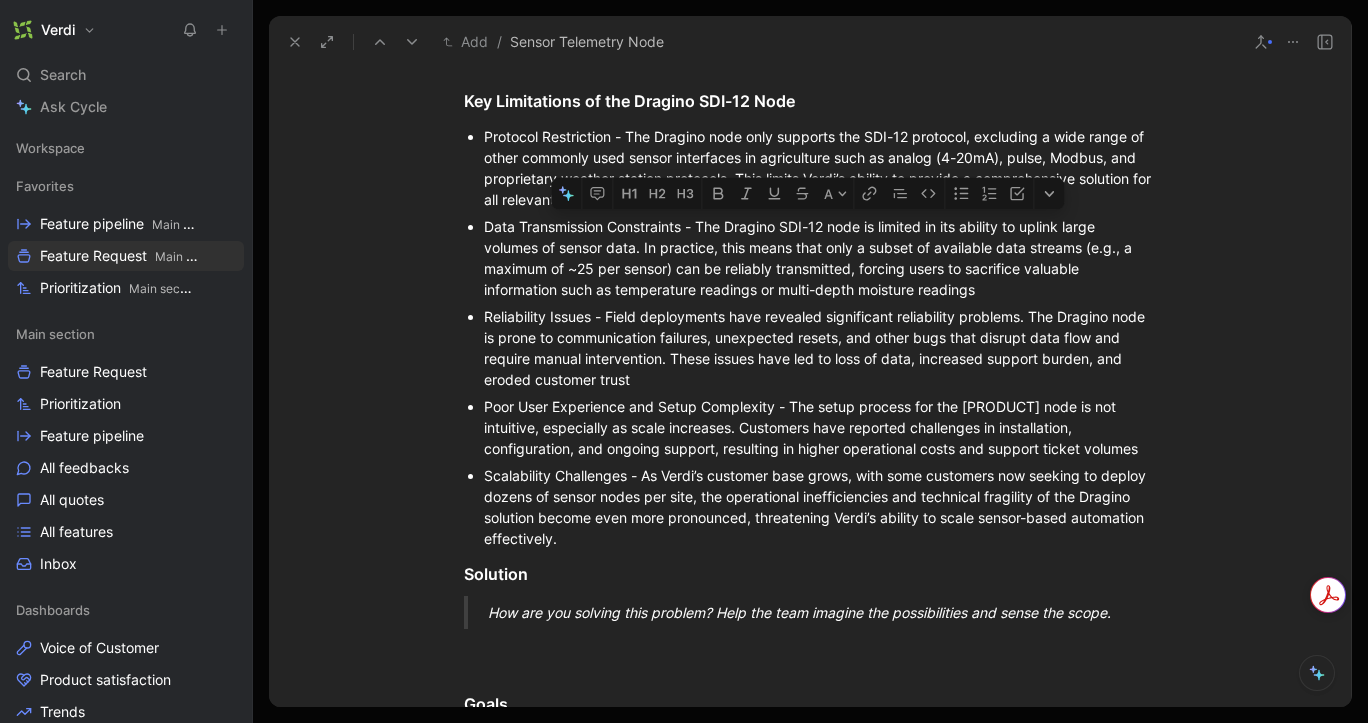 click on "Data Transmission Constraints - The Dragino SDI-12 node is limited in its ability to uplink large volumes of sensor data. In practice, this means that only a subset of available data streams (e.g., a maximum of ~25 per sensor) can be reliably transmitted, forcing users to sacrifice valuable information such as temperature readings or multi-depth moisture readings⁠" at bounding box center (820, 258) 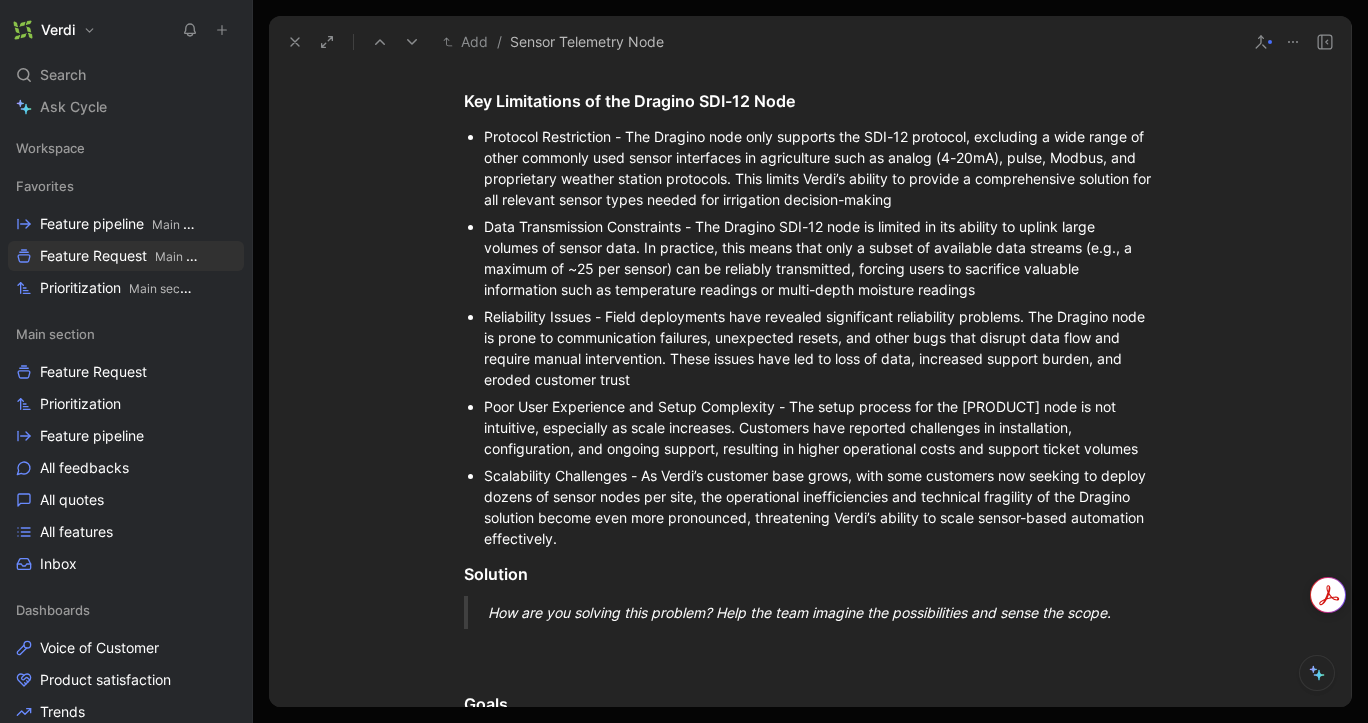 drag, startPoint x: 554, startPoint y: 430, endPoint x: 633, endPoint y: 429, distance: 79.00633 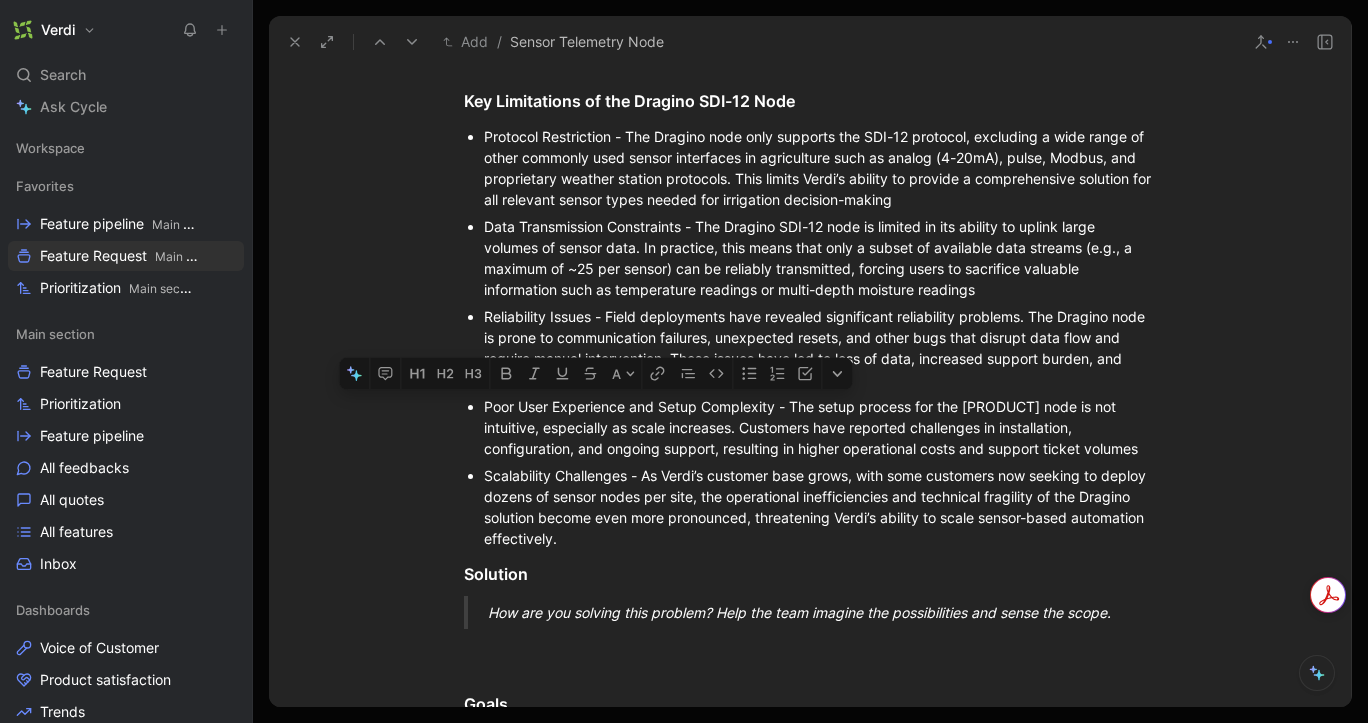 click on "Poor User Experience and Setup Complexity - The setup process for the [PRODUCT] node is not intuitive, especially as scale increases. Customers have reported challenges in installation, configuration, and ongoing support, resulting in higher operational costs and support ticket volumes" at bounding box center (820, 427) 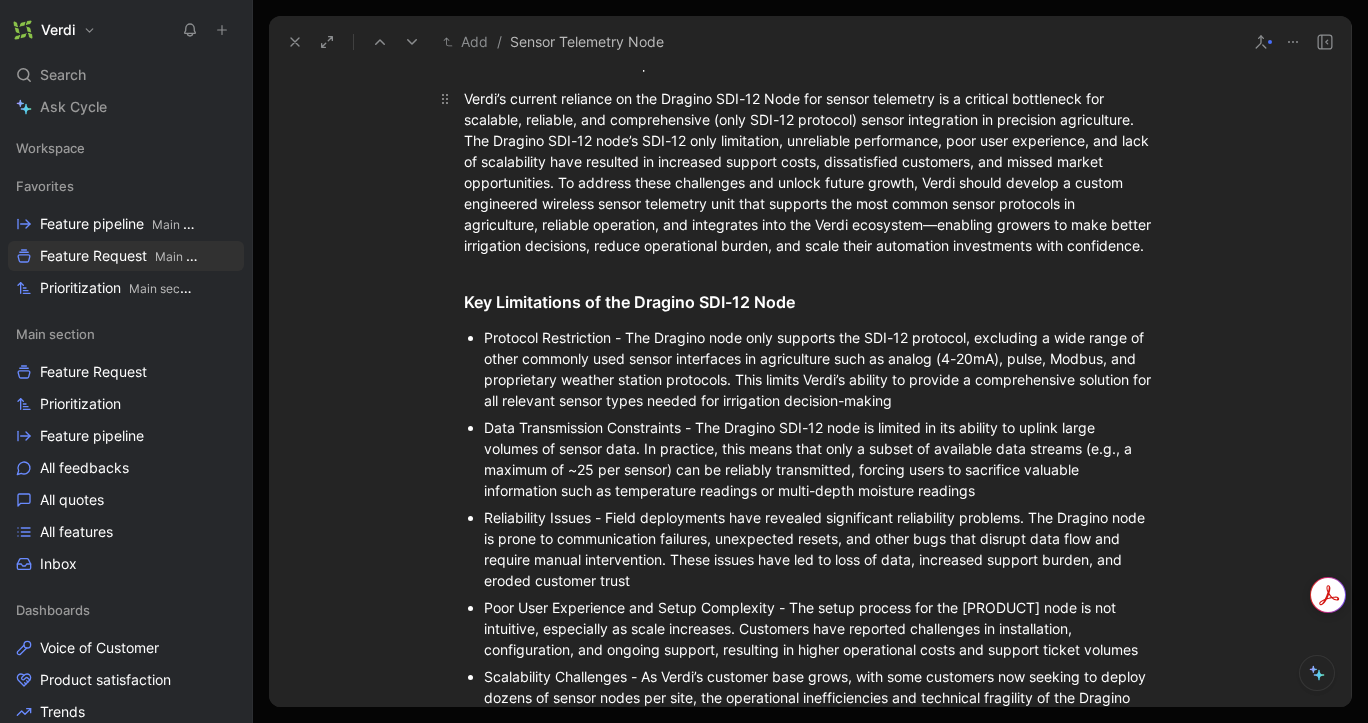 scroll, scrollTop: 395, scrollLeft: 0, axis: vertical 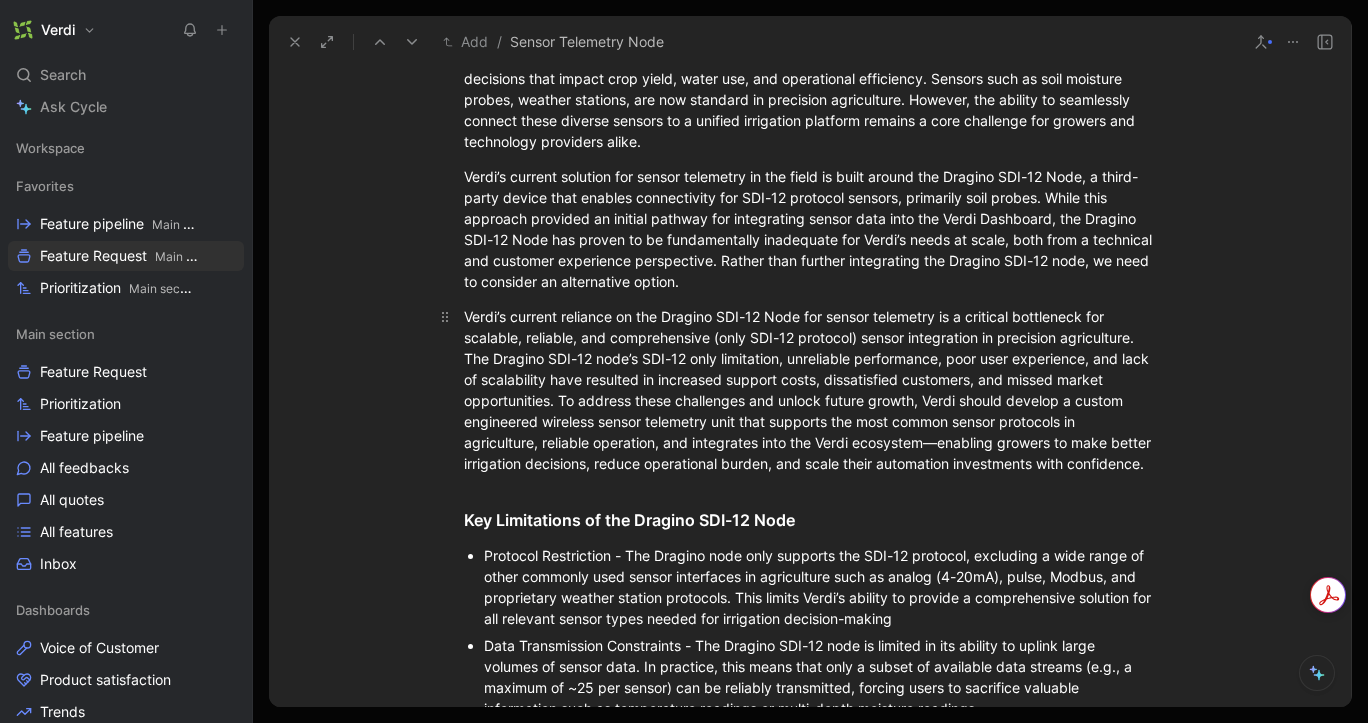 click on "Verdi’s current reliance on the Dragino SDI-12 Node for sensor telemetry is a critical bottleneck for scalable, reliable, and comprehensive (only SDI-12 protocol) sensor integration in precision agriculture. The Dragino SDI-12 node’s SDI-12 only limitation, unreliable performance, poor user experience, and lack of scalability have resulted in increased support costs, dissatisfied customers, and missed market opportunities. To address these challenges and unlock future growth, Verdi should develop a custom engineered wireless sensor telemetry unit that supports the most common sensor protocols in agriculture, reliable operation, and integrates into the Verdi ecosystem—enabling growers to make better irrigation decisions, reduce operational burden, and scale their automation investments with confidence.⁠" at bounding box center (810, 390) 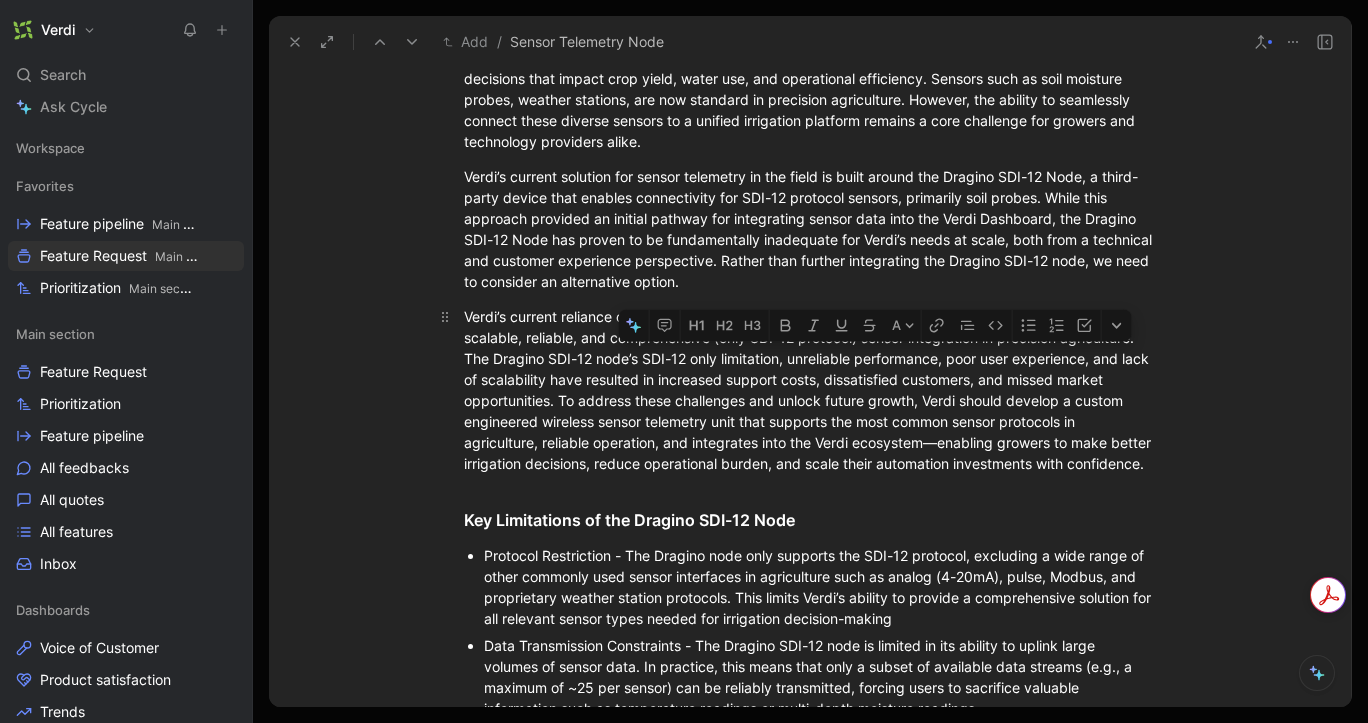 click on "Verdi’s current reliance on the Dragino SDI-12 Node for sensor telemetry is a critical bottleneck for scalable, reliable, and comprehensive (only SDI-12 protocol) sensor integration in precision agriculture. The Dragino SDI-12 node’s SDI-12 only limitation, unreliable performance, poor user experience, and lack of scalability have resulted in increased support costs, dissatisfied customers, and missed market opportunities. To address these challenges and unlock future growth, Verdi should develop a custom engineered wireless sensor telemetry unit that supports the most common sensor protocols in agriculture, reliable operation, and integrates into the Verdi ecosystem—enabling growers to make better irrigation decisions, reduce operational burden, and scale their automation investments with confidence.⁠" at bounding box center (810, 390) 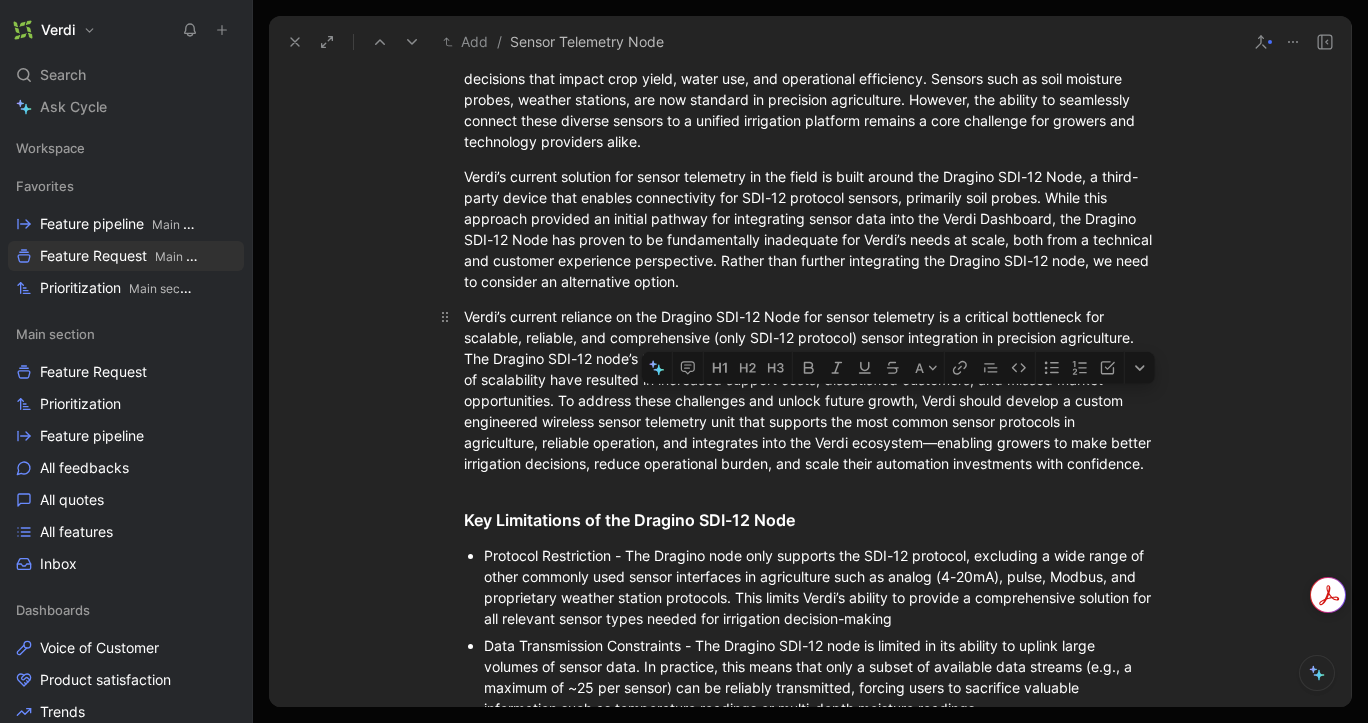 drag, startPoint x: 869, startPoint y: 414, endPoint x: 946, endPoint y: 423, distance: 77.52419 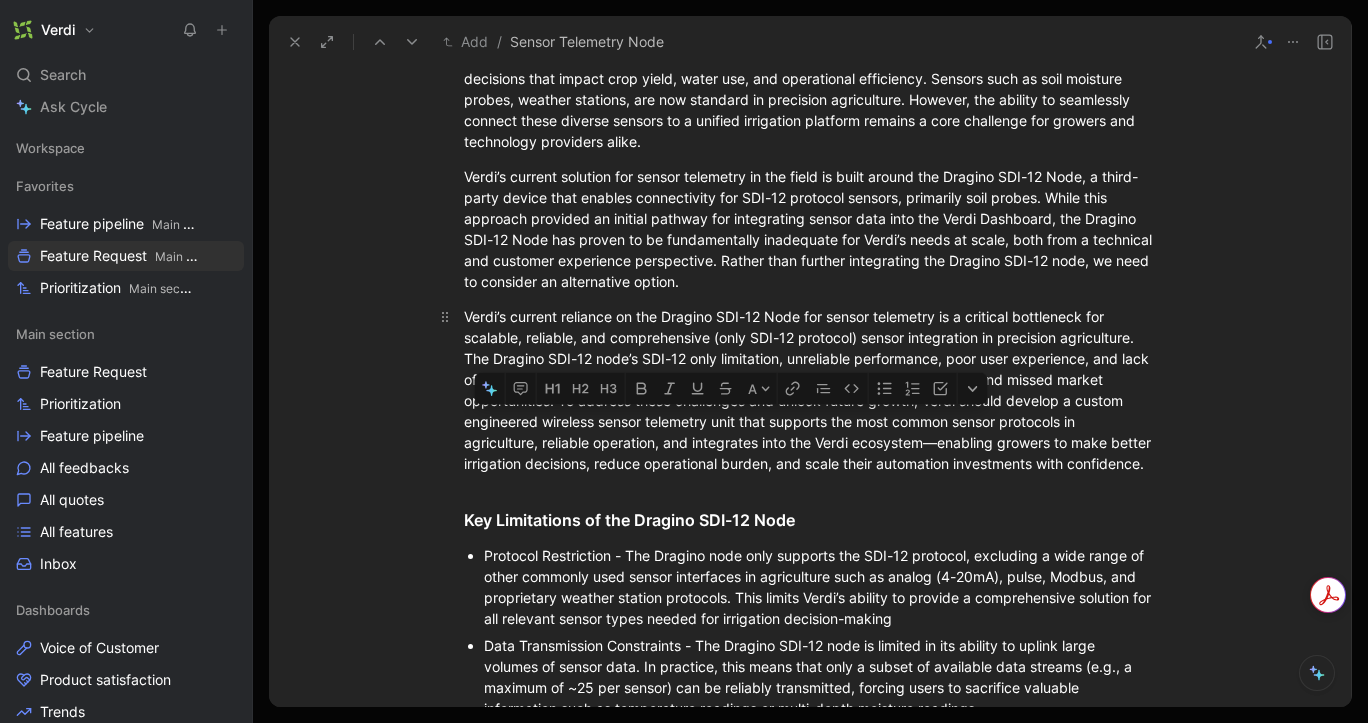 drag, startPoint x: 894, startPoint y: 480, endPoint x: 928, endPoint y: 447, distance: 47.38143 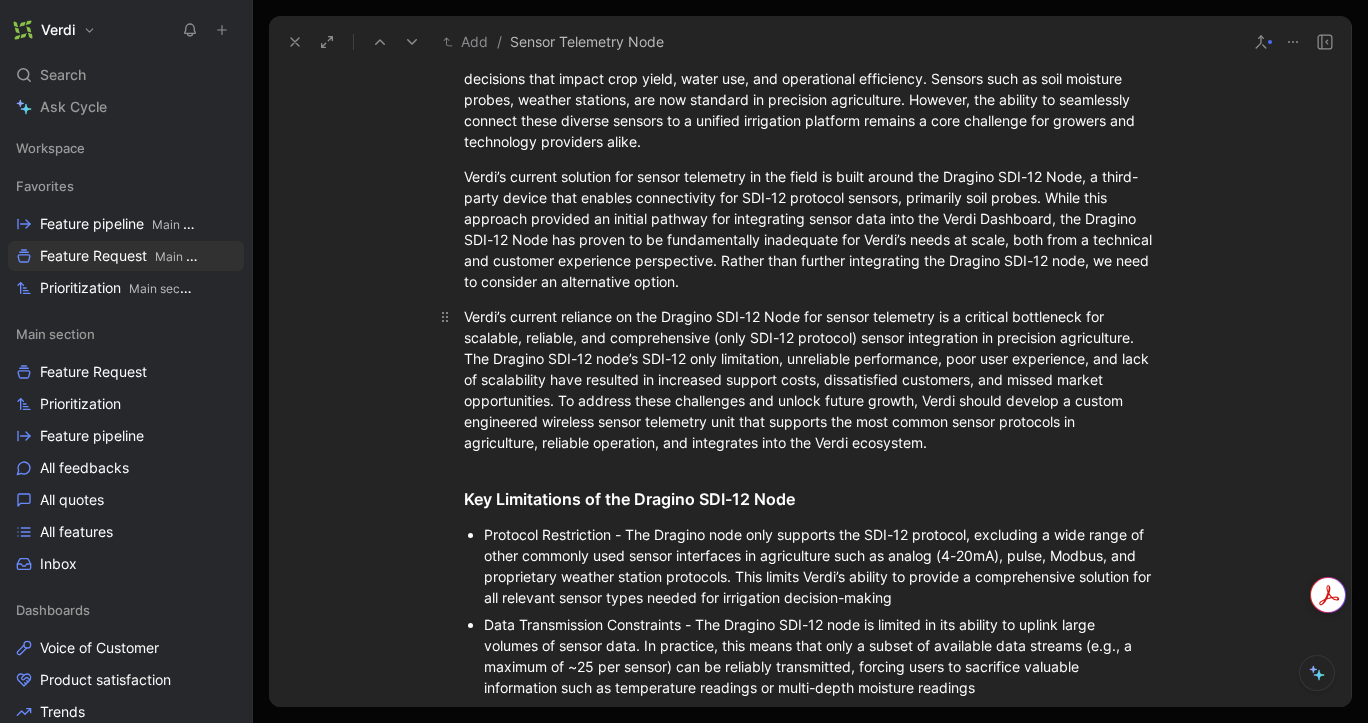 click on "Verdi’s current reliance on the Dragino SDI-12 Node for sensor telemetry is a critical bottleneck for scalable, reliable, and comprehensive (only SDI-12 protocol) sensor integration in precision agriculture. The Dragino SDI-12 node’s SDI-12 only limitation, unreliable performance, poor user experience, and lack of scalability have resulted in increased support costs, dissatisfied customers, and missed market opportunities. To address these challenges and unlock future growth, Verdi should develop a custom engineered wireless sensor telemetry unit that supports the most common sensor protocols in agriculture, reliable operation, and integrates into the Verdi ecosystem." at bounding box center [810, 379] 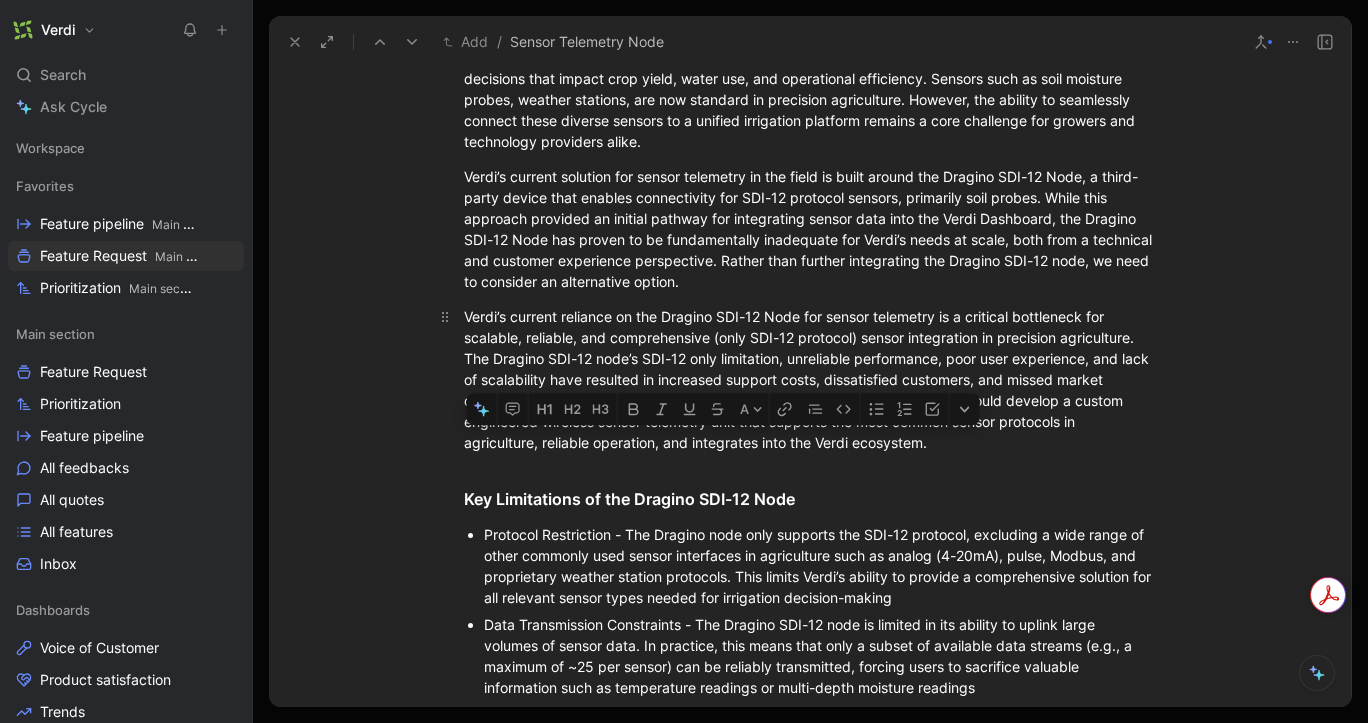 click on "Verdi’s current reliance on the Dragino SDI-12 Node for sensor telemetry is a critical bottleneck for scalable, reliable, and comprehensive (only SDI-12 protocol) sensor integration in precision agriculture. The Dragino SDI-12 node’s SDI-12 only limitation, unreliable performance, poor user experience, and lack of scalability have resulted in increased support costs, dissatisfied customers, and missed market opportunities. To address these challenges and unlock future growth, Verdi should develop a custom engineered wireless sensor telemetry unit that supports the most common sensor protocols in agriculture, reliable operation, and integrates into the Verdi ecosystem." at bounding box center (810, 379) 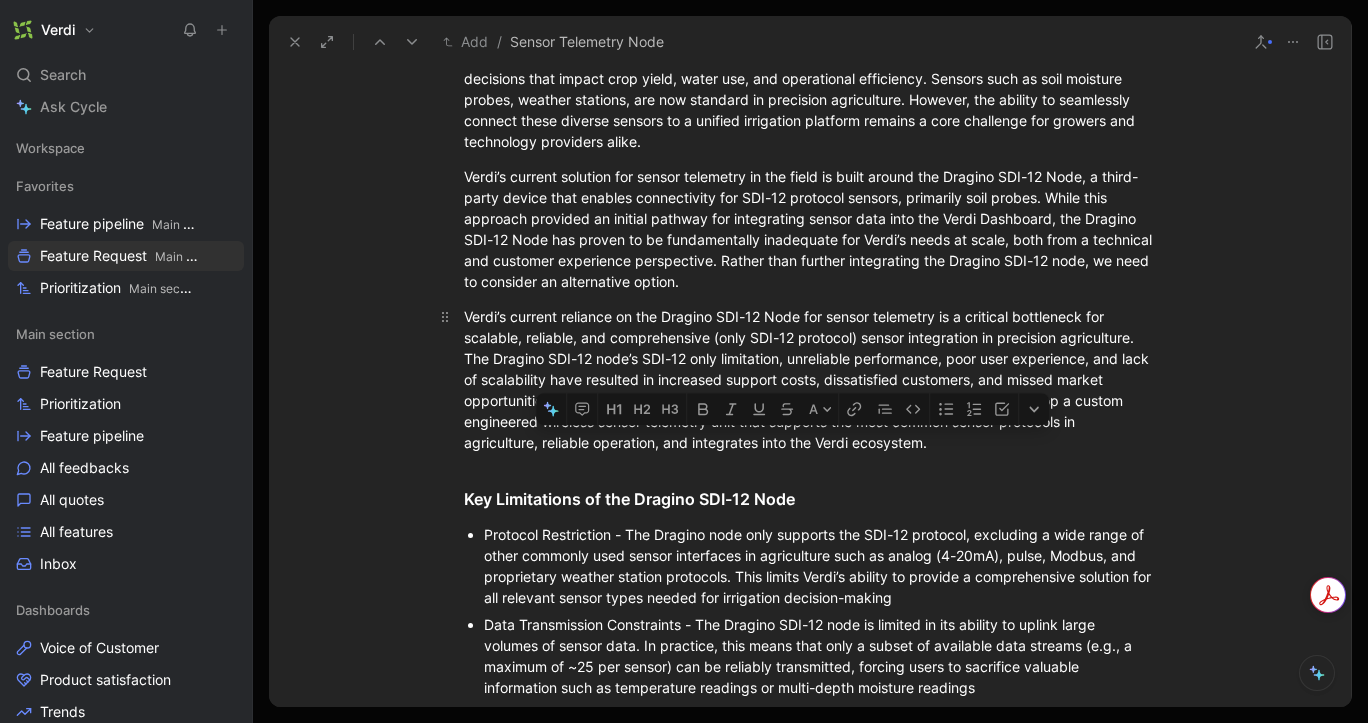 drag, startPoint x: 955, startPoint y: 447, endPoint x: 656, endPoint y: 444, distance: 299.01505 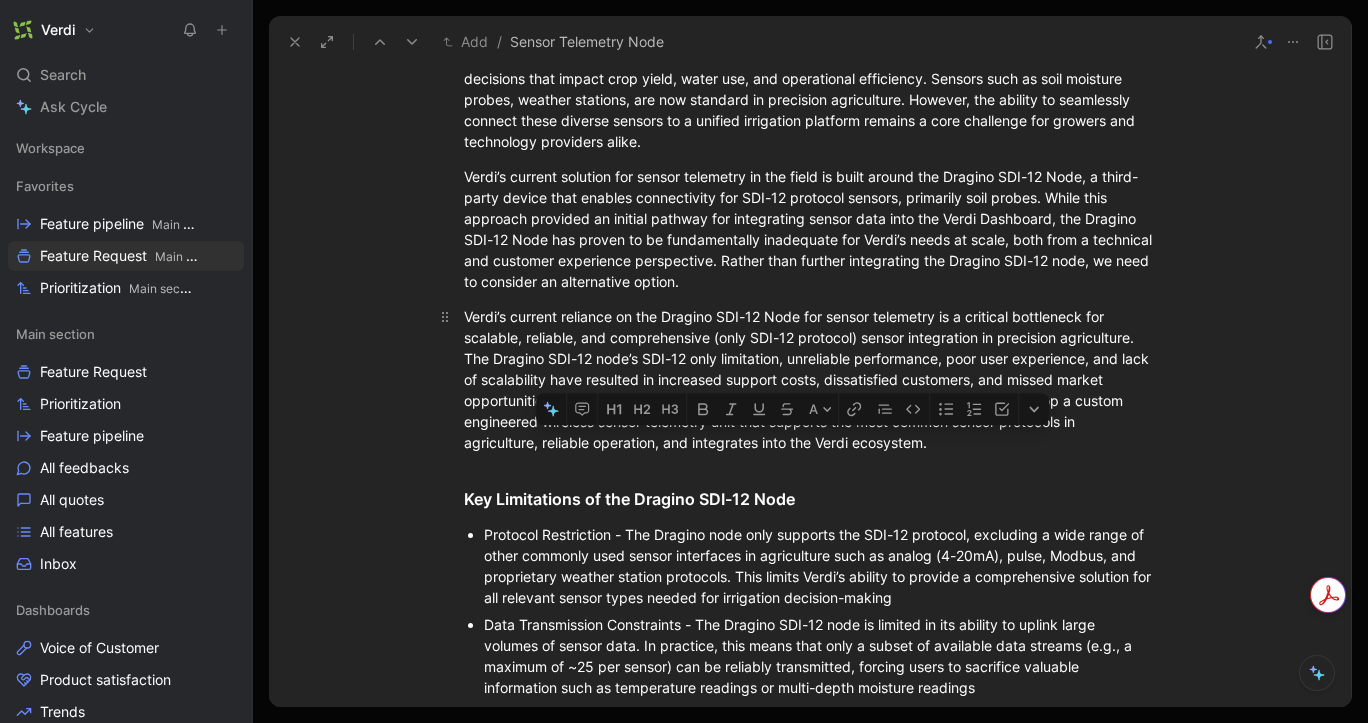 click on "Verdi’s current reliance on the Dragino SDI-12 Node for sensor telemetry is a critical bottleneck for scalable, reliable, and comprehensive (only SDI-12 protocol) sensor integration in precision agriculture. The Dragino SDI-12 node’s SDI-12 only limitation, unreliable performance, poor user experience, and lack of scalability have resulted in increased support costs, dissatisfied customers, and missed market opportunities. To address these challenges and unlock future growth, Verdi should develop a custom engineered wireless sensor telemetry unit that supports the most common sensor protocols in agriculture, reliable operation, and integrates into the Verdi ecosystem." at bounding box center (810, 379) 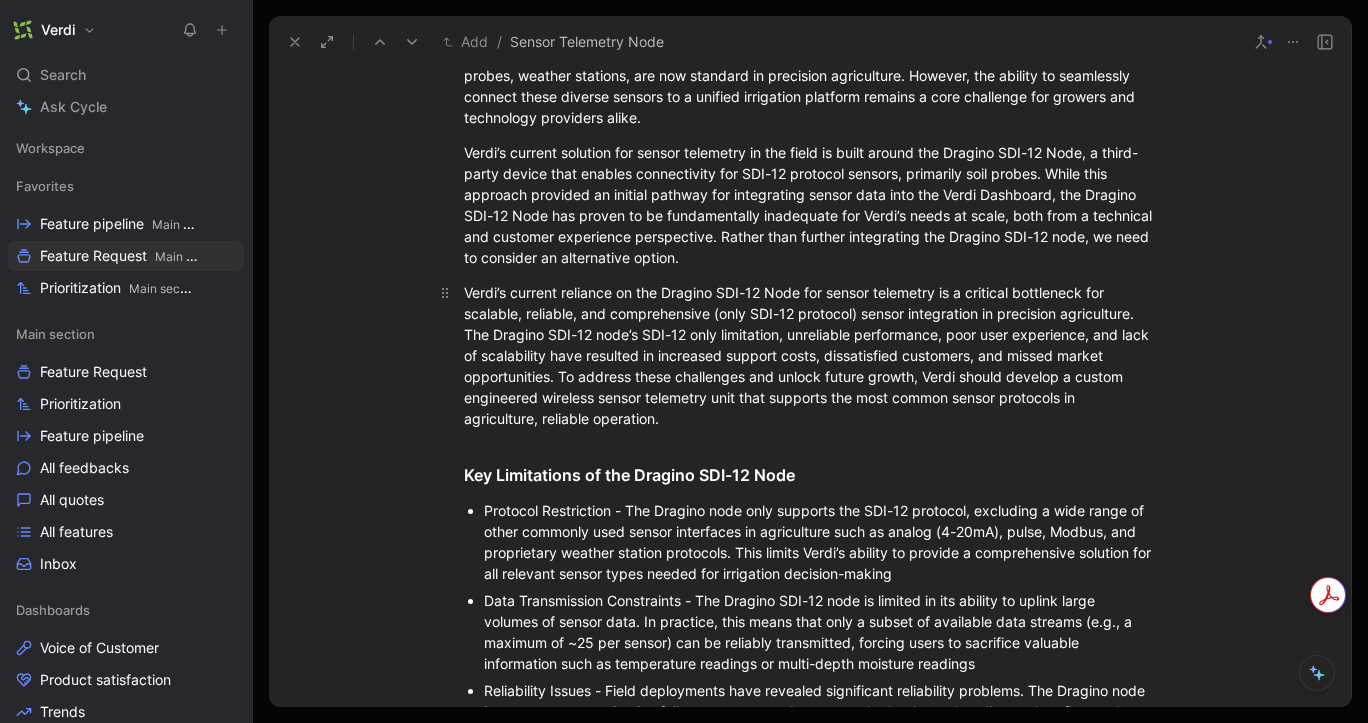 scroll, scrollTop: 583, scrollLeft: 0, axis: vertical 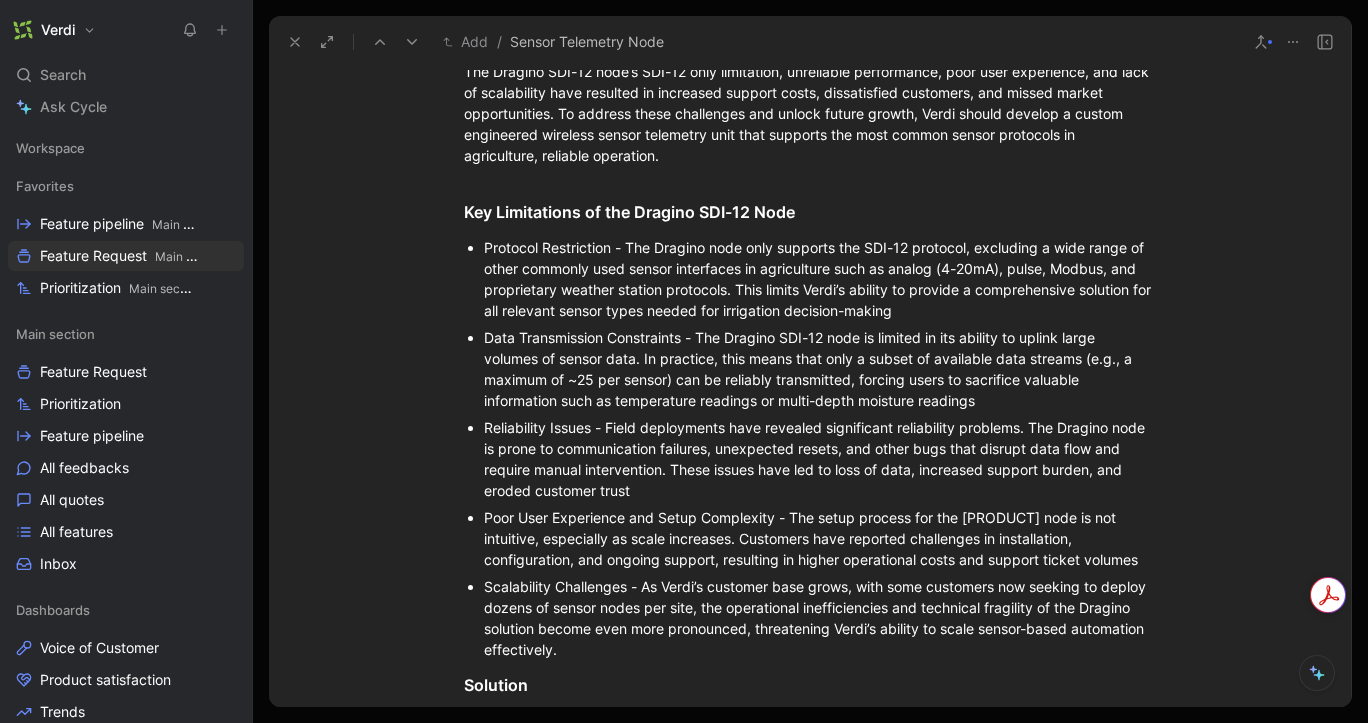 click on "Scalability Challenges - As Verdi’s customer base grows, with some customers now seeking to deploy dozens of sensor nodes per site, the operational inefficiencies and technical fragility of the Dragino solution become even more pronounced, threatening Verdi’s ability to scale sensor-based automation effectively." at bounding box center [820, 618] 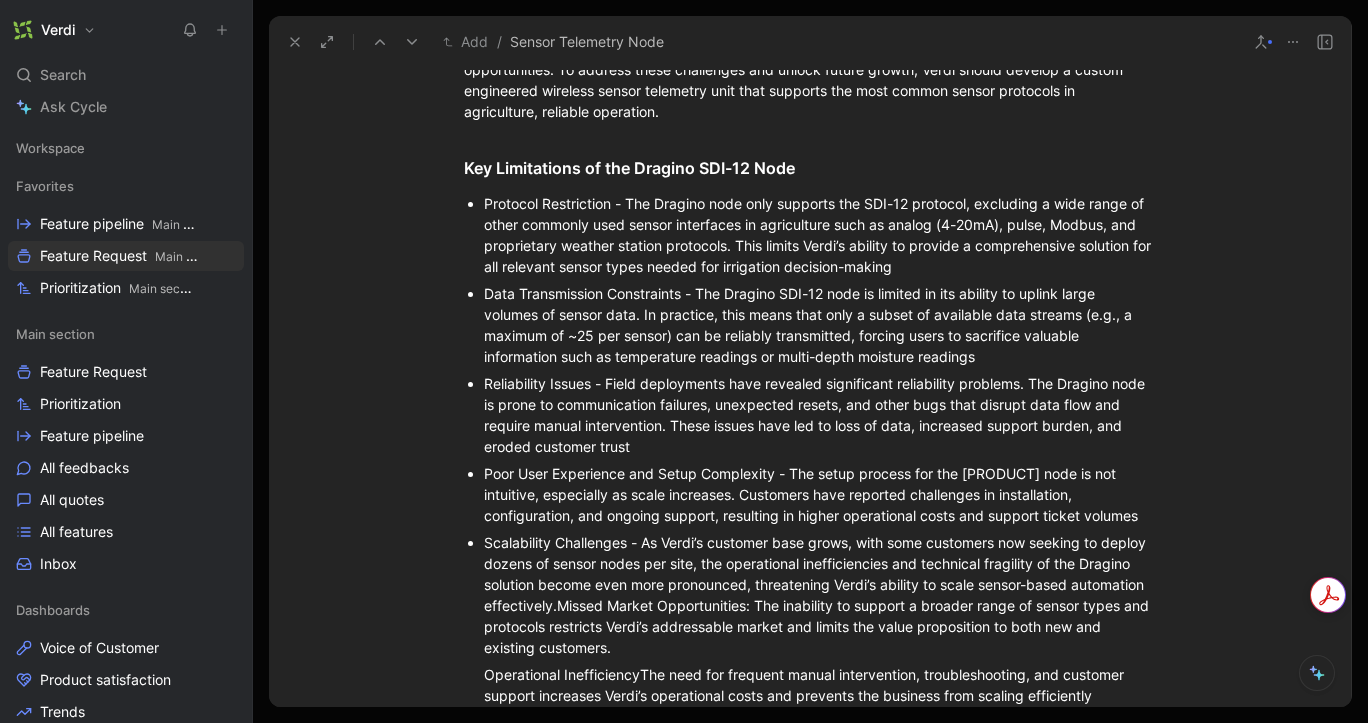 scroll, scrollTop: 747, scrollLeft: 0, axis: vertical 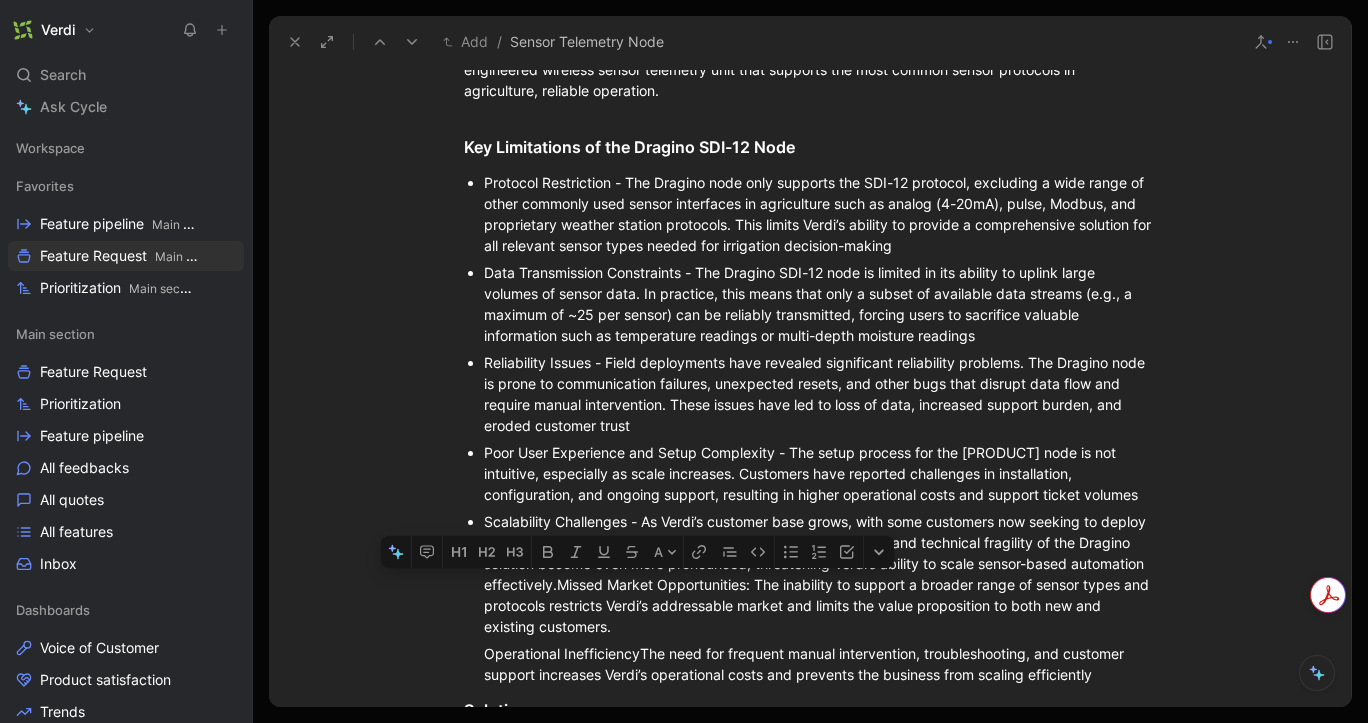 drag, startPoint x: 645, startPoint y: 656, endPoint x: 652, endPoint y: 600, distance: 56.435802 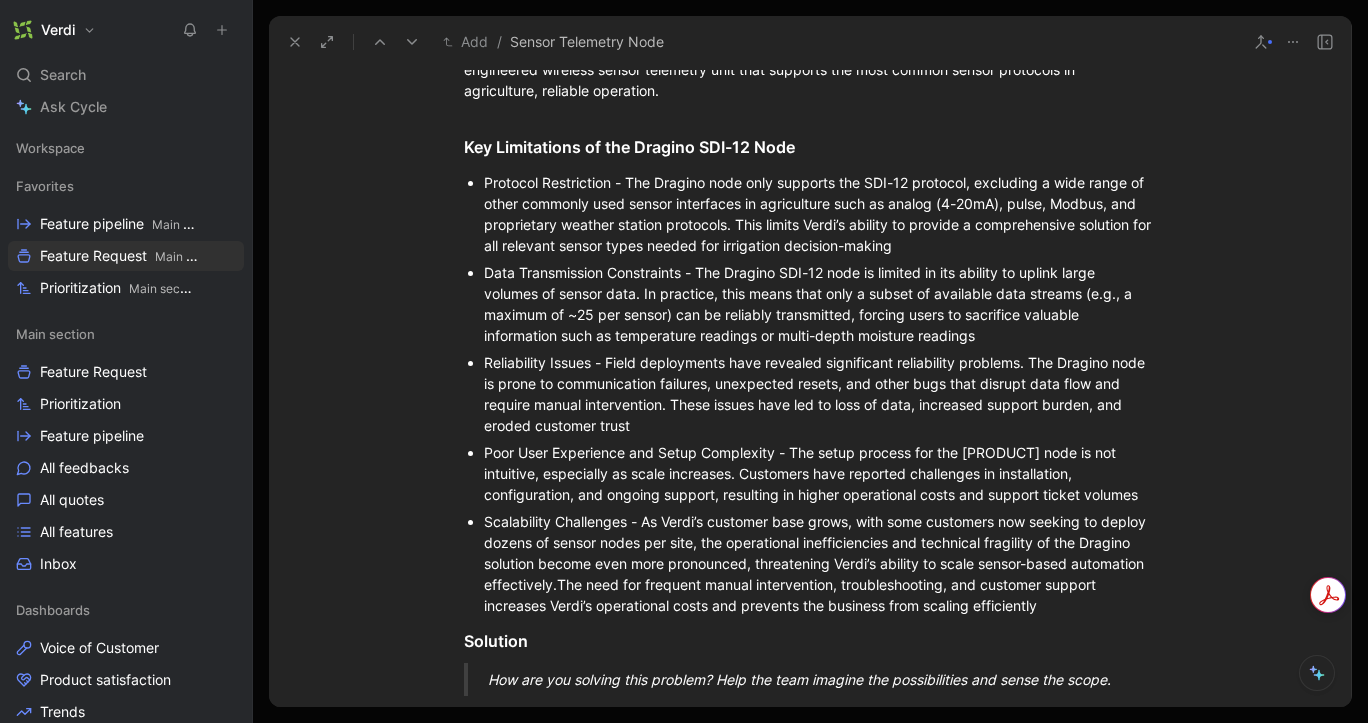 click on "Scalability Challenges - As Verdi’s customer base grows, with some customers now seeking to deploy dozens of sensor nodes per site, the operational inefficiencies and technical fragility of the Dragino solution become even more pronounced, threatening Verdi’s ability to scale sensor-based automation effectively.The need for frequent manual intervention, troubleshooting, and customer support increases Verdi’s operational costs and prevents the business from scaling efficiently" at bounding box center (820, 563) 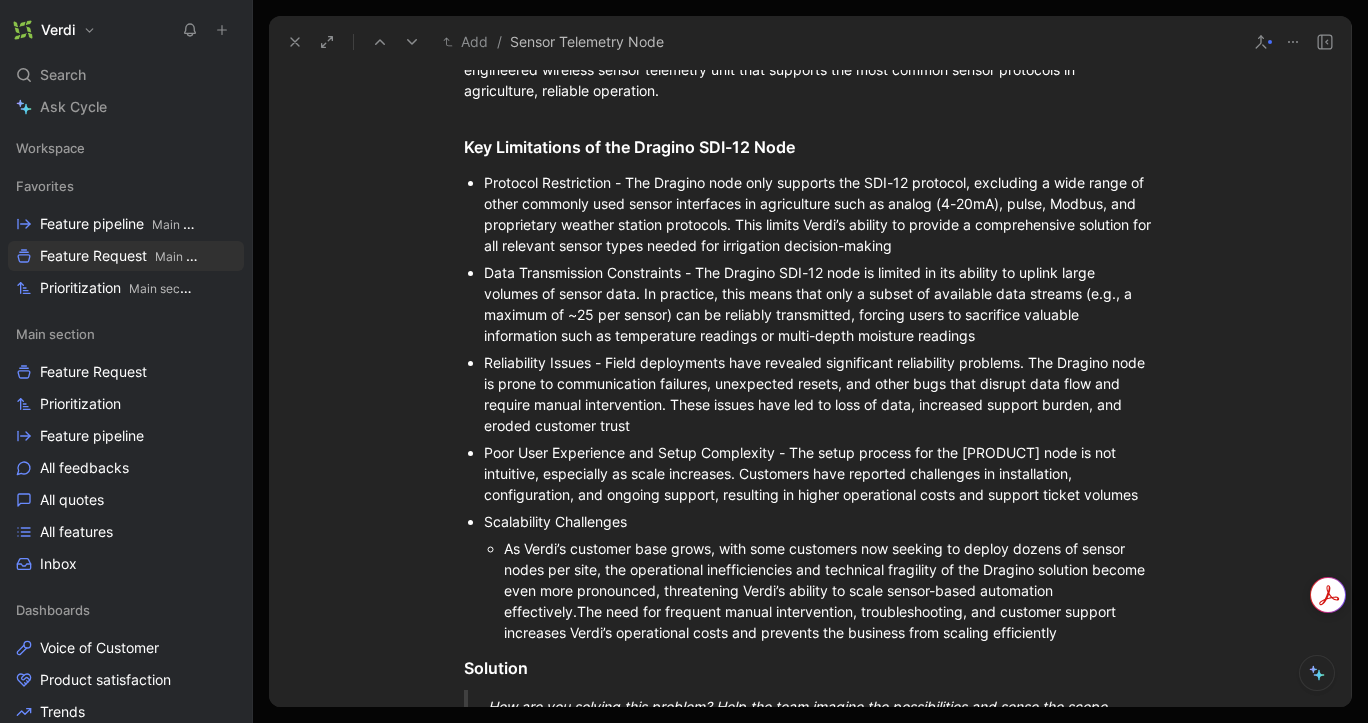 click on "As Verdi’s customer base grows, with some customers now seeking to deploy dozens of sensor nodes per site, the operational inefficiencies and technical fragility of the Dragino solution become even more pronounced, threatening Verdi’s ability to scale sensor-based automation effectively.The need for frequent manual intervention, troubleshooting, and customer support increases Verdi’s operational costs and prevents the business from scaling efficiently" at bounding box center [830, 590] 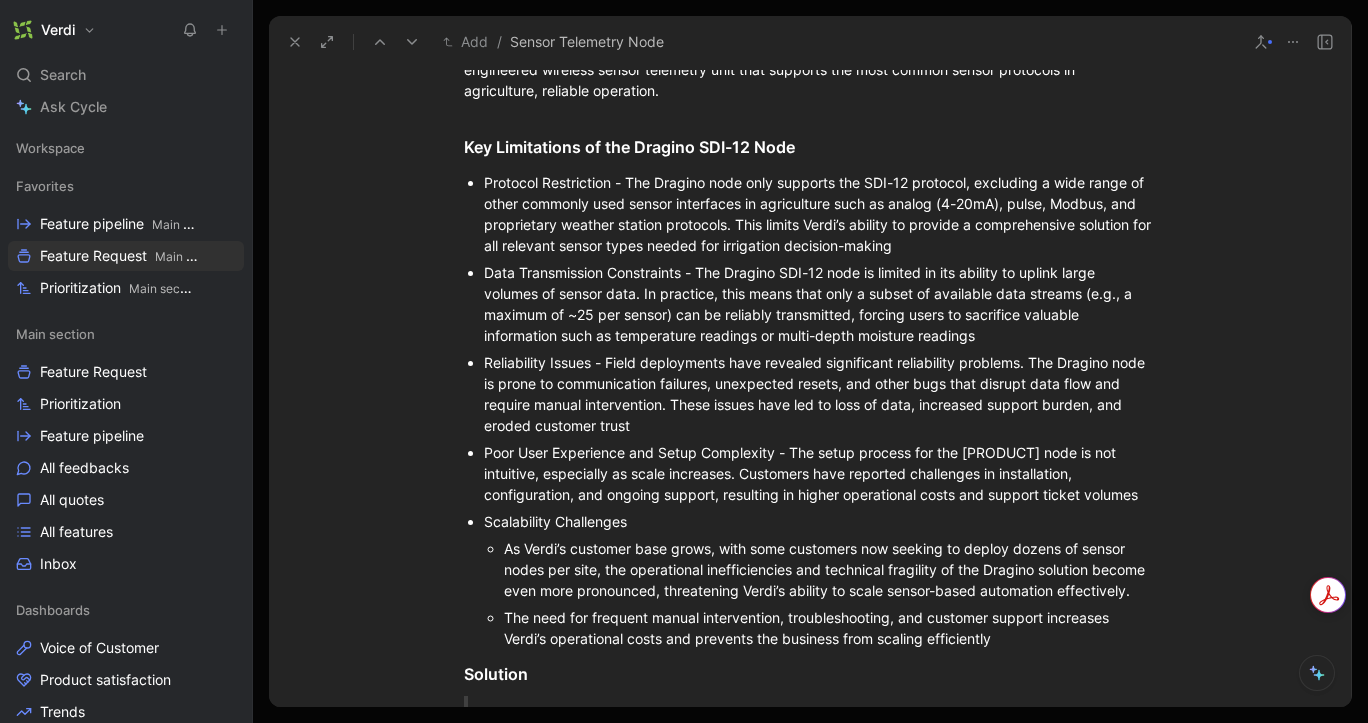 click on "As Verdi’s customer base grows, with some customers now seeking to deploy dozens of sensor nodes per site, the operational inefficiencies and technical fragility of the Dragino solution become even more pronounced, threatening Verdi’s ability to scale sensor-based automation effectively." at bounding box center [830, 569] 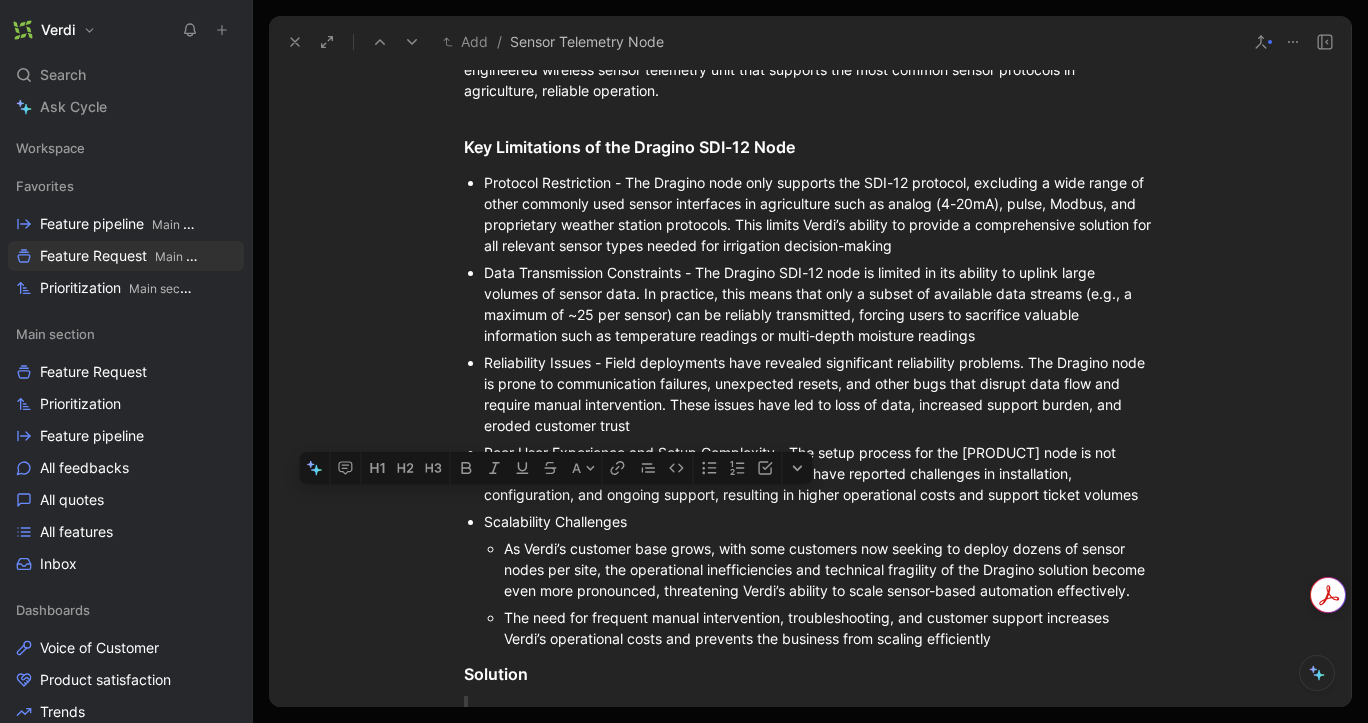 click on "Scalability Challenges" at bounding box center (820, 521) 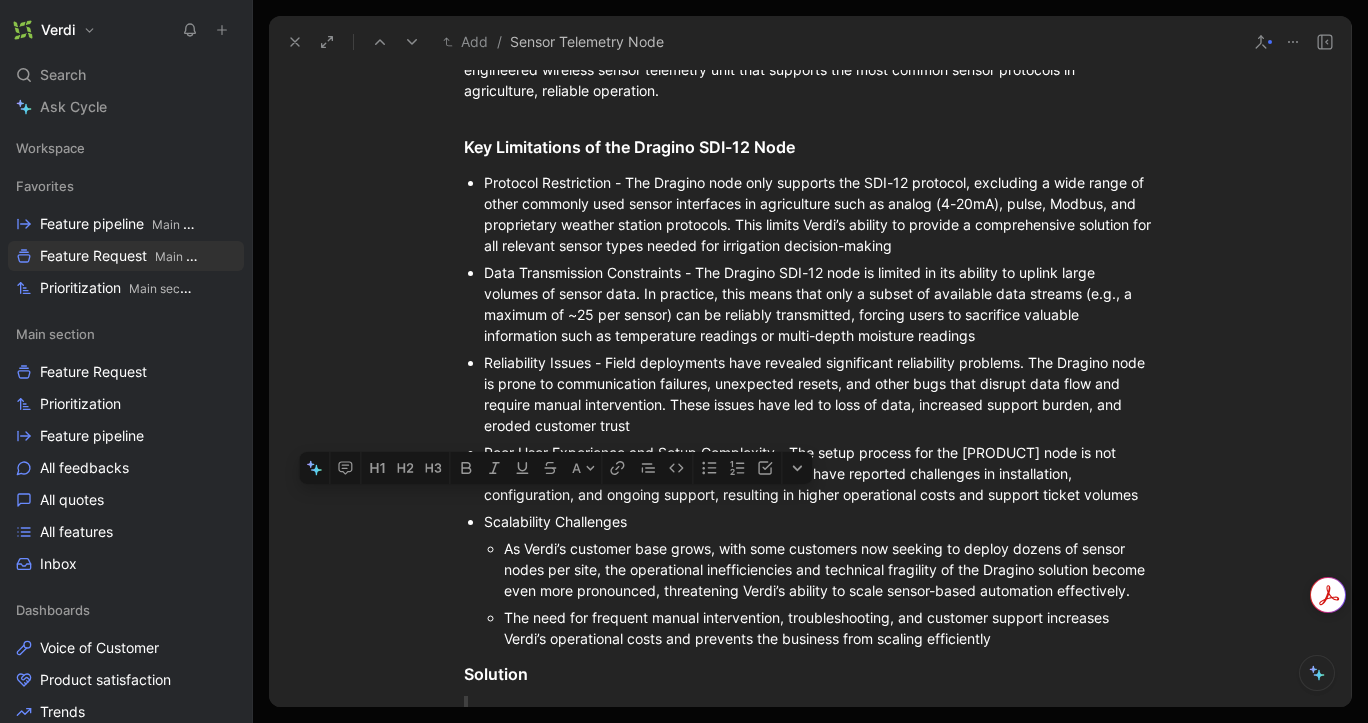 click on "As Verdi’s customer base grows, with some customers now seeking to deploy dozens of sensor nodes per site, the operational inefficiencies and technical fragility of the Dragino solution become even more pronounced, threatening Verdi’s ability to scale sensor-based automation effectively." at bounding box center (830, 569) 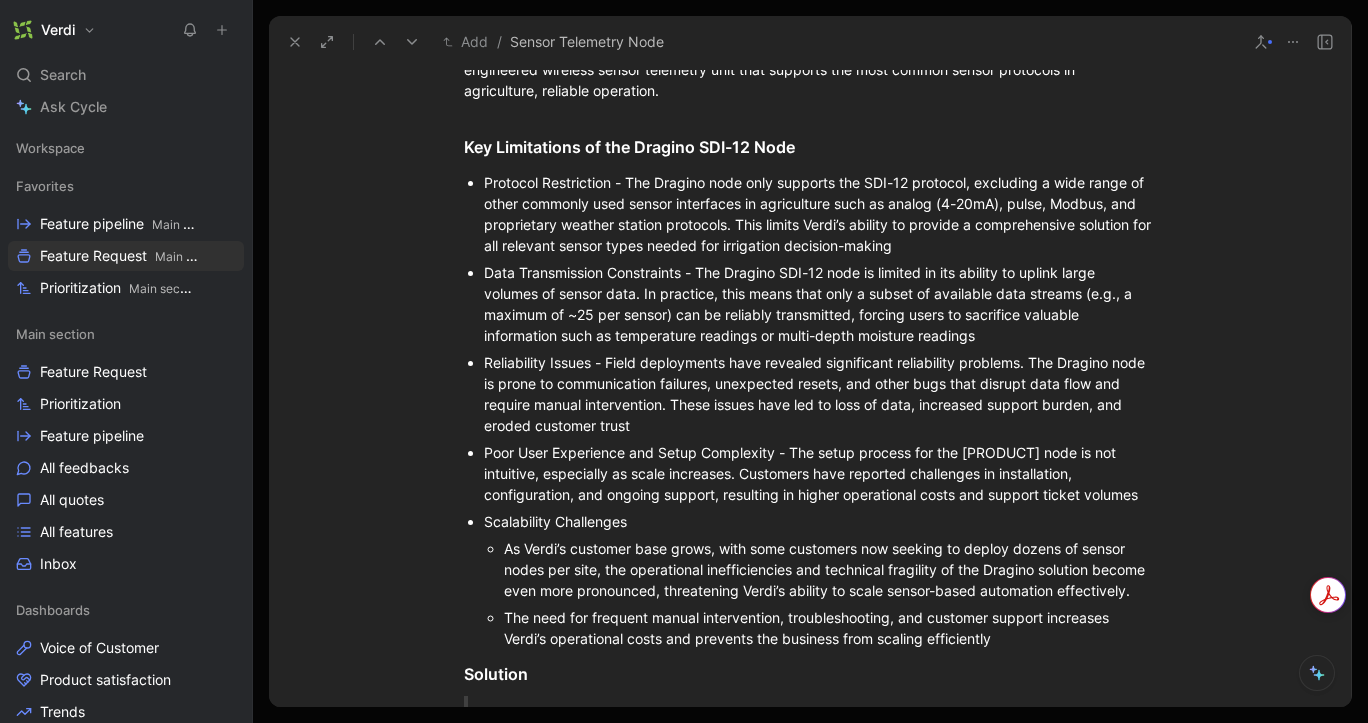 click on "As Verdi’s customer base grows, with some customers now seeking to deploy dozens of sensor nodes per site, the operational inefficiencies and technical fragility of the Dragino solution become even more pronounced, threatening Verdi’s ability to scale sensor-based automation effectively." at bounding box center [830, 569] 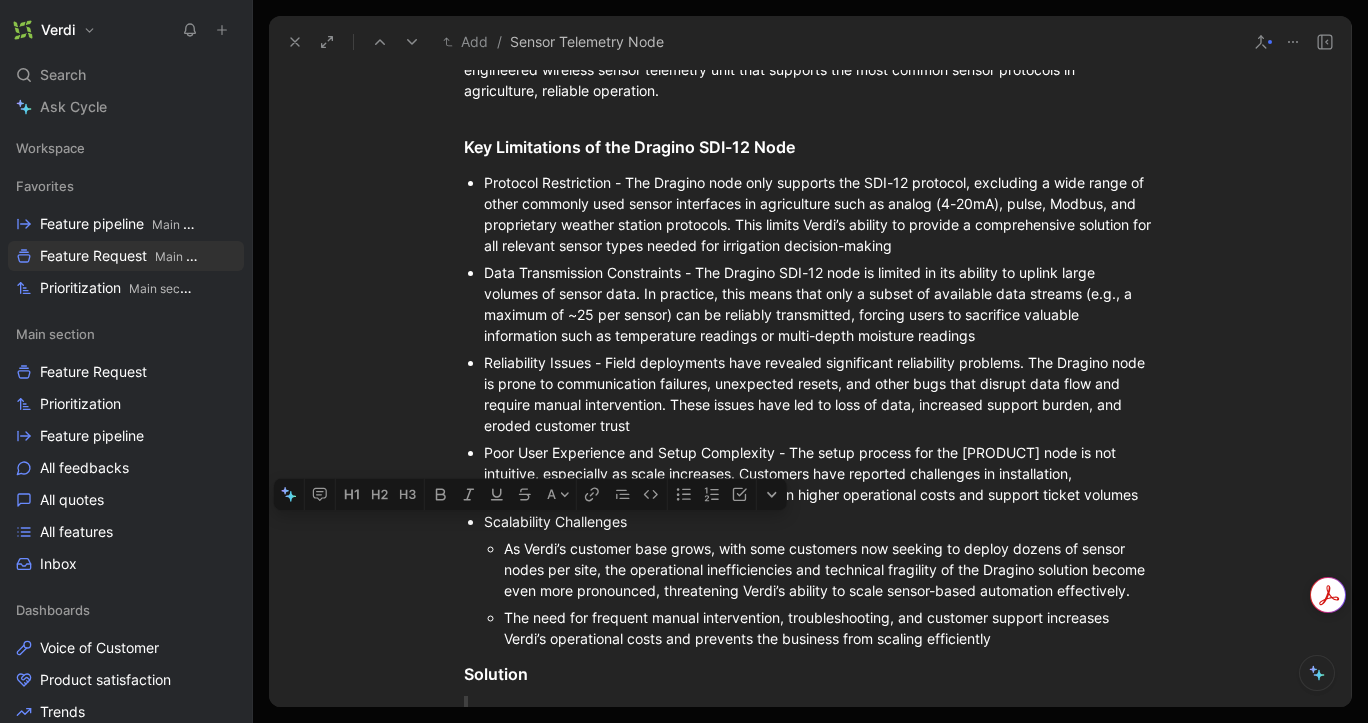 drag, startPoint x: 499, startPoint y: 551, endPoint x: 583, endPoint y: 556, distance: 84.14868 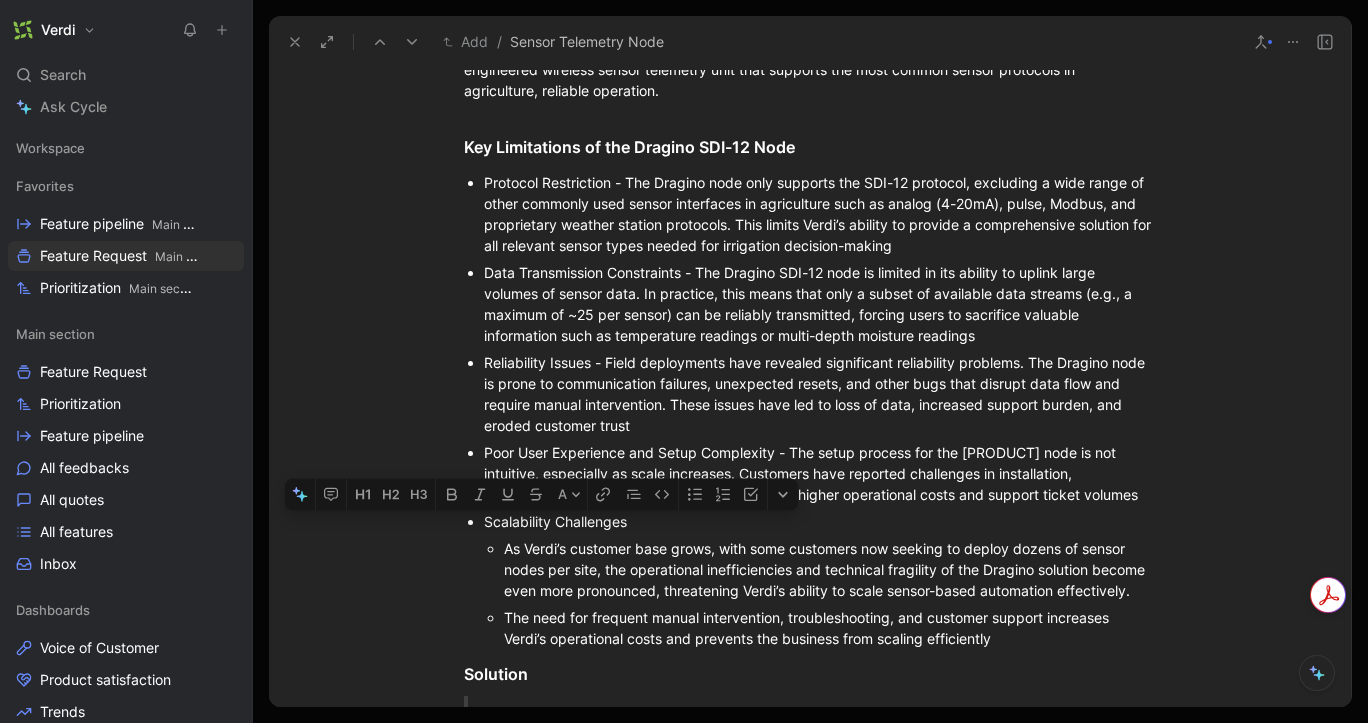 click on "As Verdi’s customer base grows, with some customers now seeking to deploy dozens of sensor nodes per site, the operational inefficiencies and technical fragility of the Dragino solution become even more pronounced, threatening Verdi’s ability to scale sensor-based automation effectively." at bounding box center [830, 569] 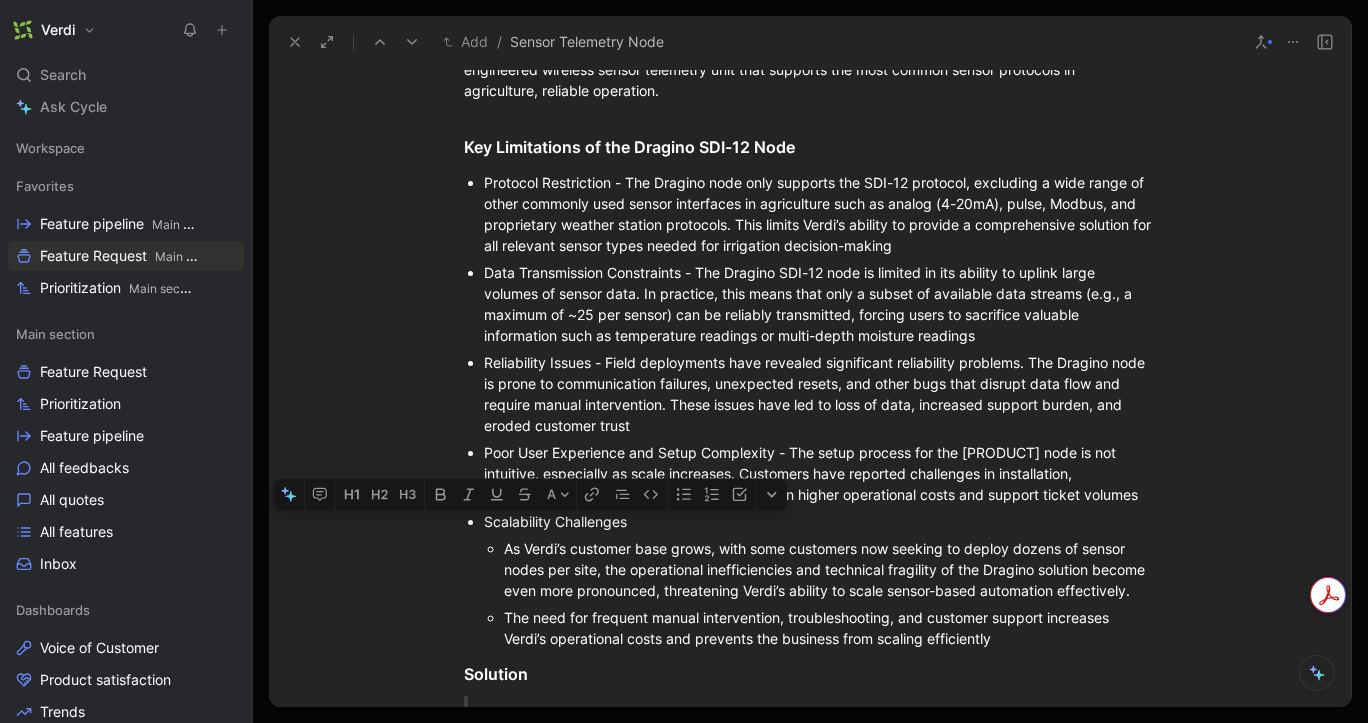 drag, startPoint x: 523, startPoint y: 550, endPoint x: 625, endPoint y: 552, distance: 102.01961 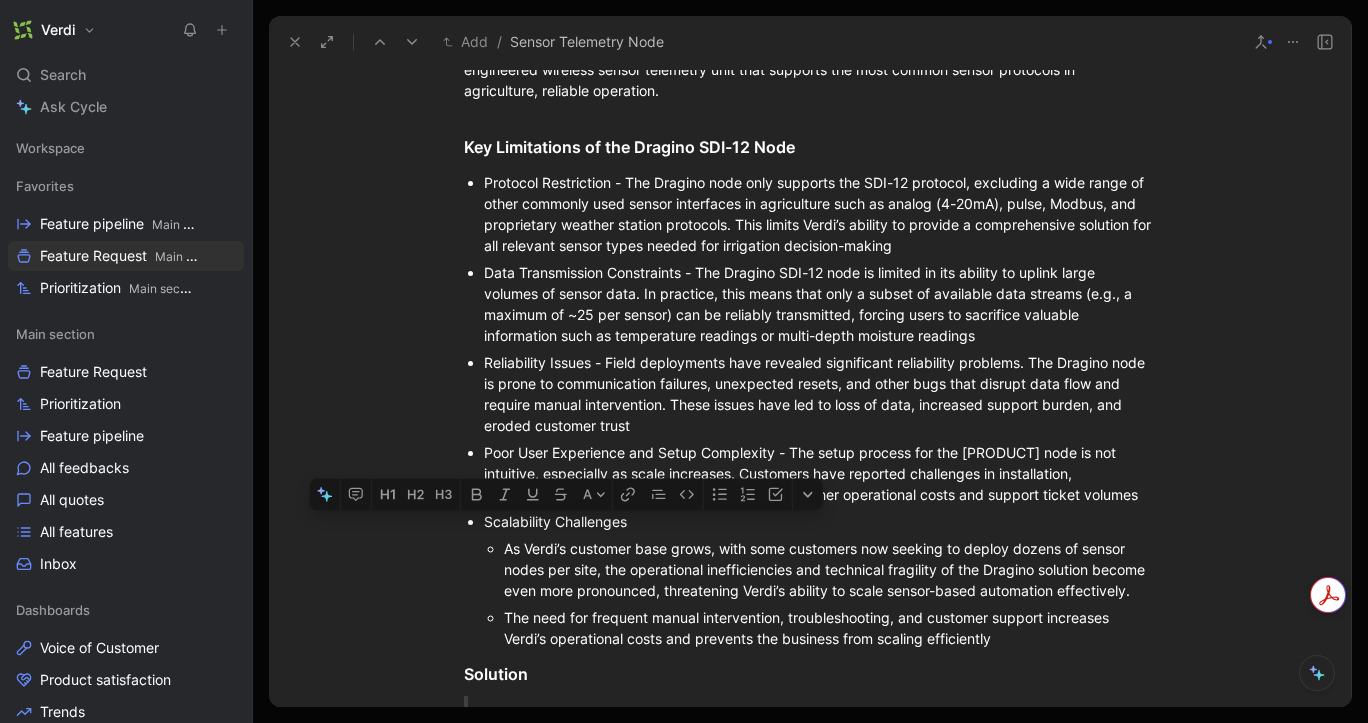 click on "As Verdi’s customer base grows, with some customers now seeking to deploy dozens of sensor nodes per site, the operational inefficiencies and technical fragility of the Dragino solution become even more pronounced, threatening Verdi’s ability to scale sensor-based automation effectively." at bounding box center [830, 569] 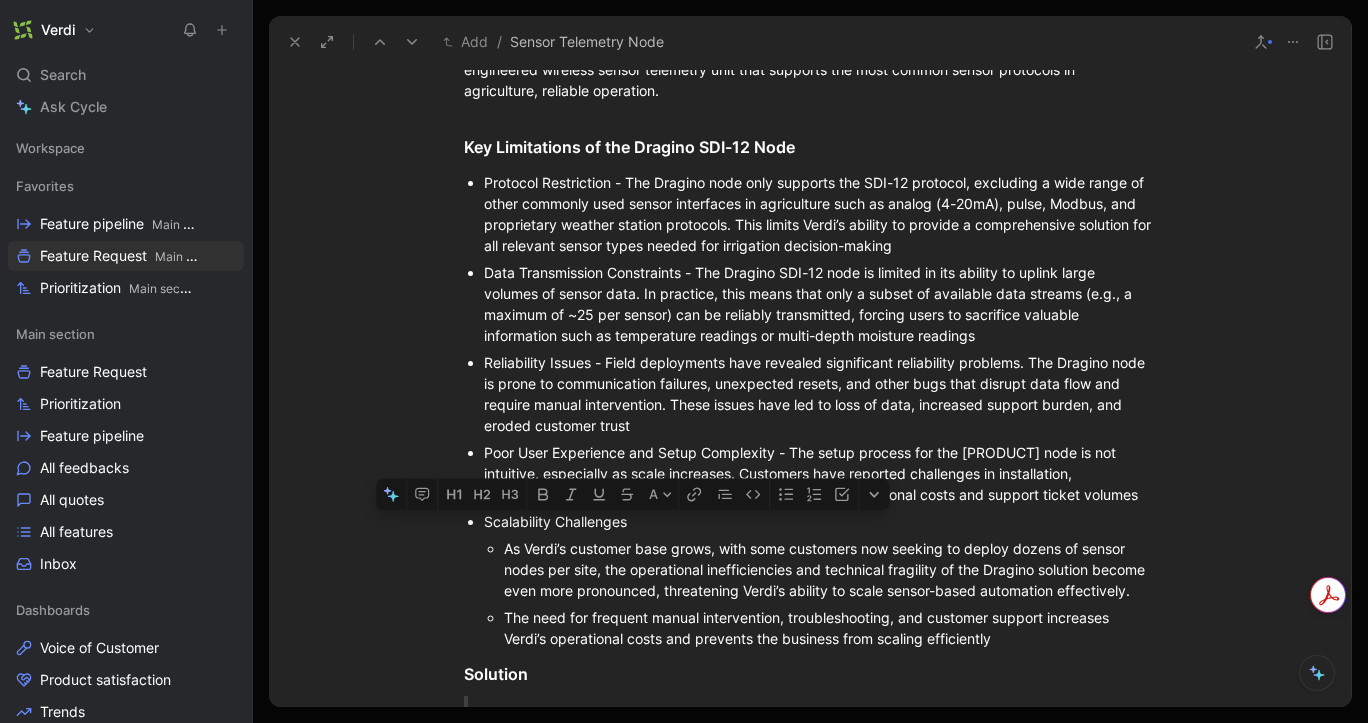 drag, startPoint x: 562, startPoint y: 551, endPoint x: 705, endPoint y: 551, distance: 143 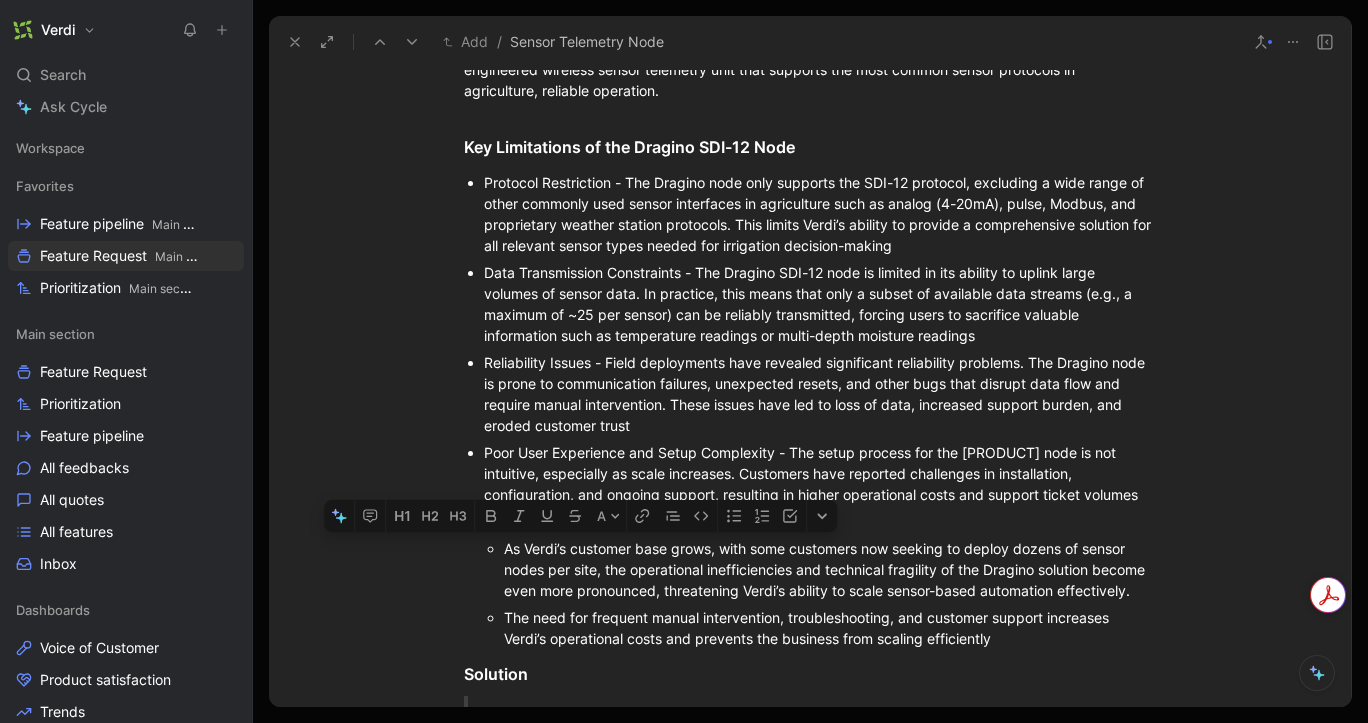 drag, startPoint x: 535, startPoint y: 572, endPoint x: 635, endPoint y: 574, distance: 100.02 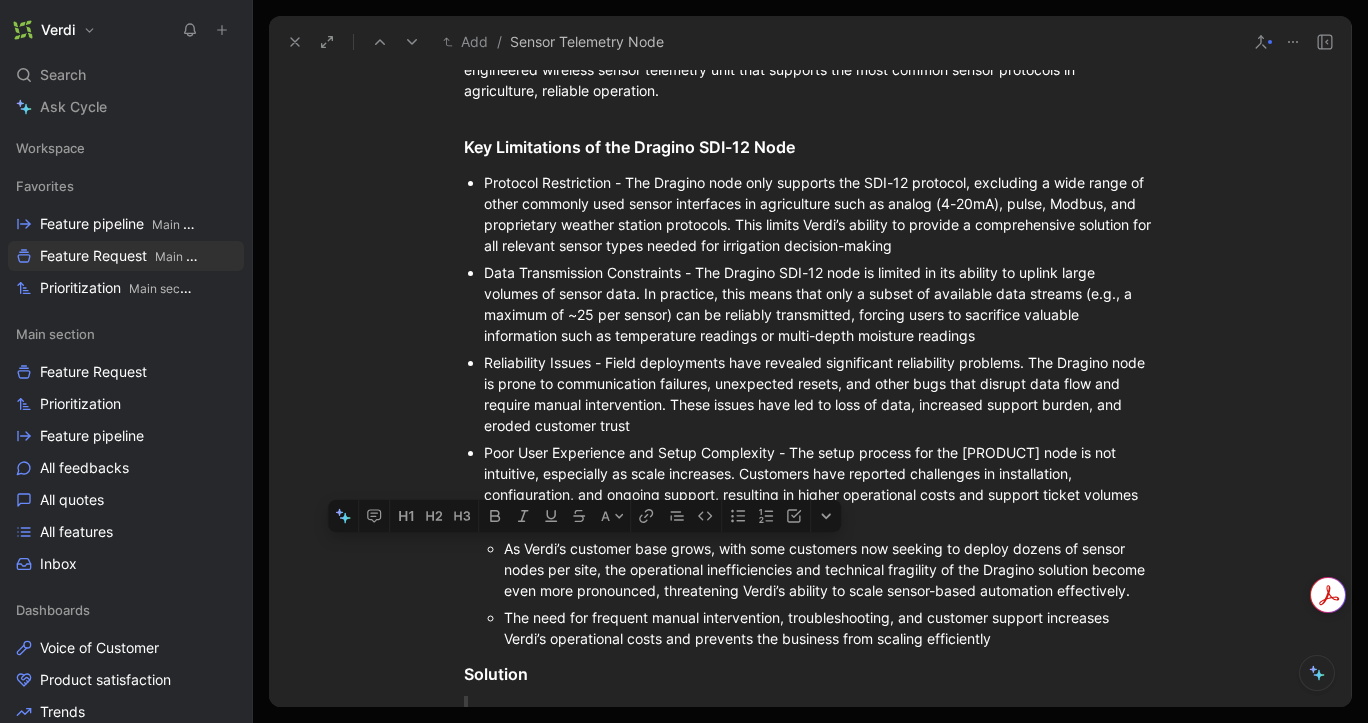 click on "As Verdi’s customer base grows, with some customers now seeking to deploy dozens of sensor nodes per site, the operational inefficiencies and technical fragility of the Dragino solution become even more pronounced, threatening Verdi’s ability to scale sensor-based automation effectively." at bounding box center [830, 569] 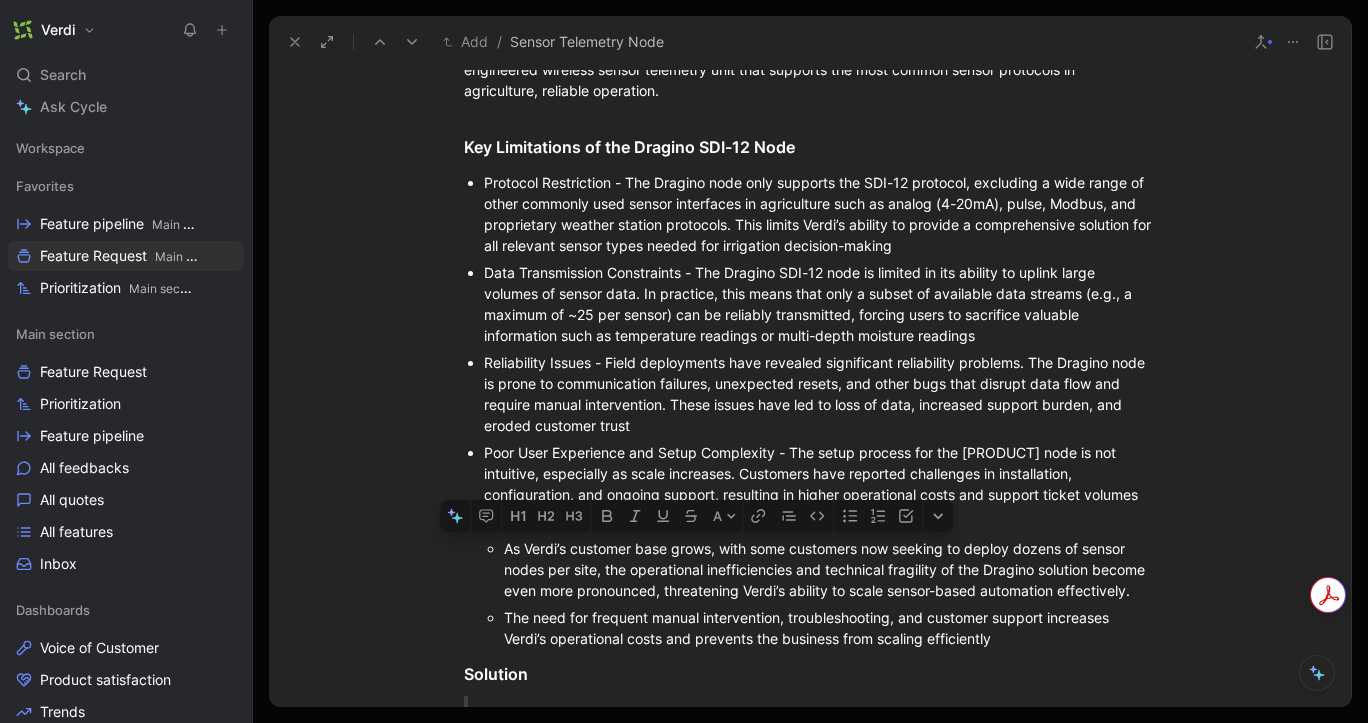 drag, startPoint x: 646, startPoint y: 575, endPoint x: 777, endPoint y: 579, distance: 131.06105 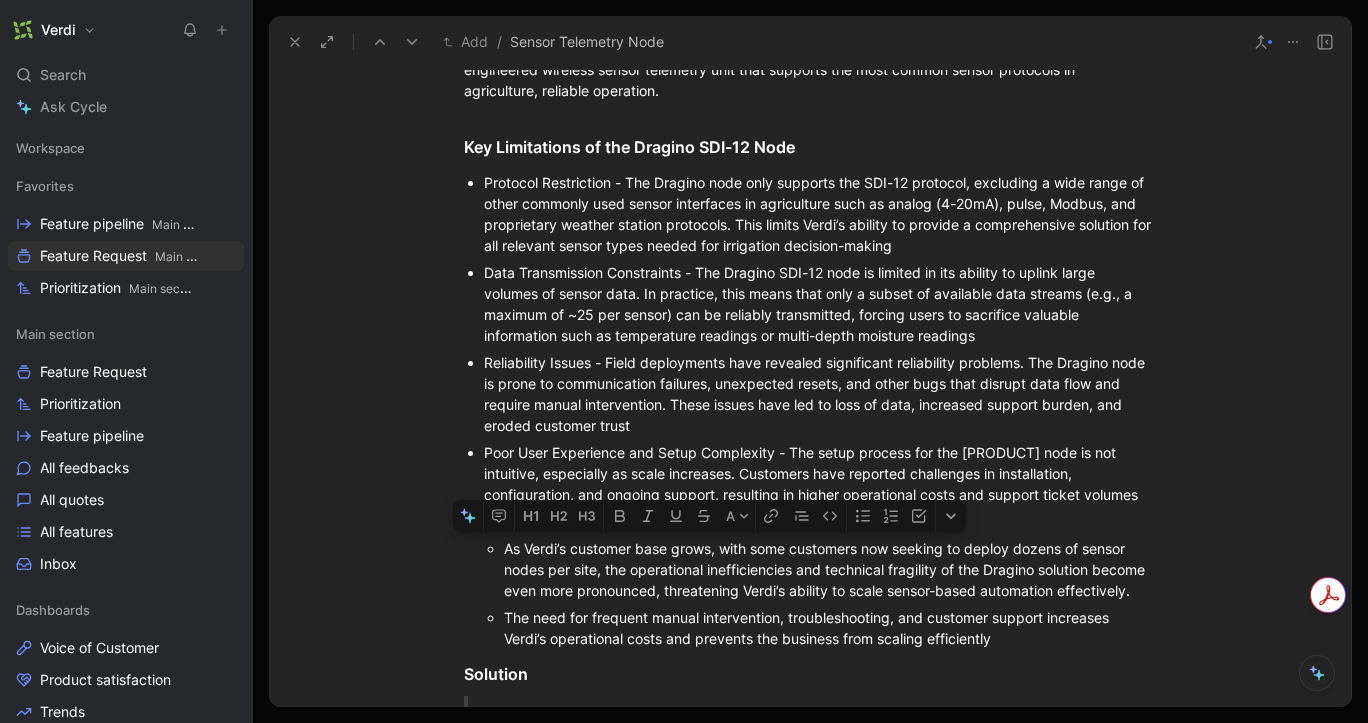 drag, startPoint x: 753, startPoint y: 578, endPoint x: 702, endPoint y: 595, distance: 53.75872 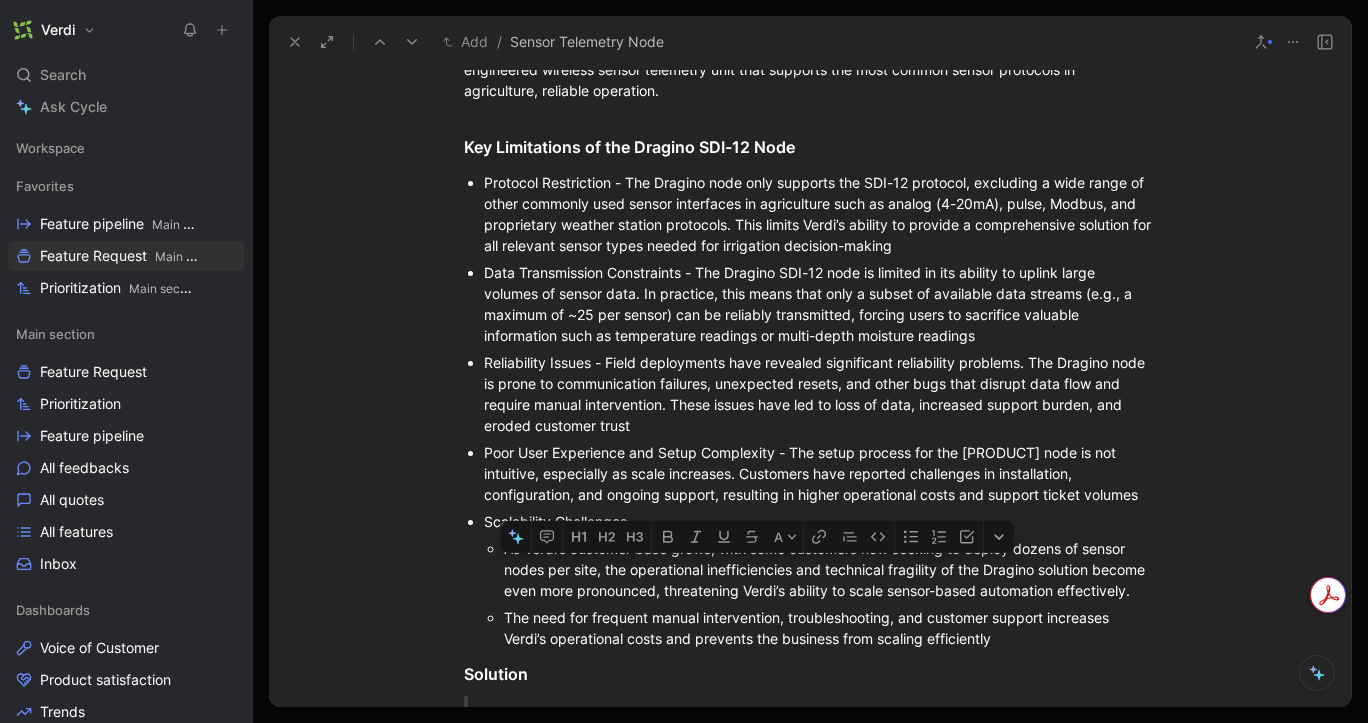 drag, startPoint x: 852, startPoint y: 609, endPoint x: 942, endPoint y: 593, distance: 91.411156 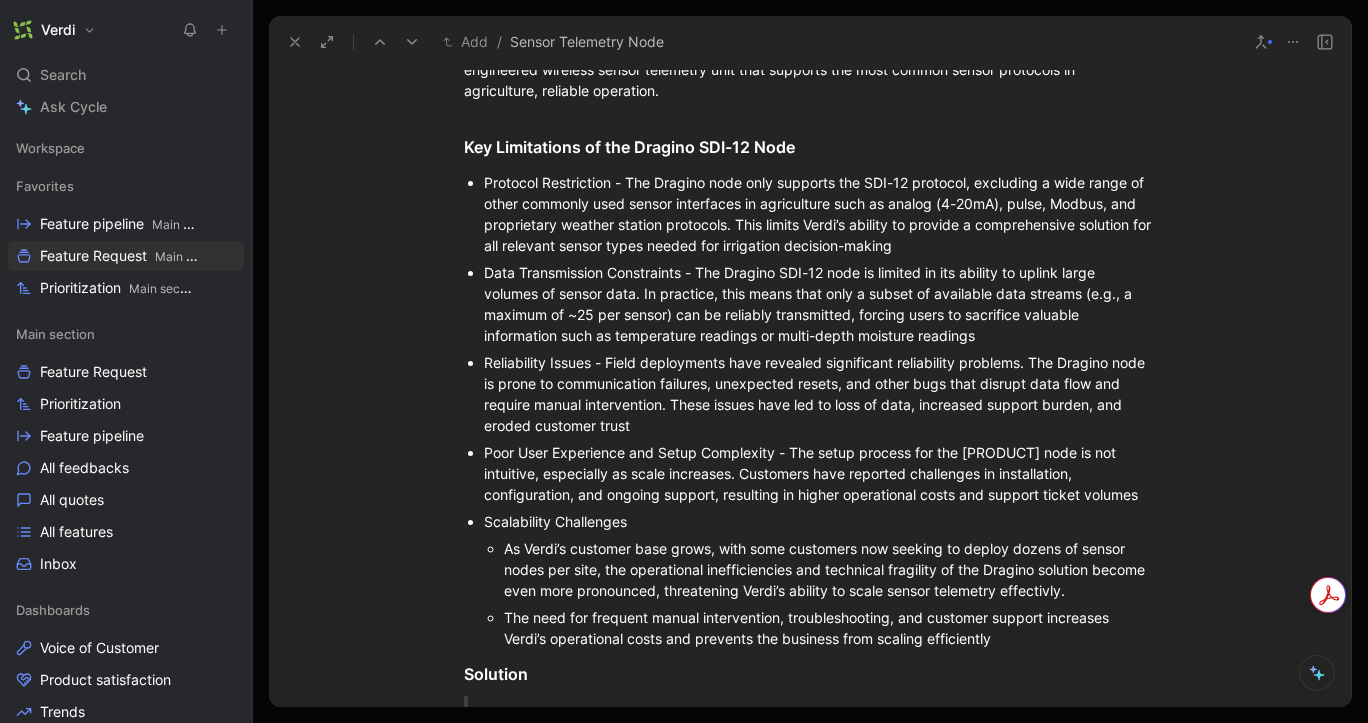 click on "As Verdi’s customer base grows, with some customers now seeking to deploy dozens of sensor nodes per site, the operational inefficiencies and technical fragility of the Dragino solution become even more pronounced, threatening Verdi’s ability to scale sensor telemetry effectivly." at bounding box center [830, 569] 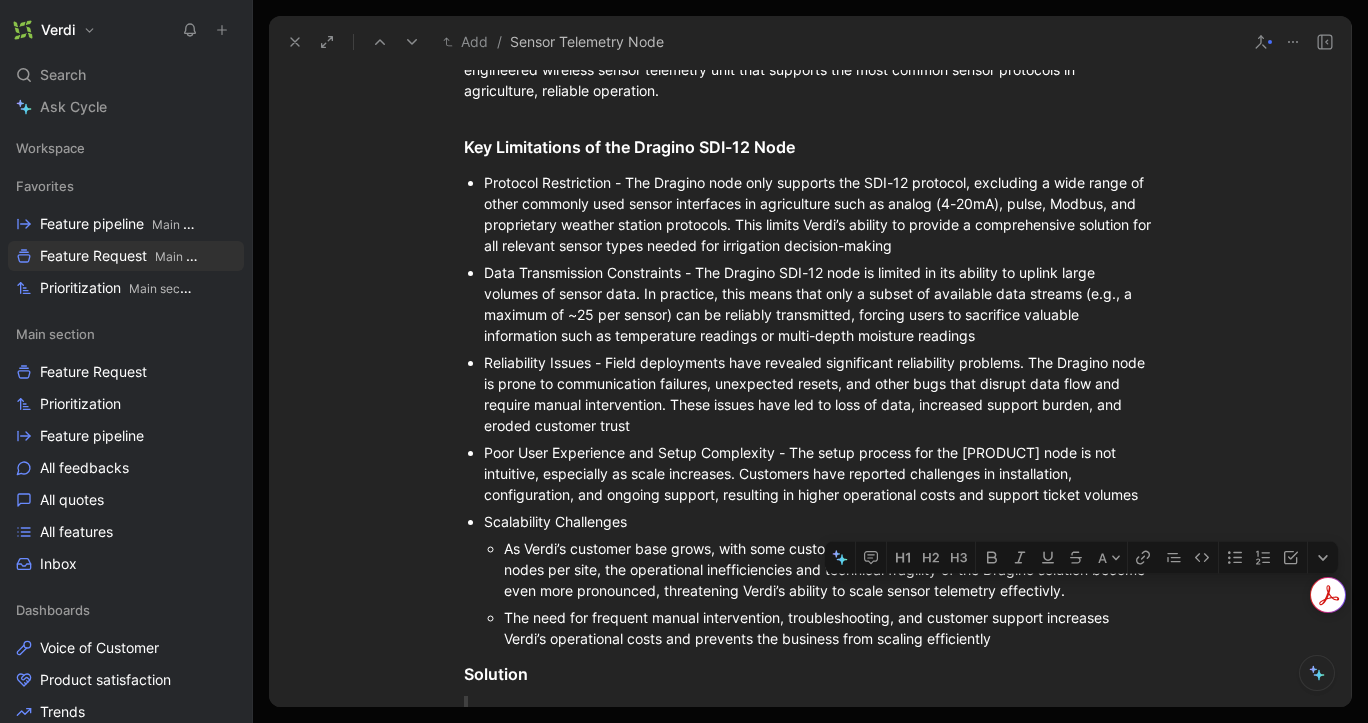 copy on "effectivly" 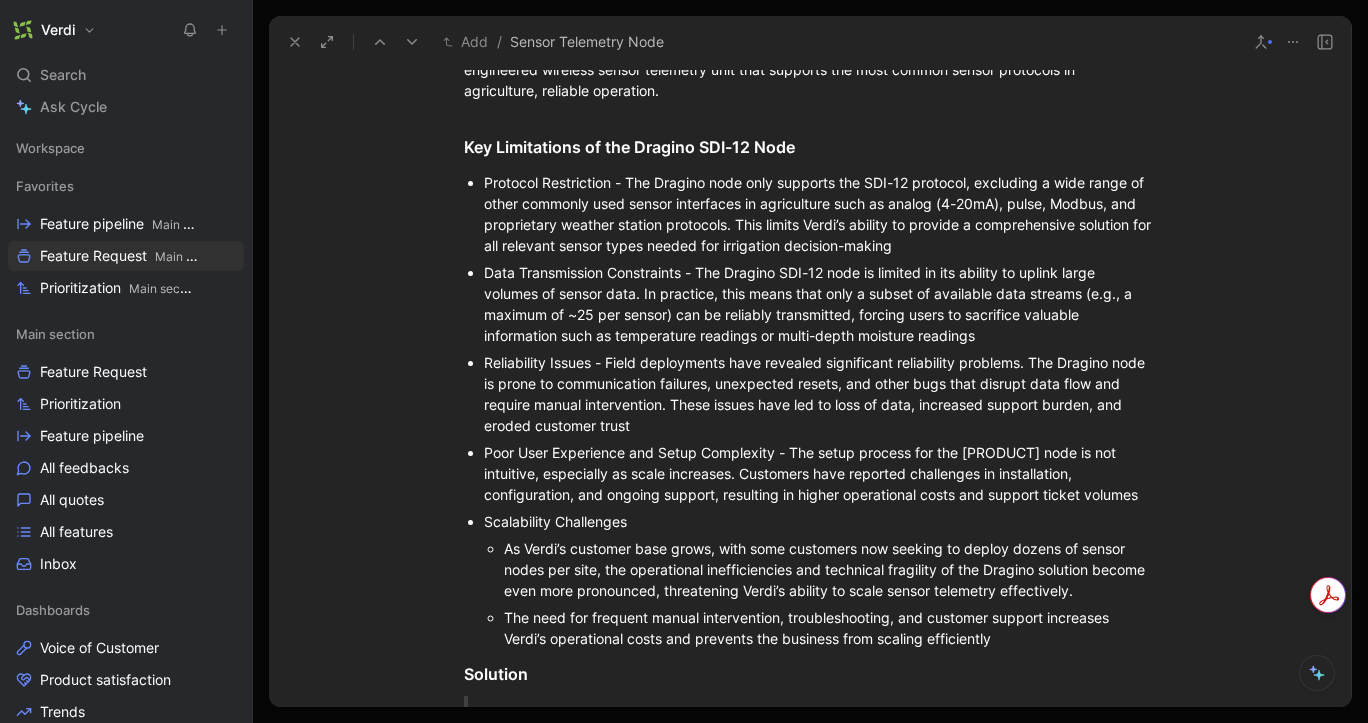 click on "As Verdi’s customer base grows, with some customers now seeking to deploy dozens of sensor nodes per site, the operational inefficiencies and technical fragility of the Dragino solution become even more pronounced, threatening Verdi’s ability to scale sensor telemetry effectively." at bounding box center (830, 569) 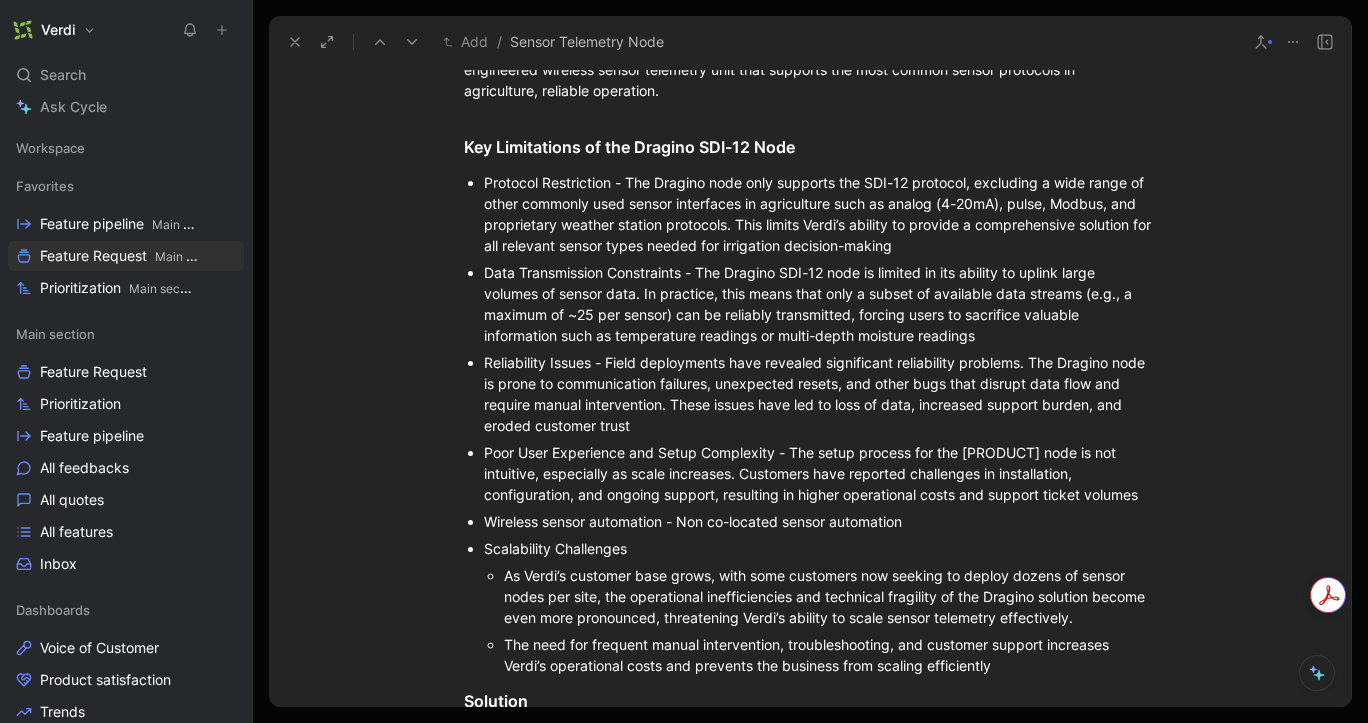 click on "Wireless sensor automation - Non co-located sensor automation" at bounding box center (820, 521) 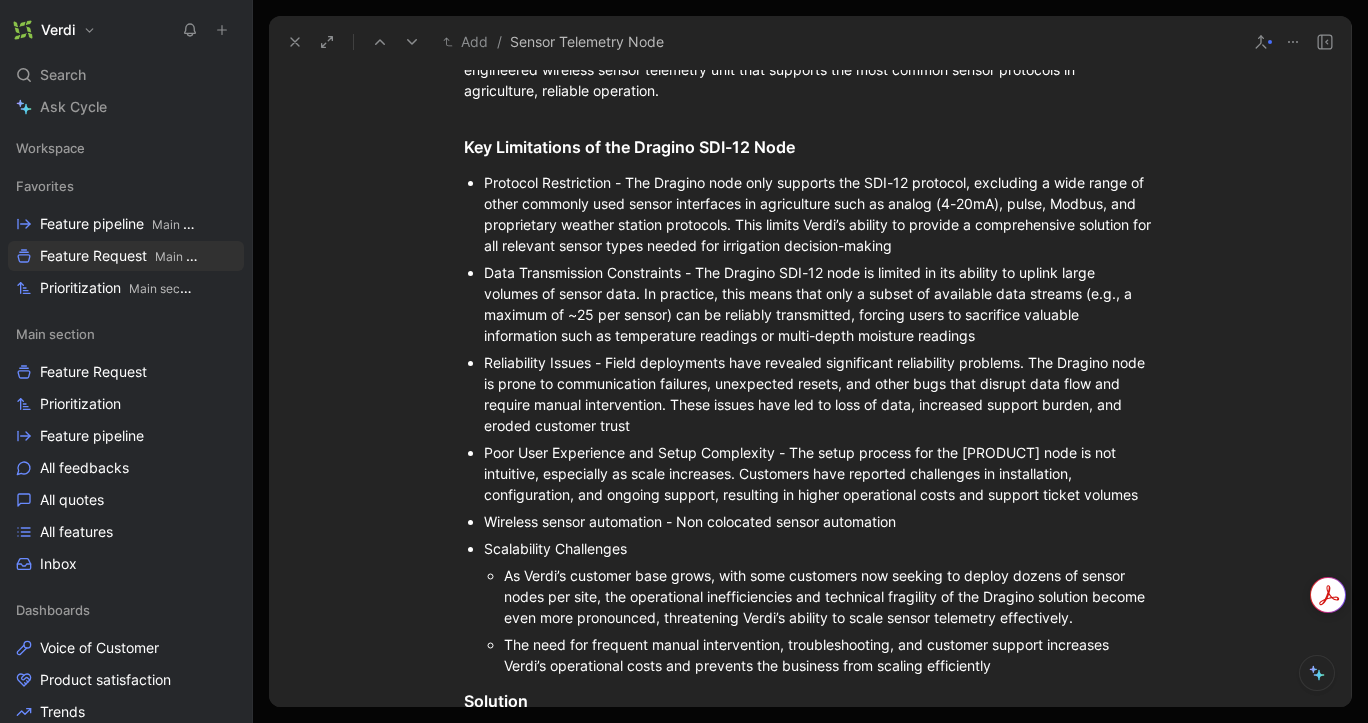 click on "Wireless sensor automation - Non colocated sensor automation" at bounding box center [820, 521] 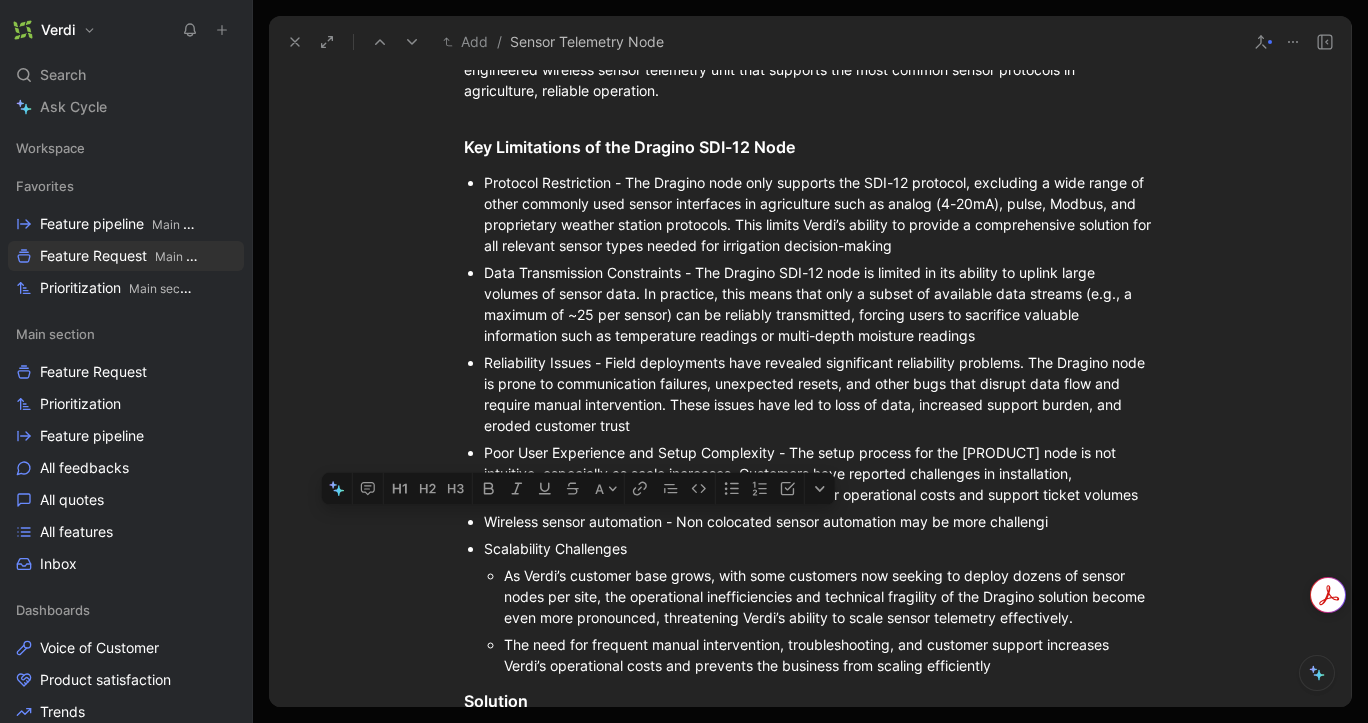 drag, startPoint x: 733, startPoint y: 520, endPoint x: 1084, endPoint y: 535, distance: 351.32037 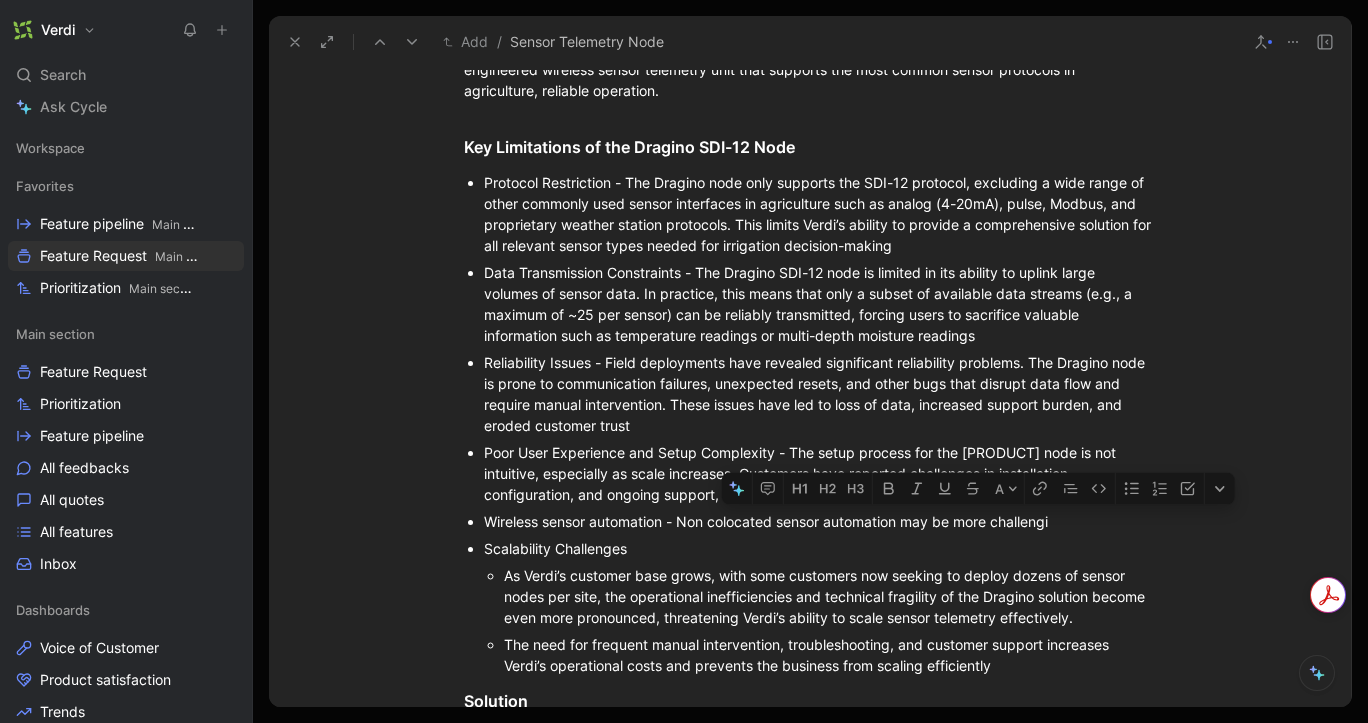 drag, startPoint x: 990, startPoint y: 516, endPoint x: 905, endPoint y: 520, distance: 85.09406 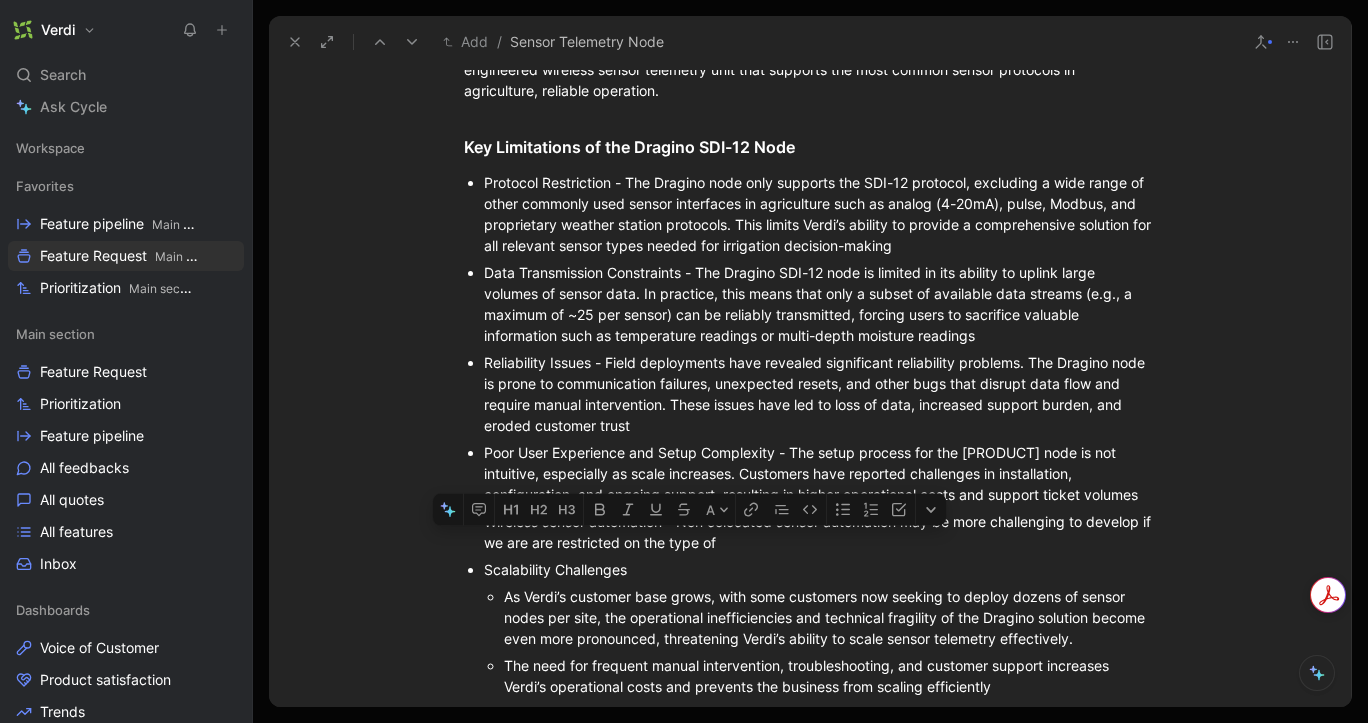 drag, startPoint x: 700, startPoint y: 548, endPoint x: 652, endPoint y: 550, distance: 48.04165 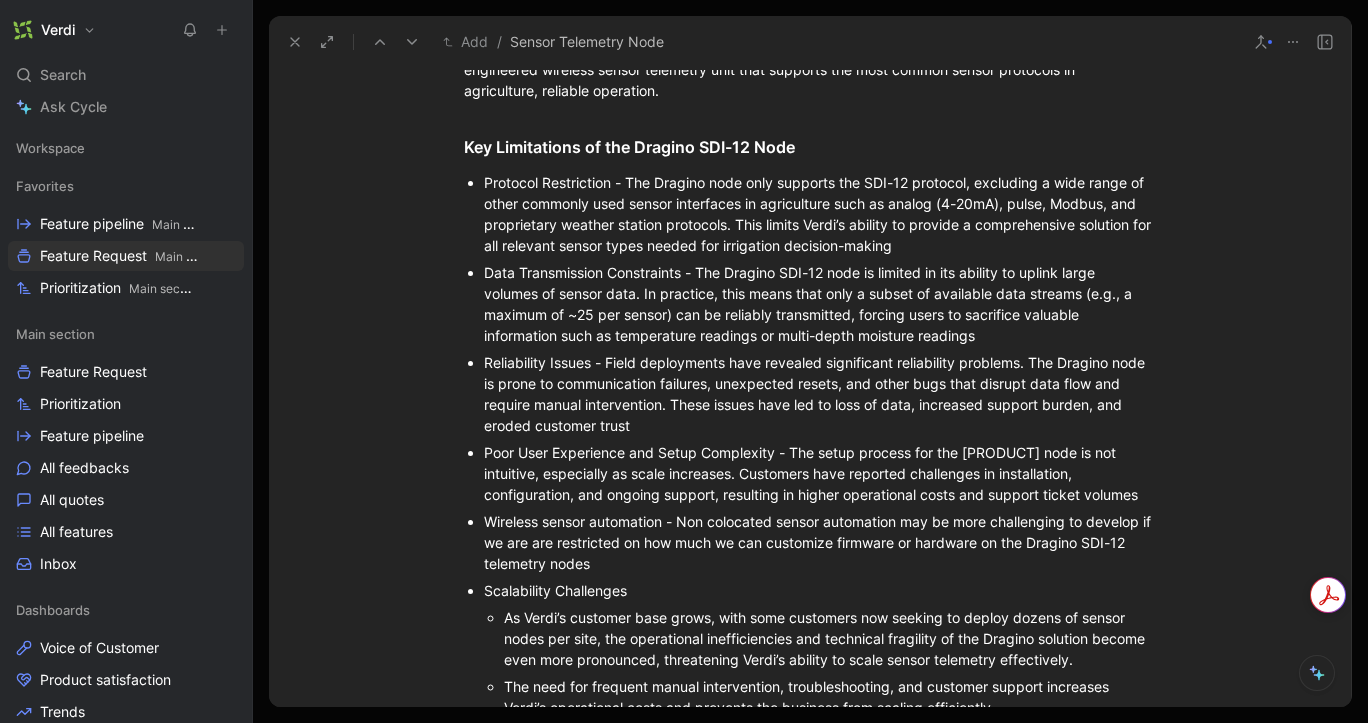 drag, startPoint x: 532, startPoint y: 362, endPoint x: 609, endPoint y: 365, distance: 77.05842 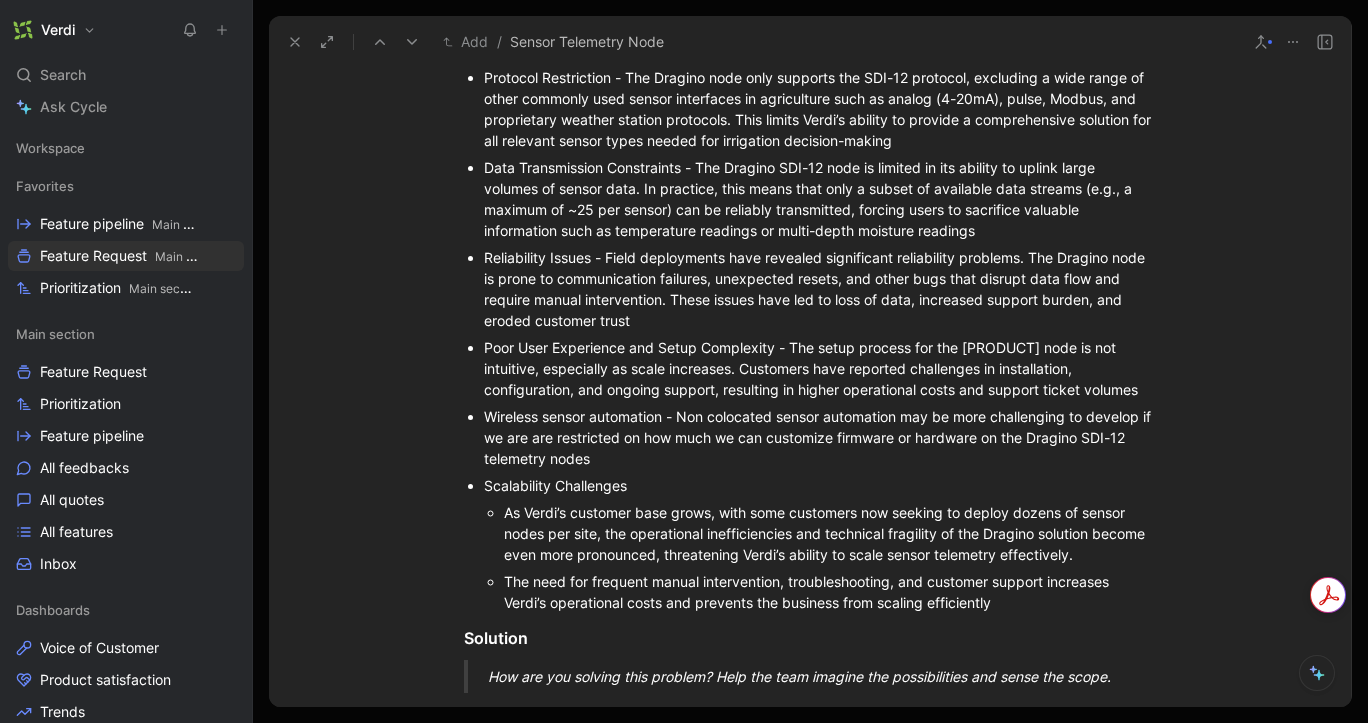 scroll, scrollTop: 934, scrollLeft: 0, axis: vertical 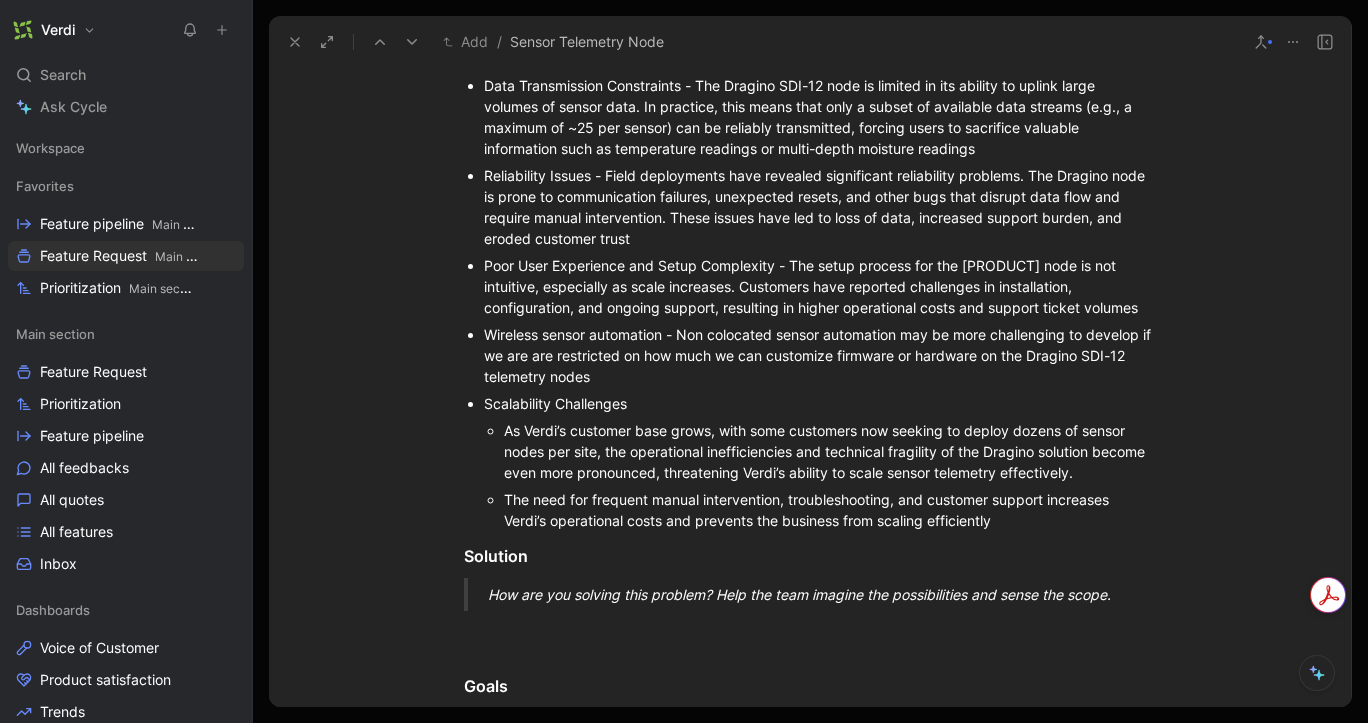 click on "Wireless sensor automation - Non colocated sensor automation may be more challenging to develop if we are are restricted on how much we can customize firmware or hardware on the Dragino SDI-12 telemetry nodes" at bounding box center (820, 355) 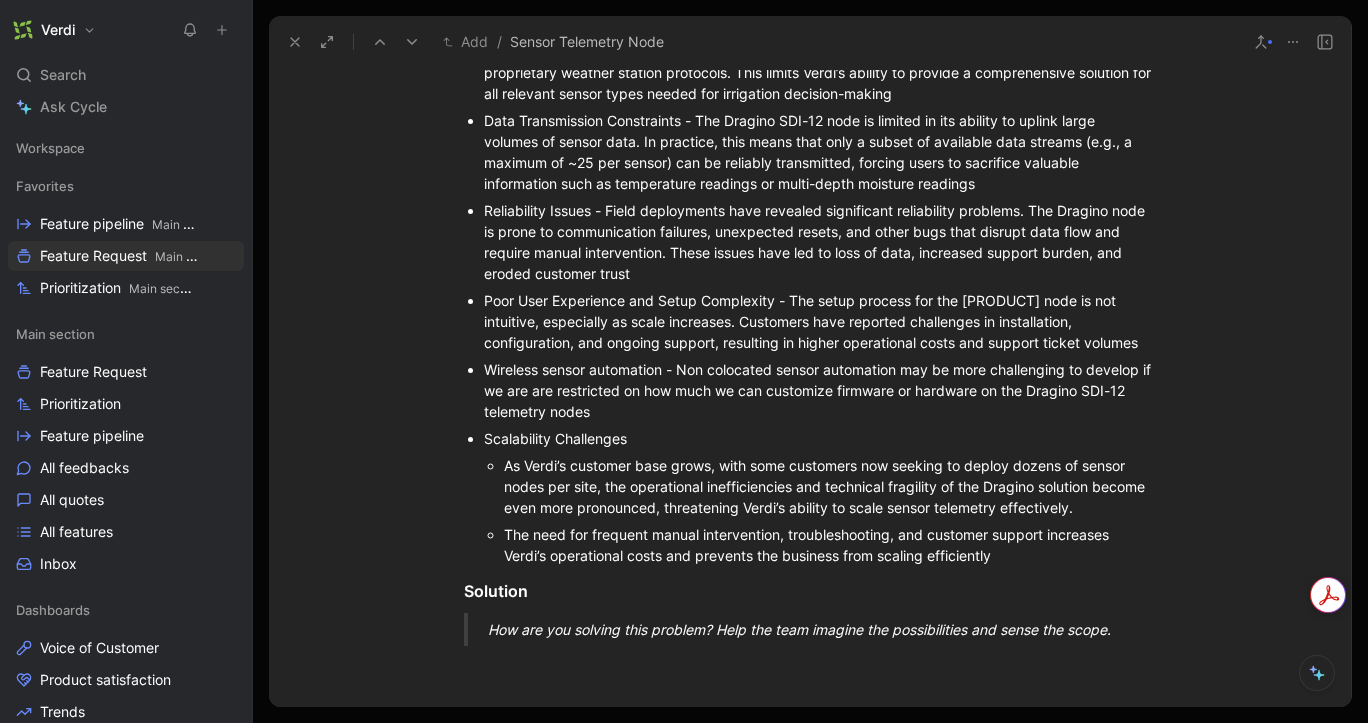 scroll, scrollTop: 878, scrollLeft: 0, axis: vertical 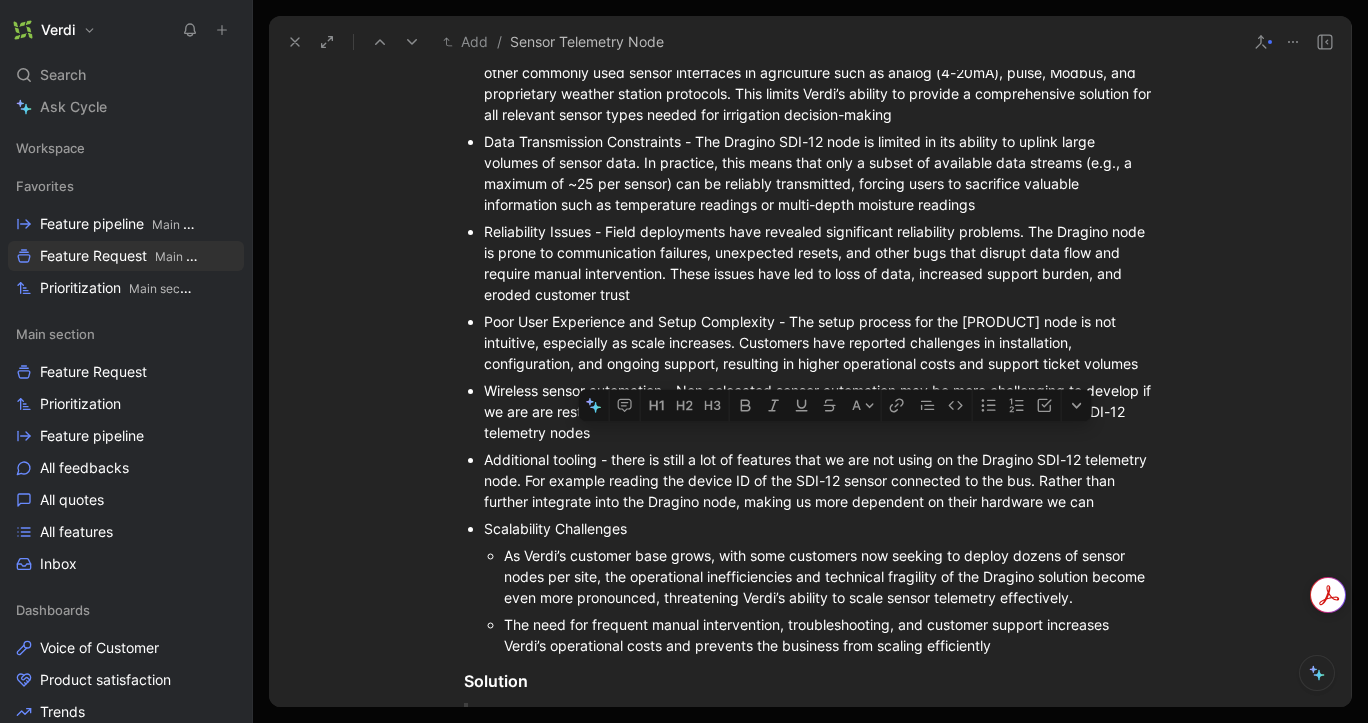 drag, startPoint x: 824, startPoint y: 454, endPoint x: 977, endPoint y: 457, distance: 153.0294 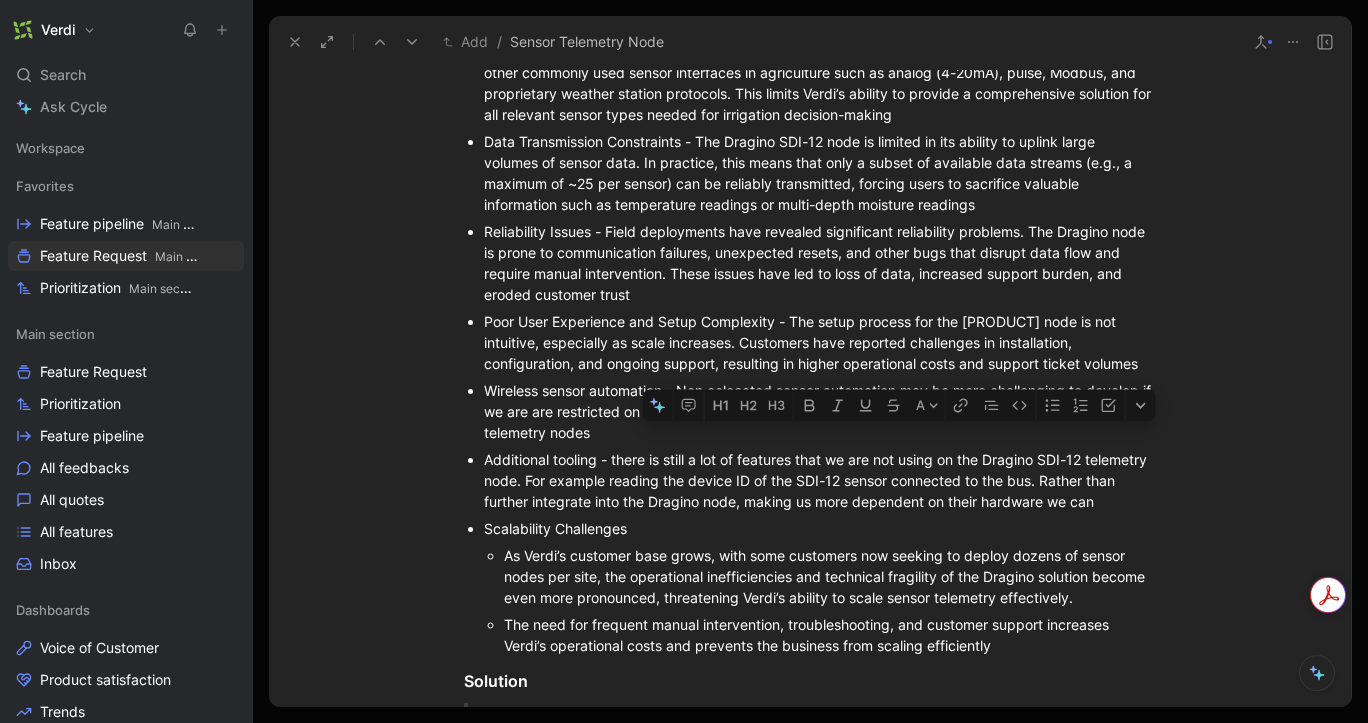 click on "Additional tooling - there is still a lot of features that we are not using on the Dragino SDI-12 telemetry node. For example reading the device ID of the SDI-12 sensor connected to the bus. Rather than further integrate into the Dragino node, making us more dependent on their hardware we can" at bounding box center (820, 480) 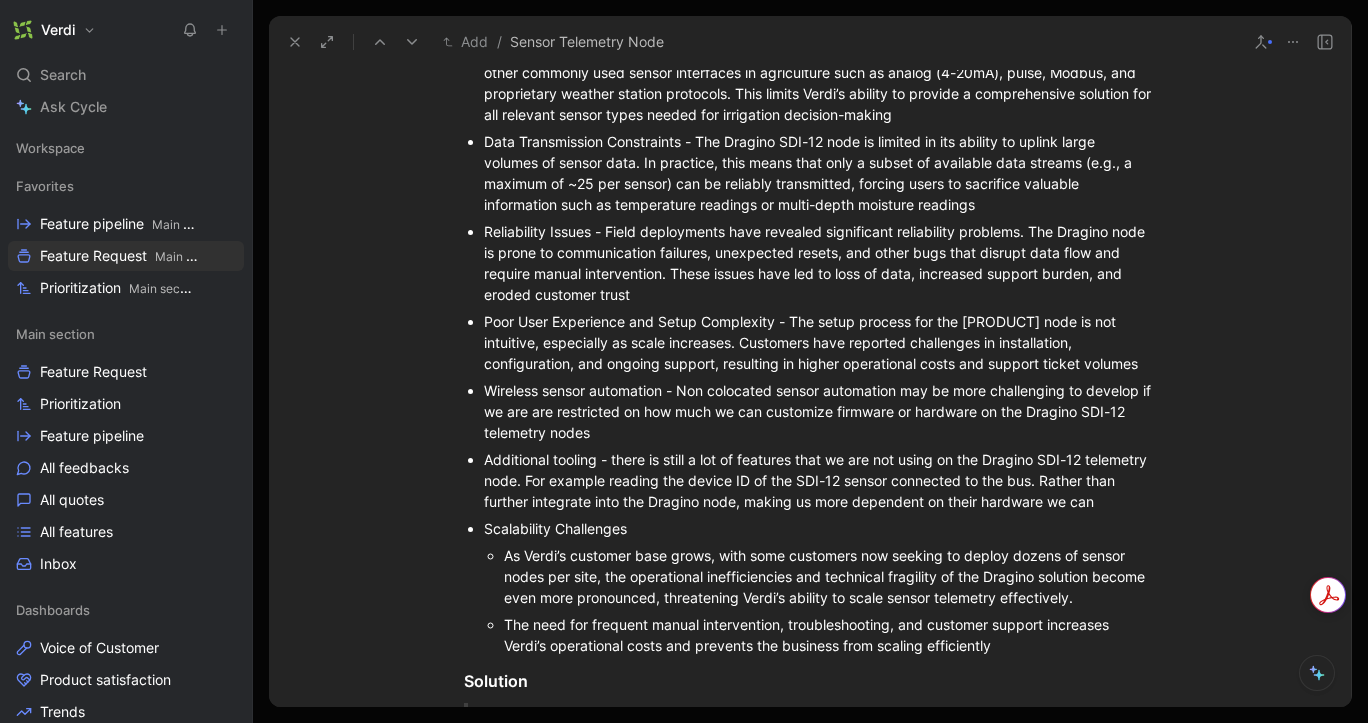 drag, startPoint x: 660, startPoint y: 473, endPoint x: 745, endPoint y: 476, distance: 85.052925 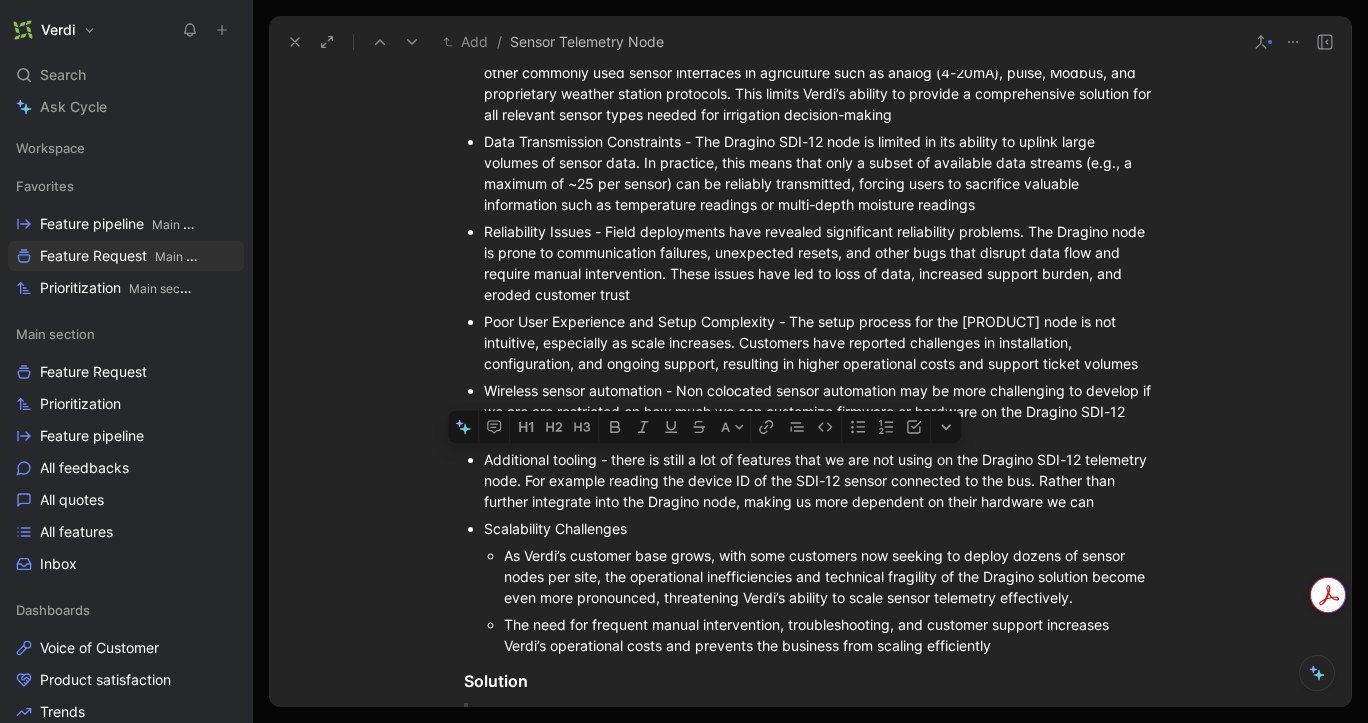 click on "Additional tooling - there is still a lot of features that we are not using on the Dragino SDI-12 telemetry node. For example reading the device ID of the SDI-12 sensor connected to the bus. Rather than further integrate into the Dragino node, making us more dependent on their hardware we can" at bounding box center (820, 480) 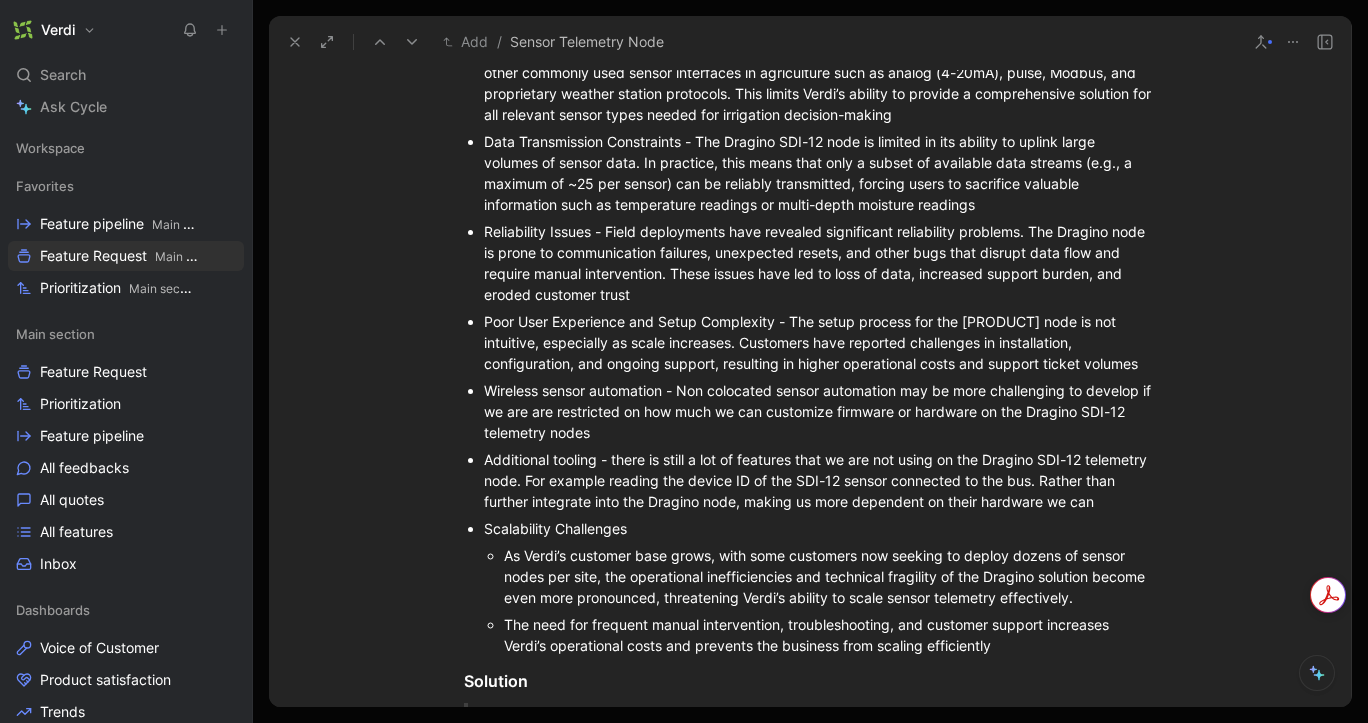 click on "Additional tooling - there is still a lot of features that we are not using on the Dragino SDI-12 telemetry node. For example reading the device ID of the SDI-12 sensor connected to the bus. Rather than further integrate into the Dragino node, making us more dependent on their hardware we can" at bounding box center [820, 480] 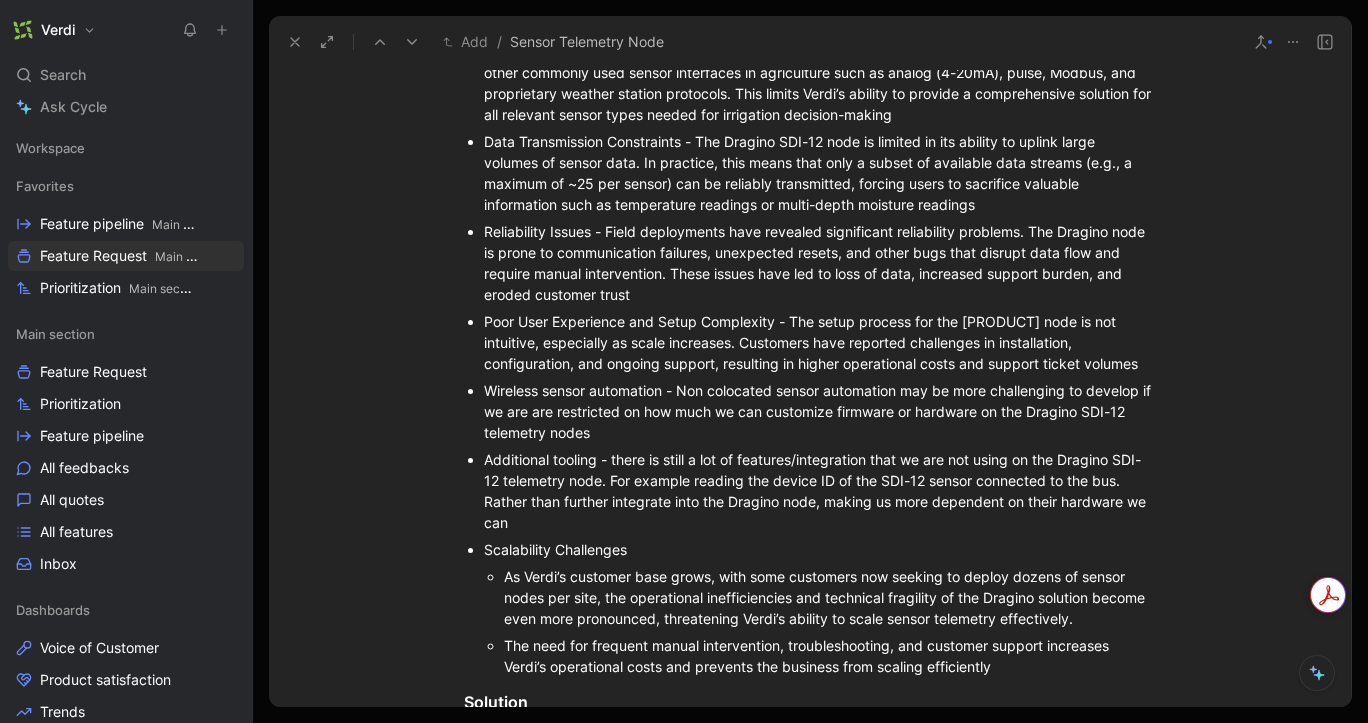 click on "Additional tooling - there is still a lot of features/integration that we are not using on the Dragino SDI-12 telemetry node. For example reading the device ID of the SDI-12 sensor connected to the bus. Rather than further integrate into the Dragino node, making us more dependent on their hardware we can" at bounding box center (820, 491) 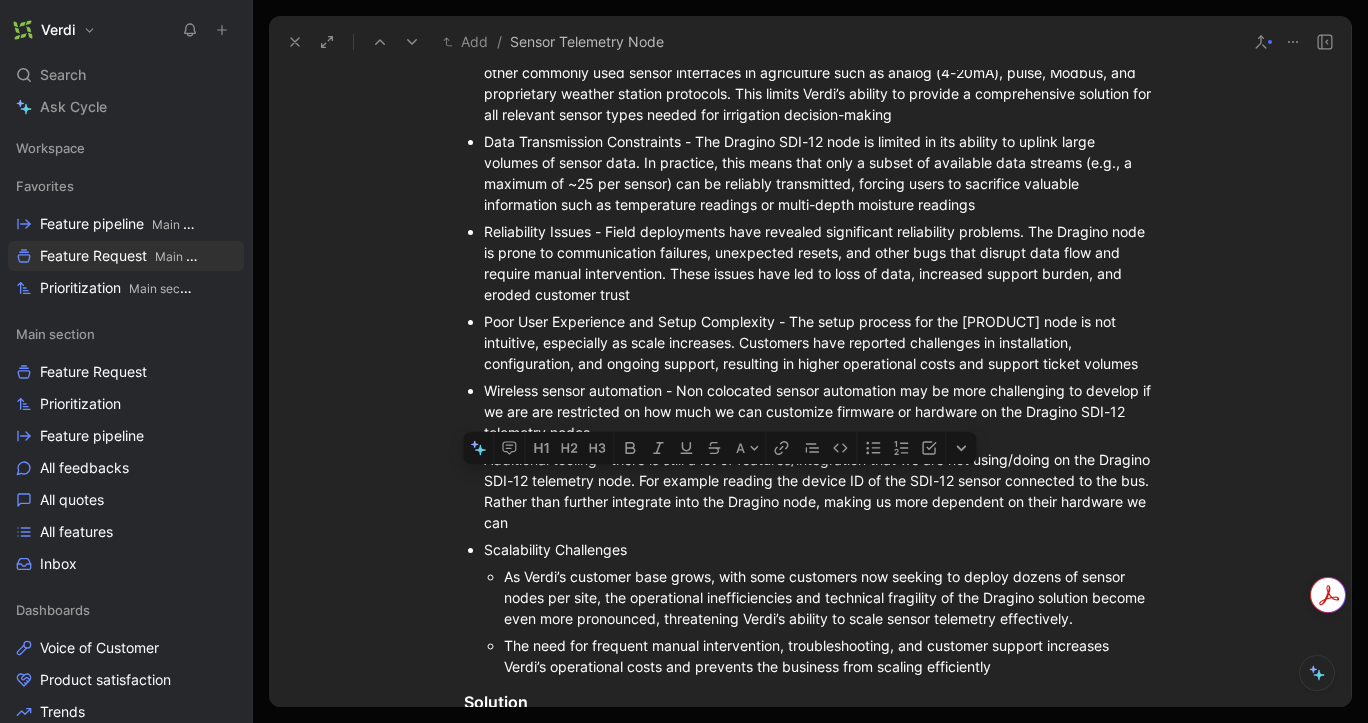 drag, startPoint x: 766, startPoint y: 489, endPoint x: 824, endPoint y: 490, distance: 58.00862 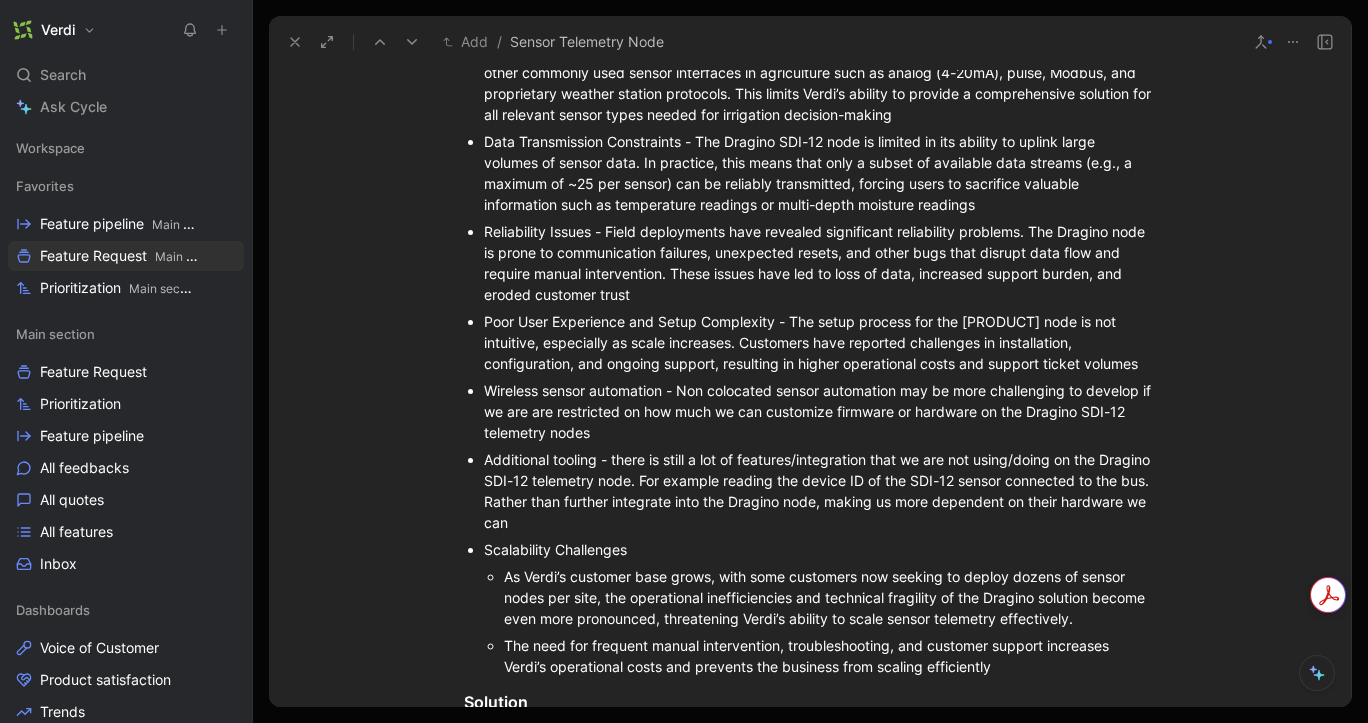 click on "Additional tooling - there is still a lot of features/integration that we are not using/doing on the Dragino SDI-12 telemetry node. For example reading the device ID of the SDI-12 sensor connected to the bus. Rather than further integrate into the Dragino node, making us more dependent on their hardware we can" at bounding box center (820, 491) 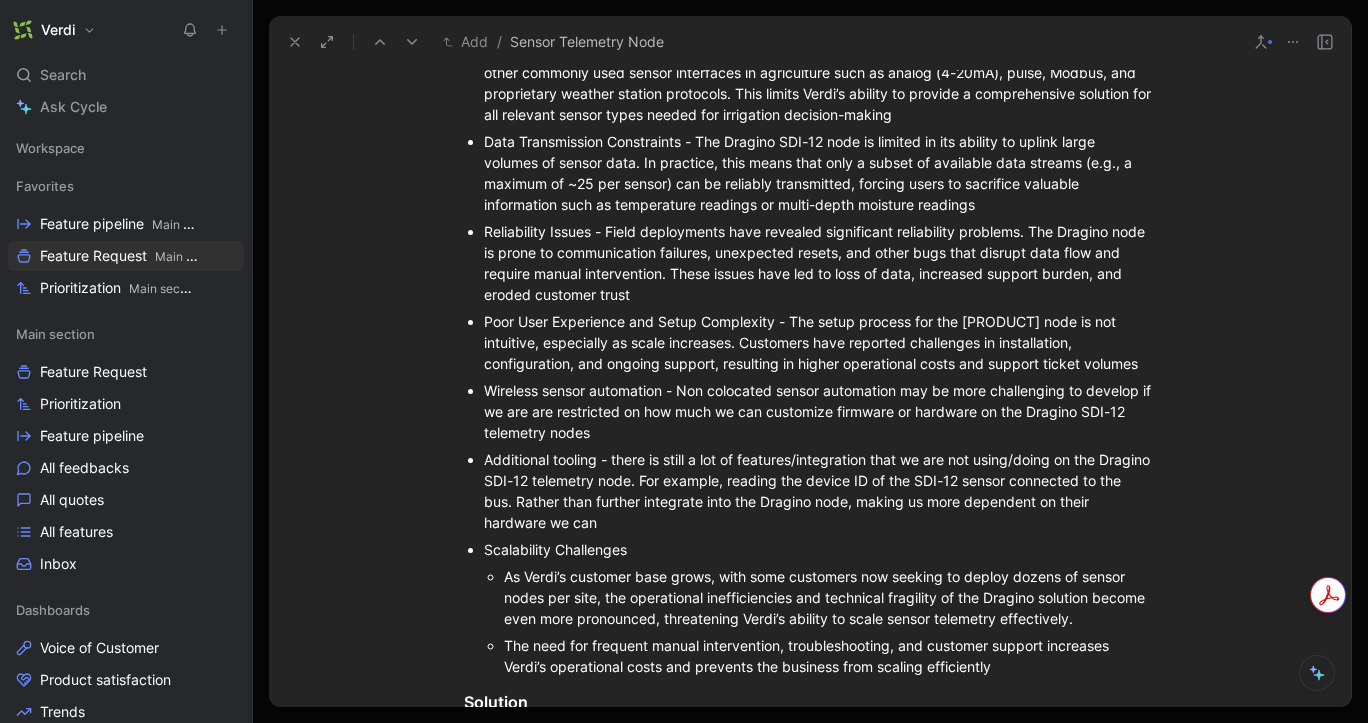 drag, startPoint x: 818, startPoint y: 483, endPoint x: 954, endPoint y: 491, distance: 136.23509 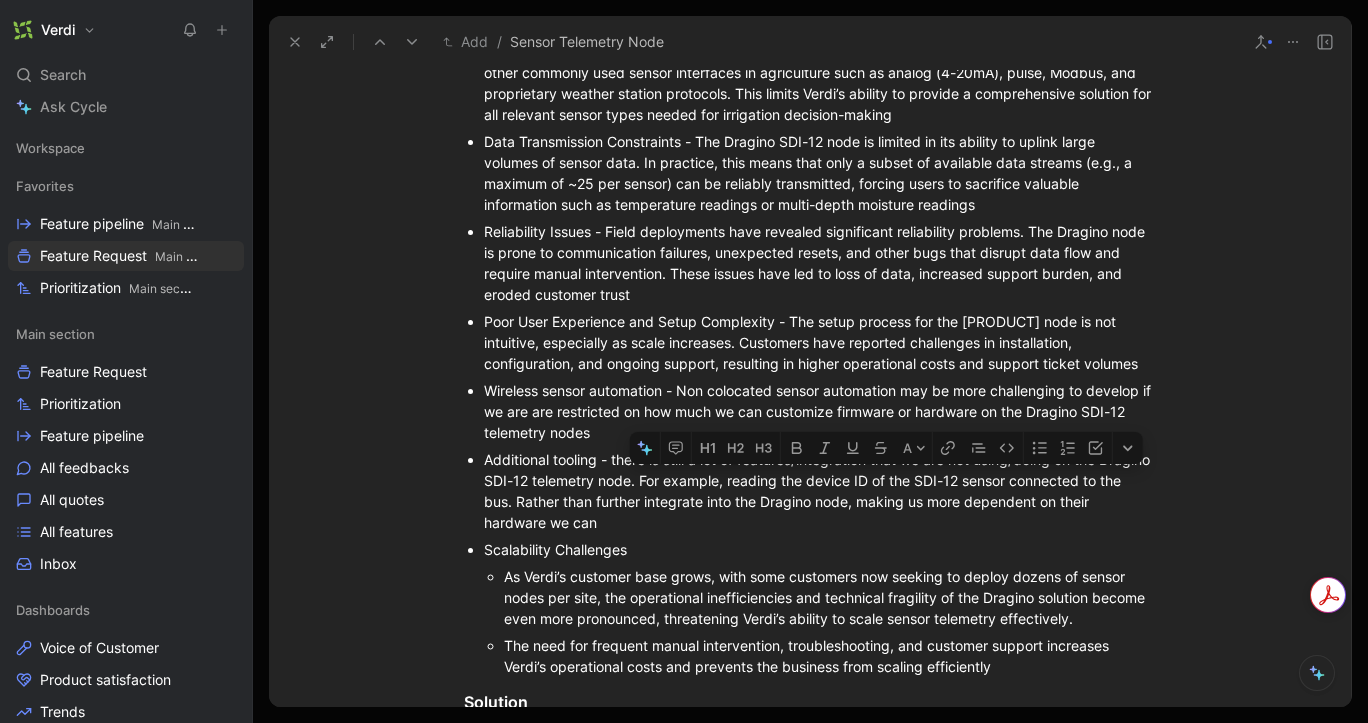 click on "Additional tooling - there is still a lot of features/integration that we are not using/doing on the Dragino SDI-12 telemetry node. For example, reading the device ID of the SDI-12 sensor connected to the bus. Rather than further integrate into the Dragino node, making us more dependent on their hardware we can" at bounding box center (820, 491) 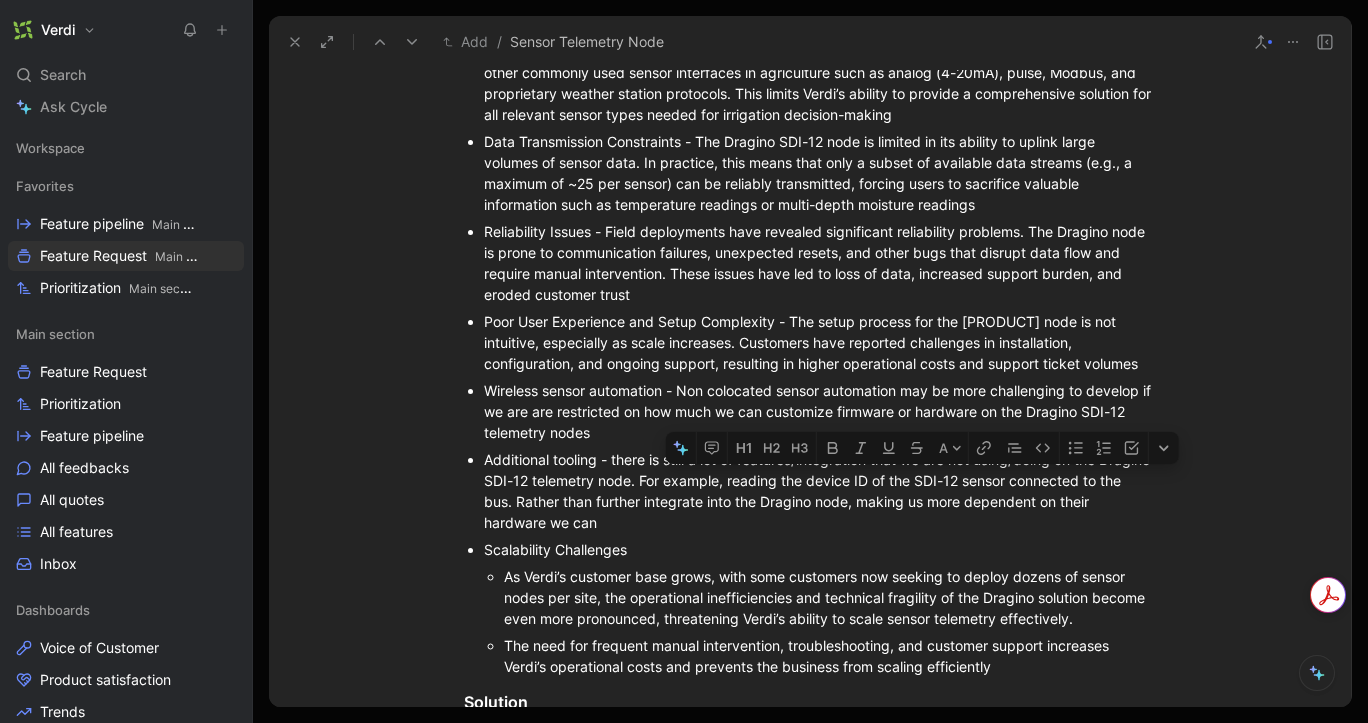 drag, startPoint x: 879, startPoint y: 484, endPoint x: 990, endPoint y: 484, distance: 111 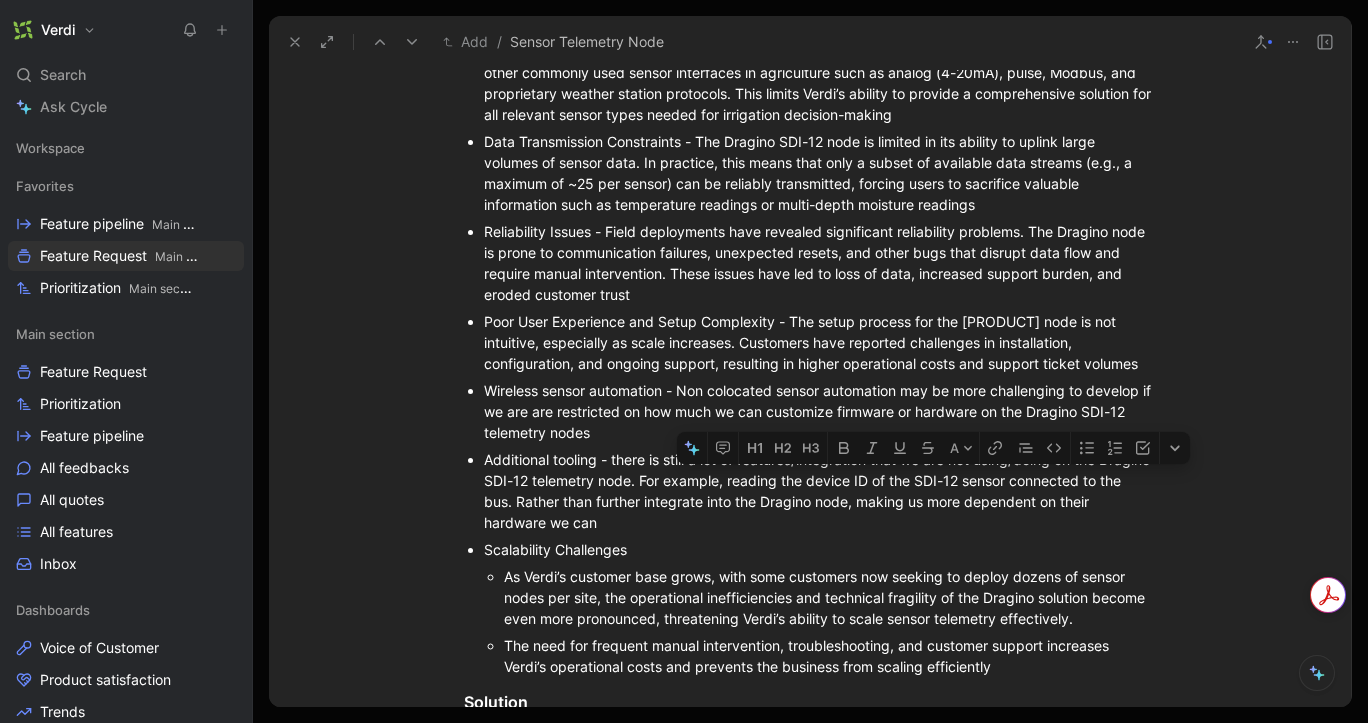 click on "Additional tooling - there is still a lot of features/integration that we are not using/doing on the Dragino SDI-12 telemetry node. For example, reading the device ID of the SDI-12 sensor connected to the bus. Rather than further integrate into the Dragino node, making us more dependent on their hardware we can" at bounding box center [820, 491] 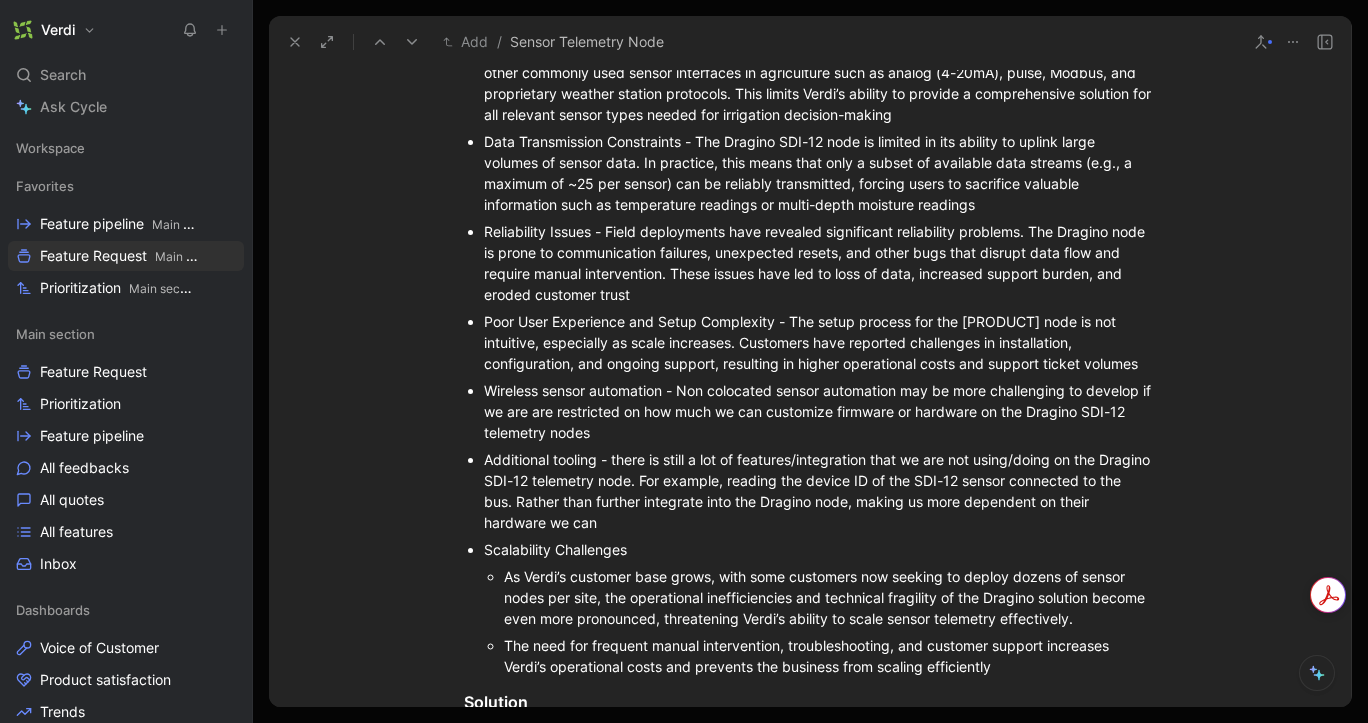 drag, startPoint x: 514, startPoint y: 502, endPoint x: 622, endPoint y: 503, distance: 108.00463 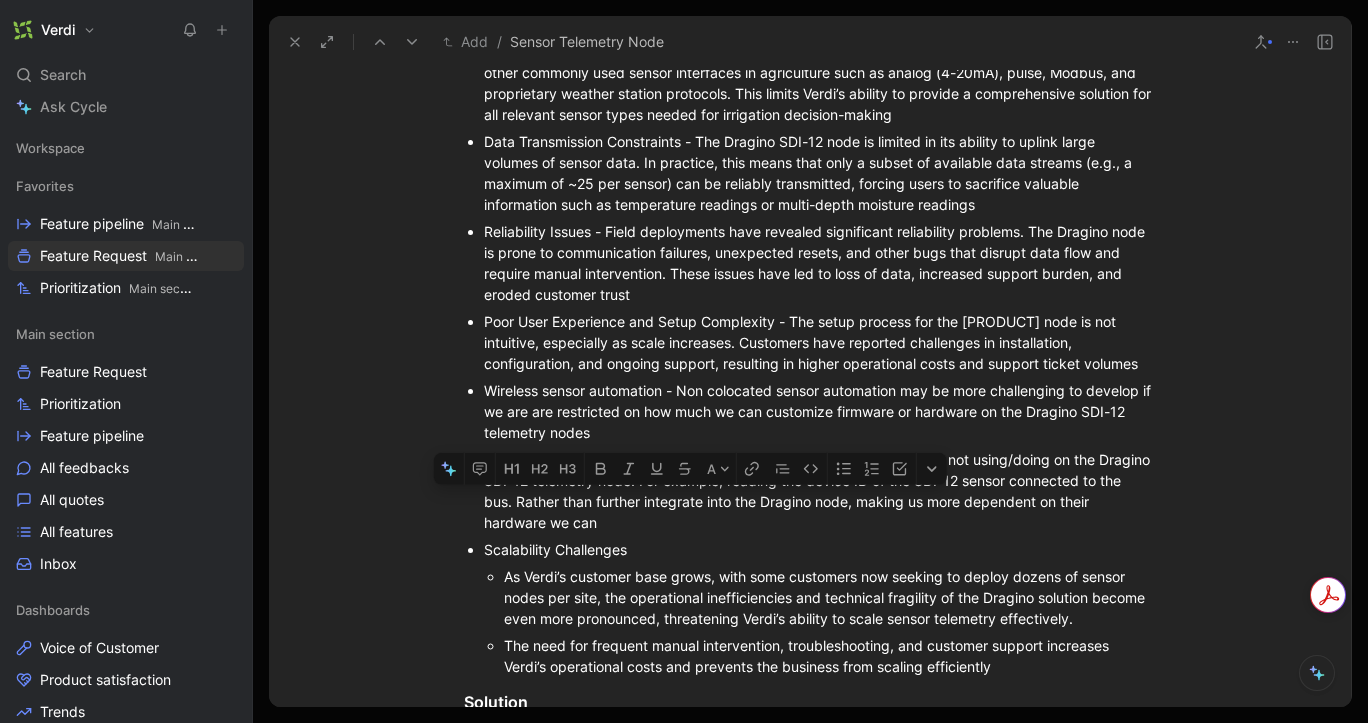 click on "Additional tooling - there is still a lot of features/integration that we are not using/doing on the Dragino SDI-12 telemetry node. For example, reading the device ID of the SDI-12 sensor connected to the bus. Rather than further integrate into the Dragino node, making us more dependent on their hardware we can" at bounding box center [820, 491] 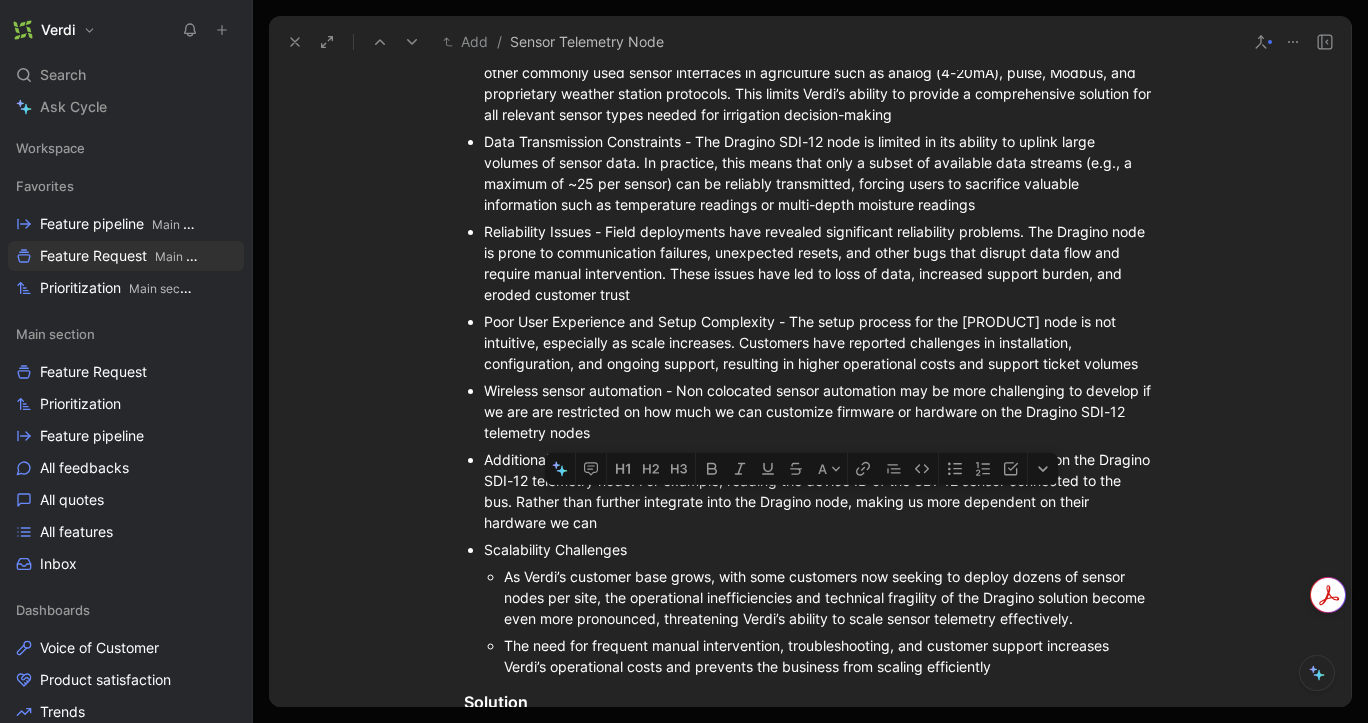 drag, startPoint x: 834, startPoint y: 499, endPoint x: 933, endPoint y: 507, distance: 99.32271 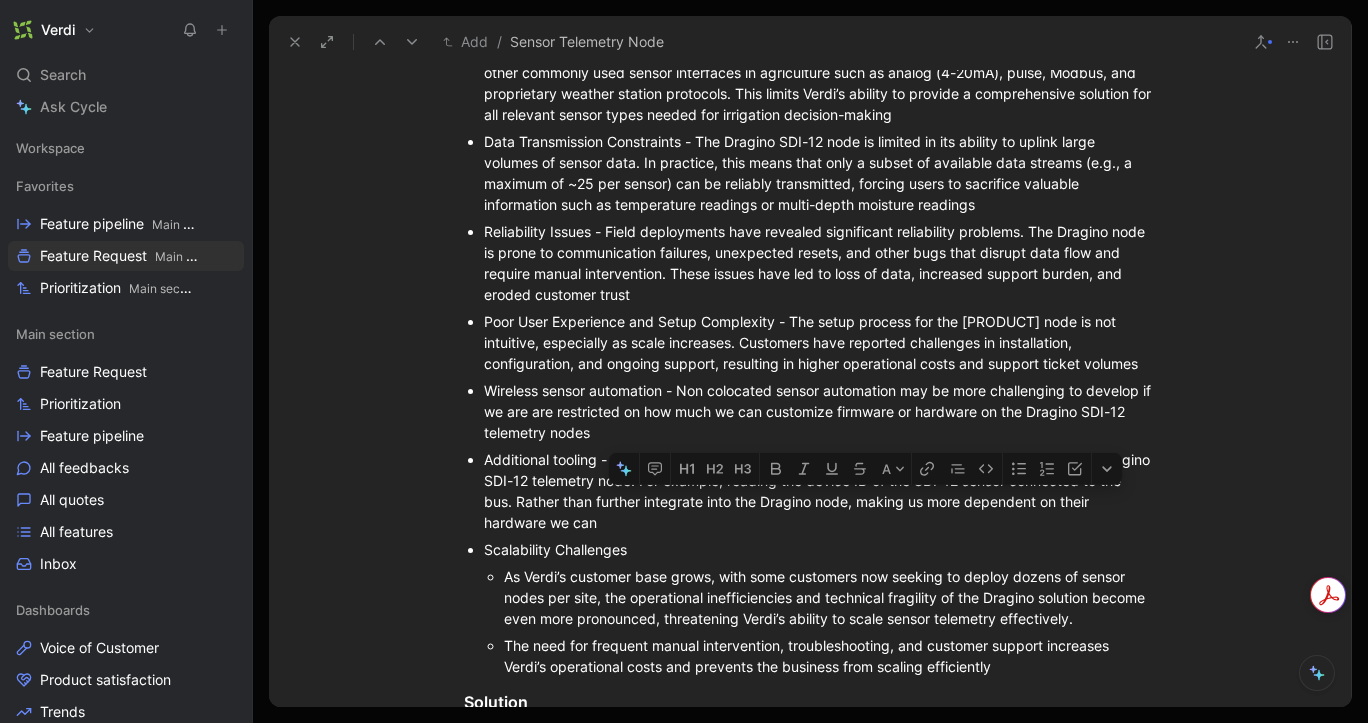 click on "Additional tooling - there is still a lot of features/integration that we are not using/doing on the Dragino SDI-12 telemetry node. For example, reading the device ID of the SDI-12 sensor connected to the bus. Rather than further integrate into the Dragino node, making us more dependent on their hardware we can" at bounding box center (820, 491) 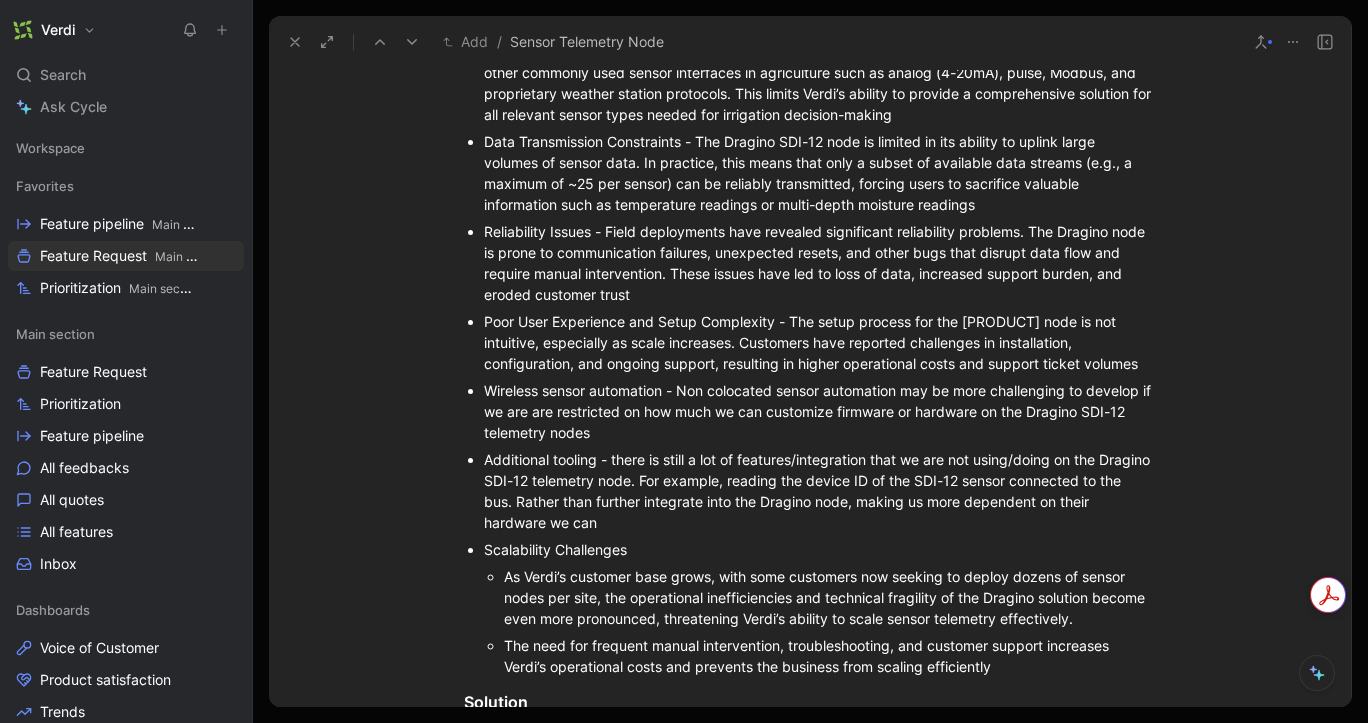 click on "Additional tooling - there is still a lot of features/integration that we are not using/doing on the Dragino SDI-12 telemetry node. For example, reading the device ID of the SDI-12 sensor connected to the bus. Rather than further integrate into the Dragino node, making us more dependent on their hardware we can" at bounding box center [820, 491] 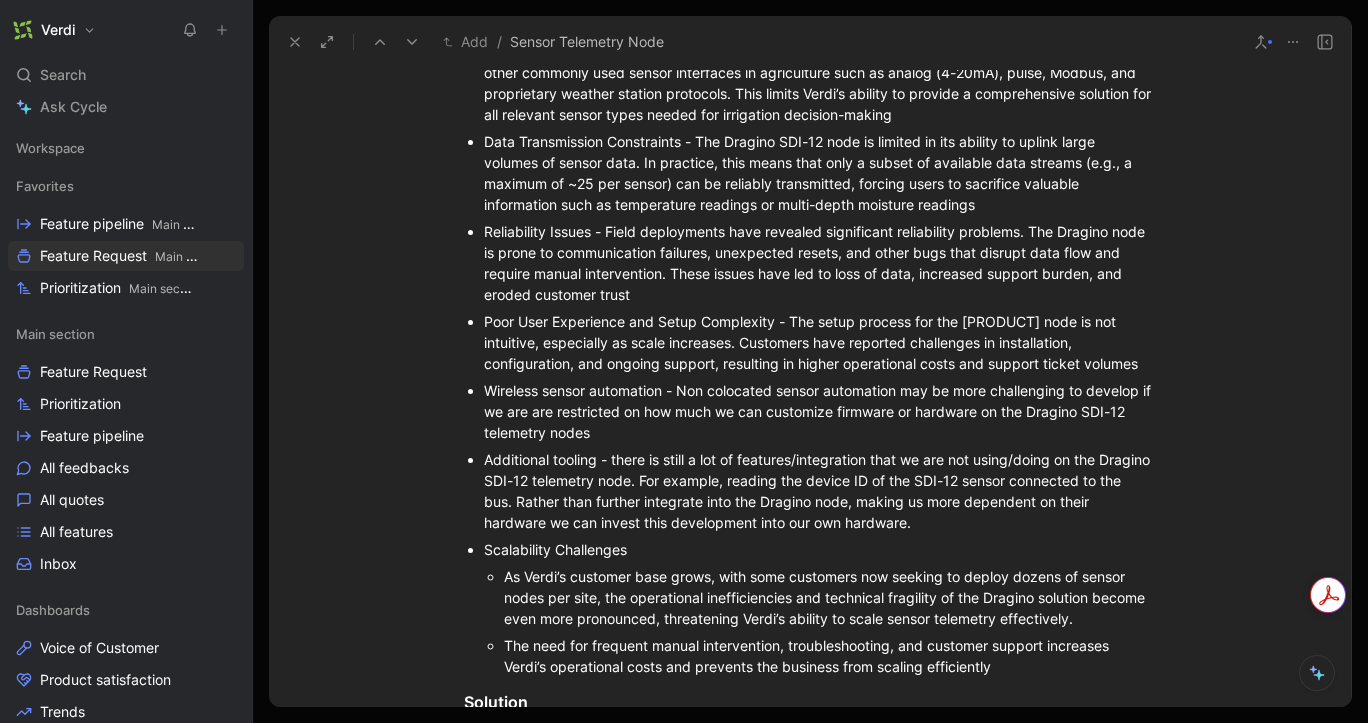 scroll, scrollTop: 857, scrollLeft: 0, axis: vertical 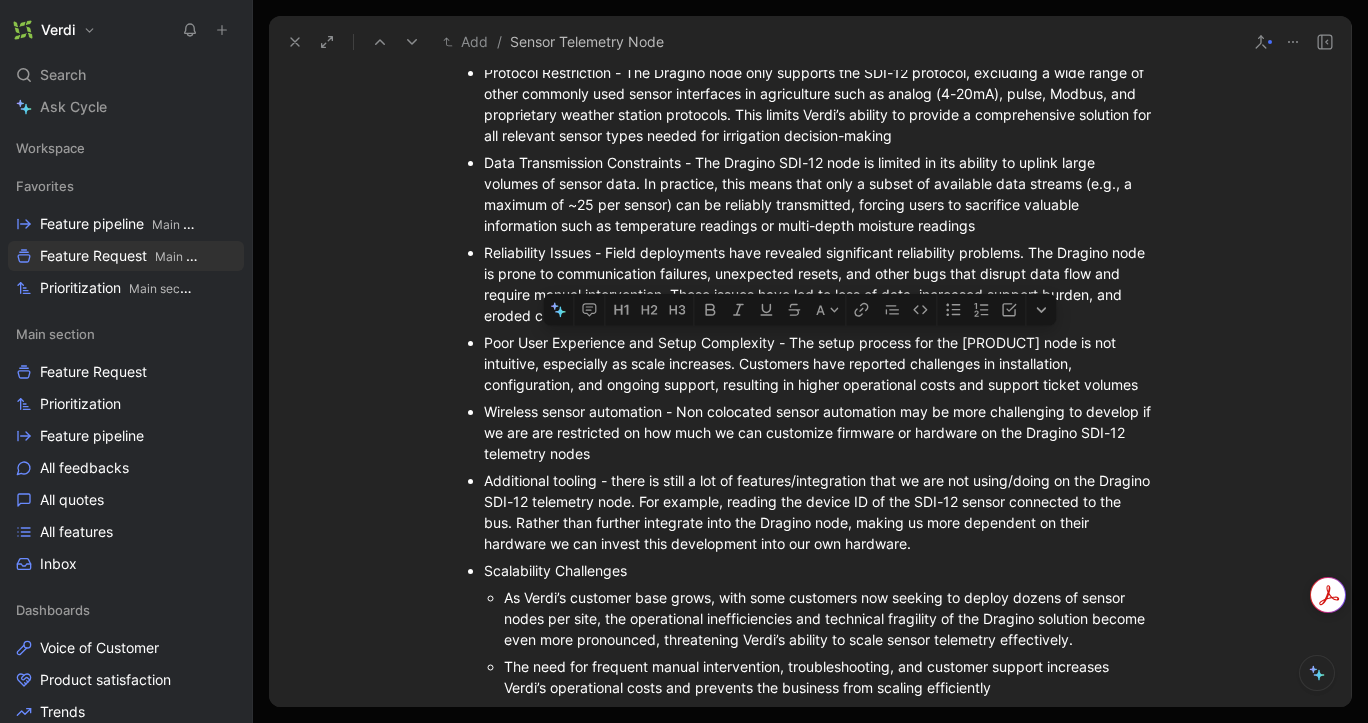 drag, startPoint x: 823, startPoint y: 340, endPoint x: 940, endPoint y: 343, distance: 117.03845 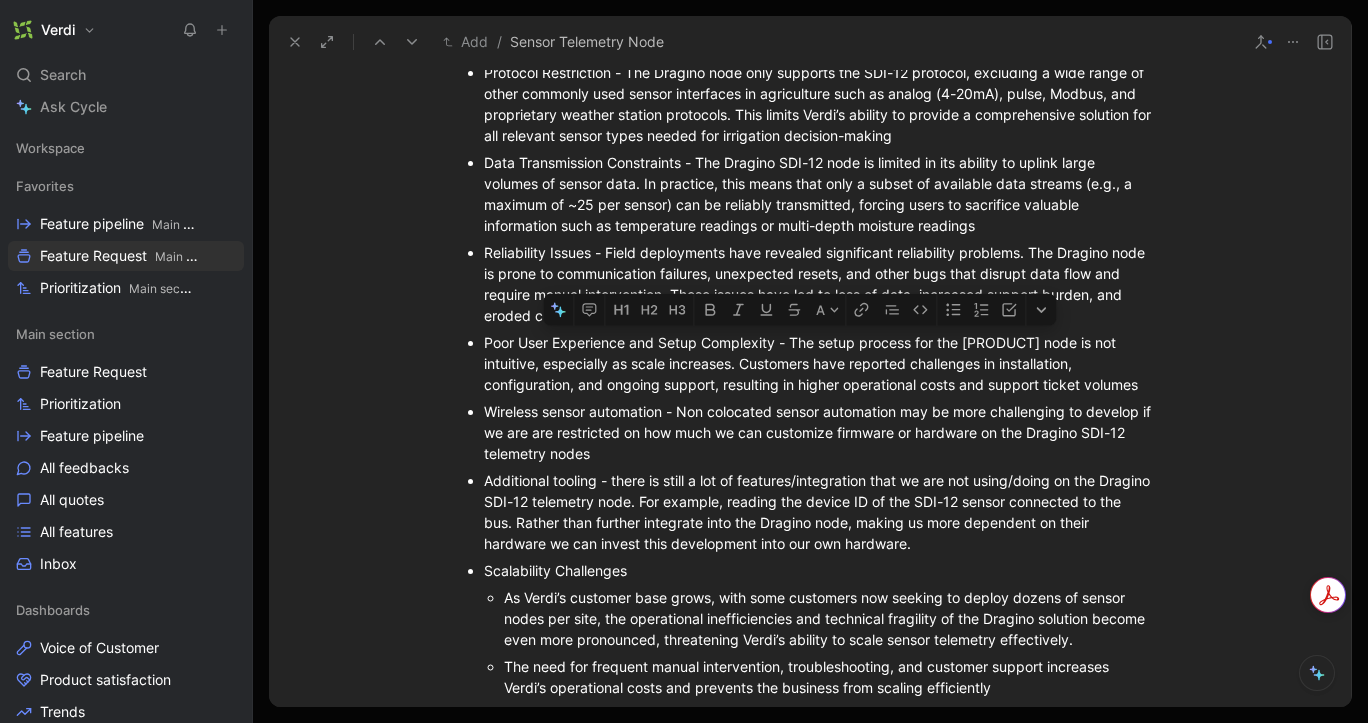 click on "Poor User Experience and Setup Complexity - The setup process for the [PRODUCT] node is not intuitive, especially as scale increases. Customers have reported challenges in installation, configuration, and ongoing support, resulting in higher operational costs and support ticket volumes" at bounding box center (820, 363) 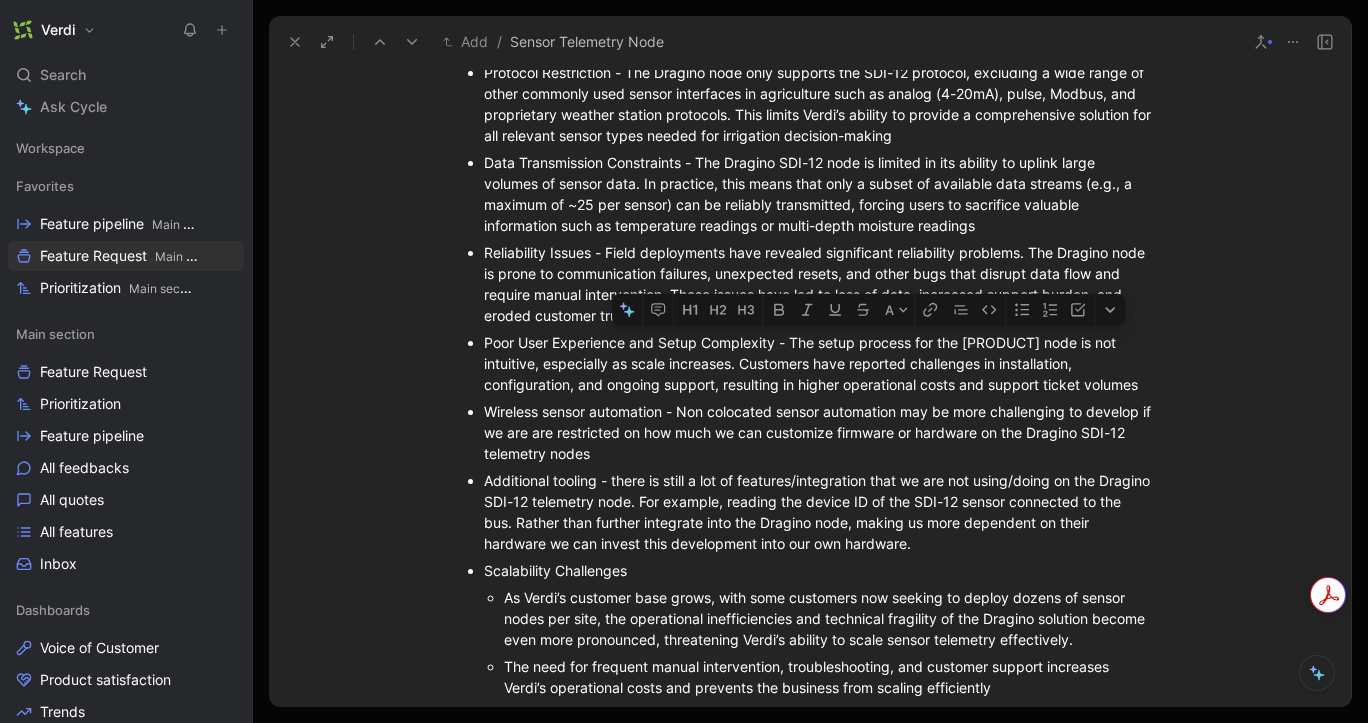 click on "Poor User Experience and Setup Complexity - The setup process for the [PRODUCT] node is not intuitive, especially as scale increases. Customers have reported challenges in installation, configuration, and ongoing support, resulting in higher operational costs and support ticket volumes" at bounding box center [820, 363] 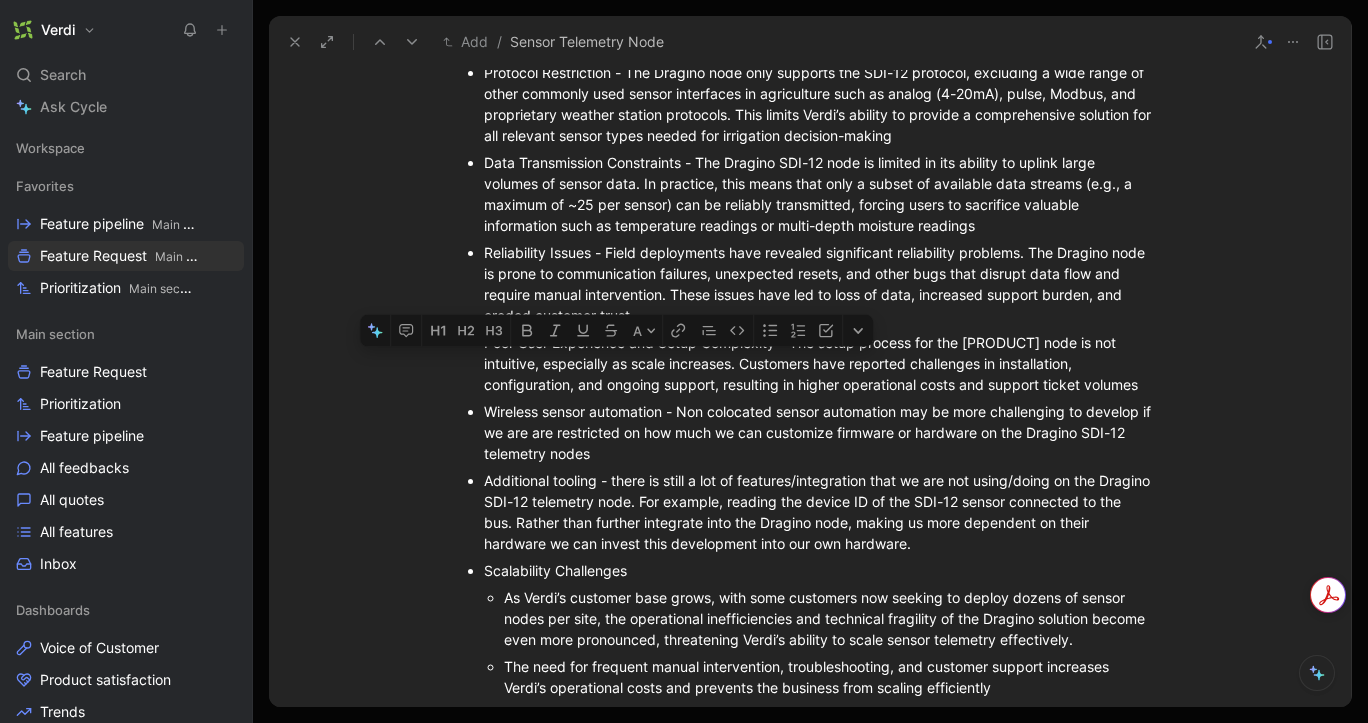 drag, startPoint x: 546, startPoint y: 367, endPoint x: 687, endPoint y: 368, distance: 141.00354 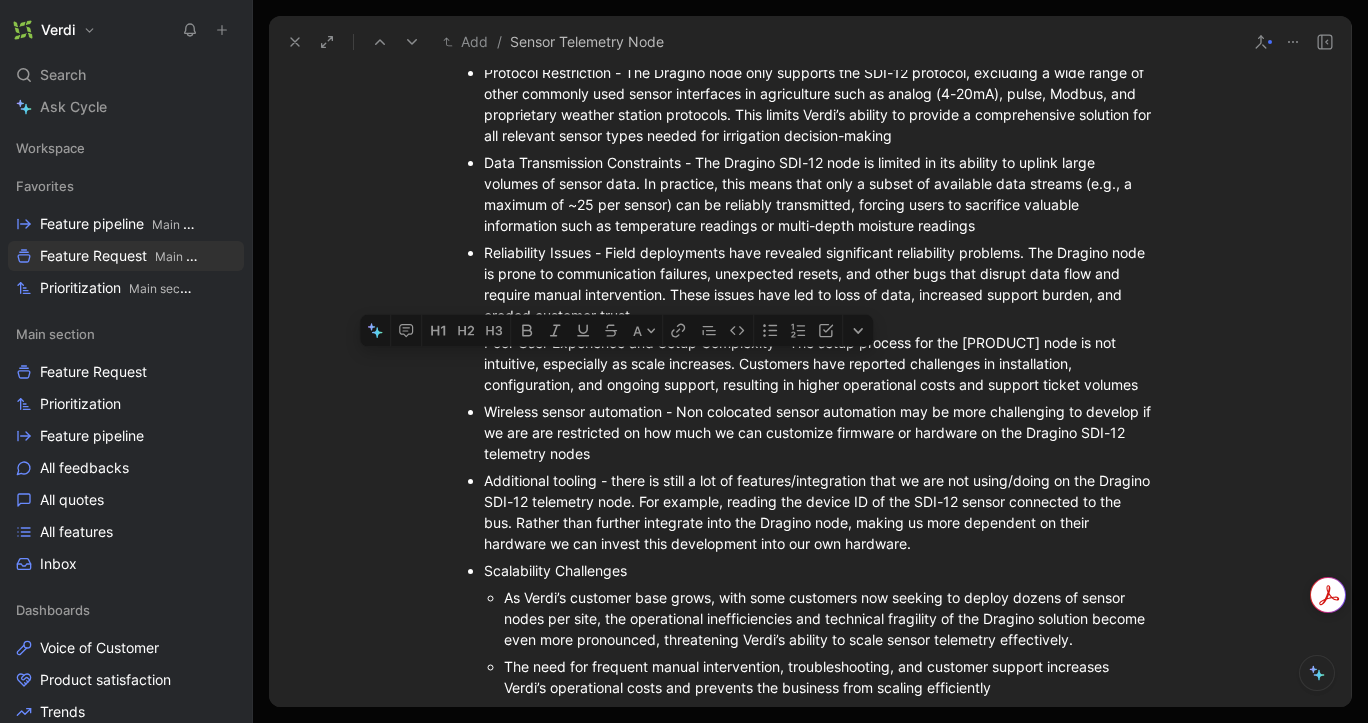 click on "Poor User Experience and Setup Complexity - The setup process for the [PRODUCT] node is not intuitive, especially as scale increases. Customers have reported challenges in installation, configuration, and ongoing support, resulting in higher operational costs and support ticket volumes" at bounding box center (820, 363) 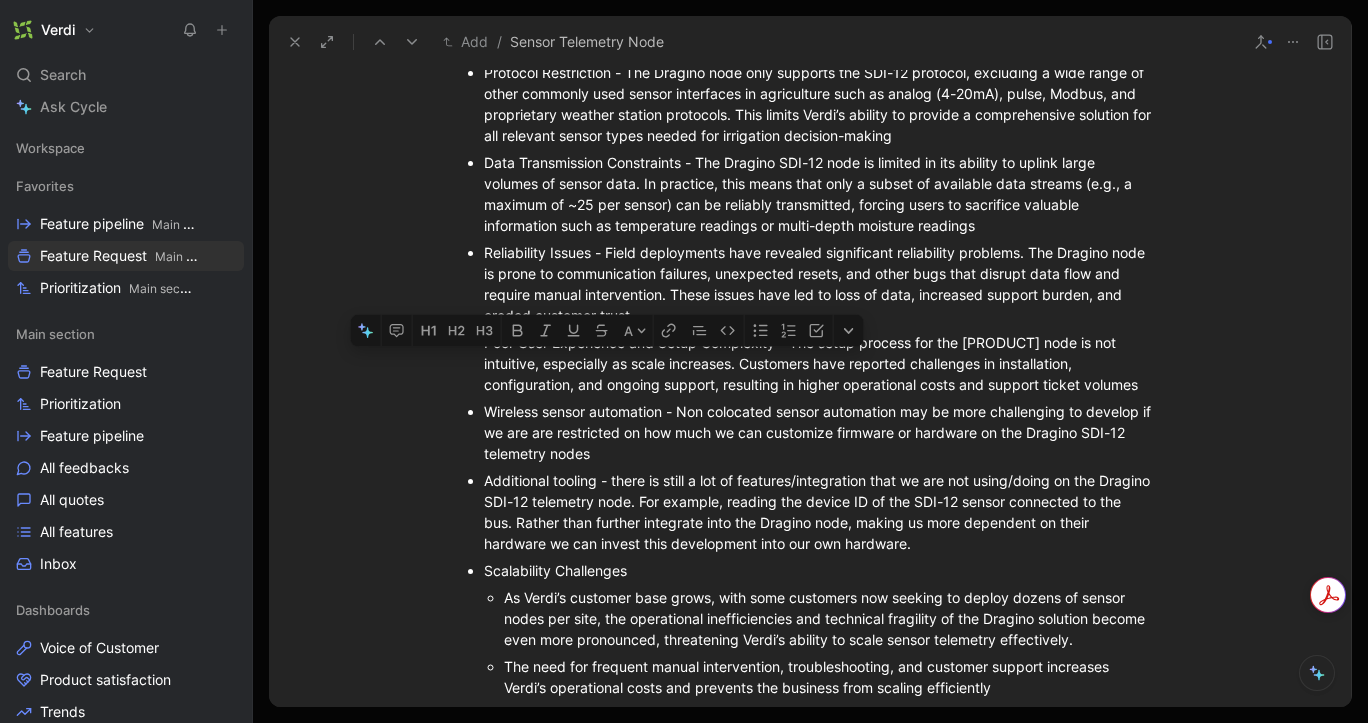 drag, startPoint x: 604, startPoint y: 361, endPoint x: 747, endPoint y: 364, distance: 143.03146 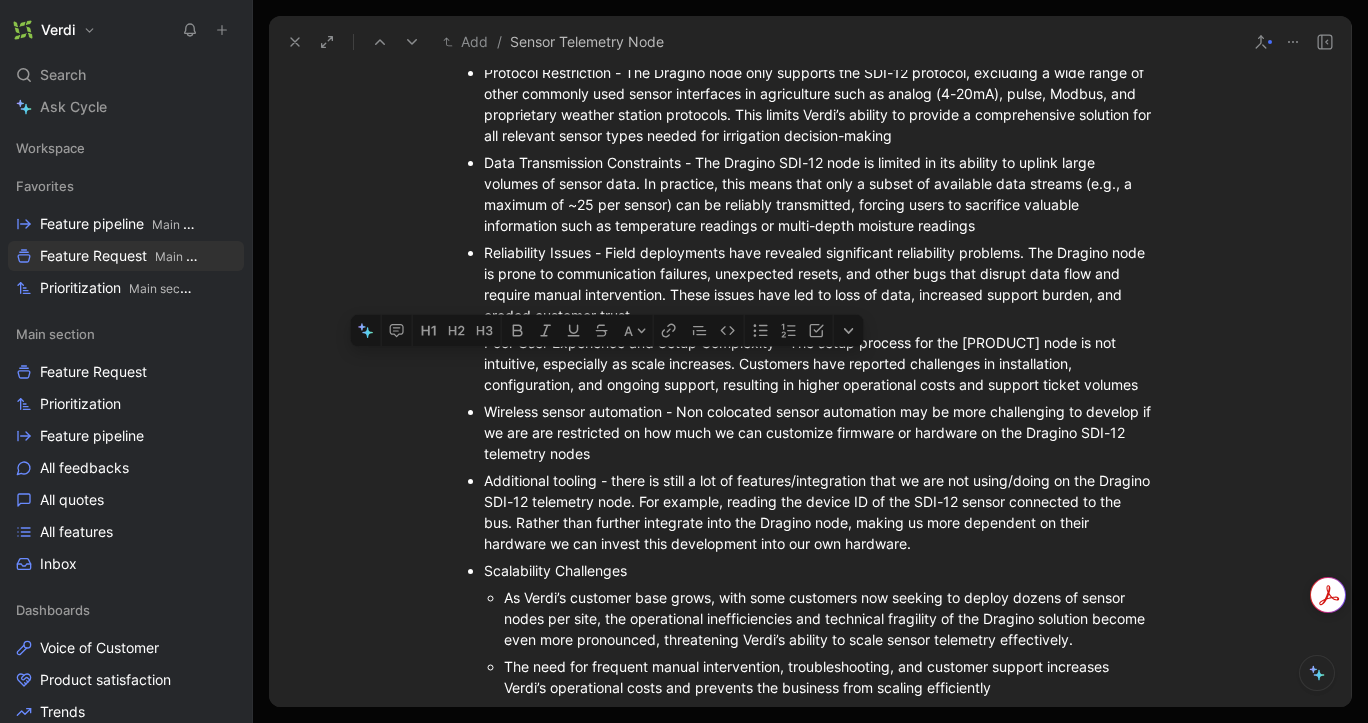 click on "Poor User Experience and Setup Complexity - The setup process for the [PRODUCT] node is not intuitive, especially as scale increases. Customers have reported challenges in installation, configuration, and ongoing support, resulting in higher operational costs and support ticket volumes" at bounding box center [820, 363] 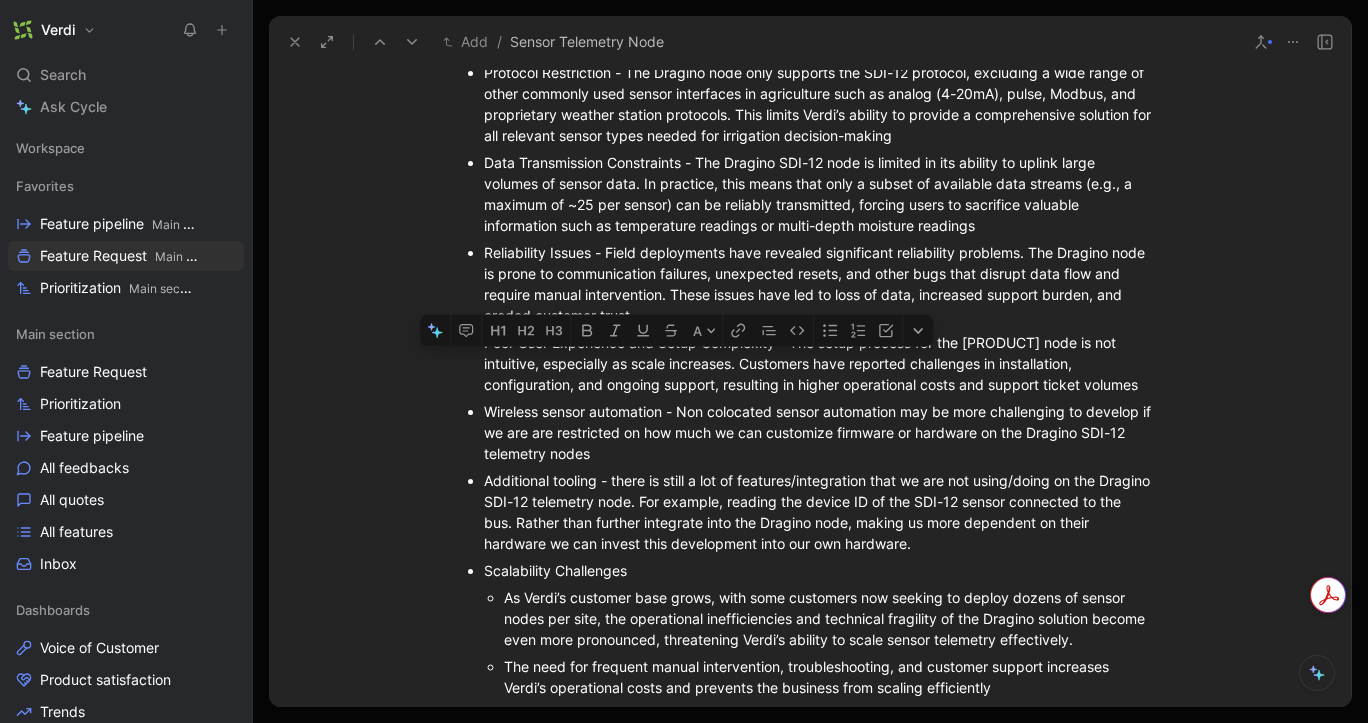 click on "Poor User Experience and Setup Complexity - The setup process for the [PRODUCT] node is not intuitive, especially as scale increases. Customers have reported challenges in installation, configuration, and ongoing support, resulting in higher operational costs and support ticket volumes" at bounding box center [820, 363] 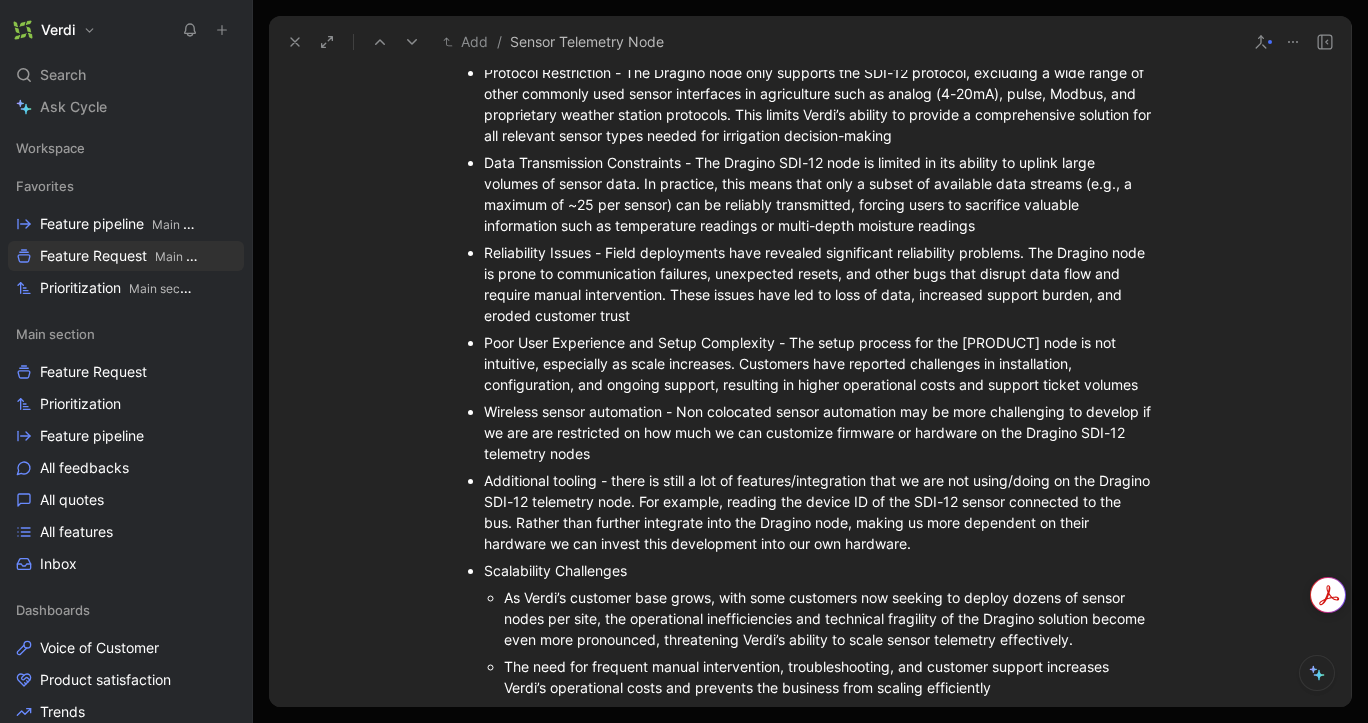 click on "Poor User Experience and Setup Complexity - The setup process for the [PRODUCT] node is not intuitive, especially as scale increases. Customers have reported challenges in installation, configuration, and ongoing support, resulting in higher operational costs and support ticket volumes" at bounding box center [820, 363] 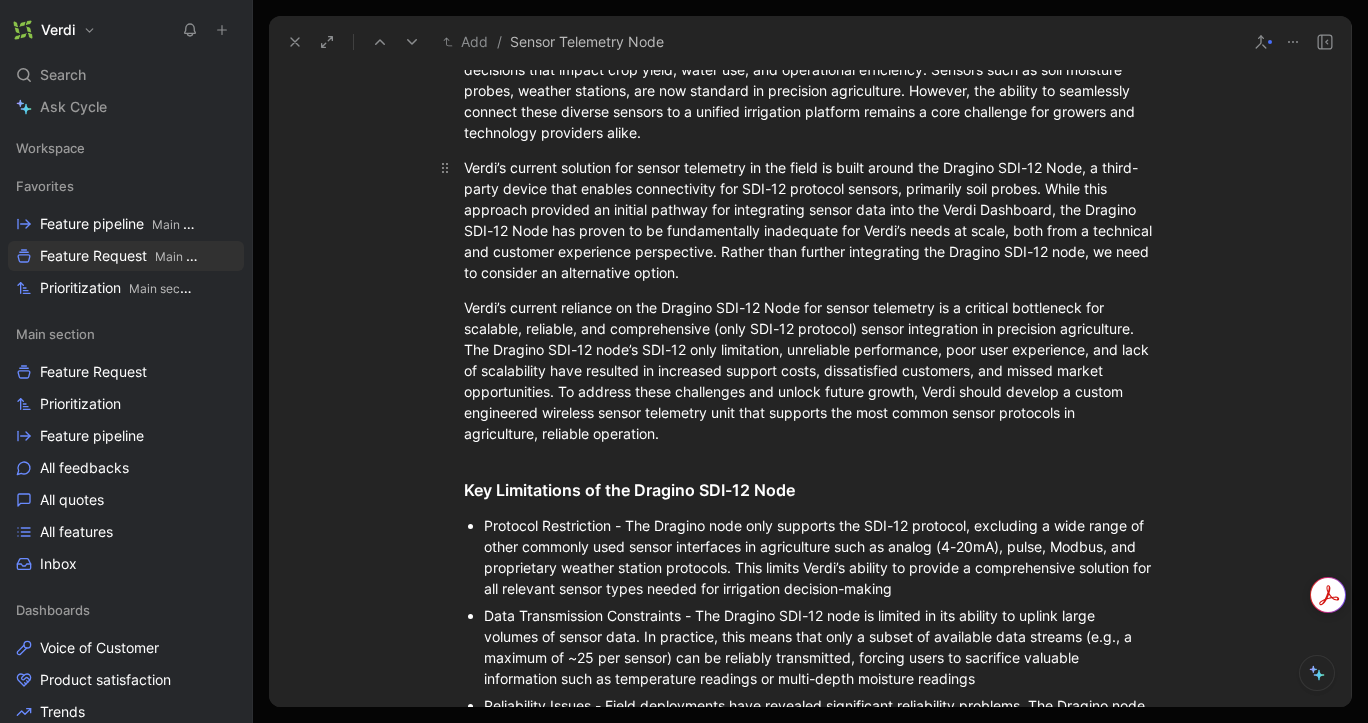 scroll, scrollTop: 132, scrollLeft: 0, axis: vertical 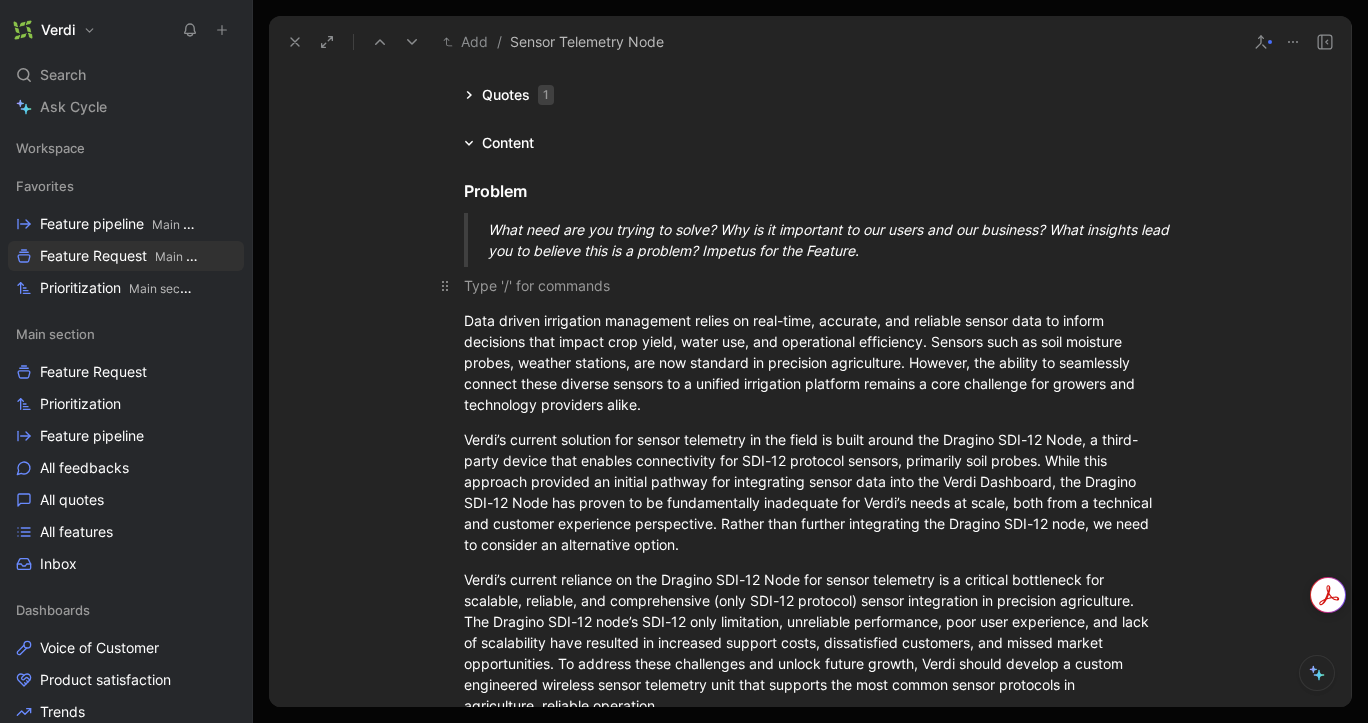click at bounding box center [810, 285] 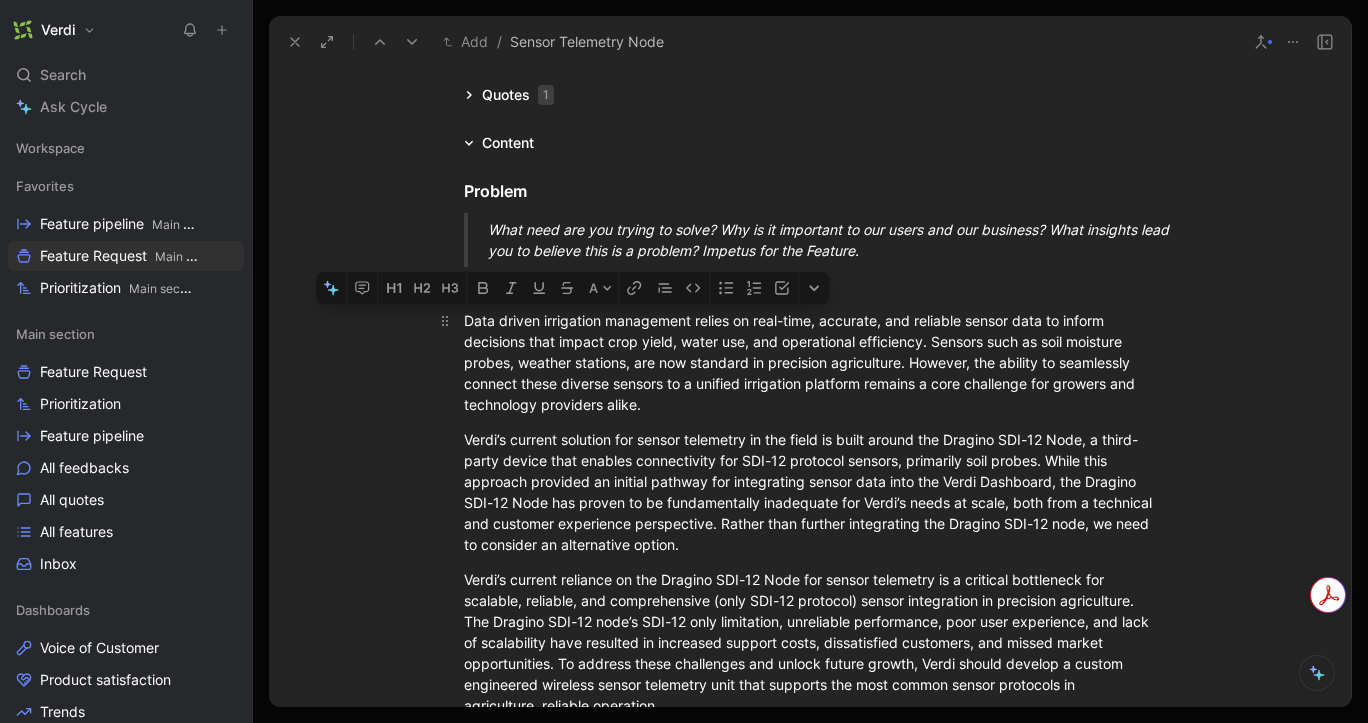 drag, startPoint x: 478, startPoint y: 322, endPoint x: 675, endPoint y: 323, distance: 197.00253 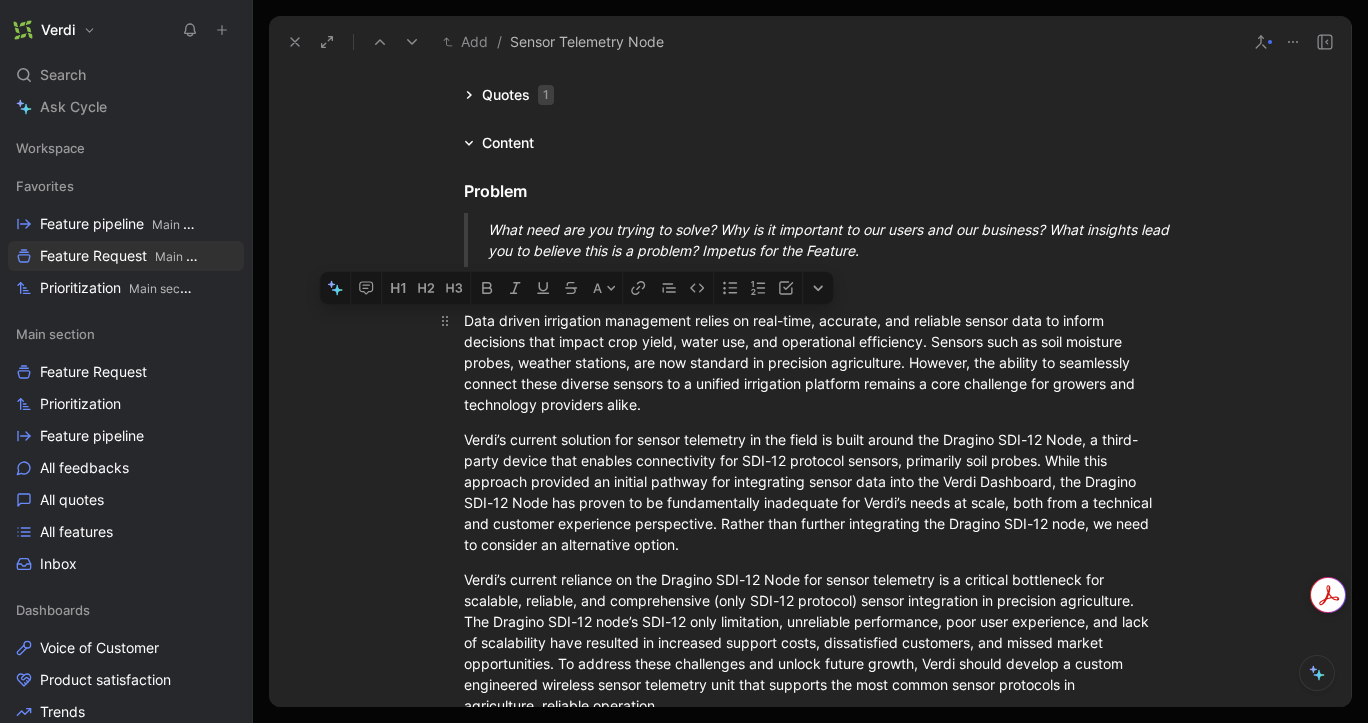 click on "Data driven irrigation management relies on real-time, accurate, and reliable sensor data to inform decisions that impact crop yield, water use, and operational efficiency. Sensors such as soil moisture probes, weather stations, are now standard in precision agriculture. However, the ability to seamlessly connect these diverse sensors to a unified irrigation platform remains a core challenge for growers and technology providers alike." at bounding box center [810, 362] 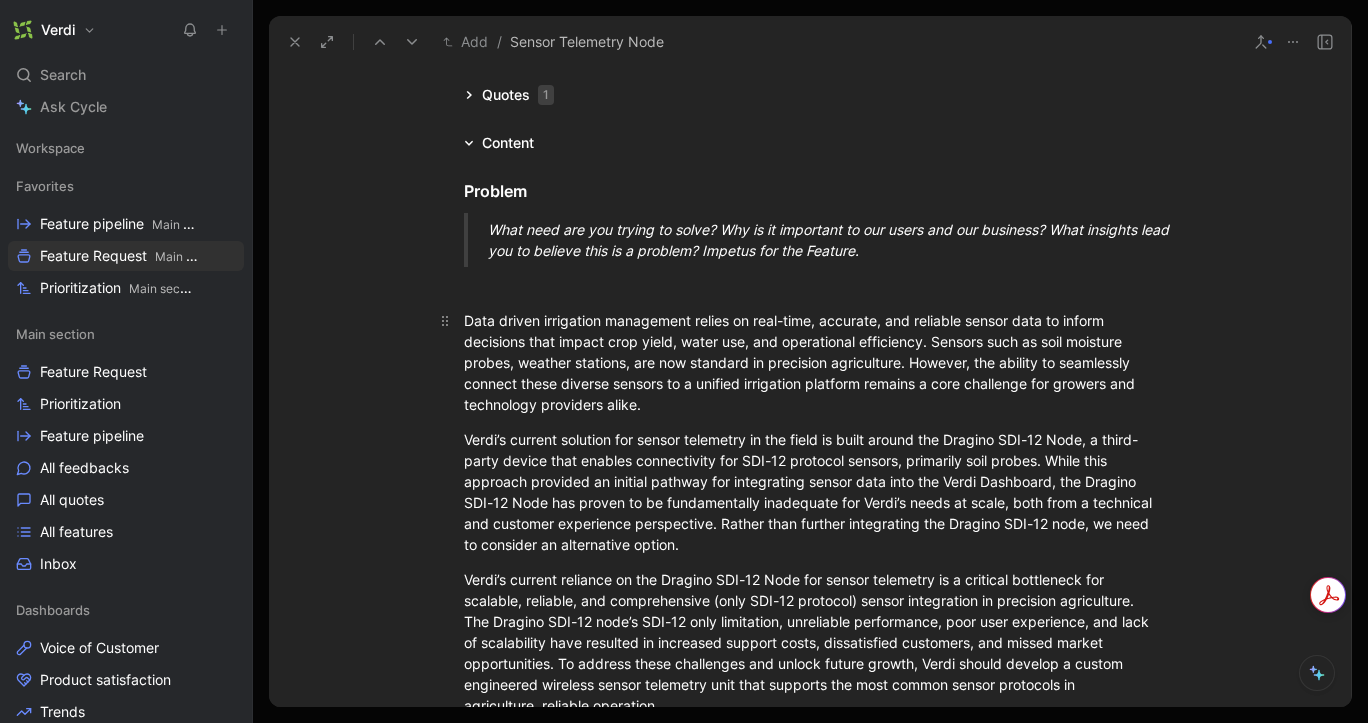 click on "Data driven irrigation management relies on real-time, accurate, and reliable sensor data to inform decisions that impact crop yield, water use, and operational efficiency. Sensors such as soil moisture probes, weather stations, are now standard in precision agriculture. However, the ability to seamlessly connect these diverse sensors to a unified irrigation platform remains a core challenge for growers and technology providers alike." at bounding box center [810, 362] 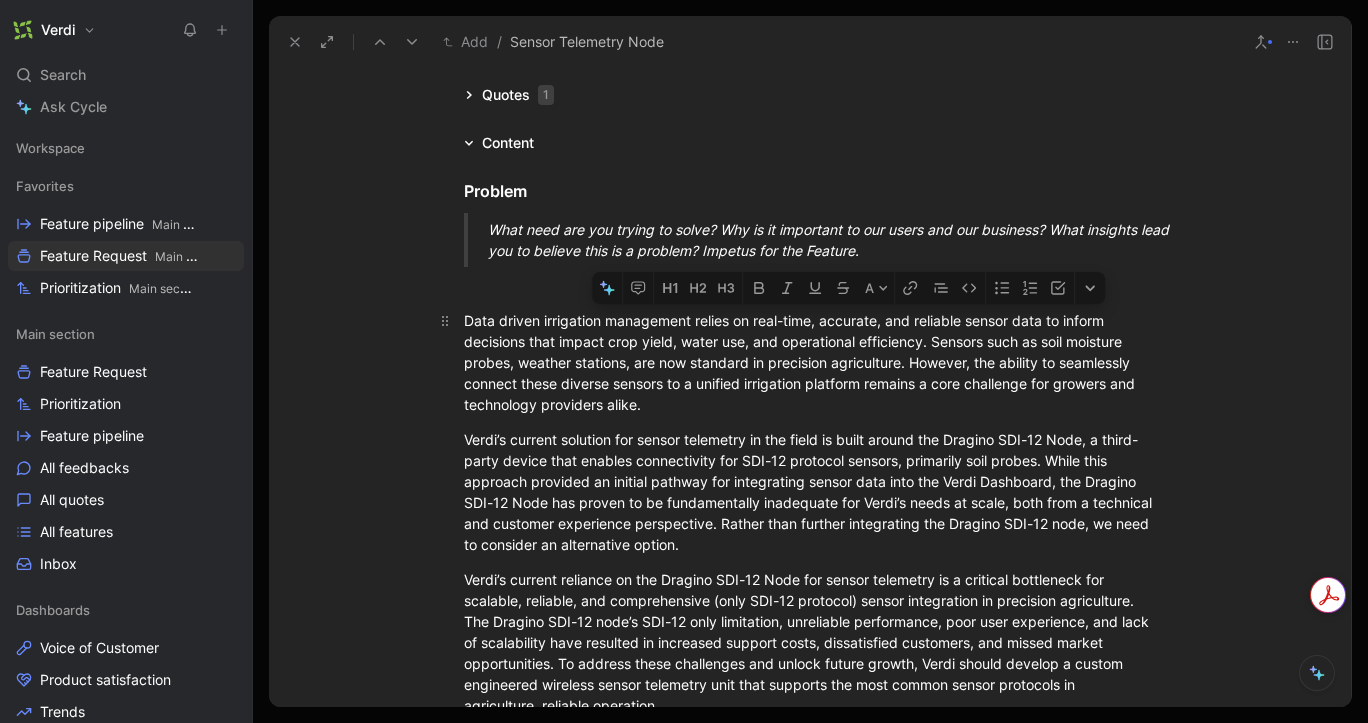 click on "Data driven irrigation management relies on real-time, accurate, and reliable sensor data to inform decisions that impact crop yield, water use, and operational efficiency. Sensors such as soil moisture probes, weather stations, are now standard in precision agriculture. However, the ability to seamlessly connect these diverse sensors to a unified irrigation platform remains a core challenge for growers and technology providers alike." at bounding box center (810, 362) 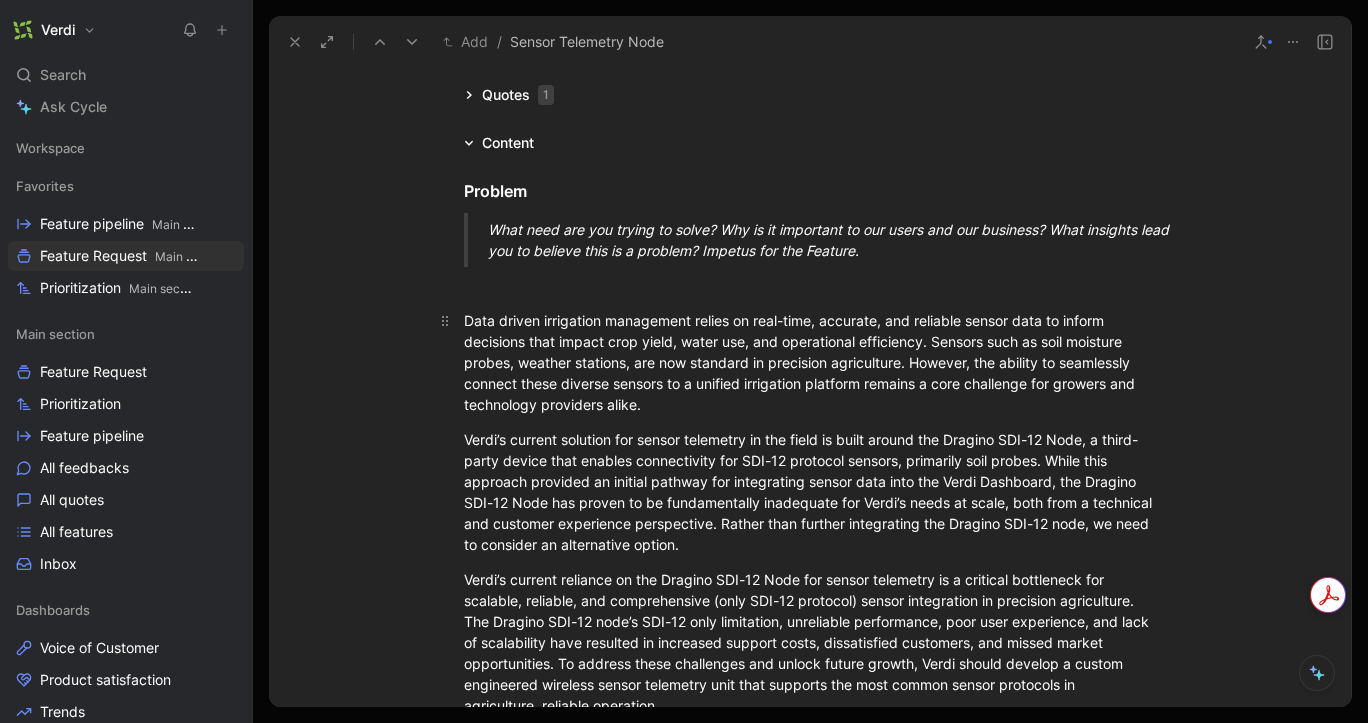 click on "Data driven irrigation management relies on real-time, accurate, and reliable sensor data to inform decisions that impact crop yield, water use, and operational efficiency. Sensors such as soil moisture probes, weather stations, are now standard in precision agriculture. However, the ability to seamlessly connect these diverse sensors to a unified irrigation platform remains a core challenge for growers and technology providers alike." at bounding box center [810, 362] 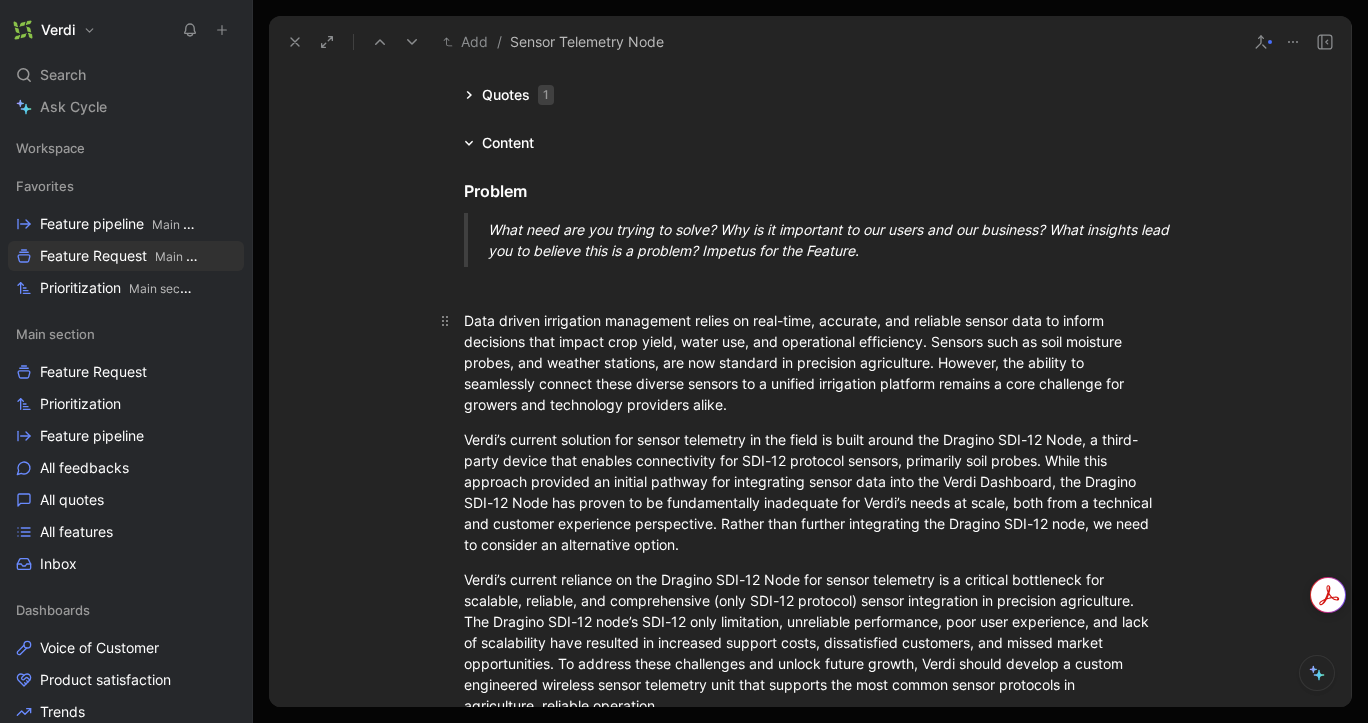 drag, startPoint x: 649, startPoint y: 365, endPoint x: 673, endPoint y: 389, distance: 33.941124 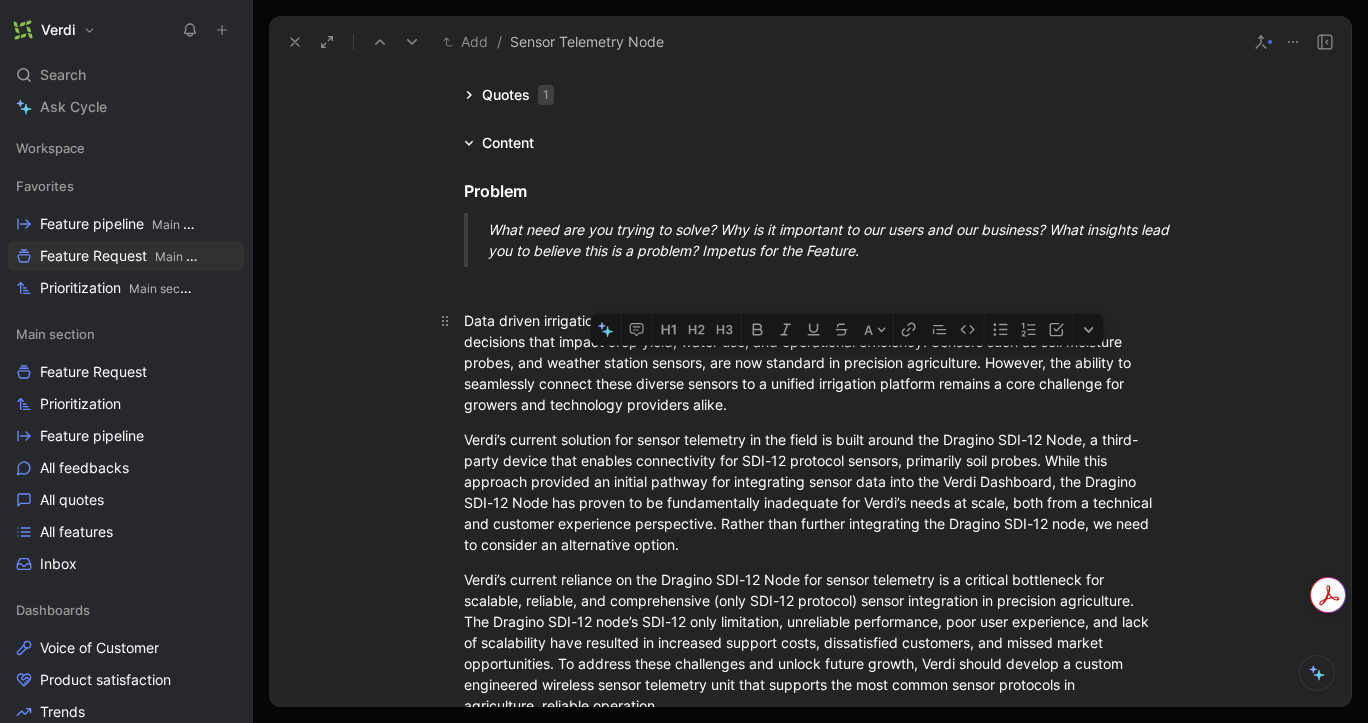 drag, startPoint x: 789, startPoint y: 363, endPoint x: 930, endPoint y: 357, distance: 141.12761 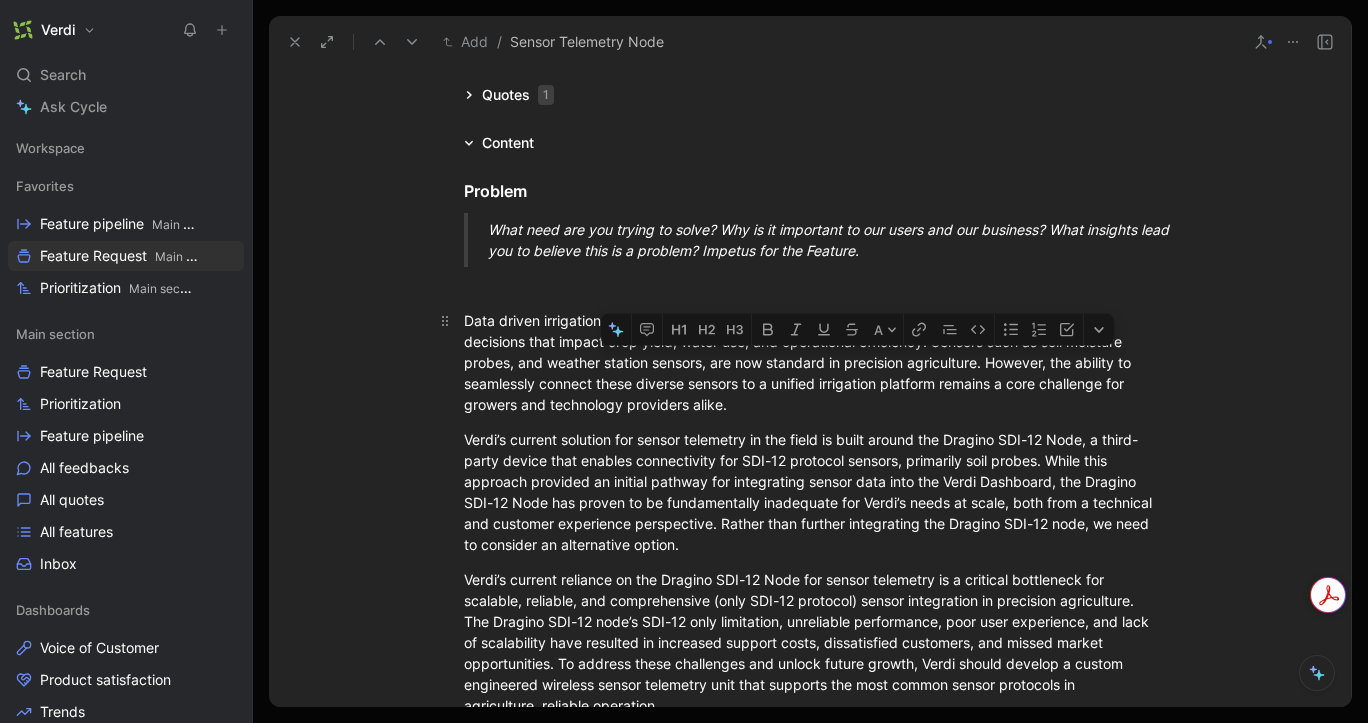 click on "Data driven irrigation management relies on real-time, accurate, and reliable sensor data to inform decisions that impact crop yield, water use, and operational efficiency. Sensors such as soil moisture probes, and weather station sensors, are now standard in precision agriculture. However, the ability to seamlessly connect these diverse sensors to a unified irrigation platform remains a core challenge for growers and technology providers alike." at bounding box center [810, 362] 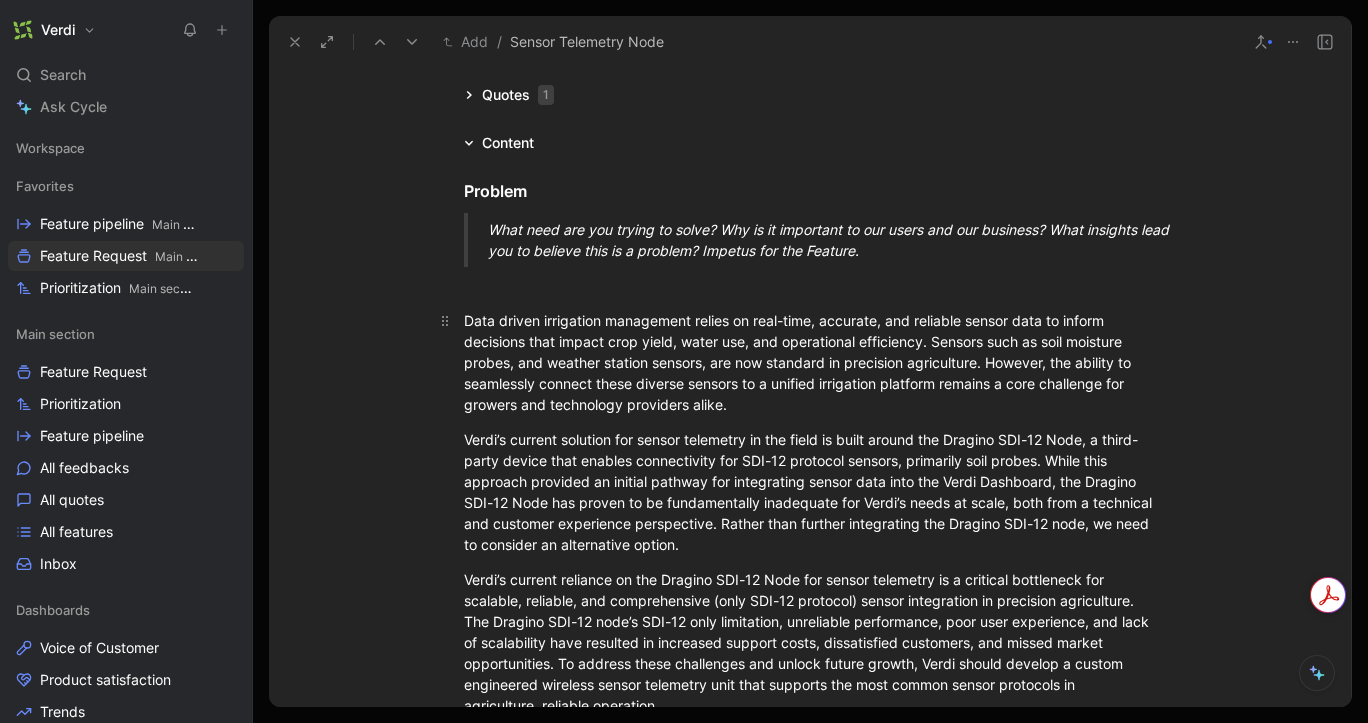 click on "Data driven irrigation management relies on real-time, accurate, and reliable sensor data to inform decisions that impact crop yield, water use, and operational efficiency. Sensors such as soil moisture probes, and weather station sensors, are now standard in precision agriculture. However, the ability to seamlessly connect these diverse sensors to a unified irrigation platform remains a core challenge for growers and technology providers alike." at bounding box center (810, 362) 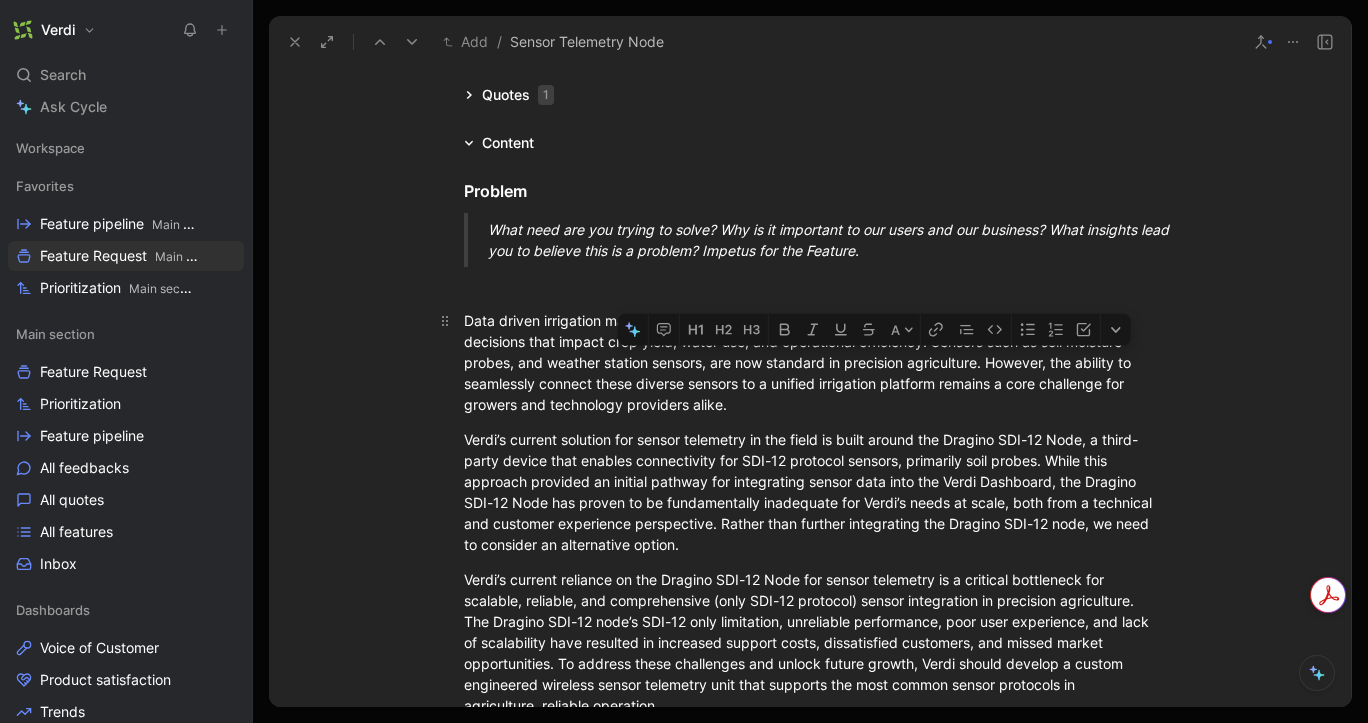 click on "Data driven irrigation management relies on real-time, accurate, and reliable sensor data to inform decisions that impact crop yield, water use, and operational efficiency. Sensors such as soil moisture probes, and weather station sensors, are now standard in precision agriculture. However, the ability to seamlessly connect these diverse sensors to a unified irrigation platform remains a core challenge for growers and technology providers alike." at bounding box center [810, 362] 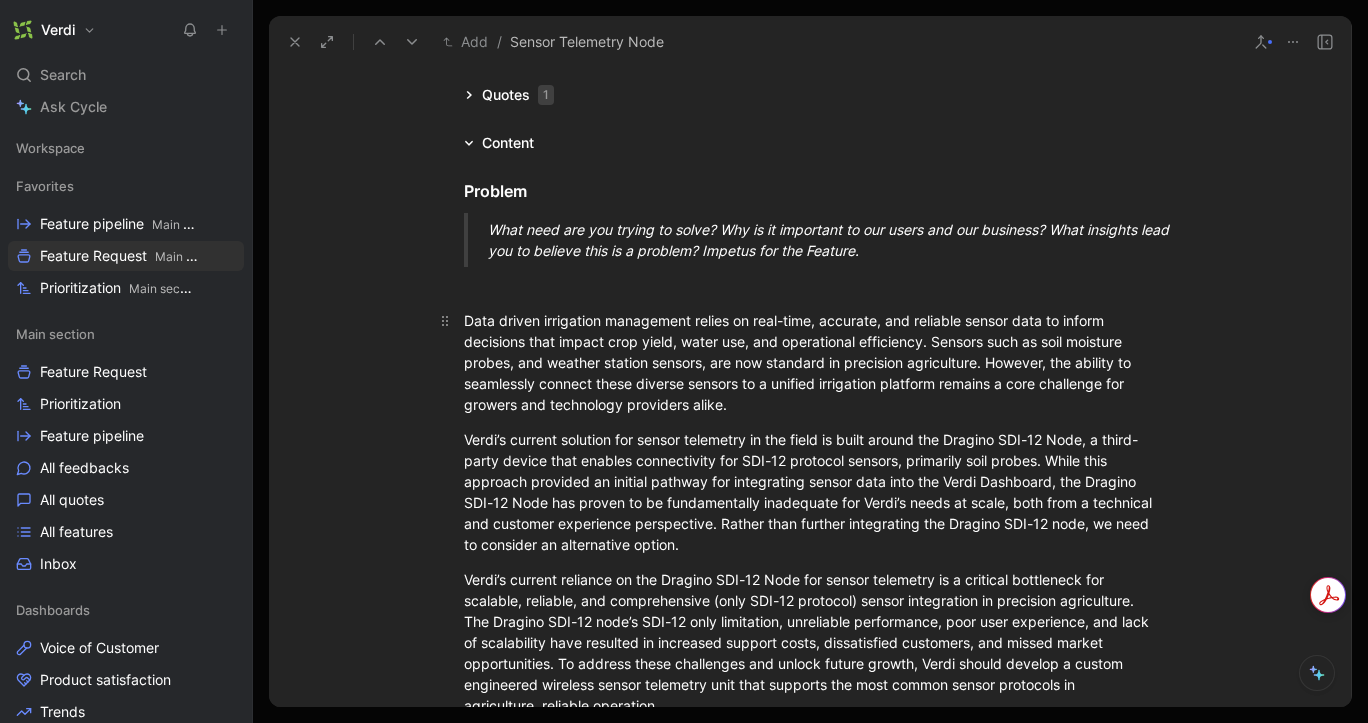 click on "Data driven irrigation management relies on real-time, accurate, and reliable sensor data to inform decisions that impact crop yield, water use, and operational efficiency. Sensors such as soil moisture probes, and weather station sensors, are now standard in precision agriculture. However, the ability to seamlessly connect these diverse sensors to a unified irrigation platform remains a core challenge for growers and technology providers alike." at bounding box center (810, 362) 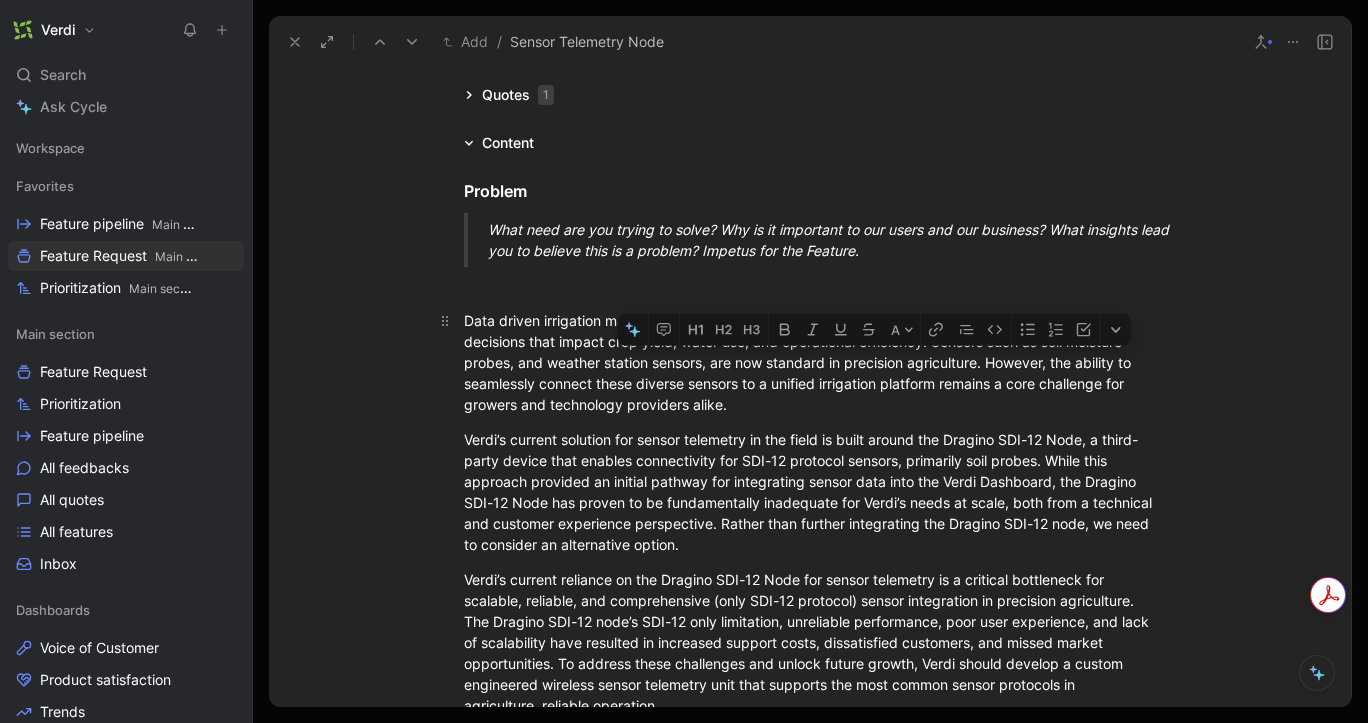 click on "Data driven irrigation management relies on real-time, accurate, and reliable sensor data to inform decisions that impact crop yield, water use, and operational efficiency. Sensors such as soil moisture probes, and weather station sensors, are now standard in precision agriculture. However, the ability to seamlessly connect these diverse sensors to a unified irrigation platform remains a core challenge for growers and technology providers alike." at bounding box center [810, 362] 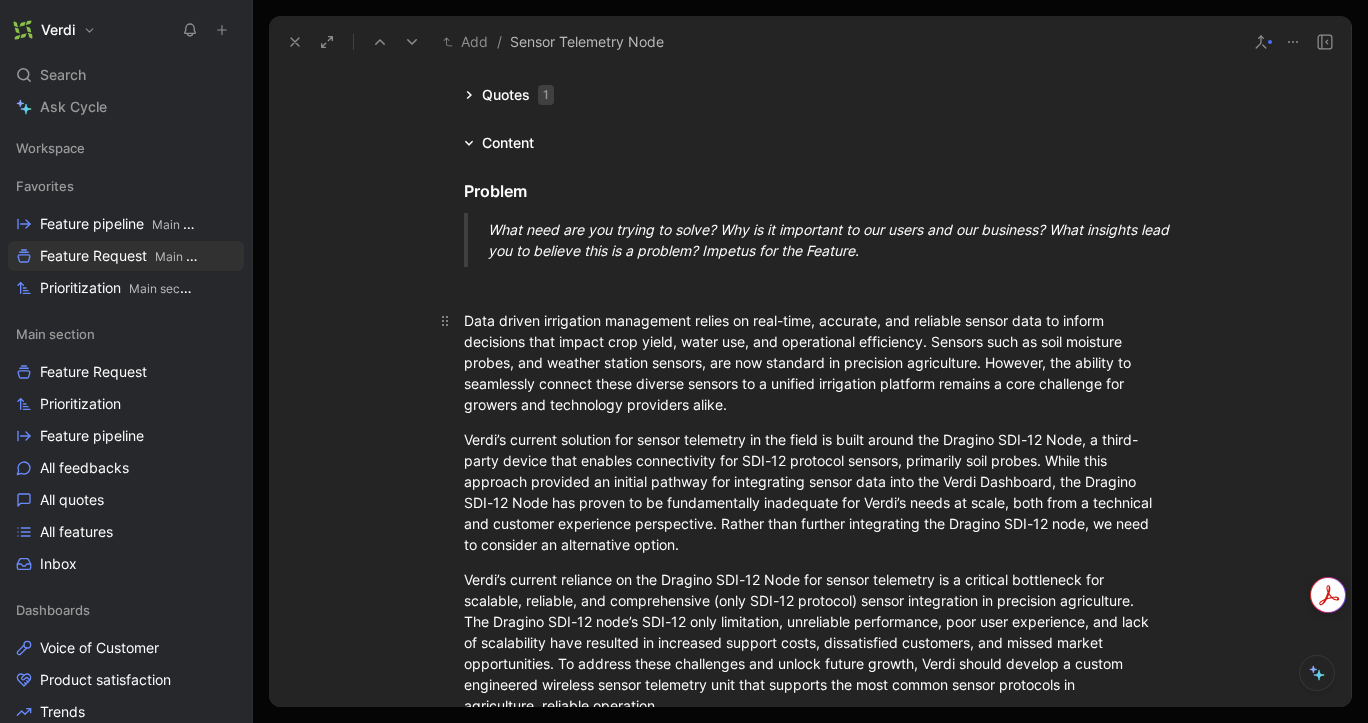 drag, startPoint x: 884, startPoint y: 363, endPoint x: 948, endPoint y: 363, distance: 64 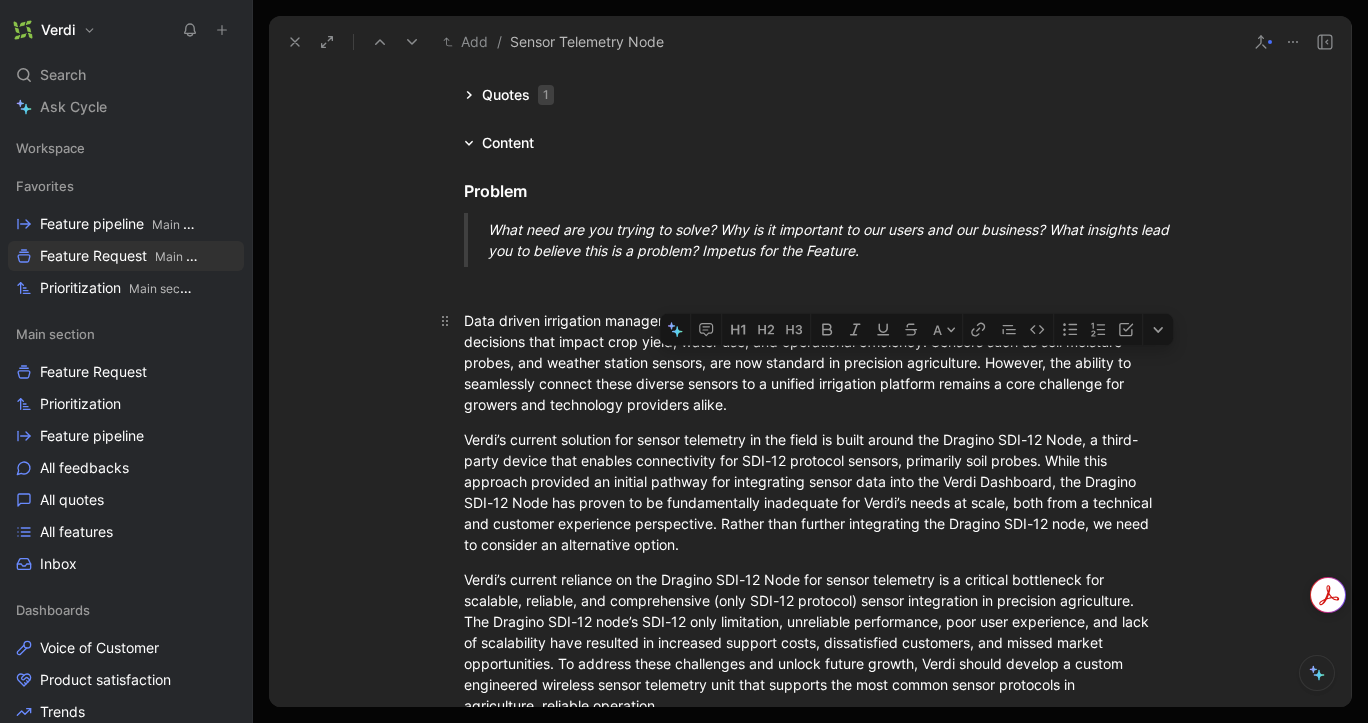 click on "Data driven irrigation management relies on real-time, accurate, and reliable sensor data to inform decisions that impact crop yield, water use, and operational efficiency. Sensors such as soil moisture probes, and weather station sensors, are now standard in precision agriculture. However, the ability to seamlessly connect these diverse sensors to a unified irrigation platform remains a core challenge for growers and technology providers alike." at bounding box center (810, 362) 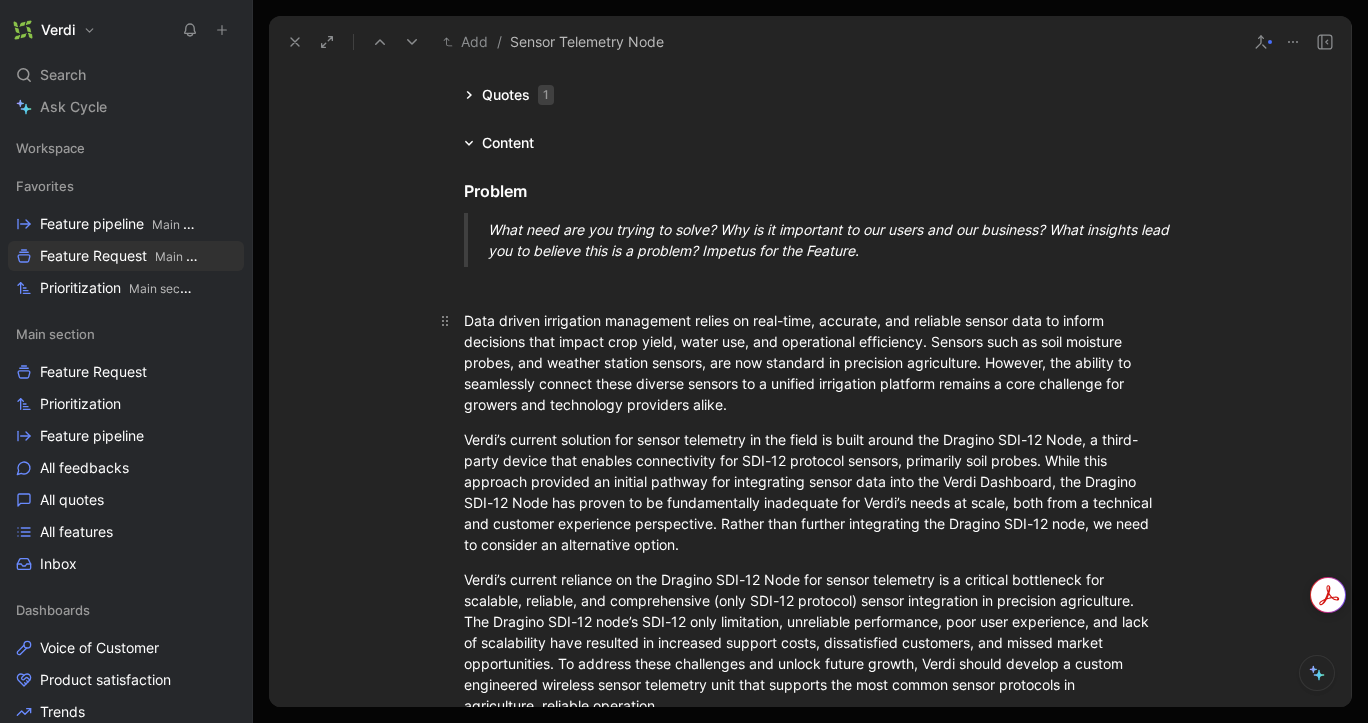 click on "Data driven irrigation management relies on real-time, accurate, and reliable sensor data to inform decisions that impact crop yield, water use, and operational efficiency. Sensors such as soil moisture probes, and weather station sensors, are now standard in precision agriculture. However, the ability to seamlessly connect these diverse sensors to a unified irrigation platform remains a core challenge for growers and technology providers alike." at bounding box center [810, 362] 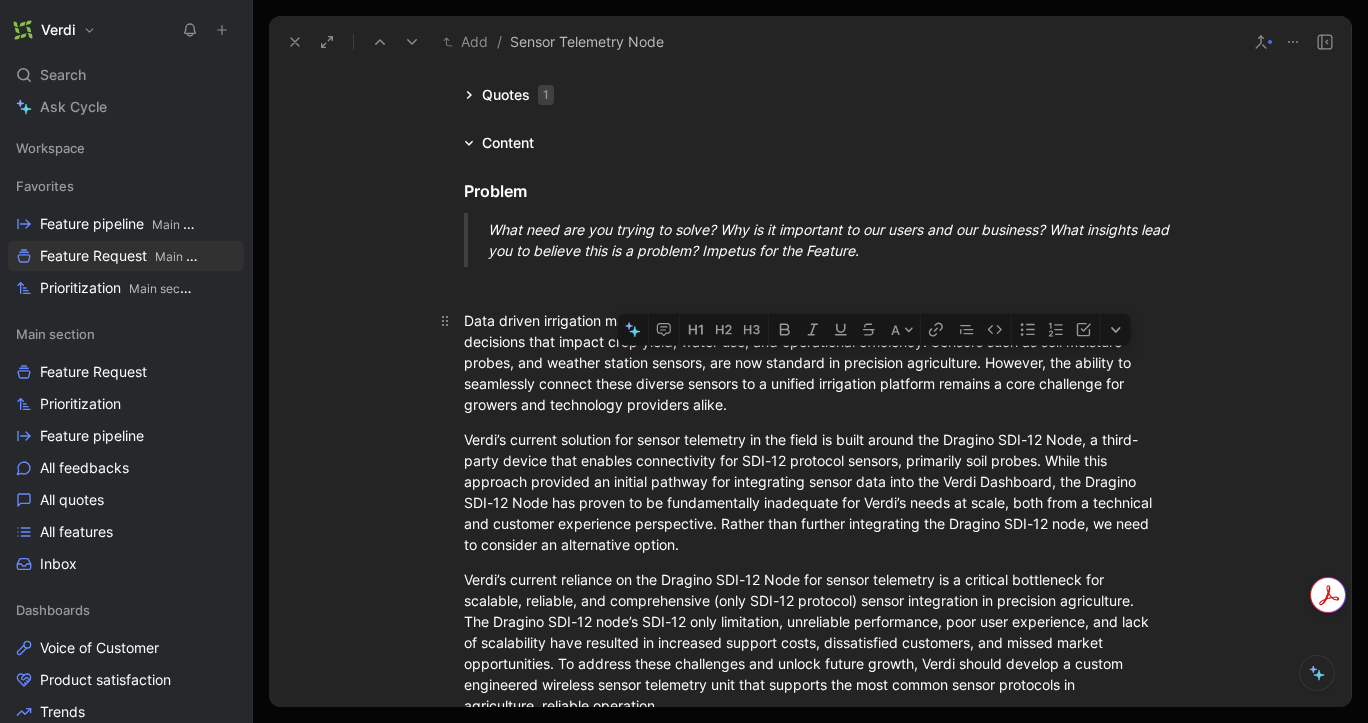 click on "Data driven irrigation management relies on real-time, accurate, and reliable sensor data to inform decisions that impact crop yield, water use, and operational efficiency. Sensors such as soil moisture probes, and weather station sensors, are now standard in precision agriculture. However, the ability to seamlessly connect these diverse sensors to a unified irrigation platform remains a core challenge for growers and technology providers alike." at bounding box center [810, 362] 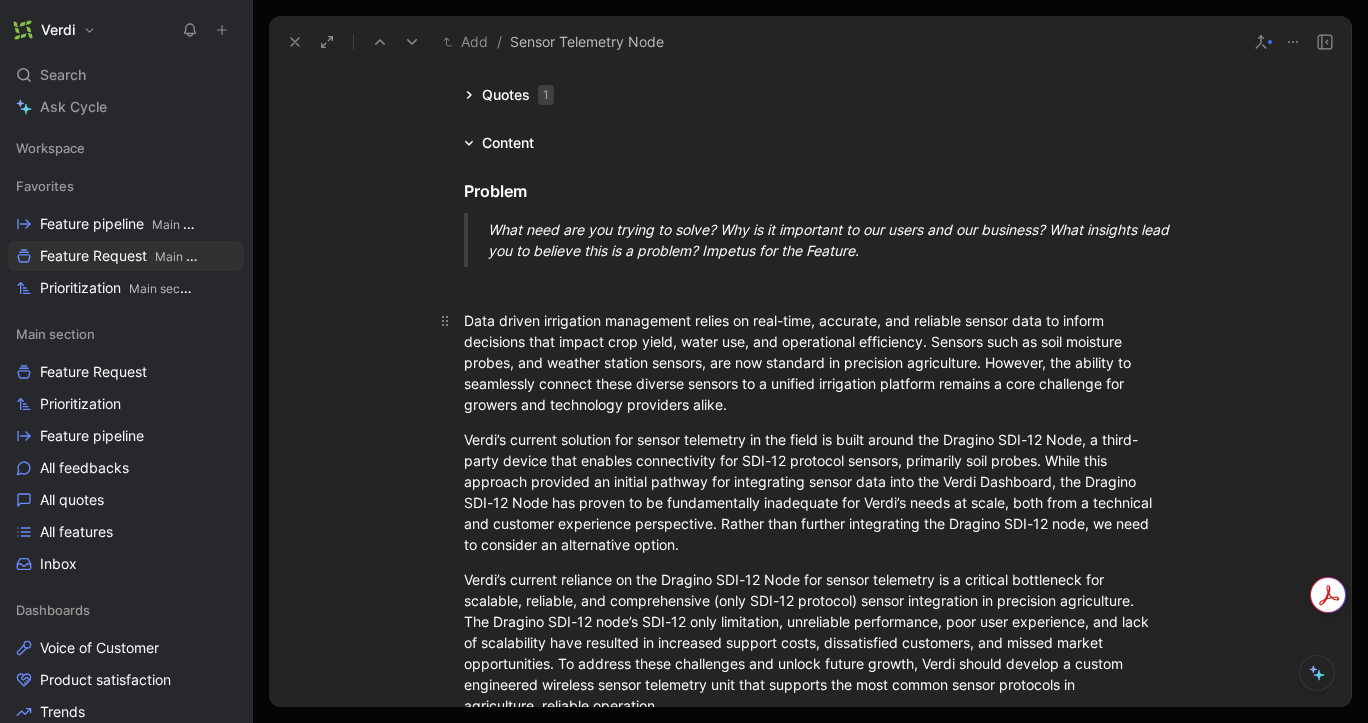 click on "Data driven irrigation management relies on real-time, accurate, and reliable sensor data to inform decisions that impact crop yield, water use, and operational efficiency. Sensors such as soil moisture probes, and weather station sensors, are now standard in precision agriculture. However, the ability to seamlessly connect these diverse sensors to a unified irrigation platform remains a core challenge for growers and technology providers alike." at bounding box center [810, 362] 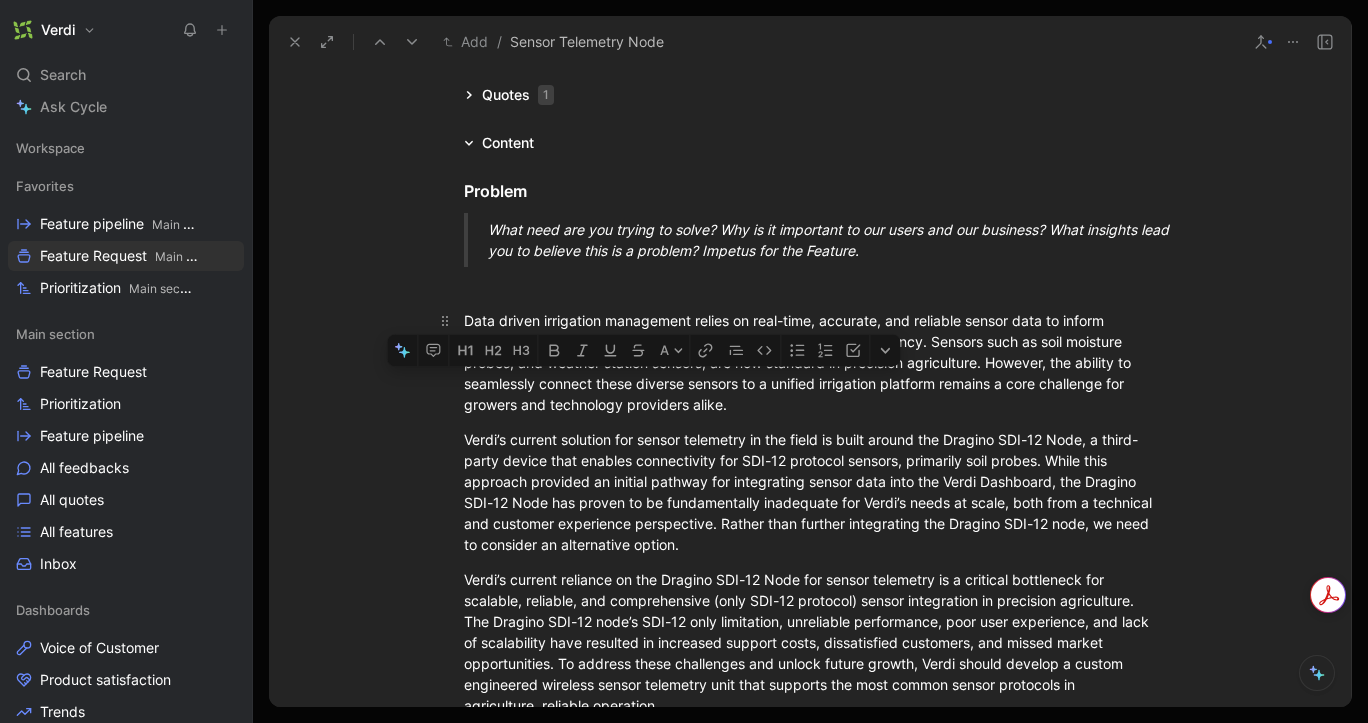 drag, startPoint x: 581, startPoint y: 386, endPoint x: 730, endPoint y: 387, distance: 149.00336 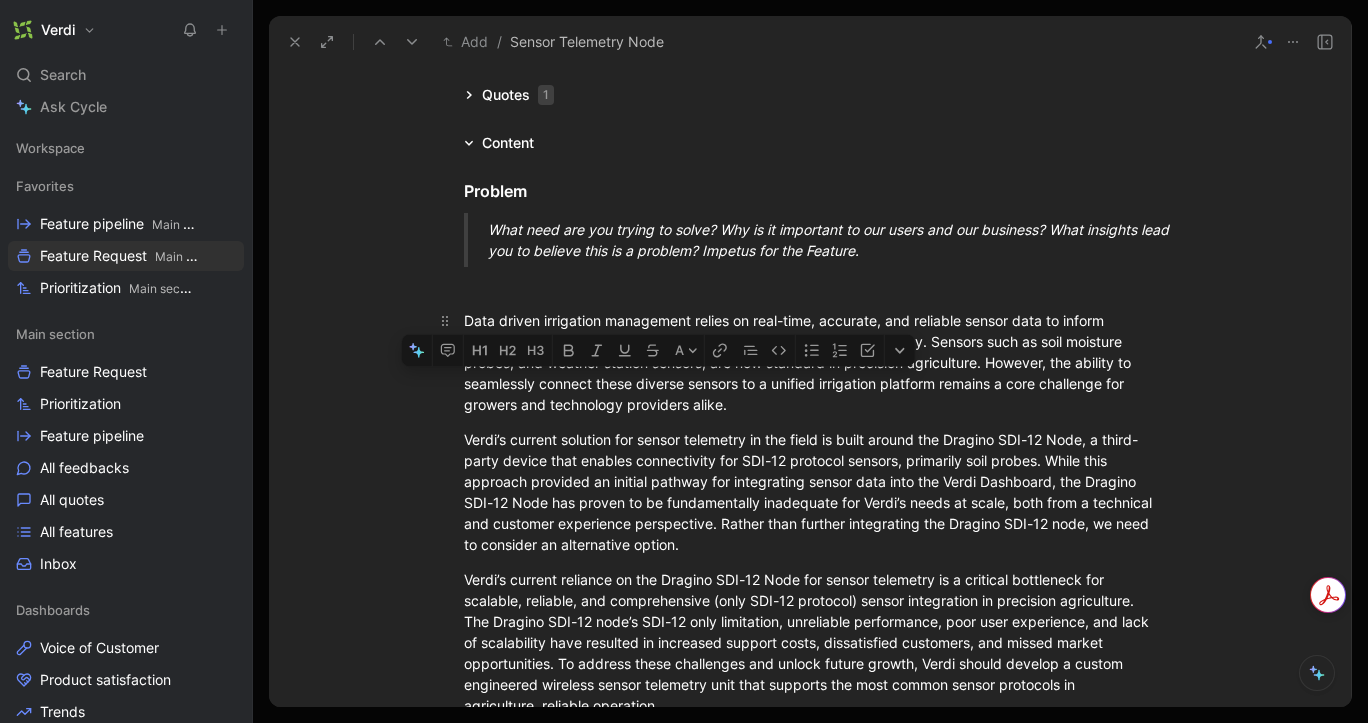 click on "Data driven irrigation management relies on real-time, accurate, and reliable sensor data to inform decisions that impact crop yield, water use, and operational efficiency. Sensors such as soil moisture probes, and weather station sensors, are now standard in precision agriculture. However, the ability to seamlessly connect these diverse sensors to a unified irrigation platform remains a core challenge for growers and technology providers alike." at bounding box center (810, 362) 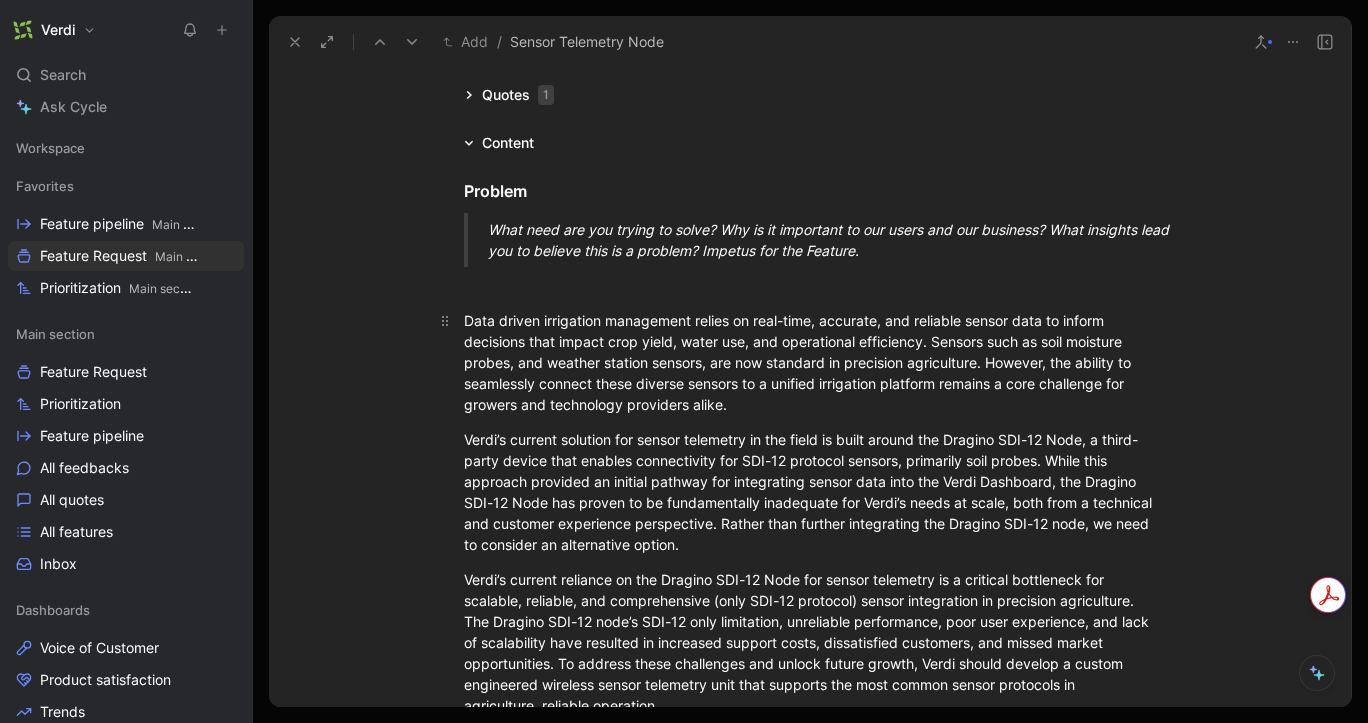 click on "Data driven irrigation management relies on real-time, accurate, and reliable sensor data to inform decisions that impact crop yield, water use, and operational efficiency. Sensors such as soil moisture probes, and weather station sensors, are now standard in precision agriculture. However, the ability to seamlessly connect these diverse sensors to a unified irrigation platform remains a core challenge for growers and technology providers alike." at bounding box center [810, 362] 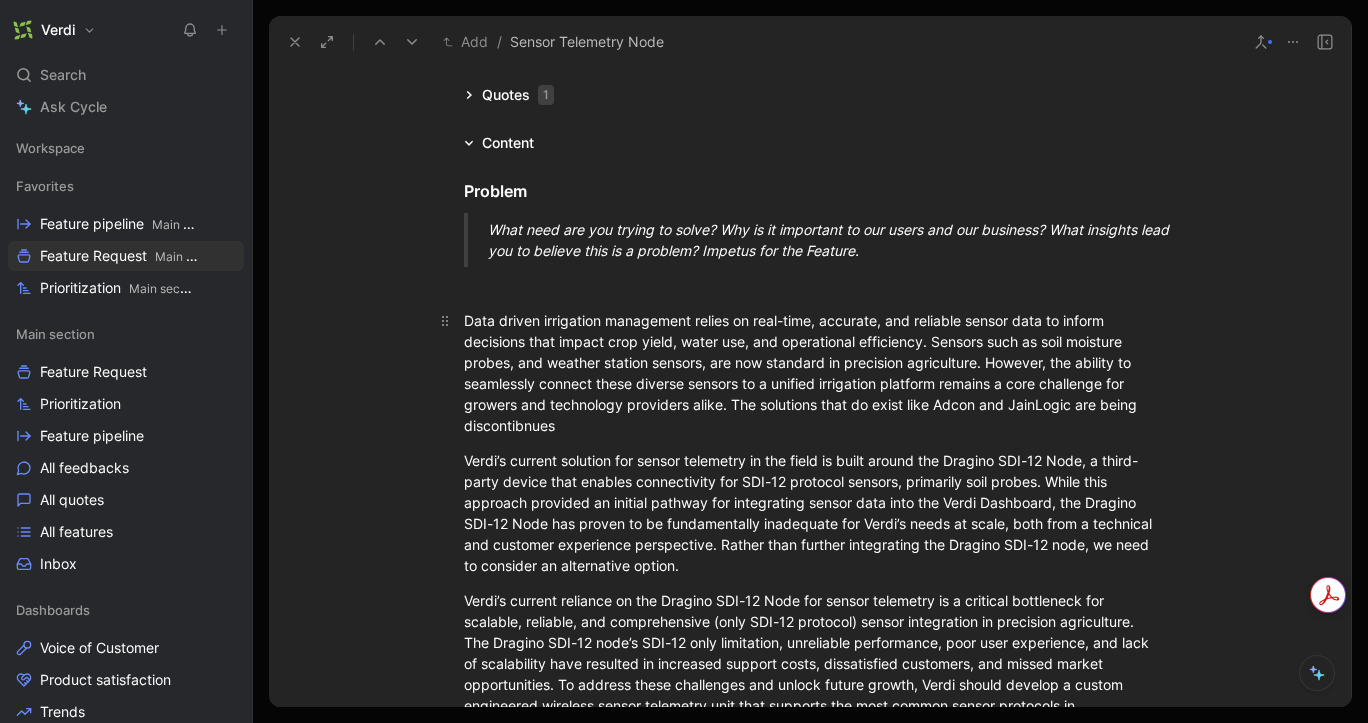 click on "Data driven irrigation management relies on real-time, accurate, and reliable sensor data to inform decisions that impact crop yield, water use, and operational efficiency. Sensors such as soil moisture probes, and weather station sensors, are now standard in precision agriculture. However, the ability to seamlessly connect these diverse sensors to a unified irrigation platform remains a core challenge for growers and technology providers alike. The solutions that do exist like Adcon and JainLogic are being discontibnues" at bounding box center [810, 373] 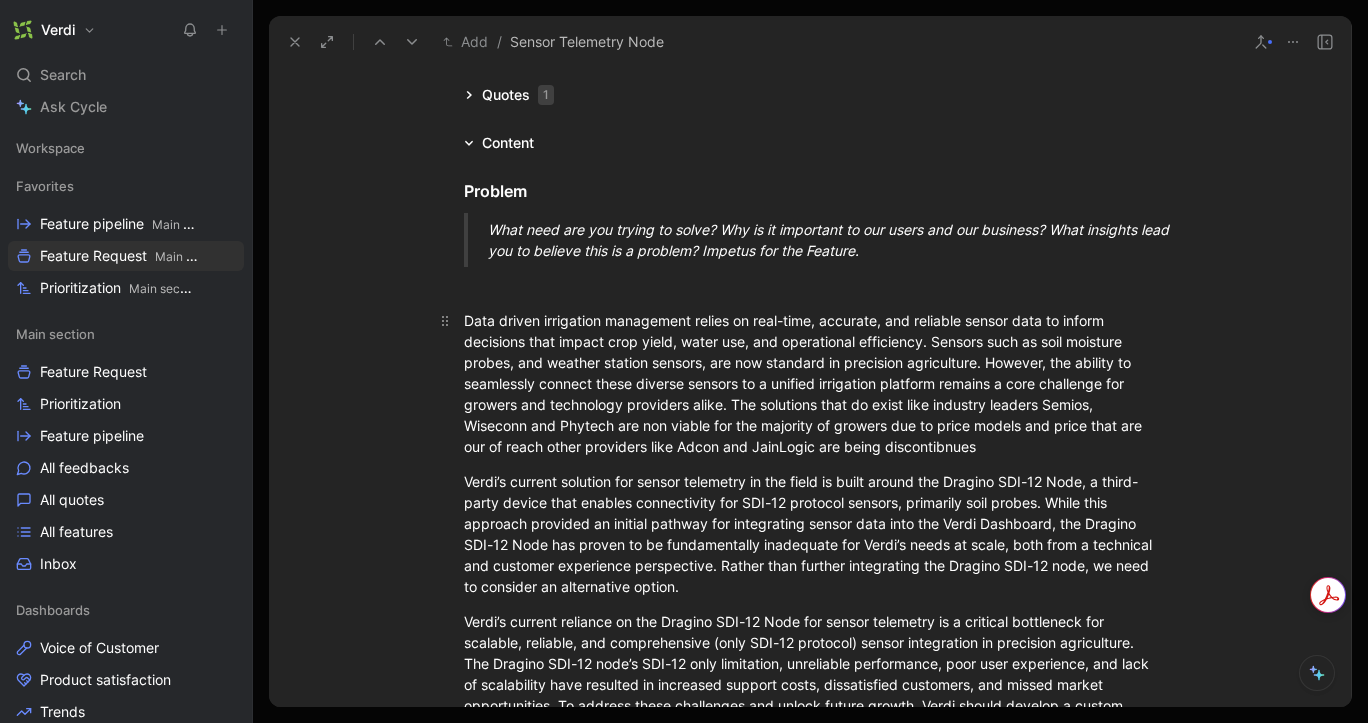 click on "Data driven irrigation management relies on real-time, accurate, and reliable sensor data to inform decisions that impact crop yield, water use, and operational efficiency. Sensors such as soil moisture probes, and weather station sensors, are now standard in precision agriculture. However, the ability to seamlessly connect these diverse sensors to a unified irrigation platform remains a core challenge for growers and technology providers alike. The solutions that do exist like industry leaders Semios, Wiseconn and Phytech are non viable for the majority of growers due to price models and price that are our of reach other providers like Adcon and JainLogic are being discontibnues" at bounding box center (810, 383) 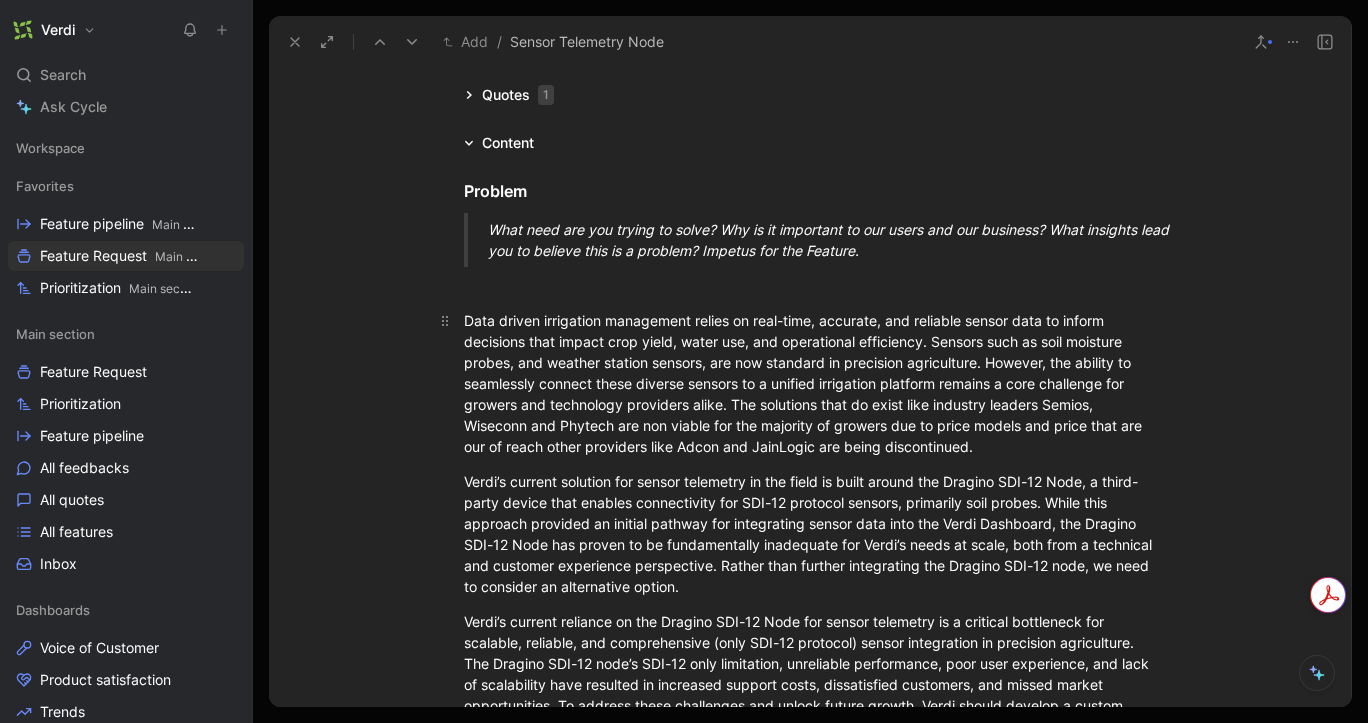 click on "Data driven irrigation management relies on real-time, accurate, and reliable sensor data to inform decisions that impact crop yield, water use, and operational efficiency. Sensors such as soil moisture probes, and weather station sensors, are now standard in precision agriculture. However, the ability to seamlessly connect these diverse sensors to a unified irrigation platform remains a core challenge for growers and technology providers alike. The solutions that do exist like industry leaders Semios, Wiseconn and Phytech are non viable for the majority of growers due to price models and price that are our of reach other providers like Adcon and JainLogic are being discontinued." at bounding box center (810, 383) 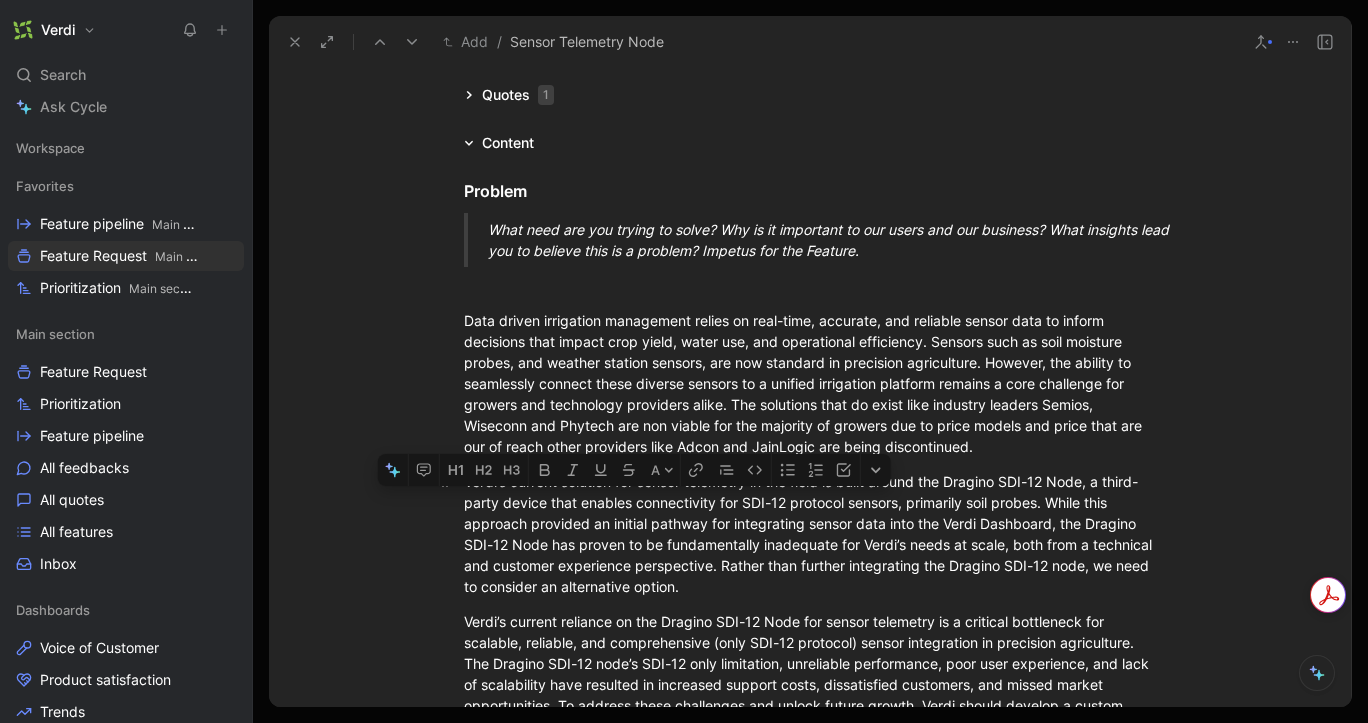 drag, startPoint x: 560, startPoint y: 505, endPoint x: 722, endPoint y: 494, distance: 162.37303 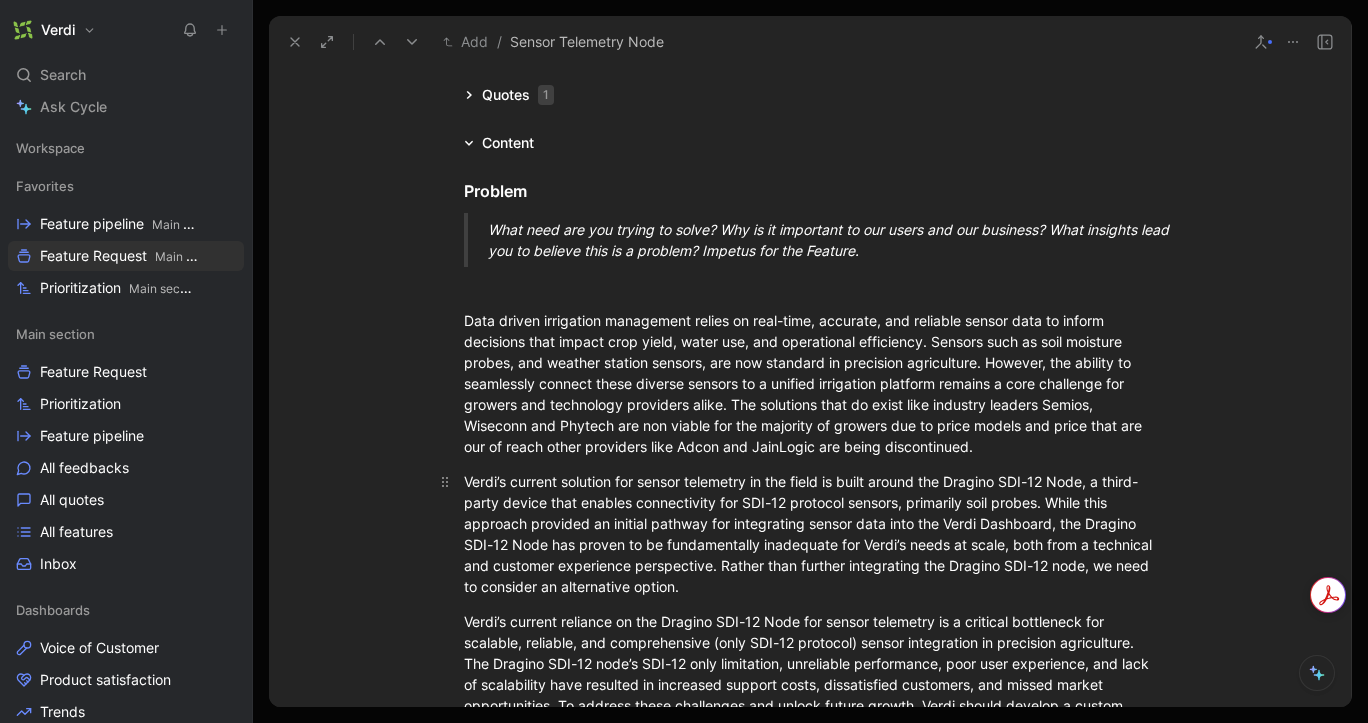 click on "Verdi’s current solution for sensor telemetry in the field is built around the Dragino SDI-12 Node, a third-party device that enables connectivity for SDI-12 protocol sensors, primarily soil probes. While this approach provided an initial pathway for integrating sensor data into the Verdi Dashboard, the Dragino SDI-12 Node has proven to be fundamentally inadequate for Verdi’s needs at scale, both from a technical and customer experience perspective. Rather than further integrating the Dragino SDI-12 node, we need to consider an alternative option." at bounding box center (810, 534) 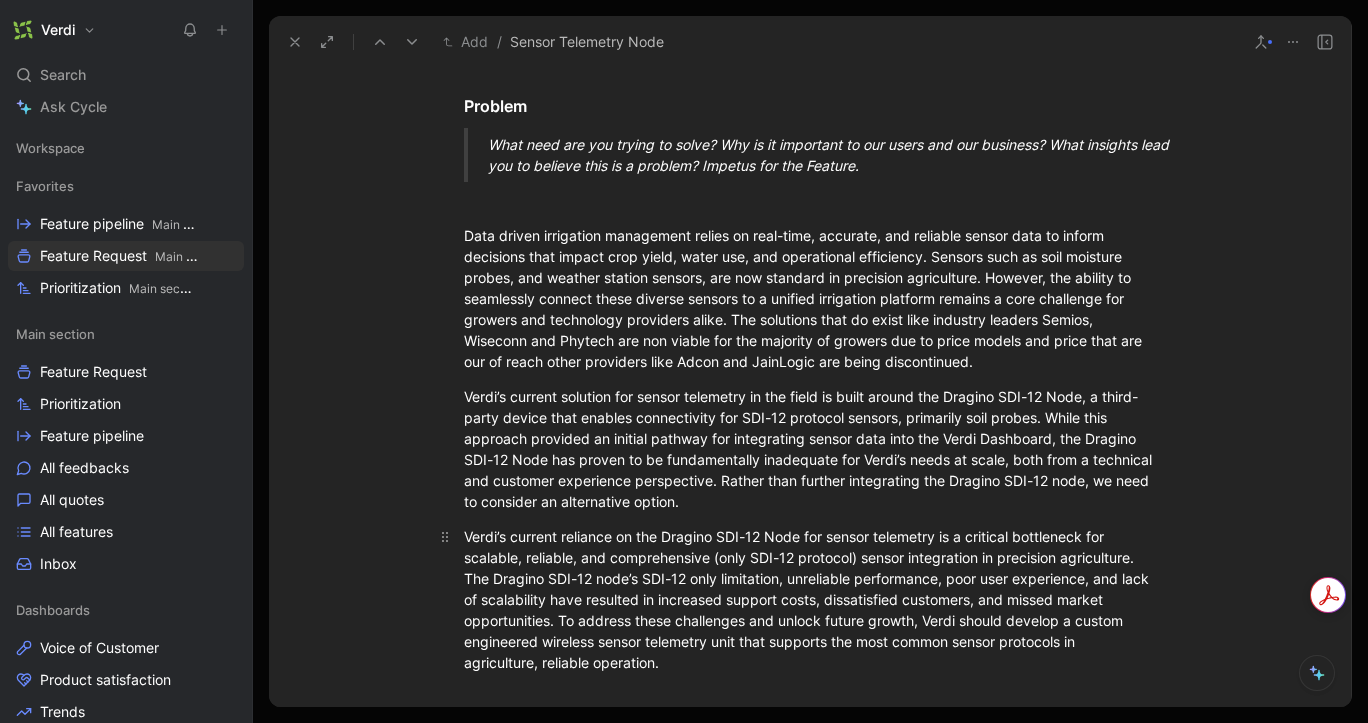 scroll, scrollTop: 276, scrollLeft: 0, axis: vertical 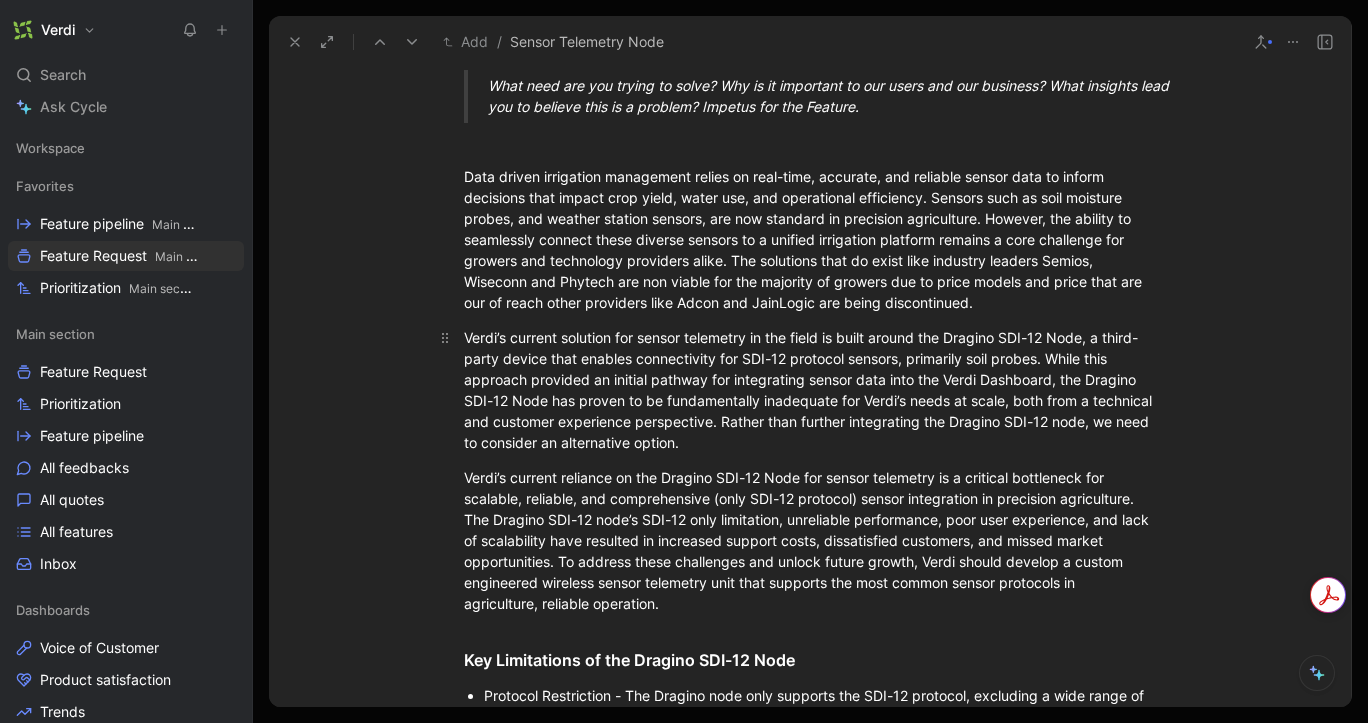 click on "Verdi’s current solution for sensor telemetry in the field is built around the Dragino SDI-12 Node, a third-party device that enables connectivity for SDI-12 protocol sensors, primarily soil probes. While this approach provided an initial pathway for integrating sensor data into the Verdi Dashboard, the Dragino SDI-12 Node has proven to be fundamentally inadequate for Verdi’s needs at scale, both from a technical and customer experience perspective. Rather than further integrating the Dragino SDI-12 node, we need to consider an alternative option." at bounding box center [810, 390] 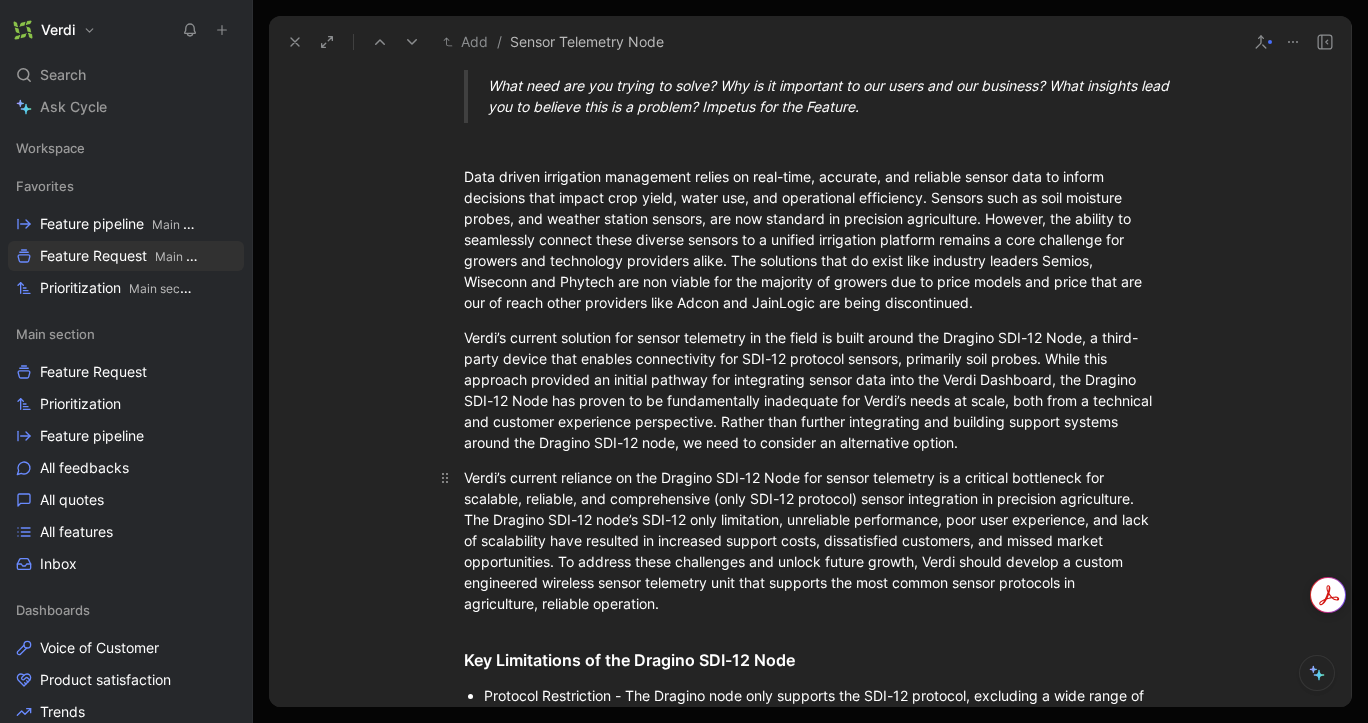 scroll, scrollTop: 322, scrollLeft: 0, axis: vertical 